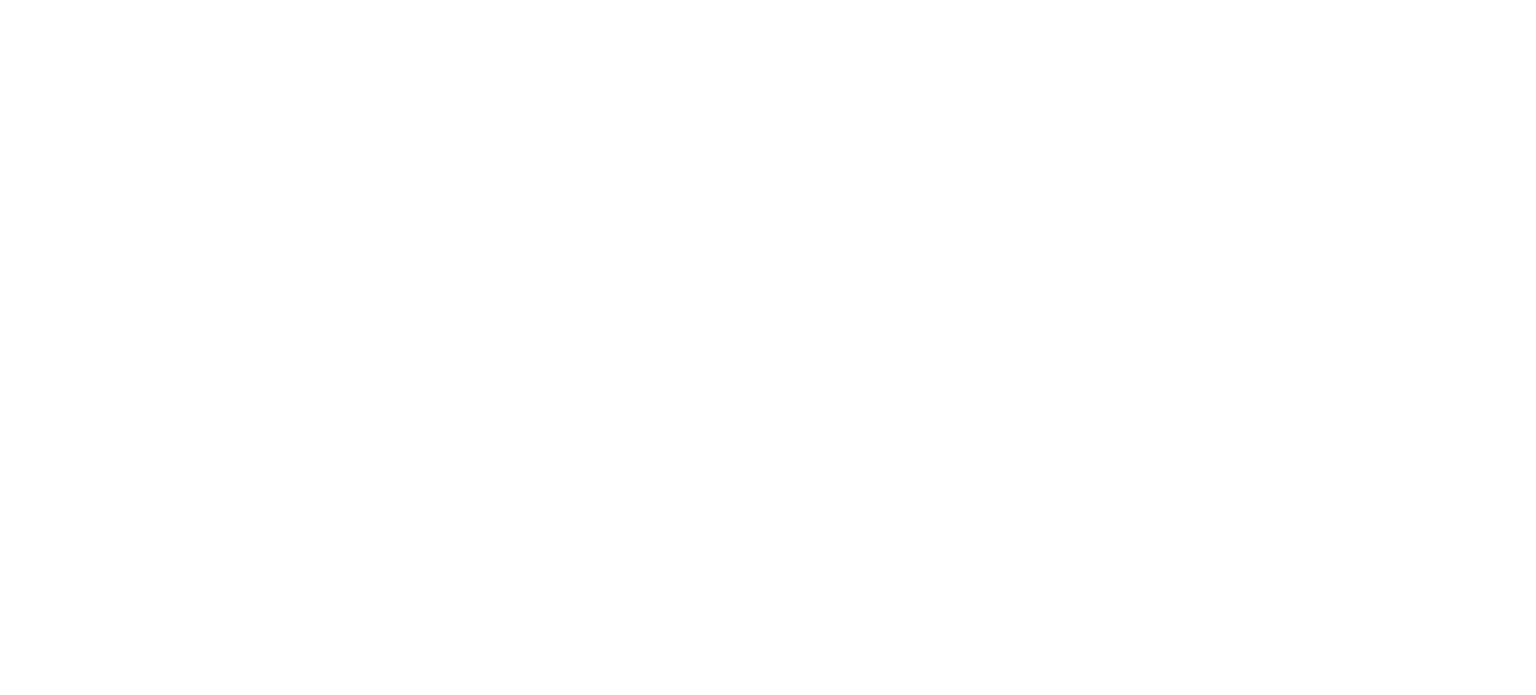 scroll, scrollTop: 0, scrollLeft: 0, axis: both 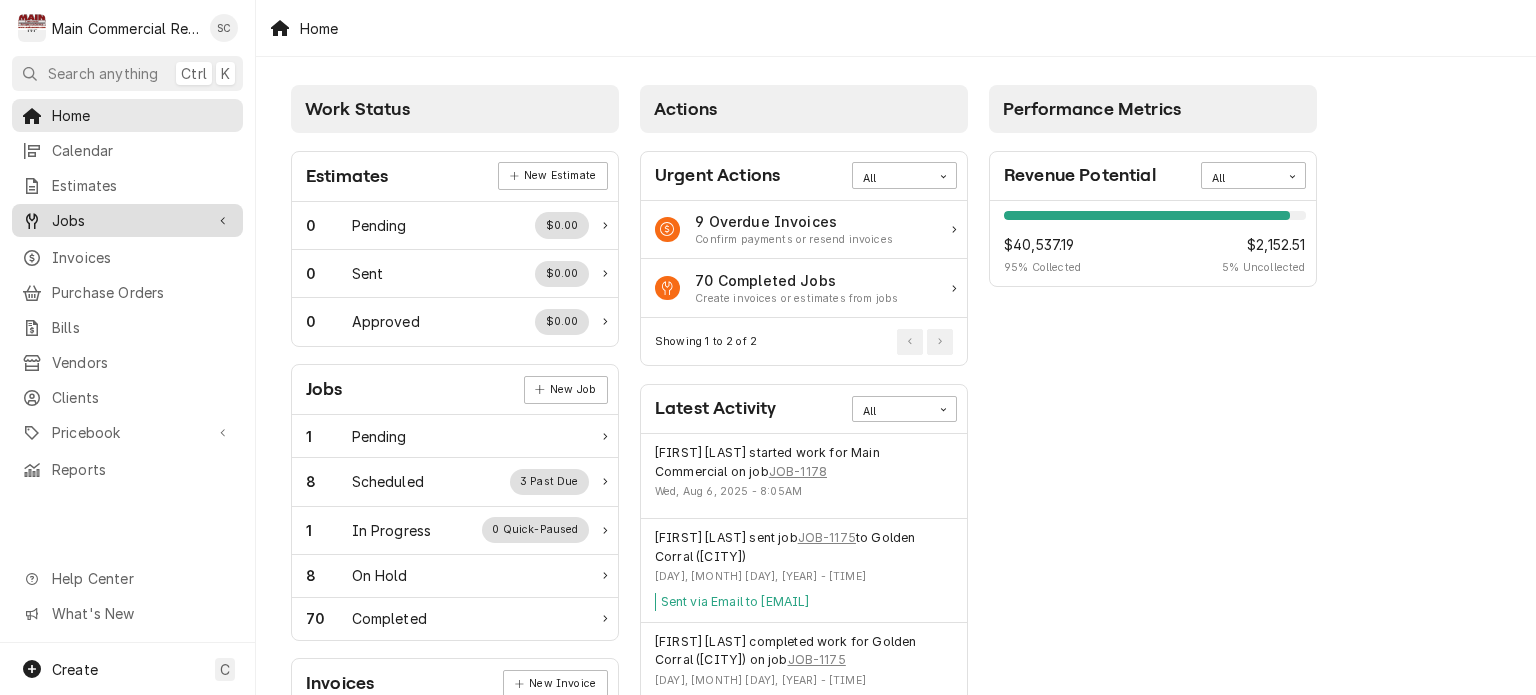 click on "Jobs" at bounding box center (127, 220) 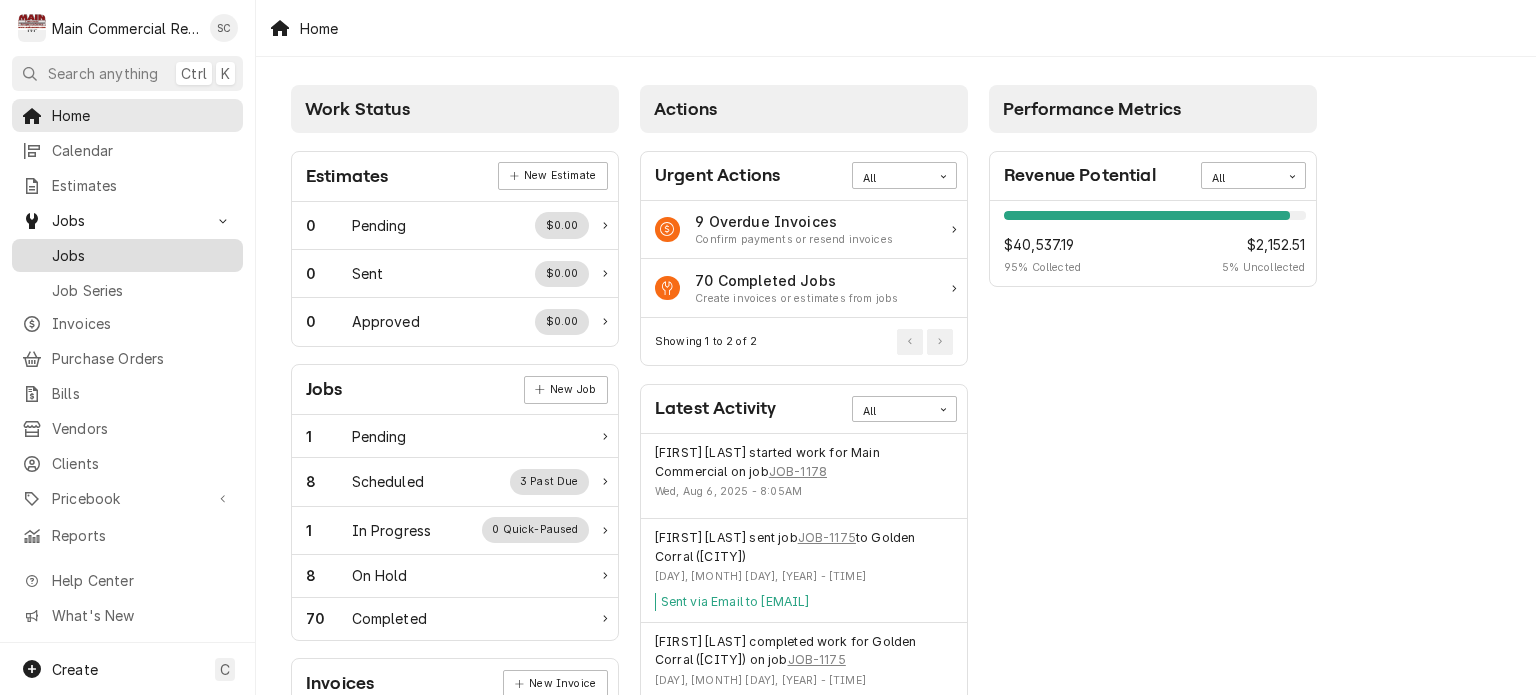 click on "Jobs" at bounding box center (142, 255) 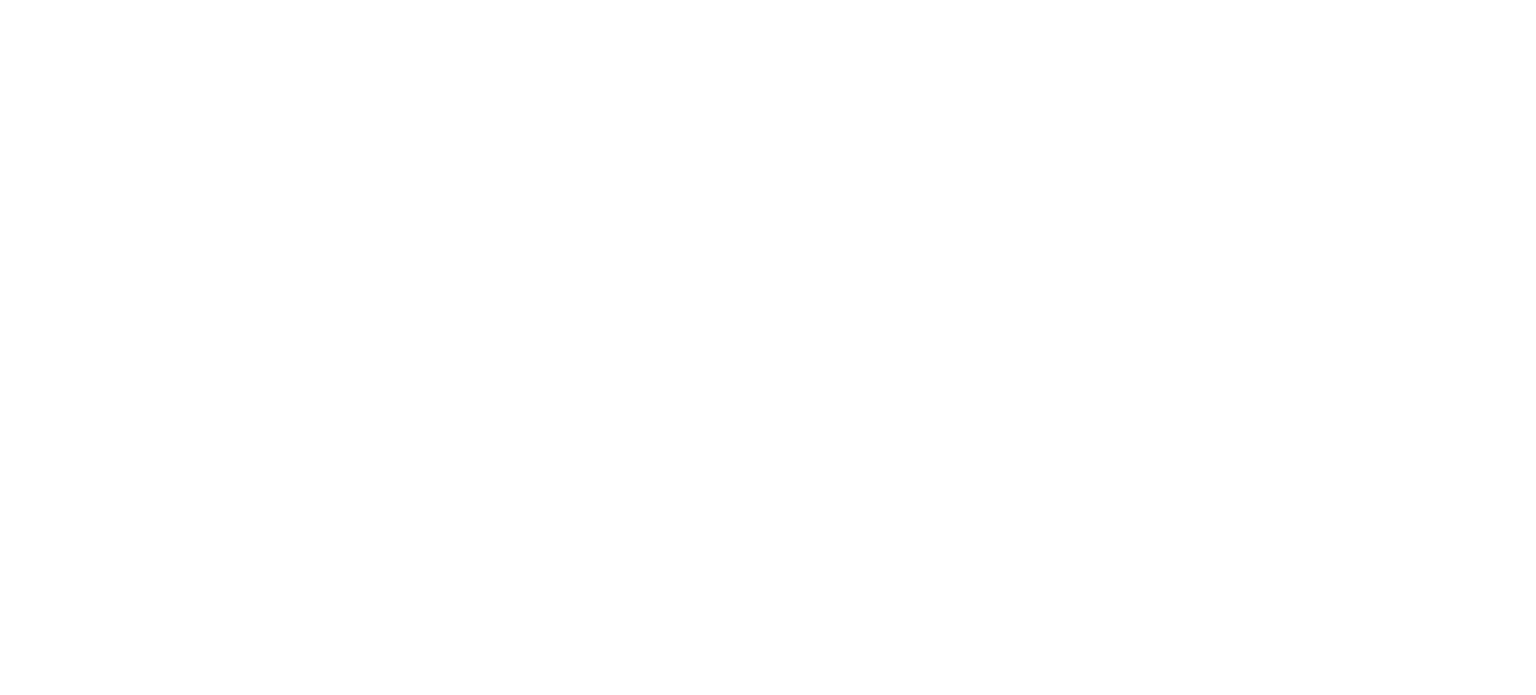 scroll, scrollTop: 0, scrollLeft: 0, axis: both 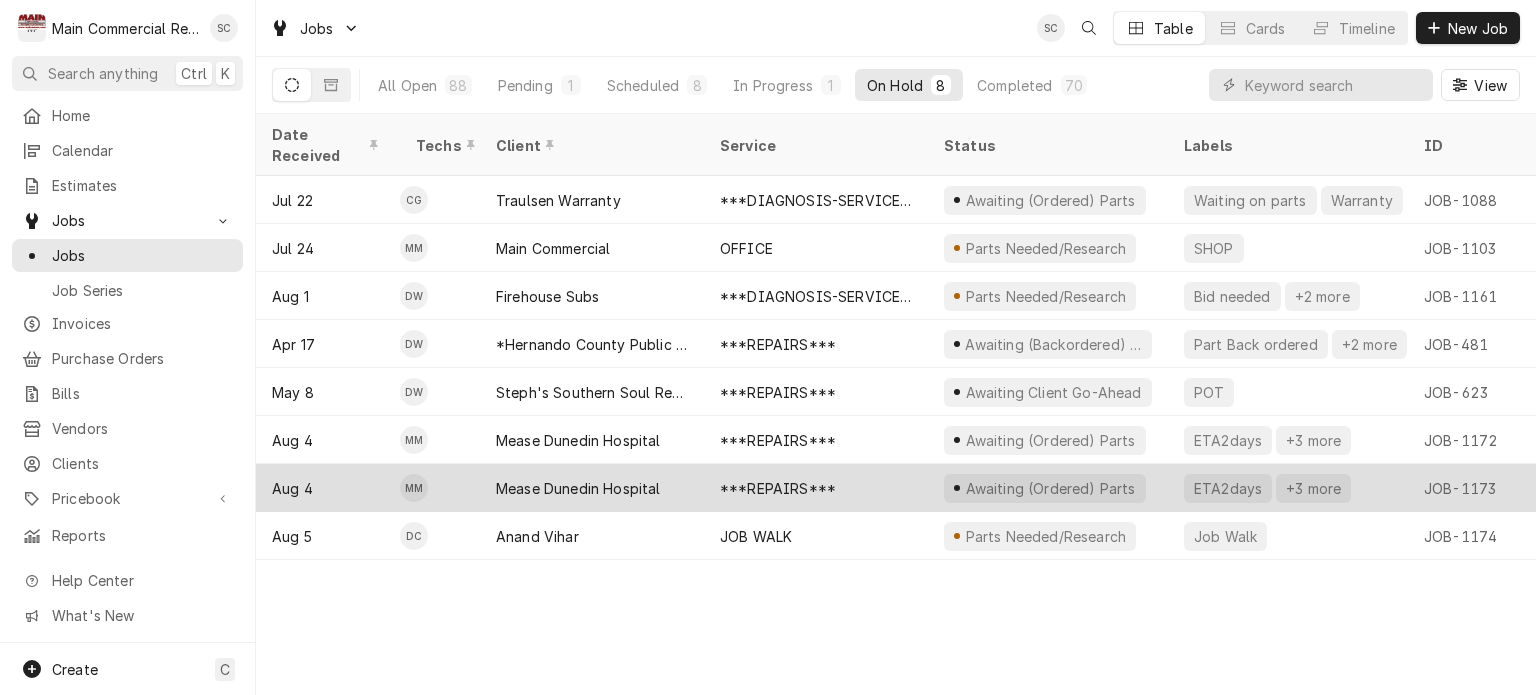 click on "***REPAIRS***" at bounding box center [778, 488] 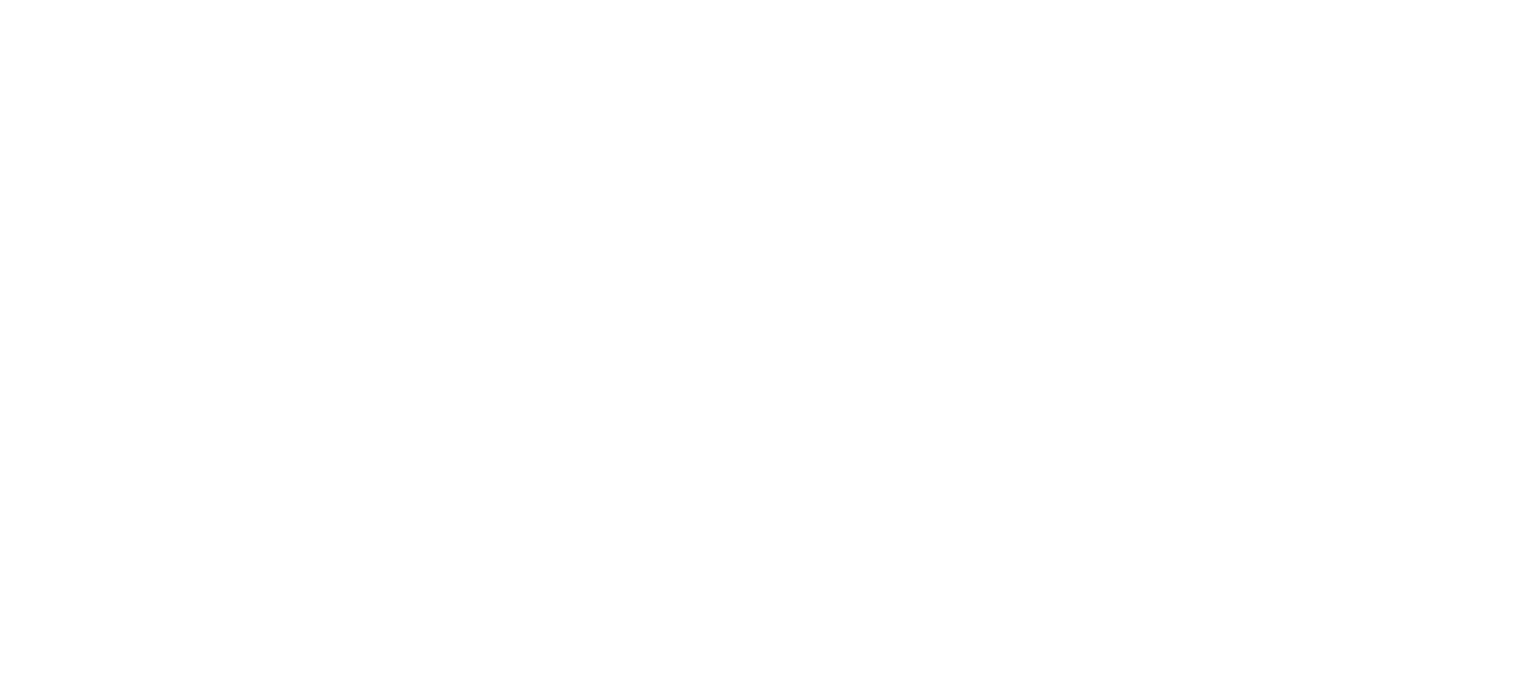 scroll, scrollTop: 0, scrollLeft: 0, axis: both 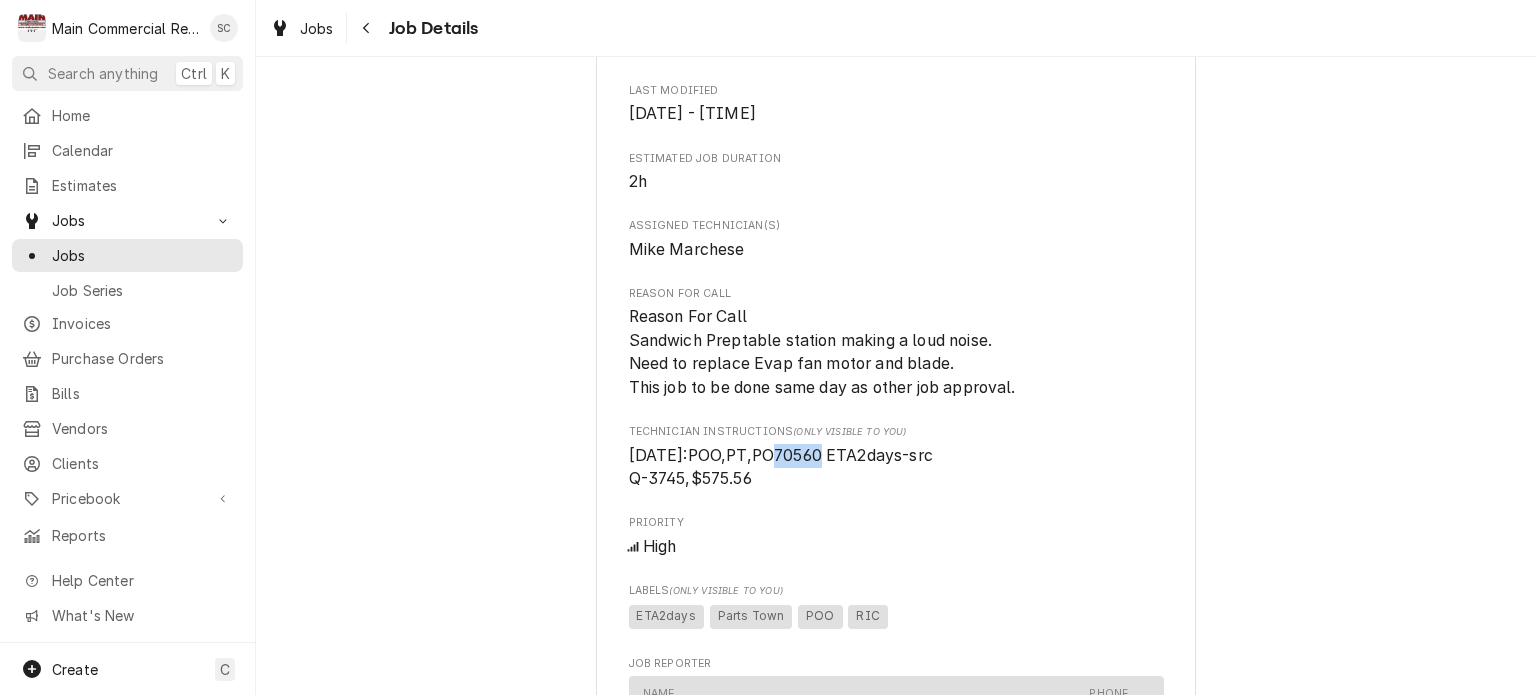 drag, startPoint x: 809, startPoint y: 455, endPoint x: 765, endPoint y: 451, distance: 44.181442 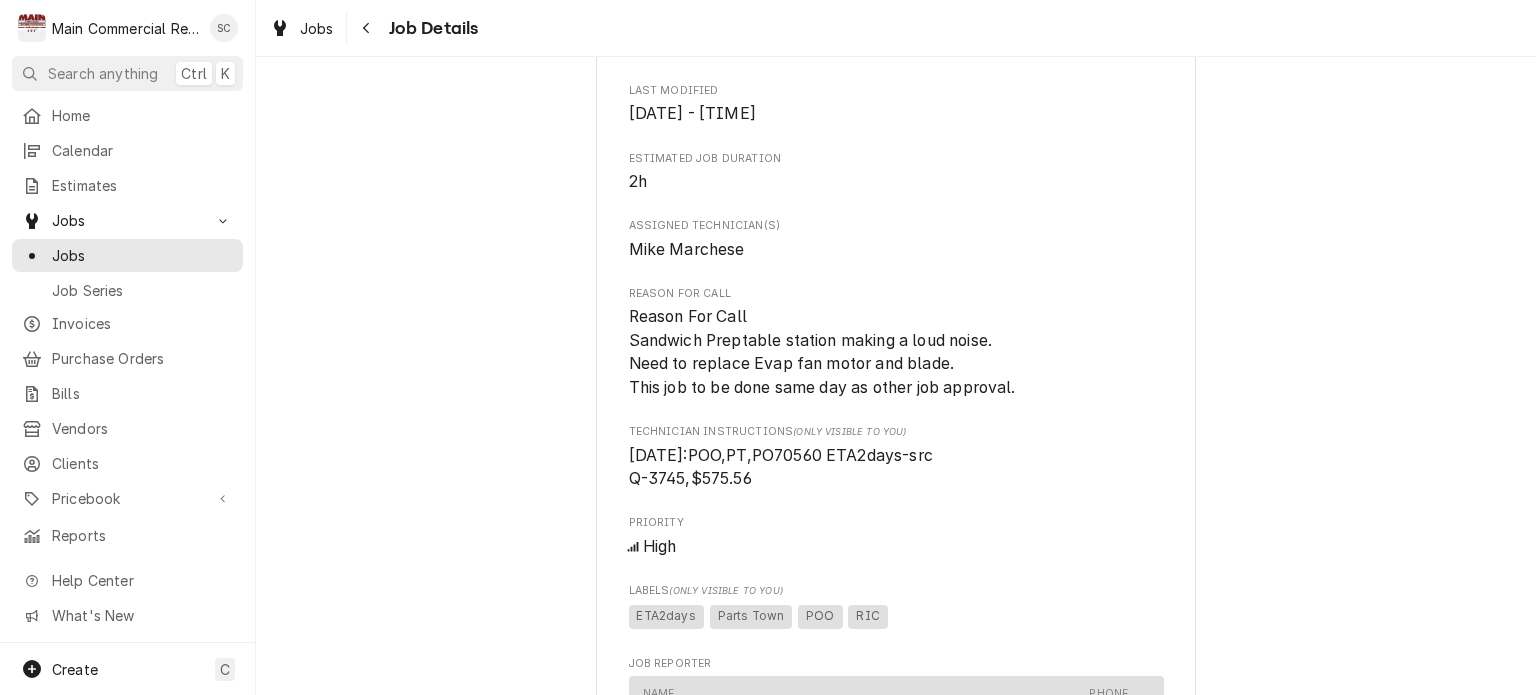 click on "Awaiting (Ordered) Parts Mease Dunedin Hospital [NUMBER] [STREET], [CITY], [STATE] Open in Maps Roopairs Job ID JOB-1173 Date Received [DATE] Service Type ***REPAIRS*** Job Type Service Service Location [NUMBER] [STREET]
[CITY], [STATE] Client Notes  (Only Visible to You) [FIRST] [PHONE]
Terms: 2%-15 NET 30 Scheduled For [DATE] - [TIME] Started On [DATE] - [TIME] On Hold On [DATE] - [TIME] On Hold SubStatus Awaiting (Ordered) Parts On Hold Message When were part(s) ordered? Parts on order from Parts Town, ETA2 days Last Modified [DATE] - [TIME] Estimated Job Duration 2h Assigned Technician(s) [FIRST] [LAST] Reason For Call Reason For Call
Sandwich Preptable station making a loud noise.
Need to replace Evap fan motor and blade.
This job to be done same day as other job approval. Technician Instructions  (Only Visible to You) [DATE]:POO,PT,PO70560 ETA2days-src
Q-3745,$575.56 Priority High Labels  (Only Visible to You) ETA2days Parts Town POO RIC Name Name" at bounding box center (896, 328) 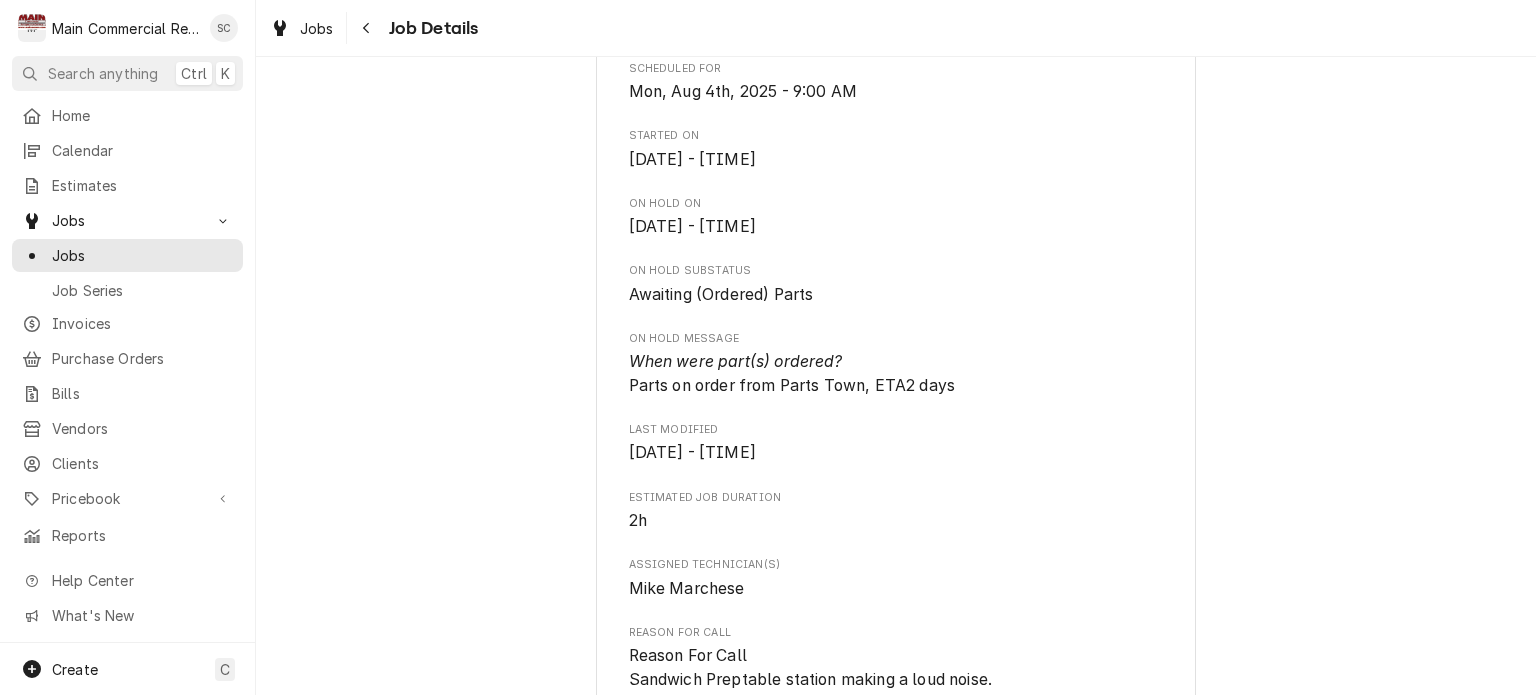 scroll, scrollTop: 261, scrollLeft: 0, axis: vertical 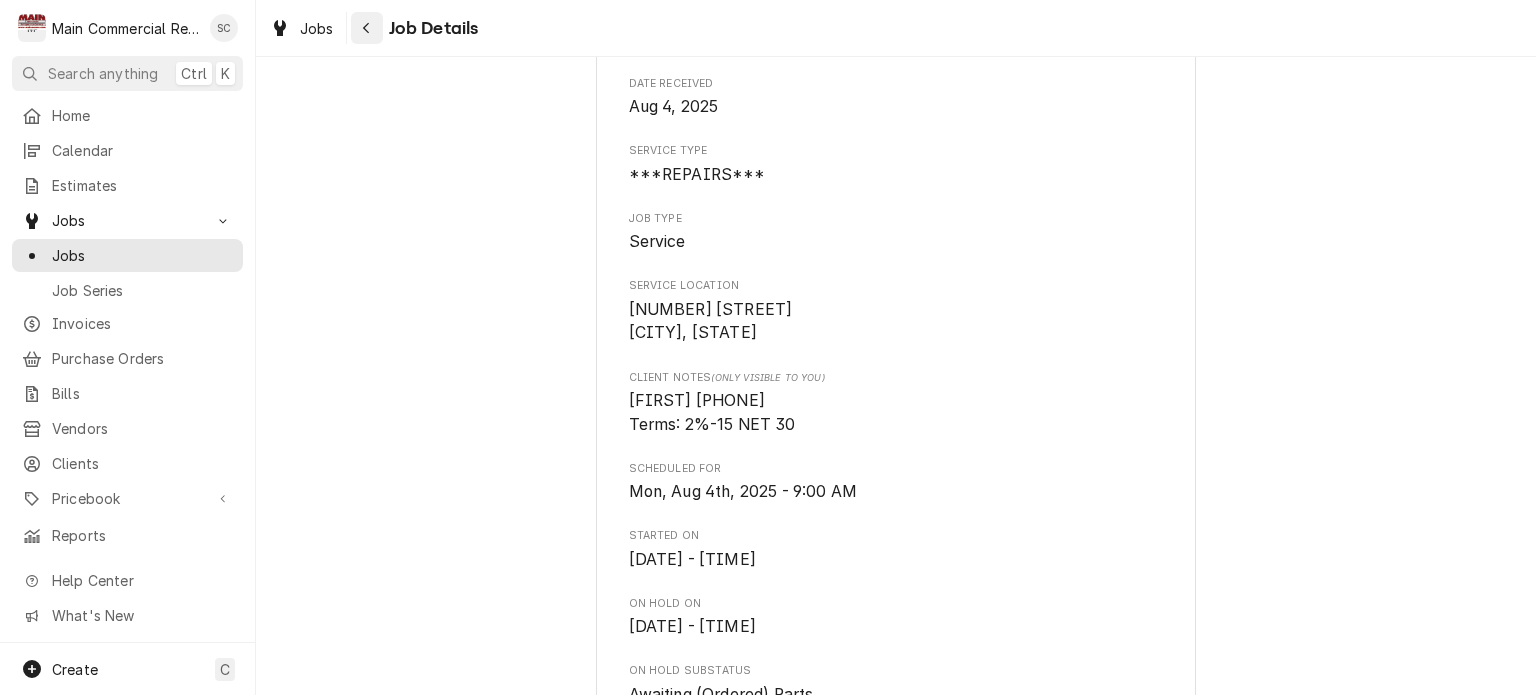 click at bounding box center (367, 28) 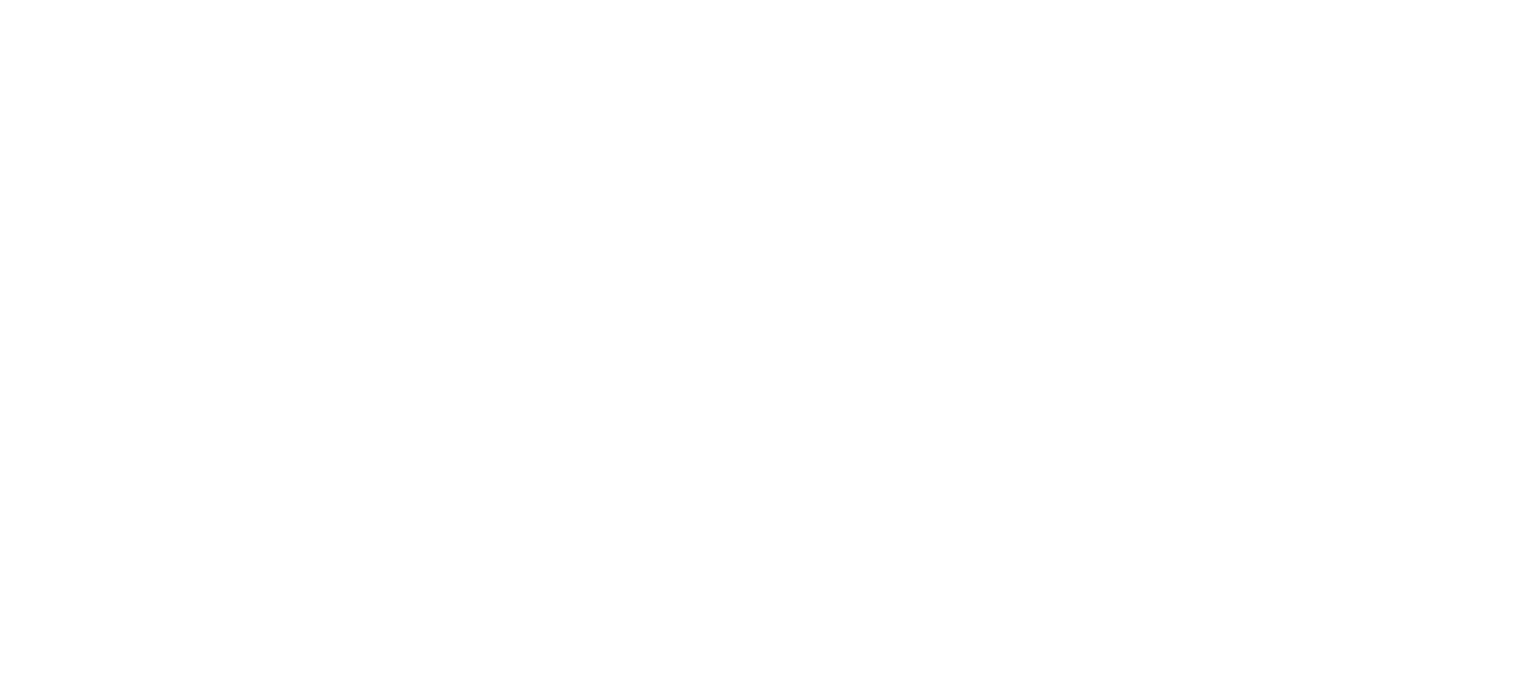 scroll, scrollTop: 0, scrollLeft: 0, axis: both 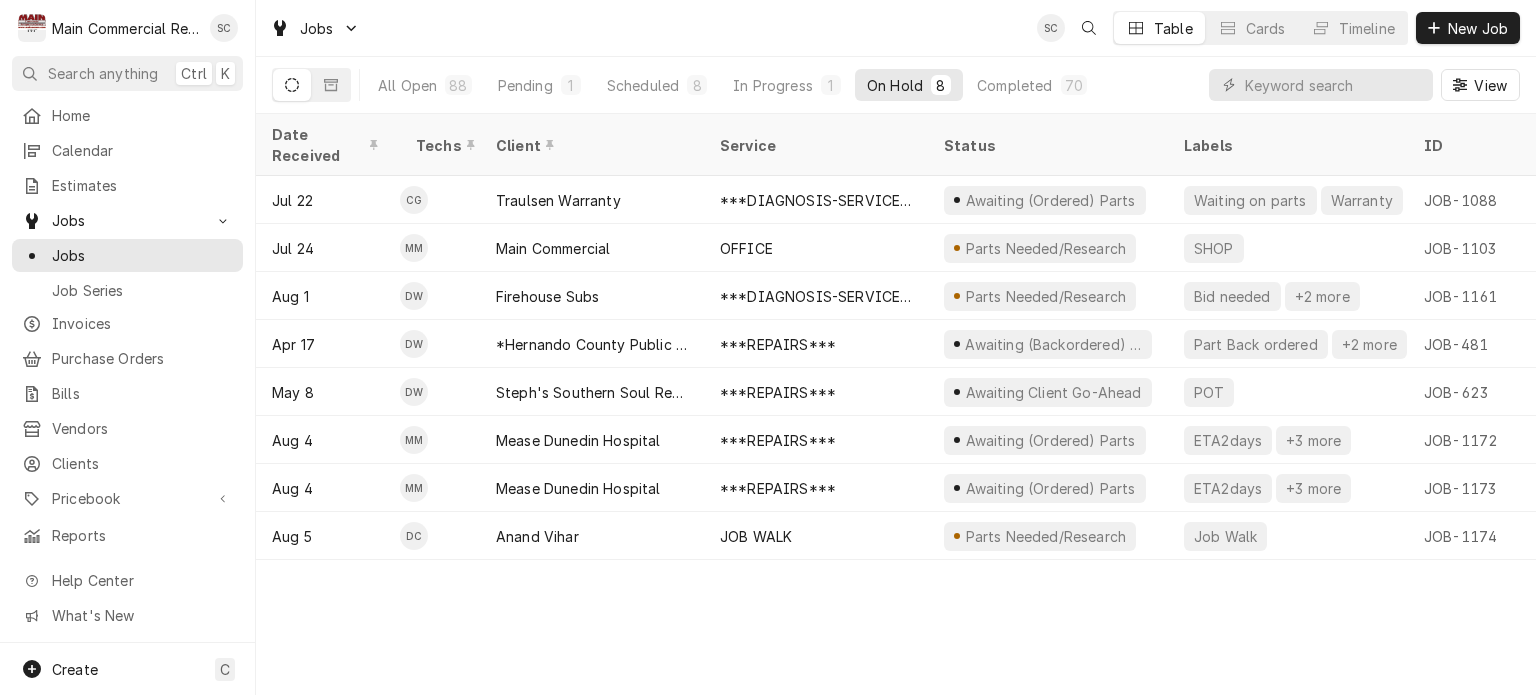 click on "Date Received Techs Client Service Status Labels ID Duration Location Name Job Type Priority Location Address Scheduled For On Hold Last Modified Jul 22   CG Traulsen Warranty ***DIAGNOSIS-SERVICE CALL*** Awaiting (Ordered) Parts Waiting on parts Warranty JOB-1088 1h Traulsen Warranty- Ruby Tuesday Service High 10509 Gibsonton Dr, Riverview, FL 33569 Jul 23   • 8:00 AM Jul 23   Aug 4   Jul 24   MM Main Commercial OFFICE Parts Needed/Research SHOP JOB-1103 2h Main Commercial - Shop/Office Service High 16705 Scheer Blvd, Hudson, FL 34667 Aug 4   • 2:00 PM Aug 4   Aug 4   Aug 1   DW Firehouse Subs ***DIAGNOSIS-SERVICE CALL*** Parts Needed/Research Bid needed +2 more JOB-1161 2h — Service Urgent 3434 Eastlake Rd., Palm Harbor, FL 34685 Aug 1   • 4:00 PM Aug 4   Aug 4   Apr 17   DW *Hernando County Public School ***REPAIRS*** Awaiting (Backordered) Parts Part Back ordered +2 more JOB-481 5h *Moton Elementary School Service No Priority 7175 Emerson Road, Brooksville, FL 34601 Jul 10   • 8:00 AM Jul 10" at bounding box center (896, 404) 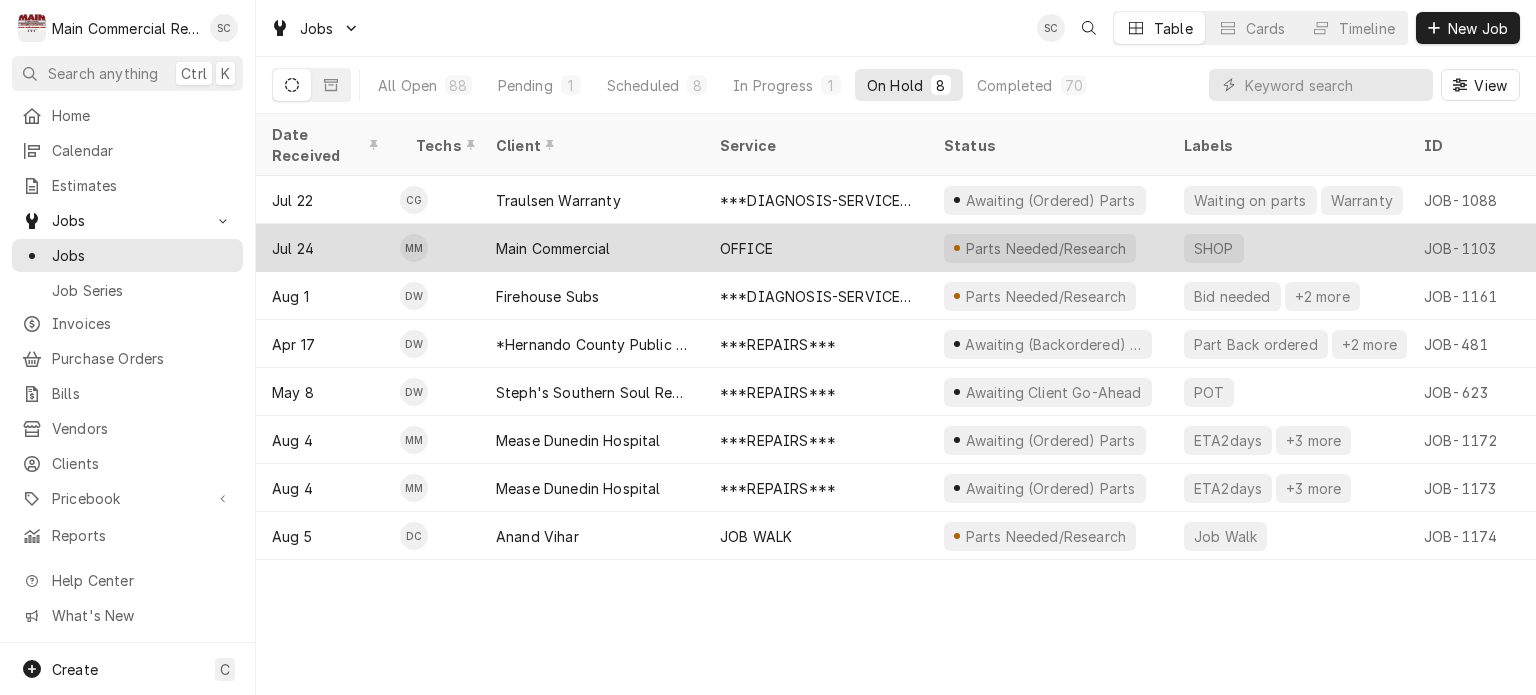 click on "Main Commercial" at bounding box center (553, 248) 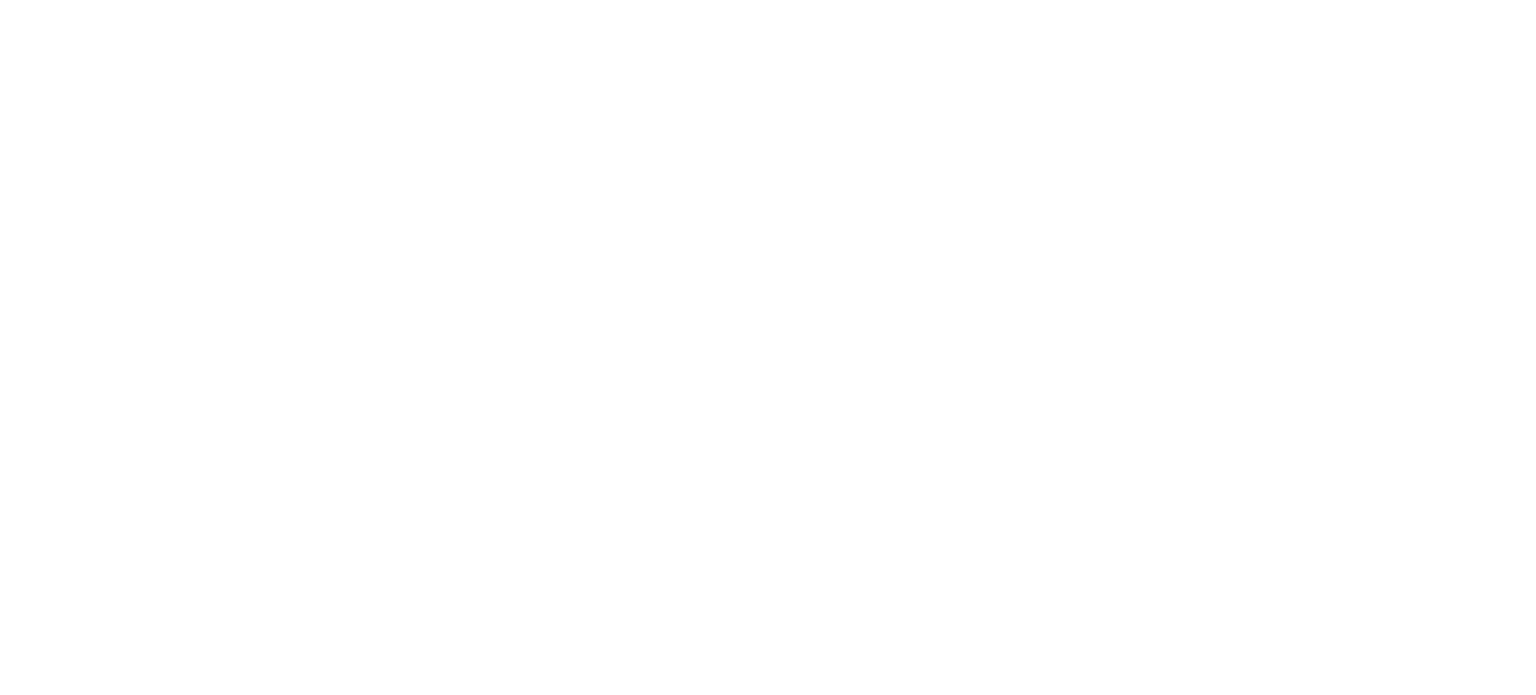 scroll, scrollTop: 0, scrollLeft: 0, axis: both 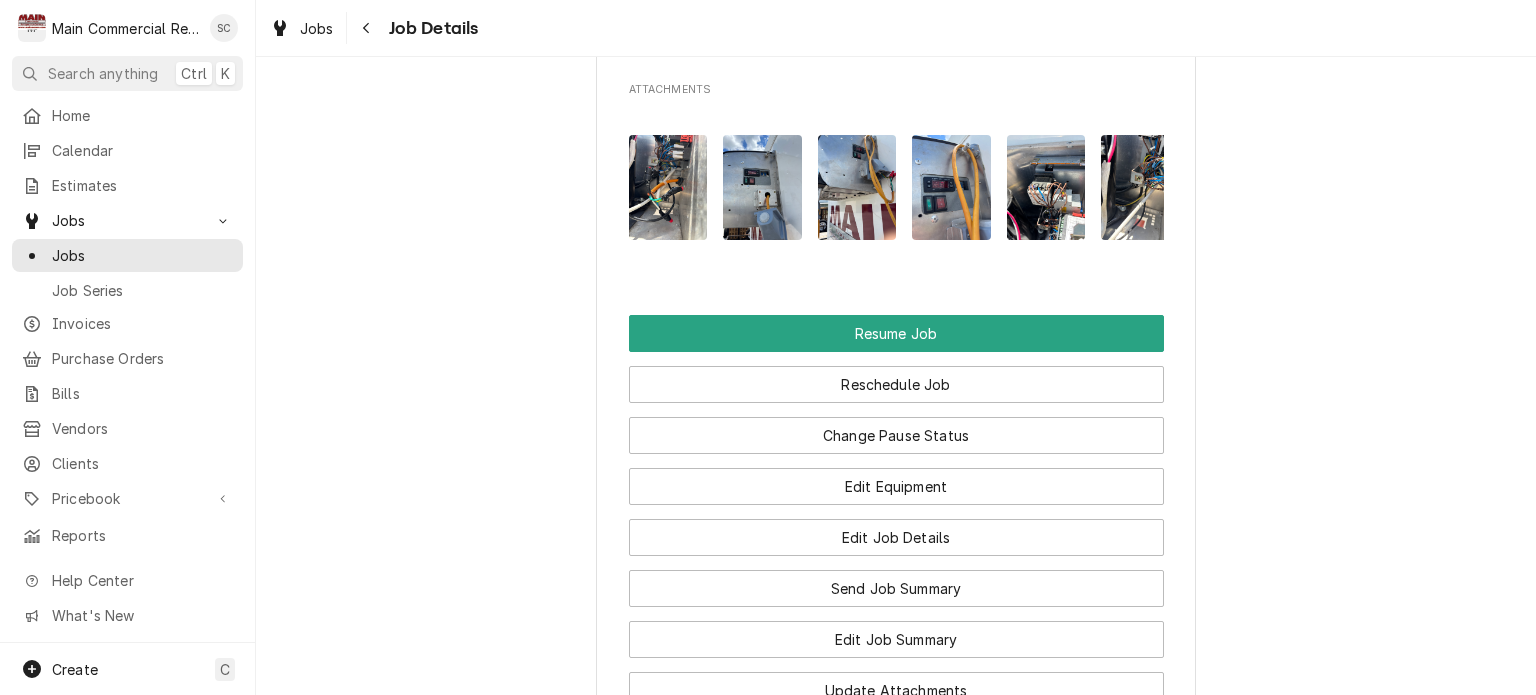 click on "Parts Needed/Research Main Commercial Main Commercial - Shop/Office / 16705 Scheer Blvd, Hudson, FL 34667 Open in Maps Roopairs Job ID JOB-1103 Date Received Jul 24, 2025 Service Type OFFICE Job Type Service Service Location Main Commercial - Shop/Office
16705 Scheer Blvd
Hudson, FL 34667 Scheduled For Mon, Aug 4th, 2025 - 2:00 PM Started On Thu, Jul 24th, 2025 - 1:10 PM Service Summary To Date Short Description OFFICE Service Summary Reconnected wiring to trailer. Still need to troubleshoot noise and popping breaker at panel
8/4/25 - checked pressures and cleaned condenser coil. Unit no longer tripping and pulling 2 amps less at compressor. Changed set point to 38° from -6. Unit continues to run. Currently at 60° and dropping. Show  more   On Hold On Mon, Aug 4th, 2025 - 4:15 PM On Hold SubStatus Parts Needed/Research On Hold Message What part(s) are needed & why? . Last Modified Mon, Aug 4th, 2025 - 4:15 PM Estimated Job Duration 2h Assigned Technician(s) Mike Marchese Reason For Call Priority High SHOP" at bounding box center [896, -377] 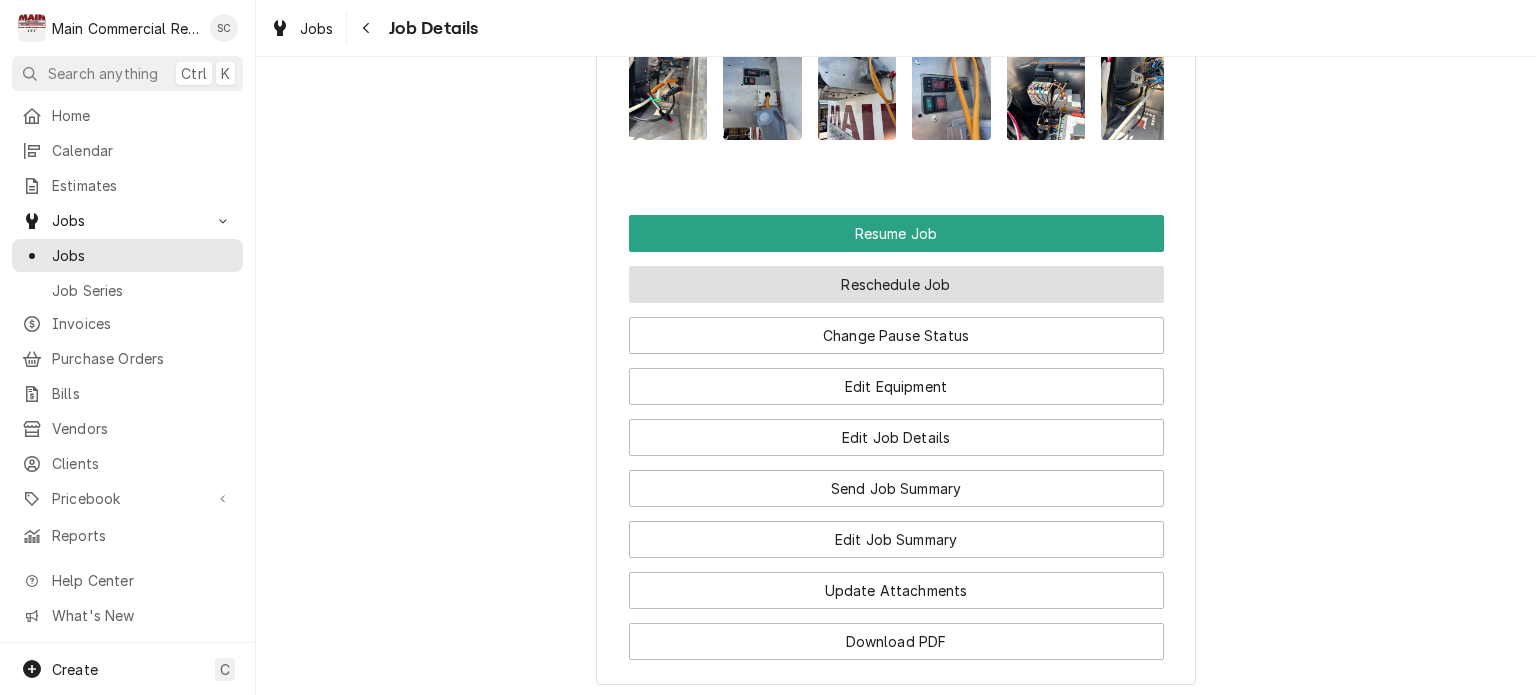 click on "Reschedule Job" at bounding box center [896, 284] 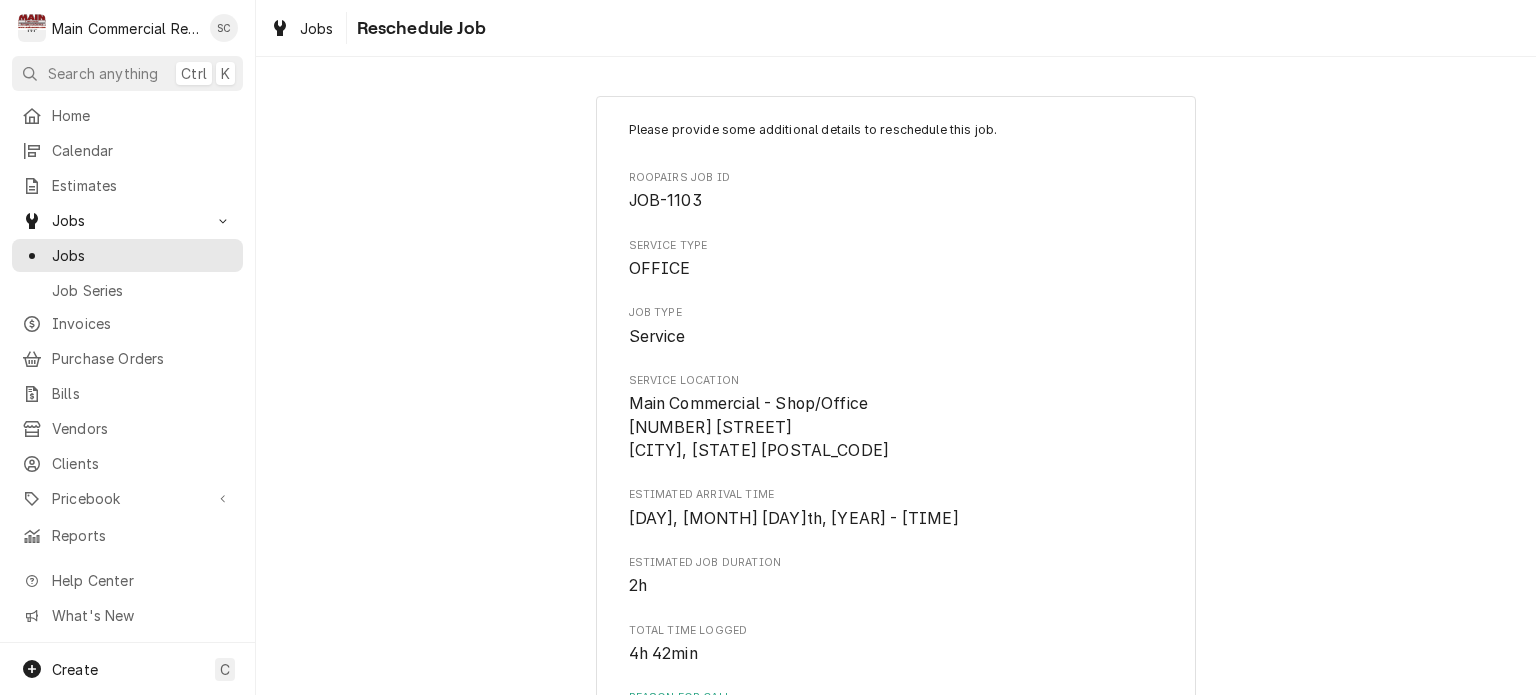 scroll, scrollTop: 797, scrollLeft: 0, axis: vertical 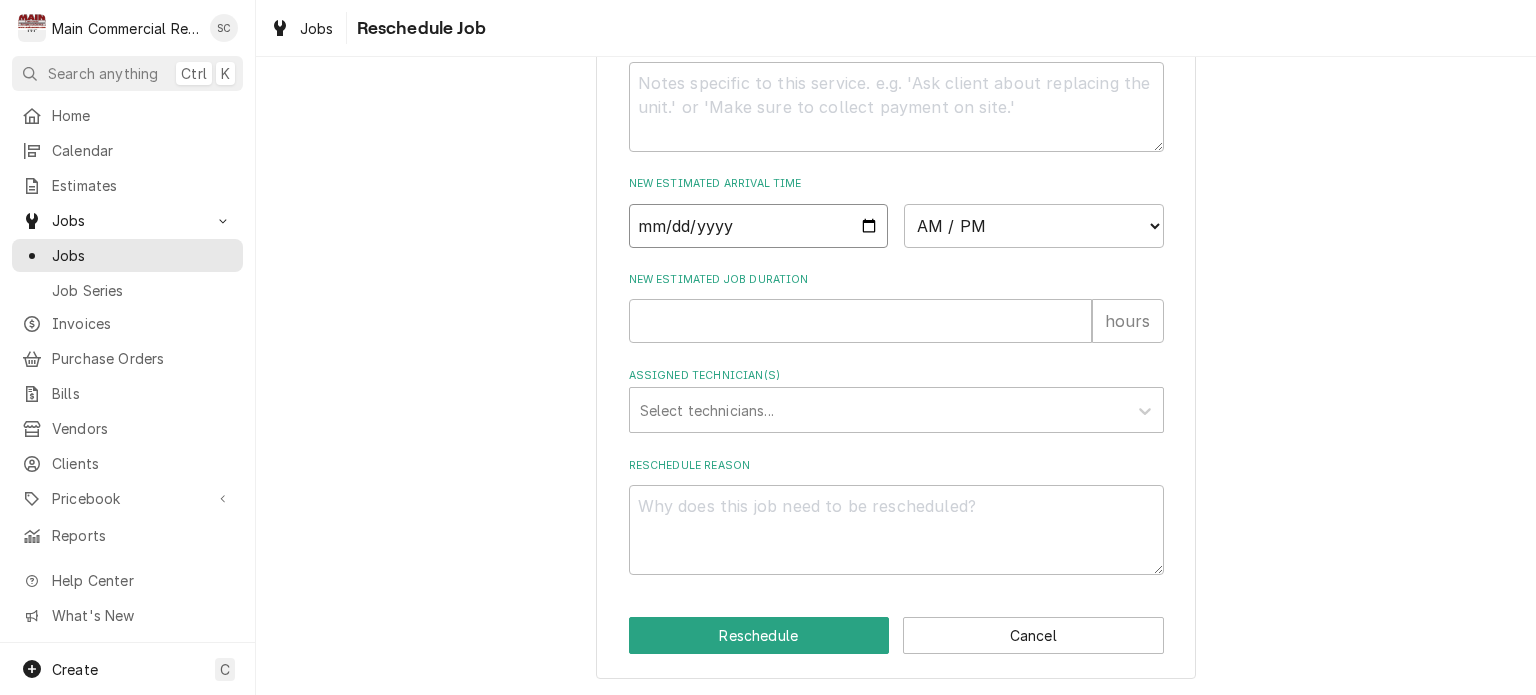 click at bounding box center [759, 226] 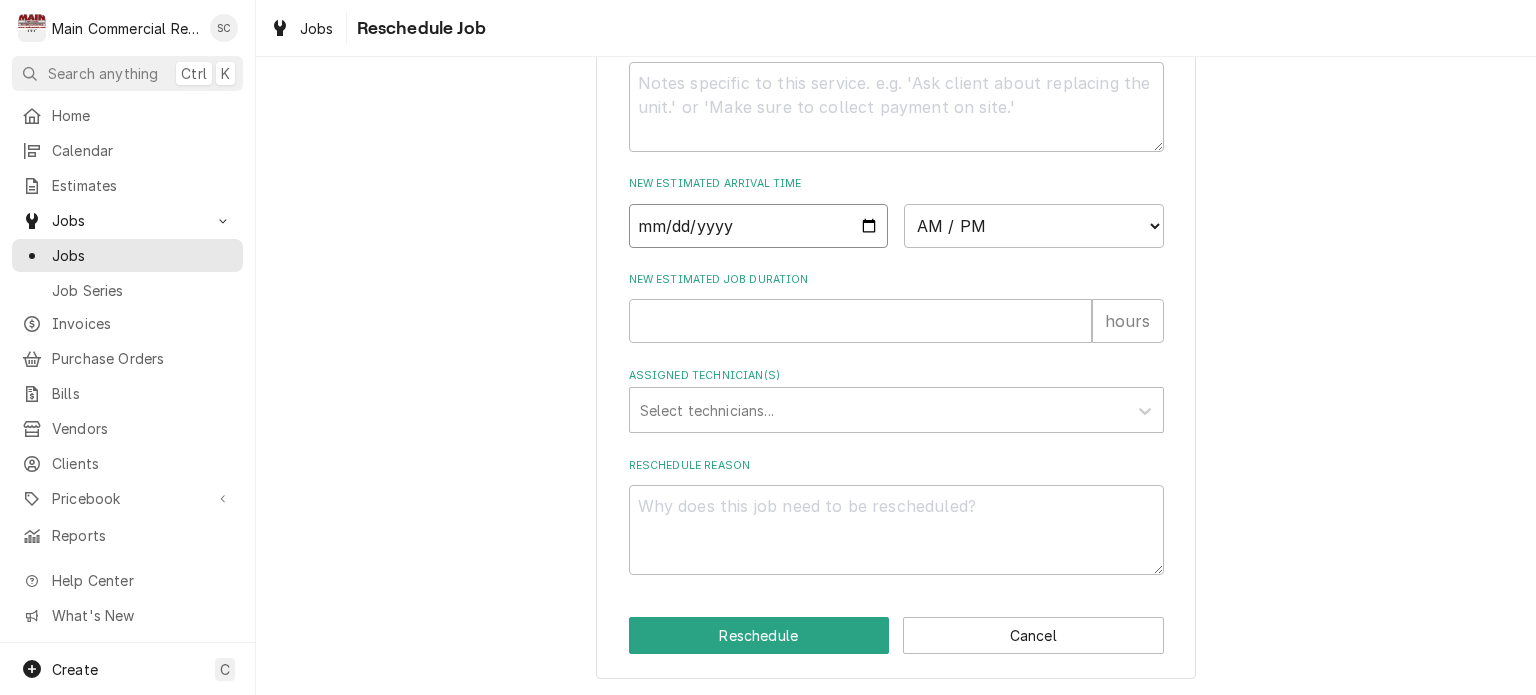 type on "x" 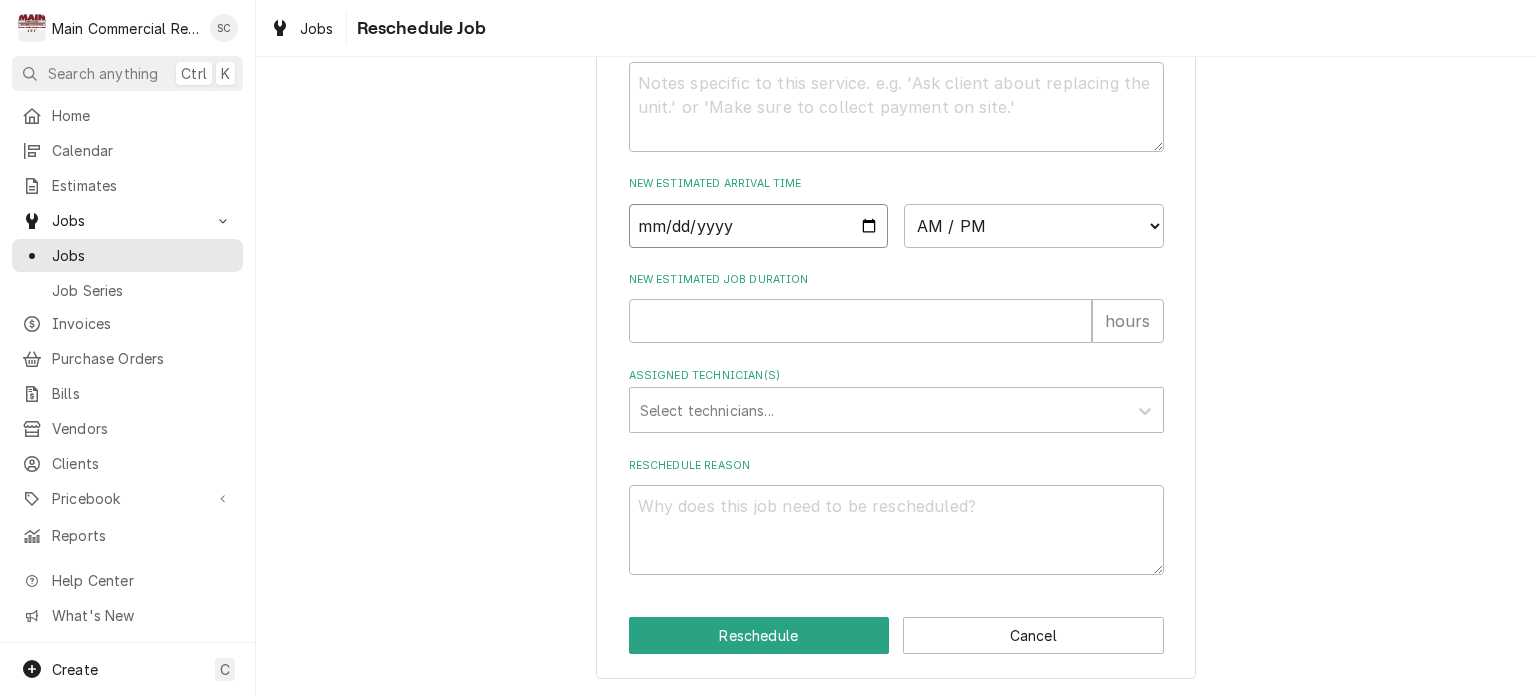 type on "2025-08-06" 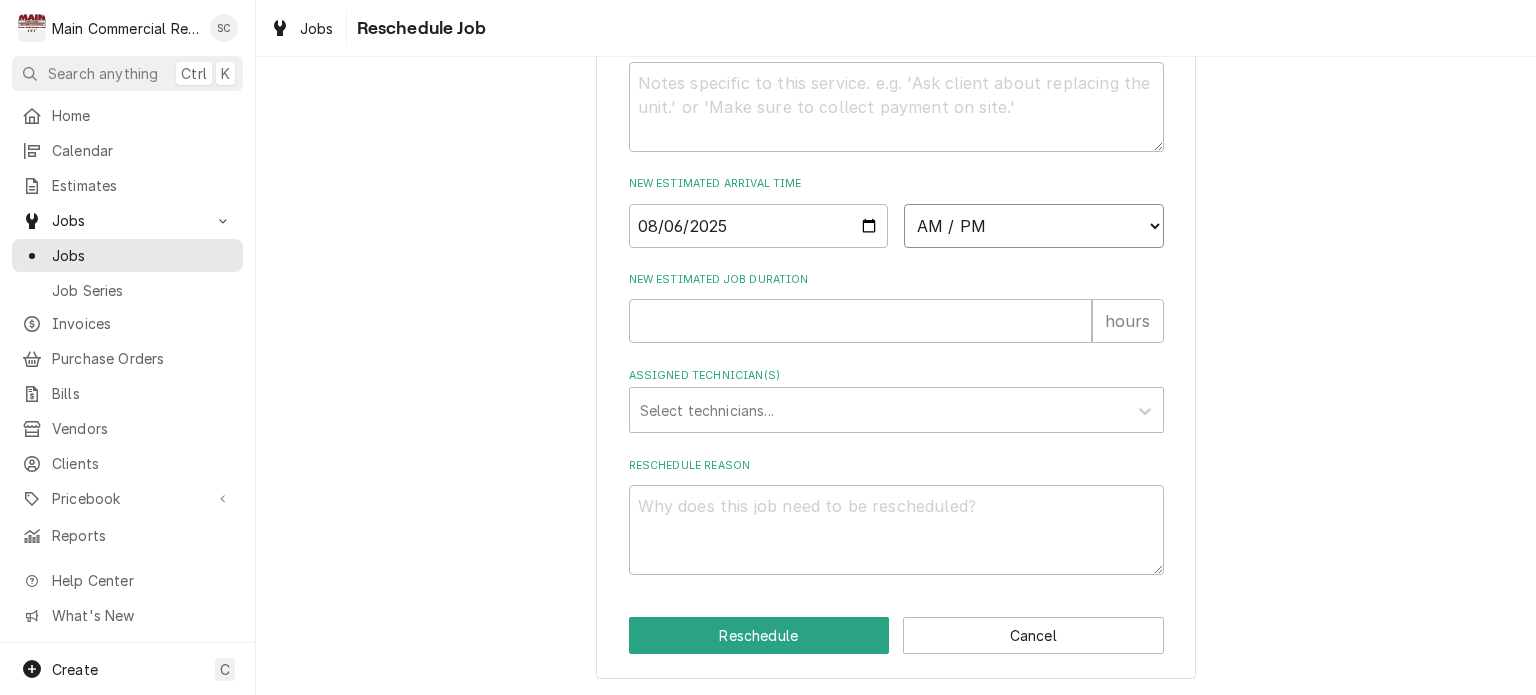 click on "AM / PM 6:00 AM 6:15 AM 6:30 AM 6:45 AM 7:00 AM 7:15 AM 7:30 AM 7:45 AM 8:00 AM 8:15 AM 8:30 AM 8:45 AM 9:00 AM 9:15 AM 9:30 AM 9:45 AM 10:00 AM 10:15 AM 10:30 AM 10:45 AM 11:00 AM 11:15 AM 11:30 AM 11:45 AM 12:00 PM 12:15 PM 12:30 PM 12:45 PM 1:00 PM 1:15 PM 1:30 PM 1:45 PM 2:00 PM 2:15 PM 2:30 PM 2:45 PM 3:00 PM 3:15 PM 3:30 PM 3:45 PM 4:00 PM 4:15 PM 4:30 PM 4:45 PM 5:00 PM 5:15 PM 5:30 PM 5:45 PM 6:00 PM 6:15 PM 6:30 PM 6:45 PM 7:00 PM 7:15 PM 7:30 PM 7:45 PM 8:00 PM 8:15 PM 8:30 PM 8:45 PM 9:00 PM 9:15 PM 9:30 PM 9:45 PM 10:00 PM 10:15 PM 10:30 PM 10:45 PM 11:00 PM 11:15 PM 11:30 PM 11:45 PM 12:00 AM 12:15 AM 12:30 AM 12:45 AM 1:00 AM 1:15 AM 1:30 AM 1:45 AM 2:00 AM 2:15 AM 2:30 AM 2:45 AM 3:00 AM 3:15 AM 3:30 AM 3:45 AM 4:00 AM 4:15 AM 4:30 AM 4:45 AM 5:00 AM 5:15 AM 5:30 AM 5:45 AM" at bounding box center [1034, 226] 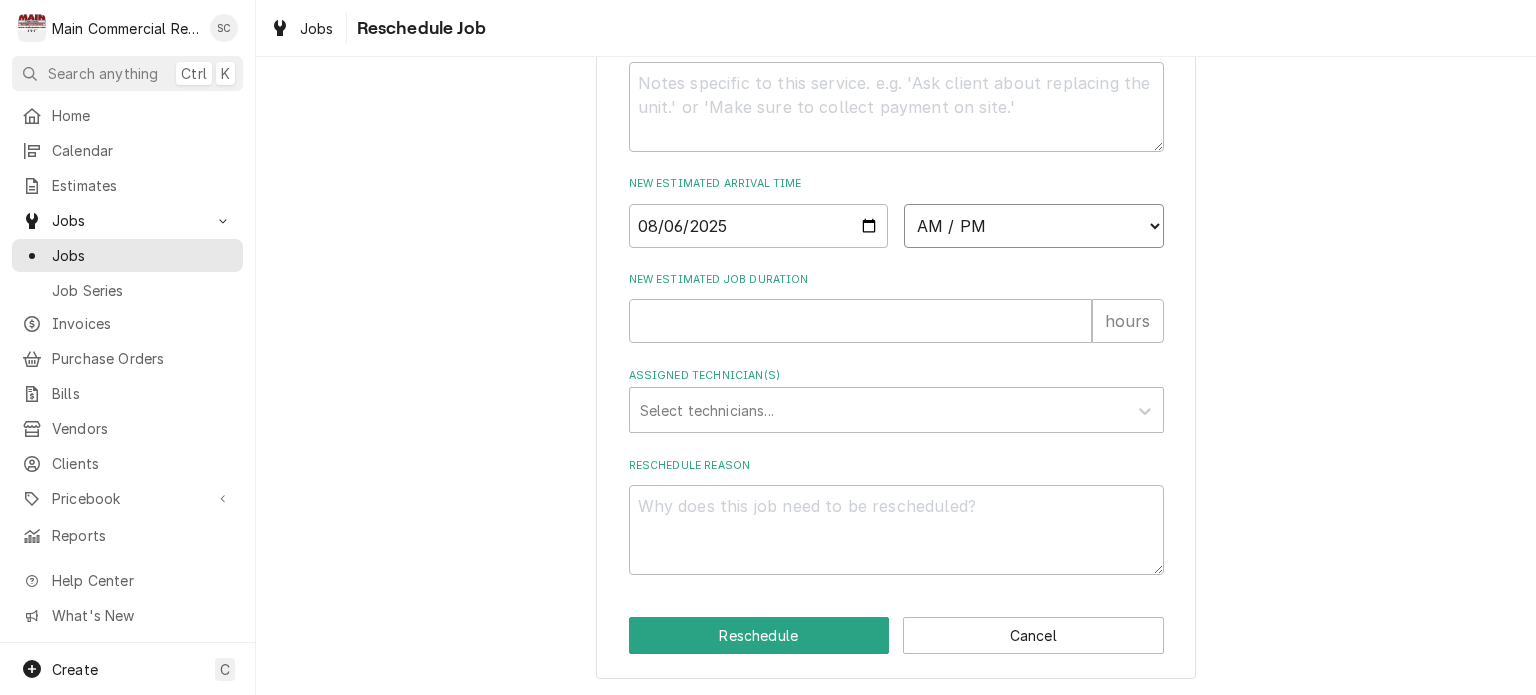 select on "08:30:00" 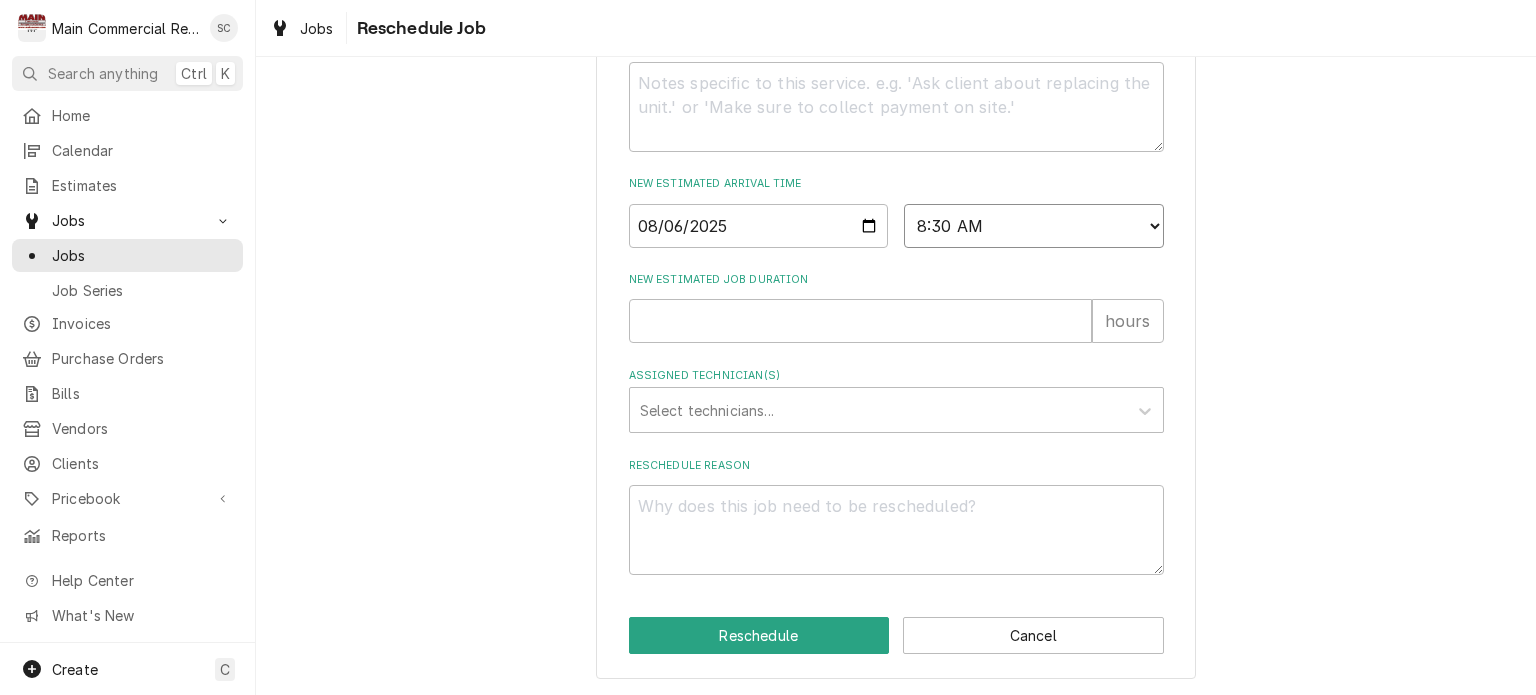 click on "AM / PM 6:00 AM 6:15 AM 6:30 AM 6:45 AM 7:00 AM 7:15 AM 7:30 AM 7:45 AM 8:00 AM 8:15 AM 8:30 AM 8:45 AM 9:00 AM 9:15 AM 9:30 AM 9:45 AM 10:00 AM 10:15 AM 10:30 AM 10:45 AM 11:00 AM 11:15 AM 11:30 AM 11:45 AM 12:00 PM 12:15 PM 12:30 PM 12:45 PM 1:00 PM 1:15 PM 1:30 PM 1:45 PM 2:00 PM 2:15 PM 2:30 PM 2:45 PM 3:00 PM 3:15 PM 3:30 PM 3:45 PM 4:00 PM 4:15 PM 4:30 PM 4:45 PM 5:00 PM 5:15 PM 5:30 PM 5:45 PM 6:00 PM 6:15 PM 6:30 PM 6:45 PM 7:00 PM 7:15 PM 7:30 PM 7:45 PM 8:00 PM 8:15 PM 8:30 PM 8:45 PM 9:00 PM 9:15 PM 9:30 PM 9:45 PM 10:00 PM 10:15 PM 10:30 PM 10:45 PM 11:00 PM 11:15 PM 11:30 PM 11:45 PM 12:00 AM 12:15 AM 12:30 AM 12:45 AM 1:00 AM 1:15 AM 1:30 AM 1:45 AM 2:00 AM 2:15 AM 2:30 AM 2:45 AM 3:00 AM 3:15 AM 3:30 AM 3:45 AM 4:00 AM 4:15 AM 4:30 AM 4:45 AM 5:00 AM 5:15 AM 5:30 AM 5:45 AM" at bounding box center (1034, 226) 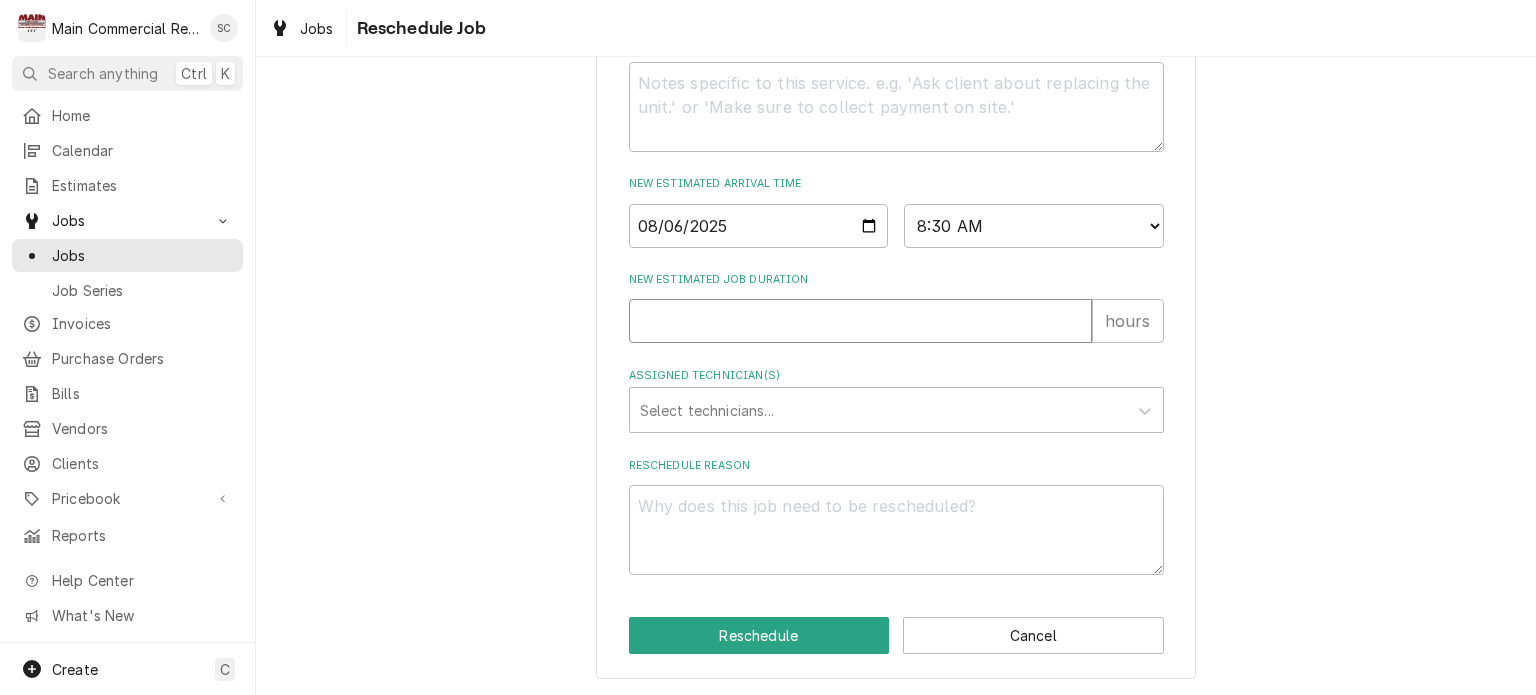 click on "New Estimated Job Duration" at bounding box center (860, 321) 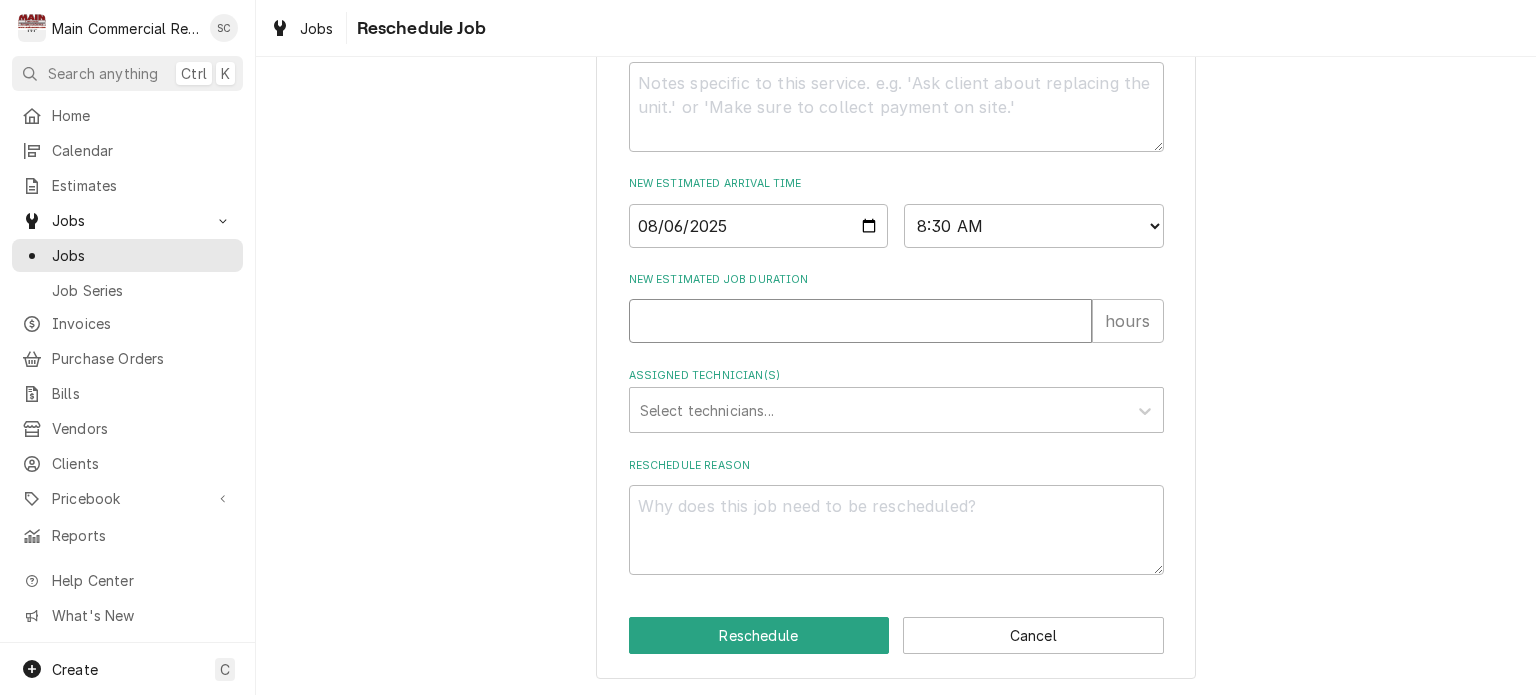 type on "x" 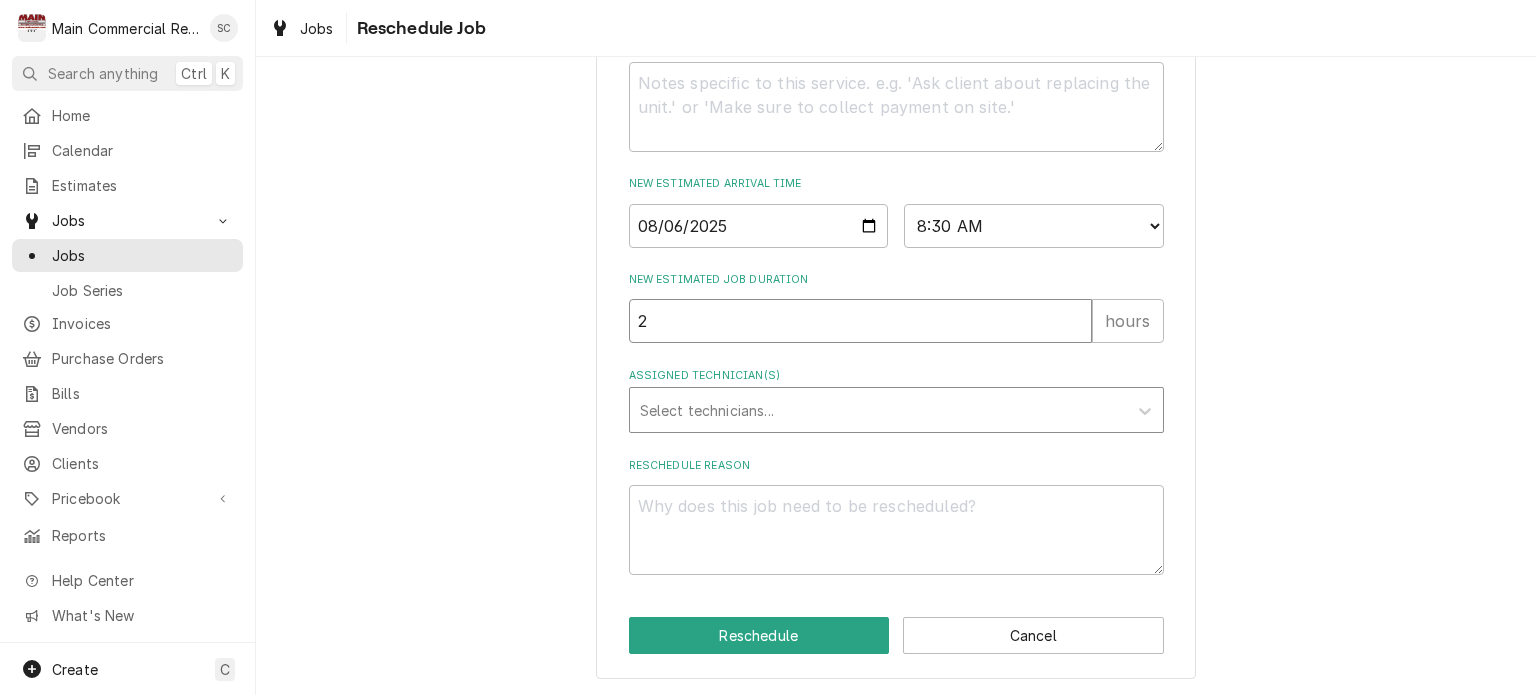 type on "2" 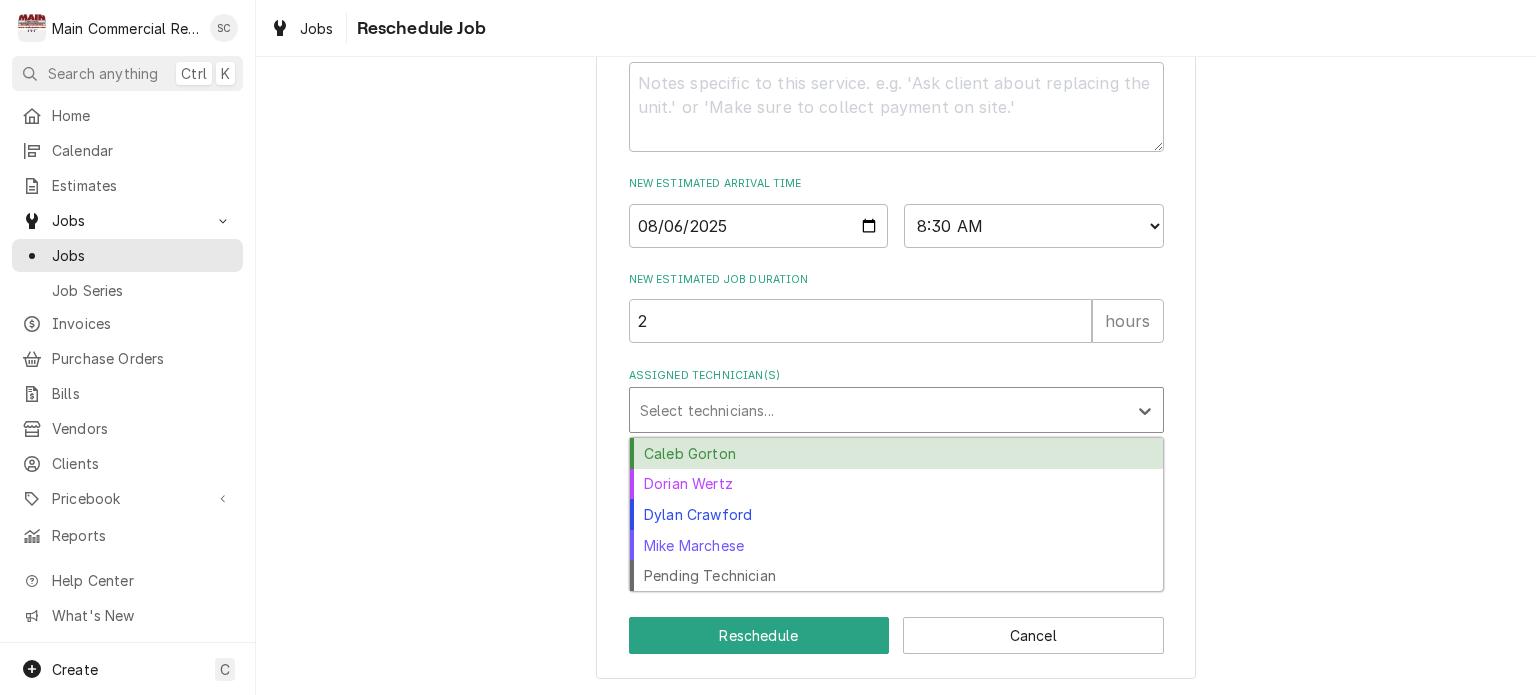 click at bounding box center (878, 410) 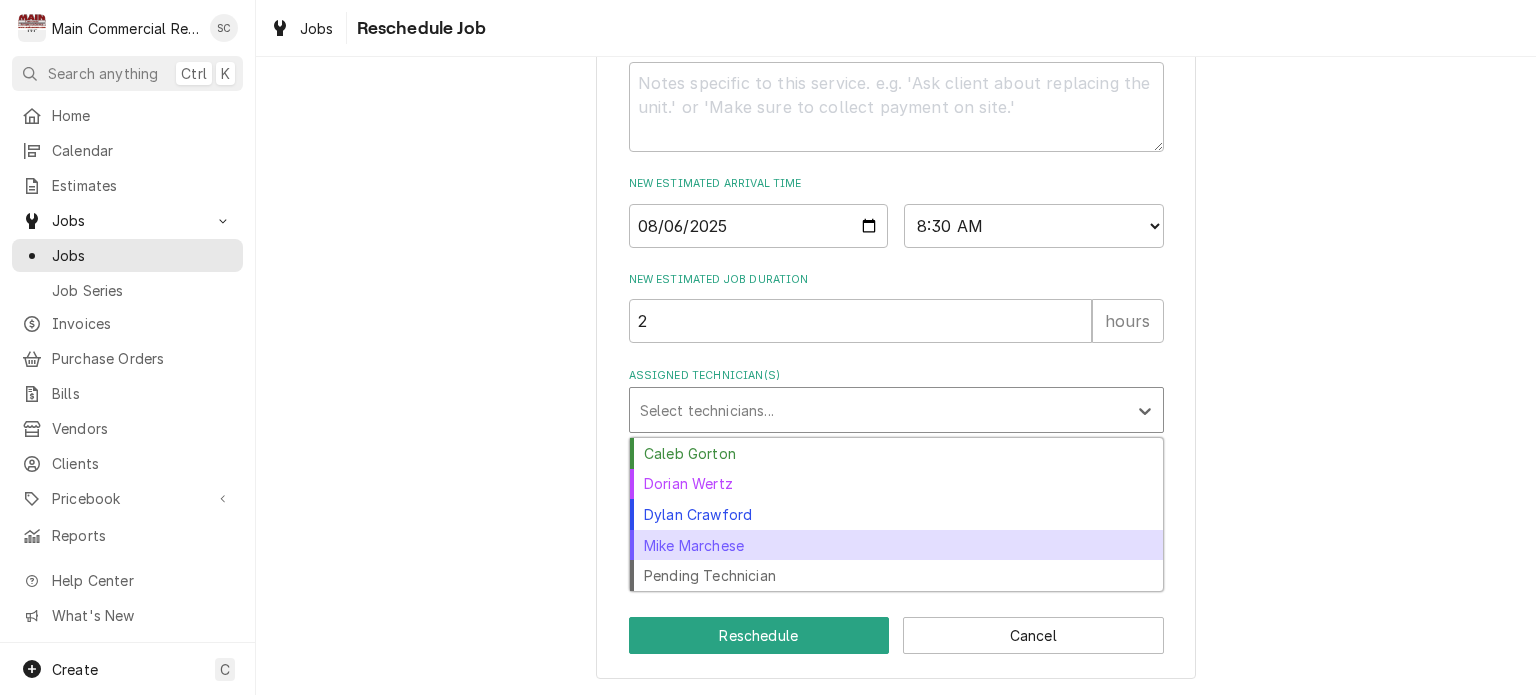 click on "Mike Marchese" at bounding box center [896, 545] 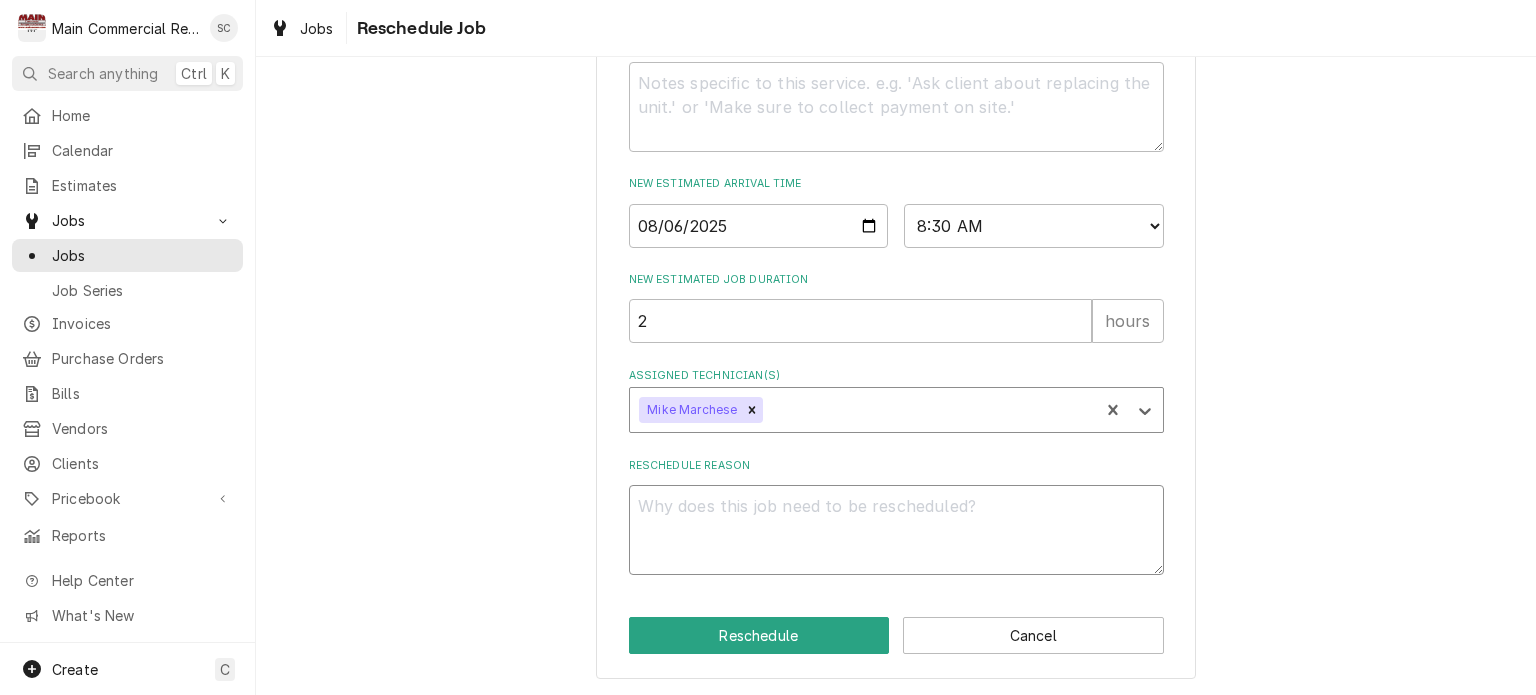 click on "Reschedule Reason" at bounding box center [896, 530] 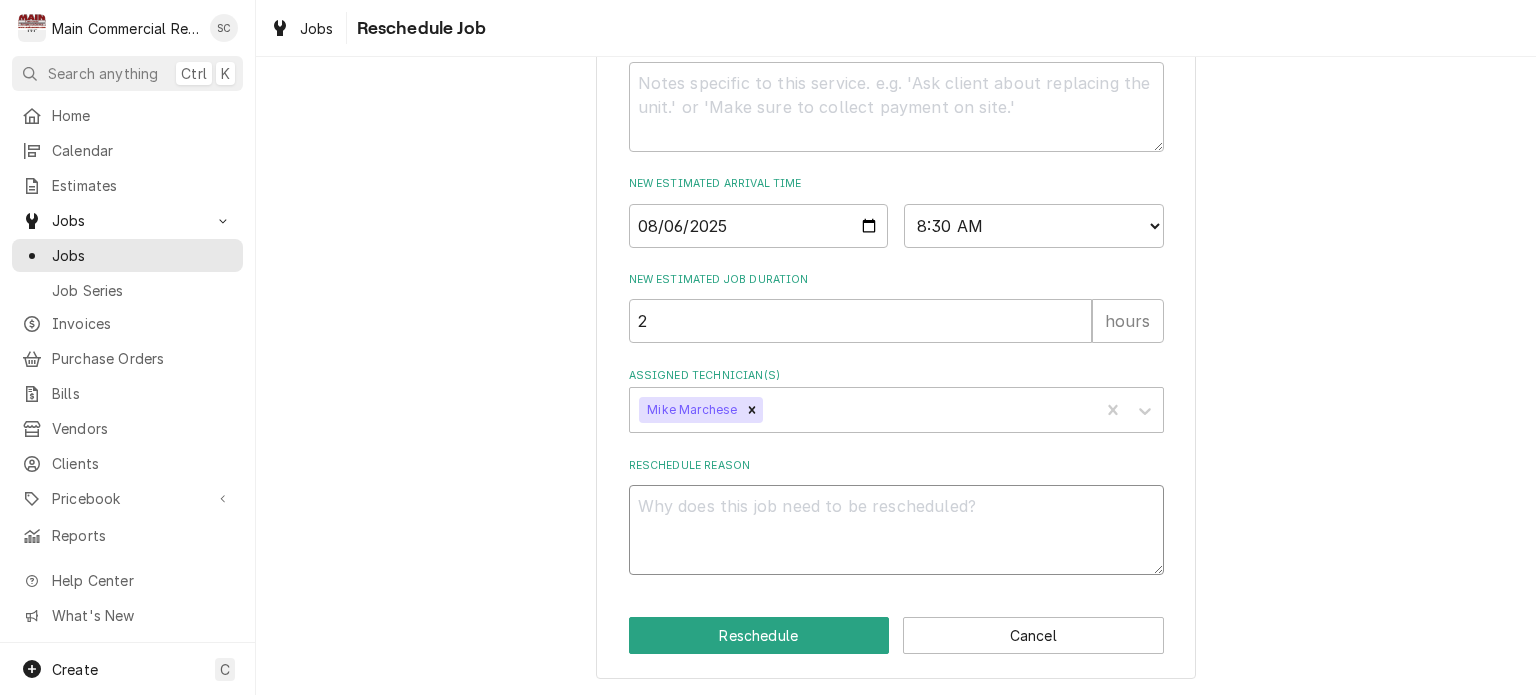 type on "x" 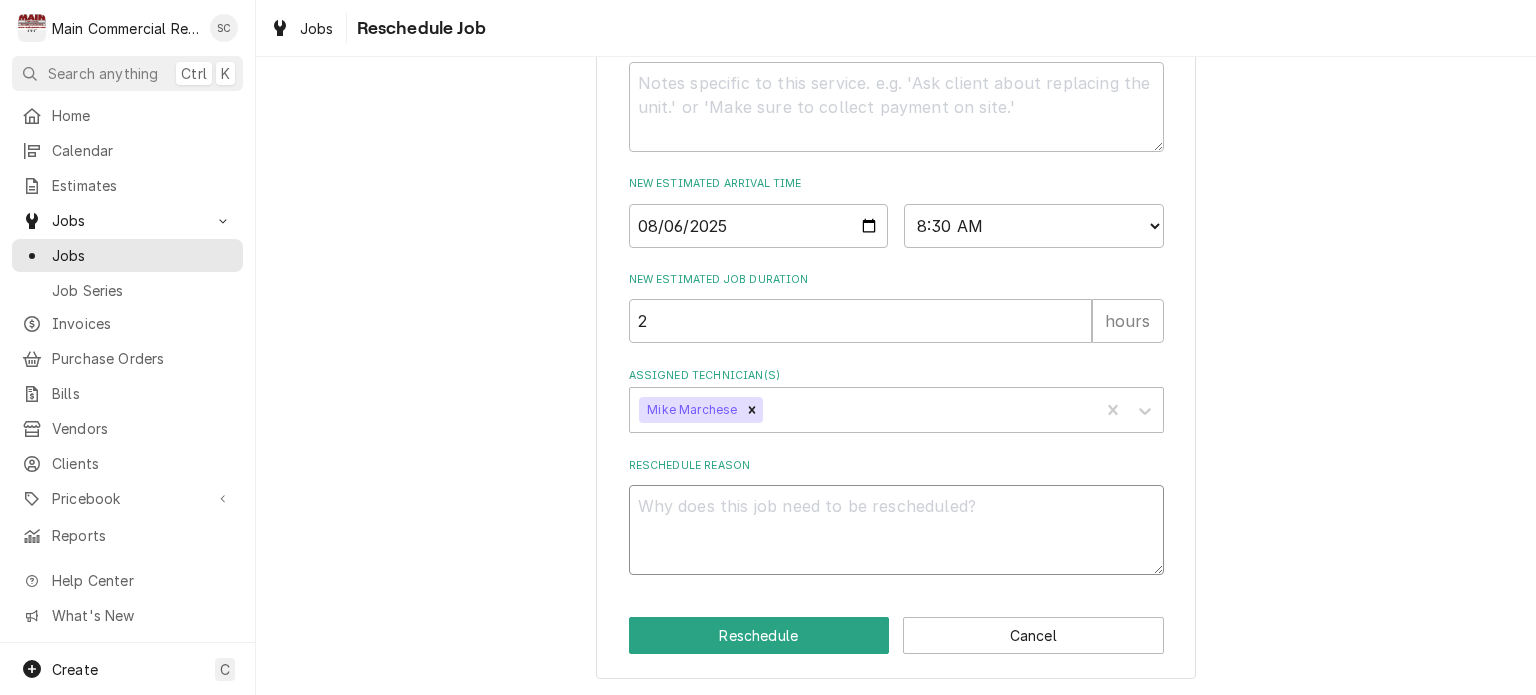 type on "C" 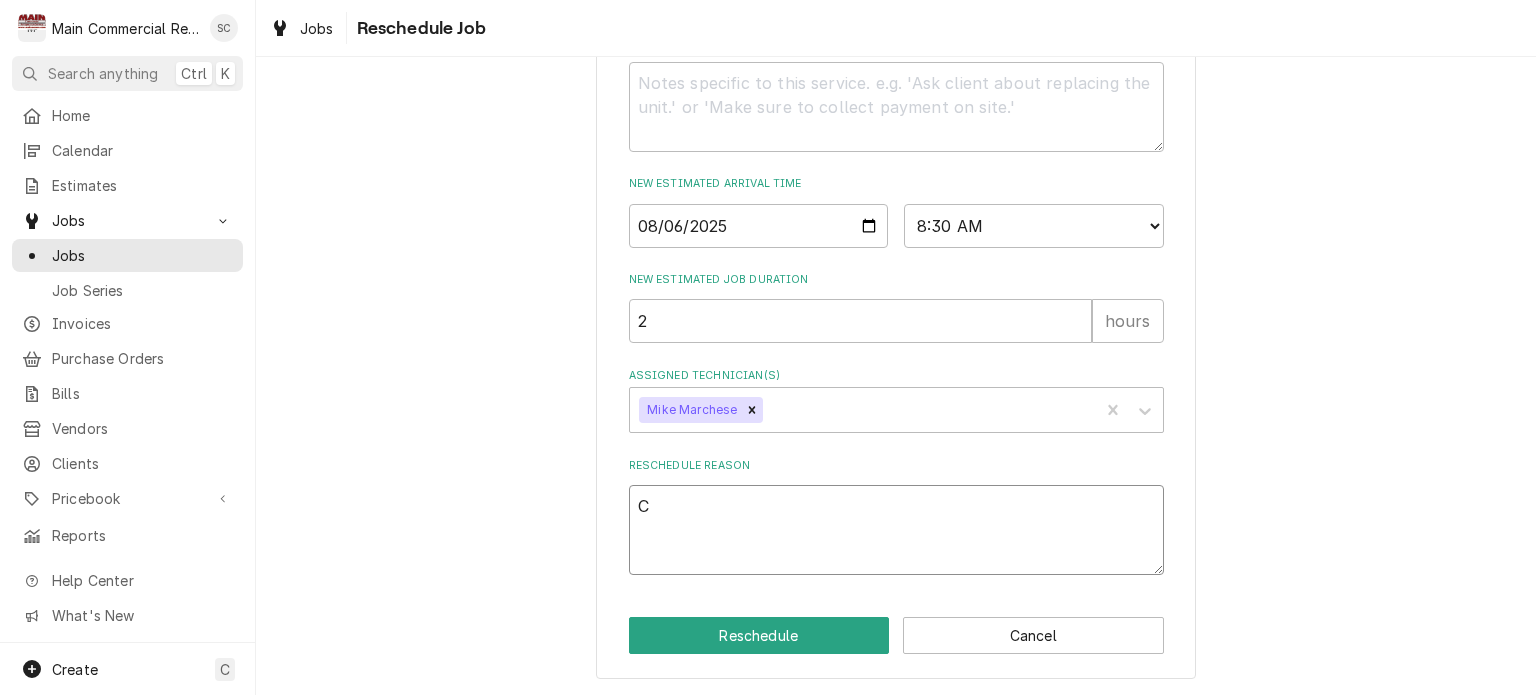 type on "x" 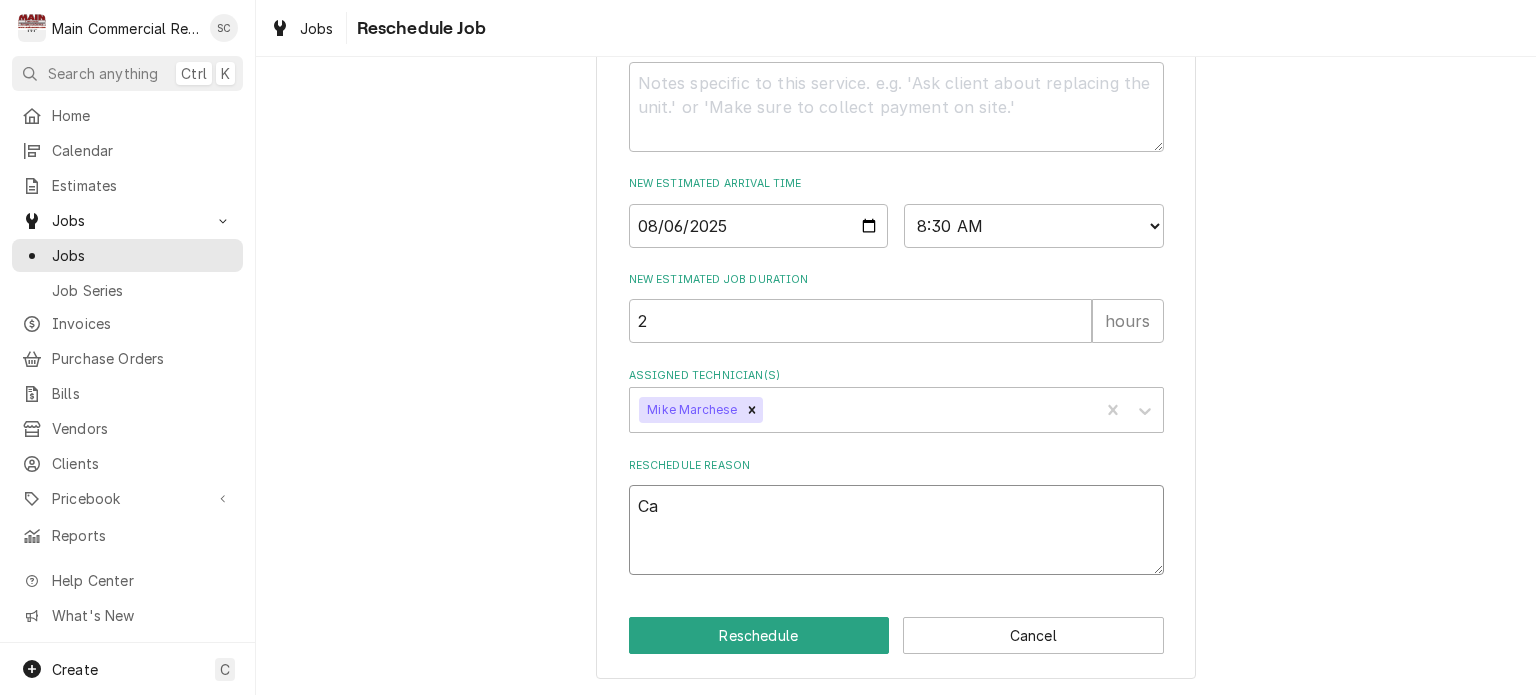 type on "x" 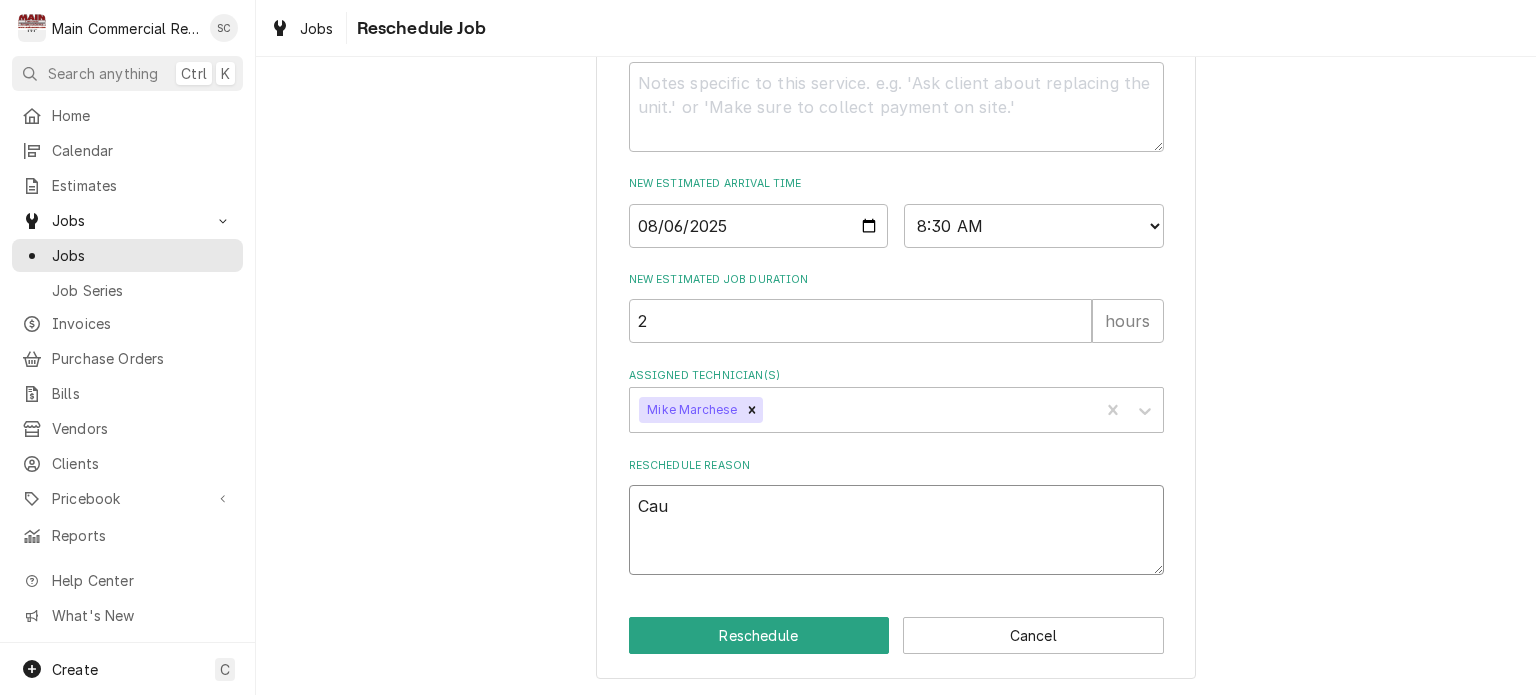 type on "x" 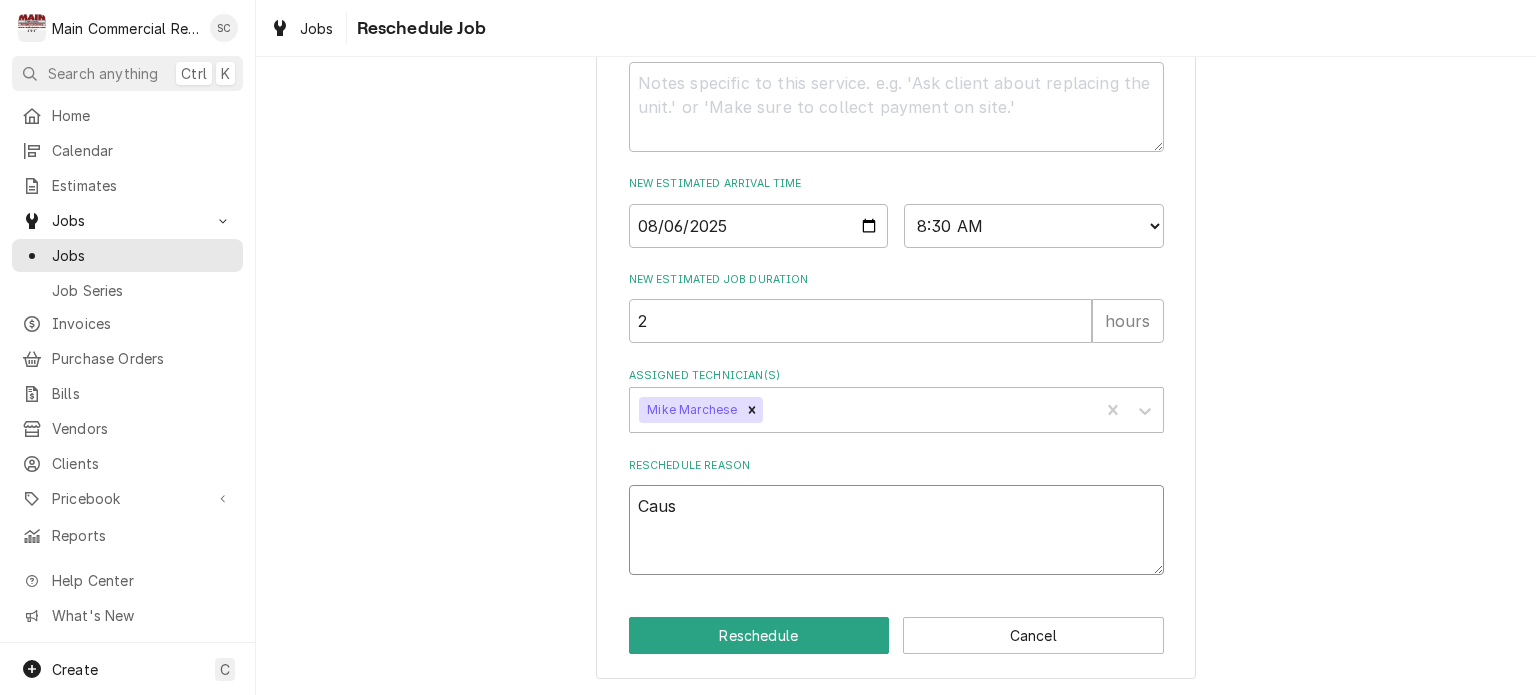 type on "x" 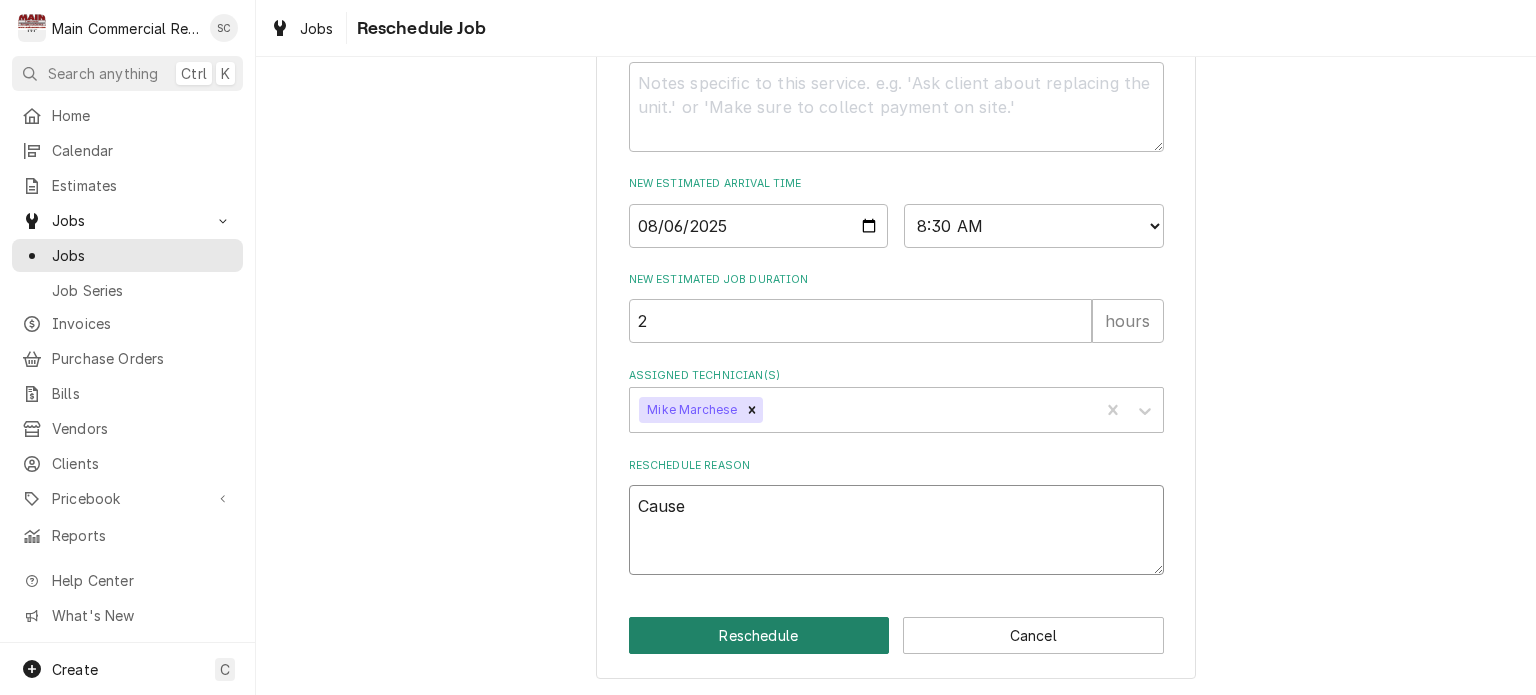 type on "Cause" 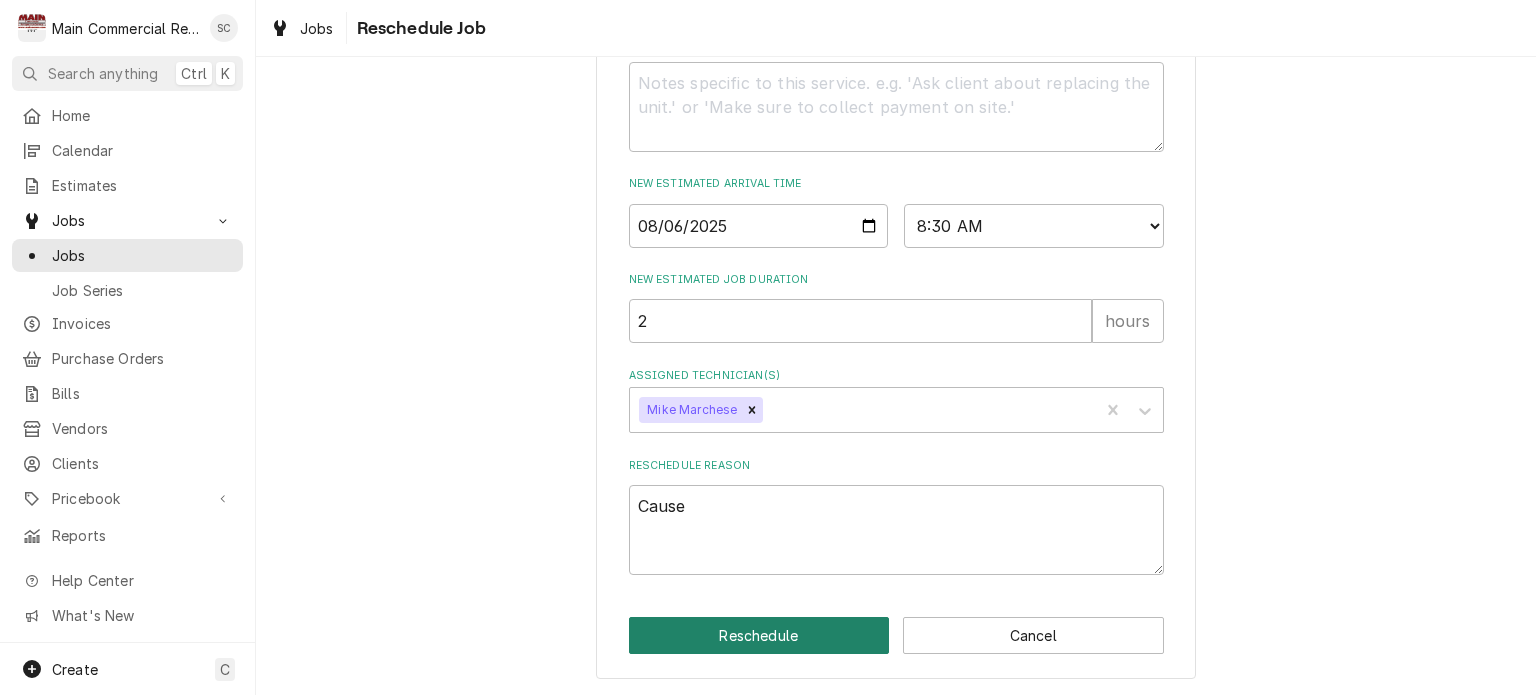 click on "Reschedule" at bounding box center (759, 635) 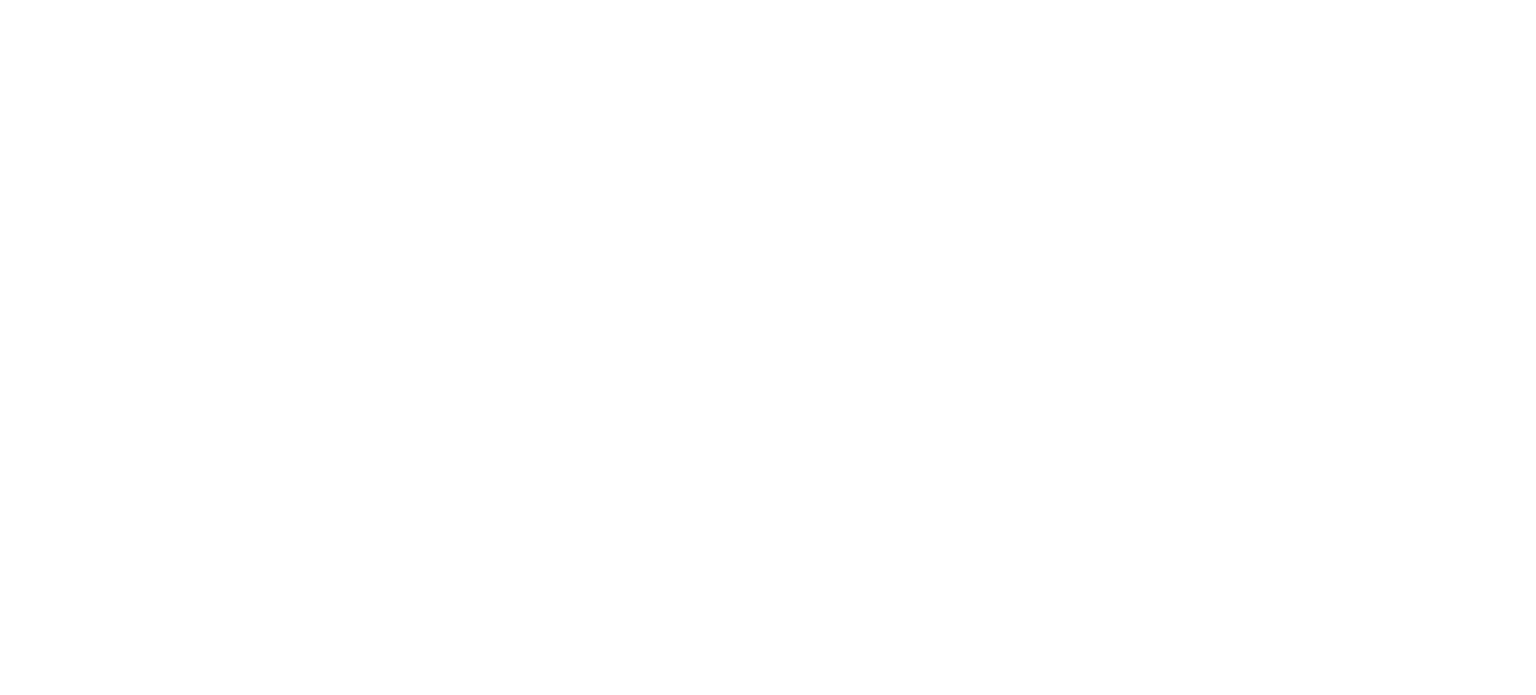 scroll, scrollTop: 0, scrollLeft: 0, axis: both 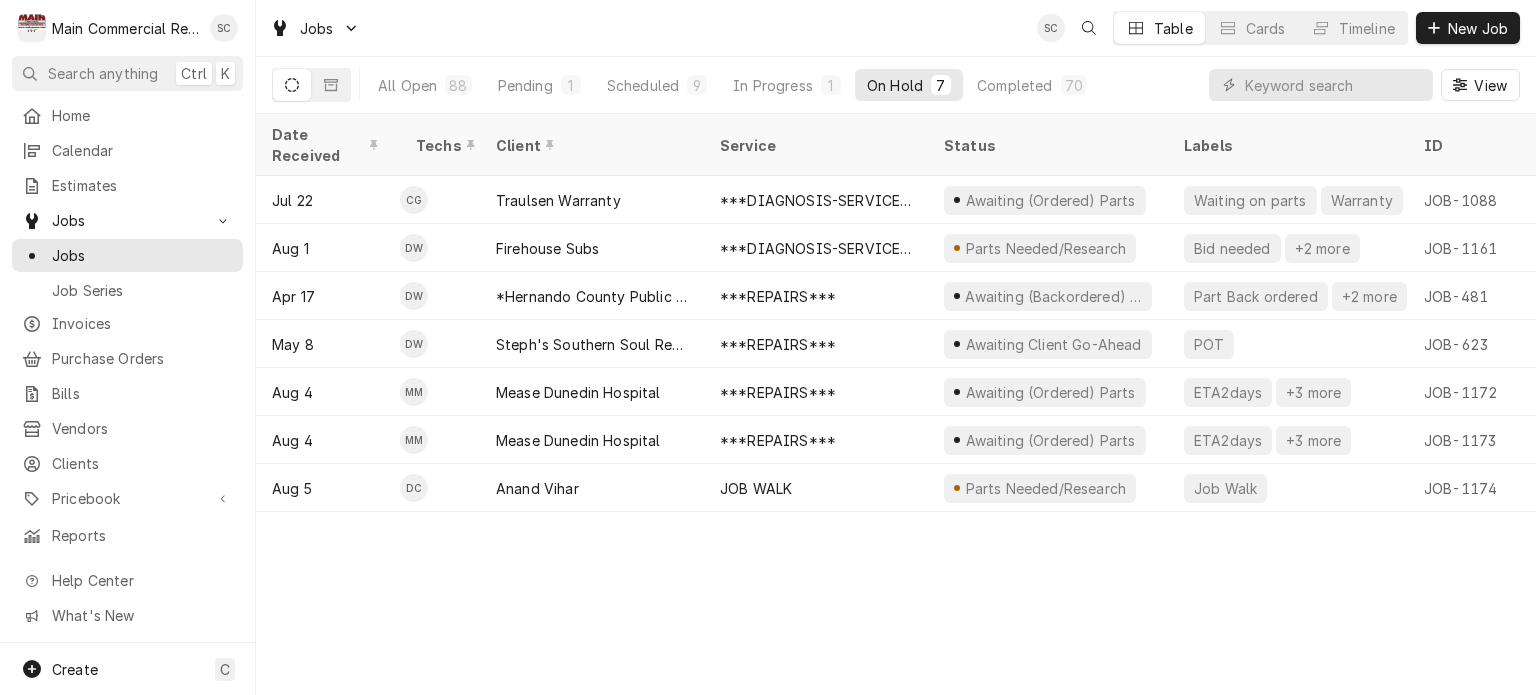 click on "Date Received Techs Client Service Status Labels ID Duration Location Name Job Type Priority Location Address Scheduled For On Hold Last Modified Jul 22   CG Traulsen Warranty ***DIAGNOSIS-SERVICE CALL*** Awaiting (Ordered) Parts Waiting on parts Warranty JOB-1088 1h Traulsen Warranty- Ruby Tuesday Service High 10509 Gibsonton Dr, Riverview, FL 33569 Jul 23   • 8:00 AM Jul 23   Aug 4   Aug 1   DW Firehouse Subs ***DIAGNOSIS-SERVICE CALL*** Parts Needed/Research Bid needed +2 more JOB-1161 2h — Service Urgent 3434 Eastlake Rd., Palm Harbor, FL 34685 Aug 1   • 4:00 PM Aug 4   Aug 4   Apr 17   DW *Hernando County Public School ***REPAIRS*** Awaiting (Backordered) Parts Part Back ordered +2 more JOB-481 5h *Moton Elementary School Service No Priority 7175 Emerson Road, Brooksville, FL 34601 Jul 10   • 8:00 AM Jul 10   Jul 10   May 8   DW Steph's Southern Soul Restaurant ***REPAIRS*** Awaiting Client Go-Ahead POT JOB-623 5h — Service No Priority 14519 5th St., Dade City, FL 33523 Aug 12   • 8:00 AM" at bounding box center (896, 404) 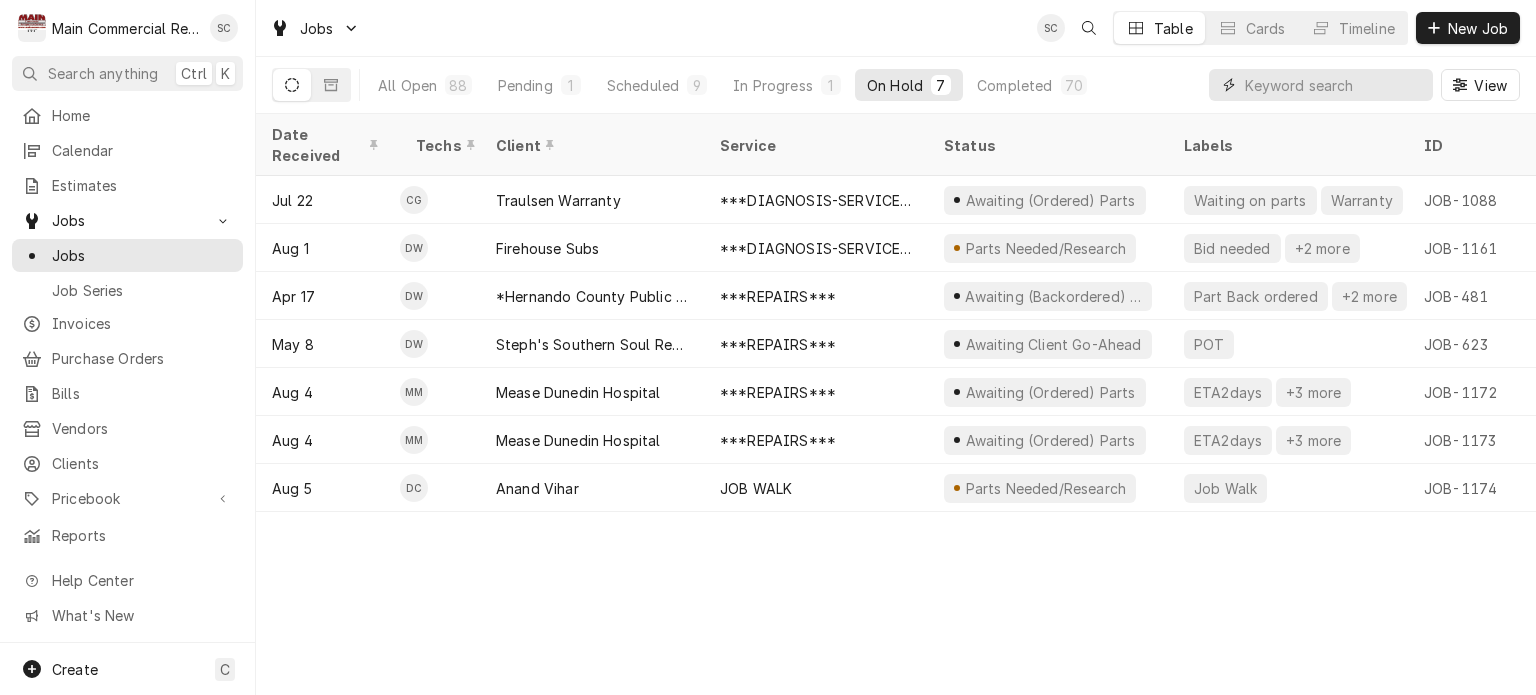 click at bounding box center (1334, 85) 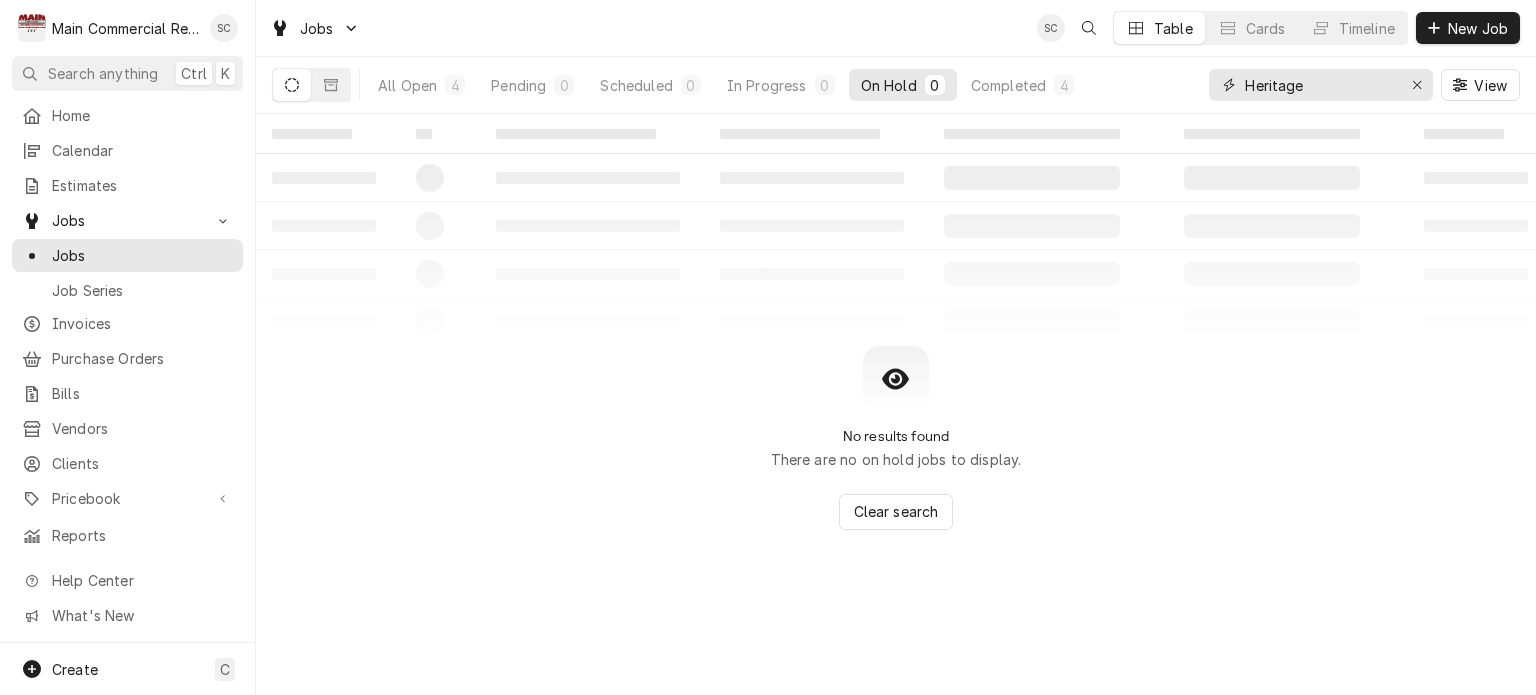 type on "Heritage" 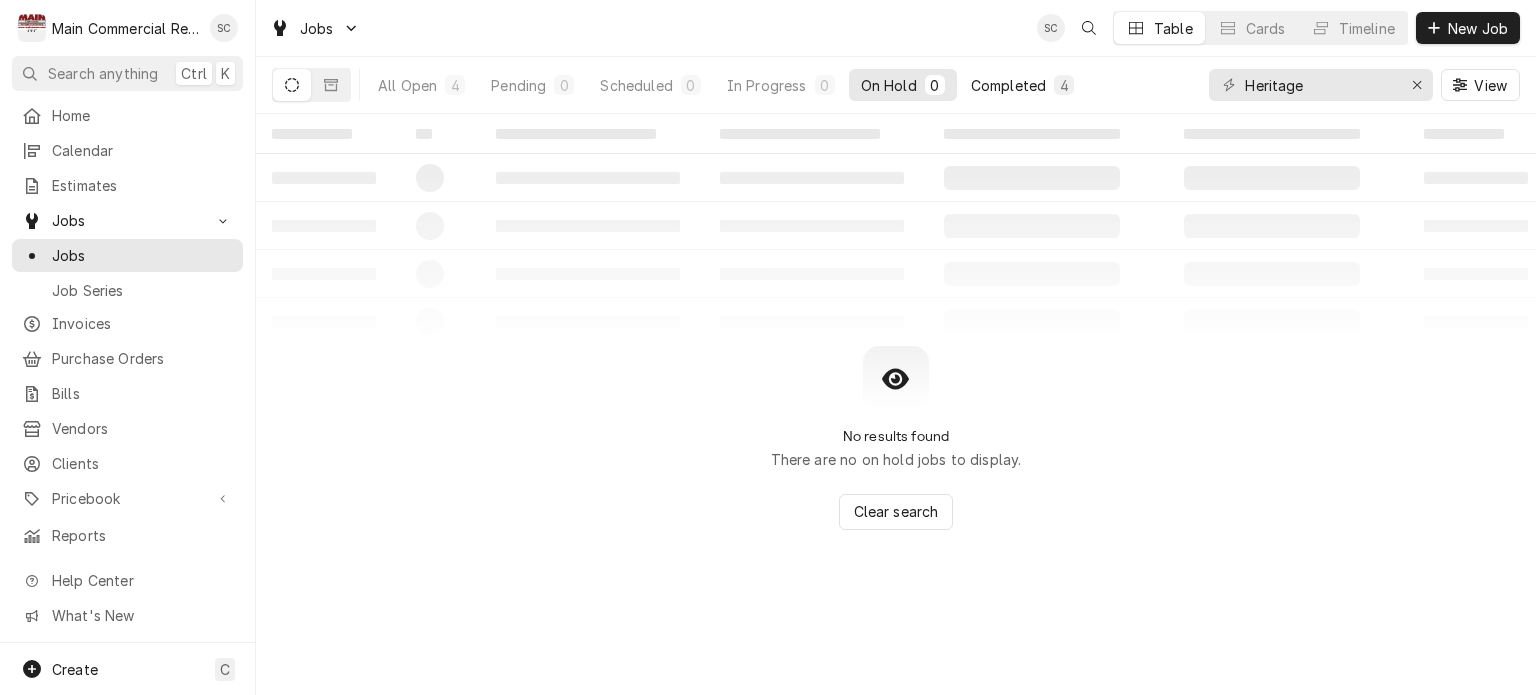 click on "Completed" at bounding box center (1008, 85) 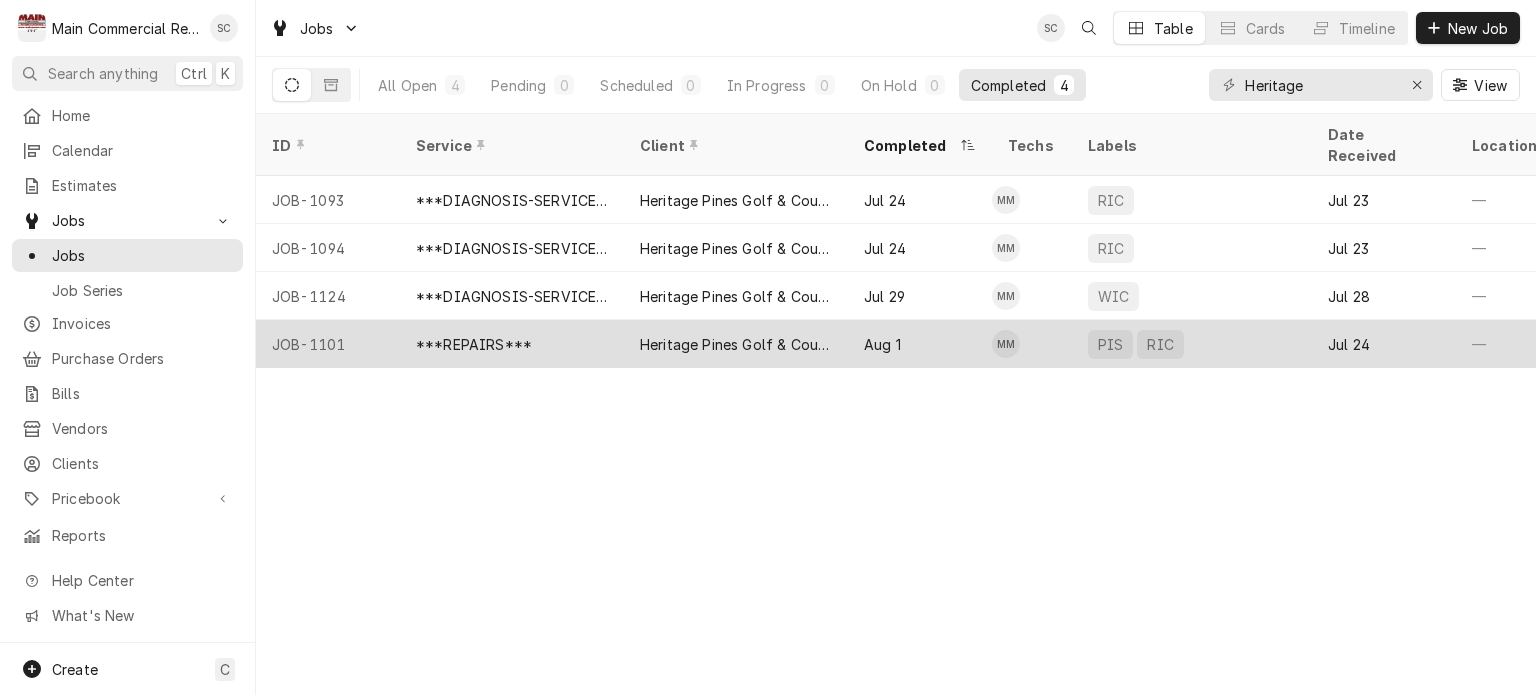click on "Heritage Pines Golf & Country Club" at bounding box center (736, 344) 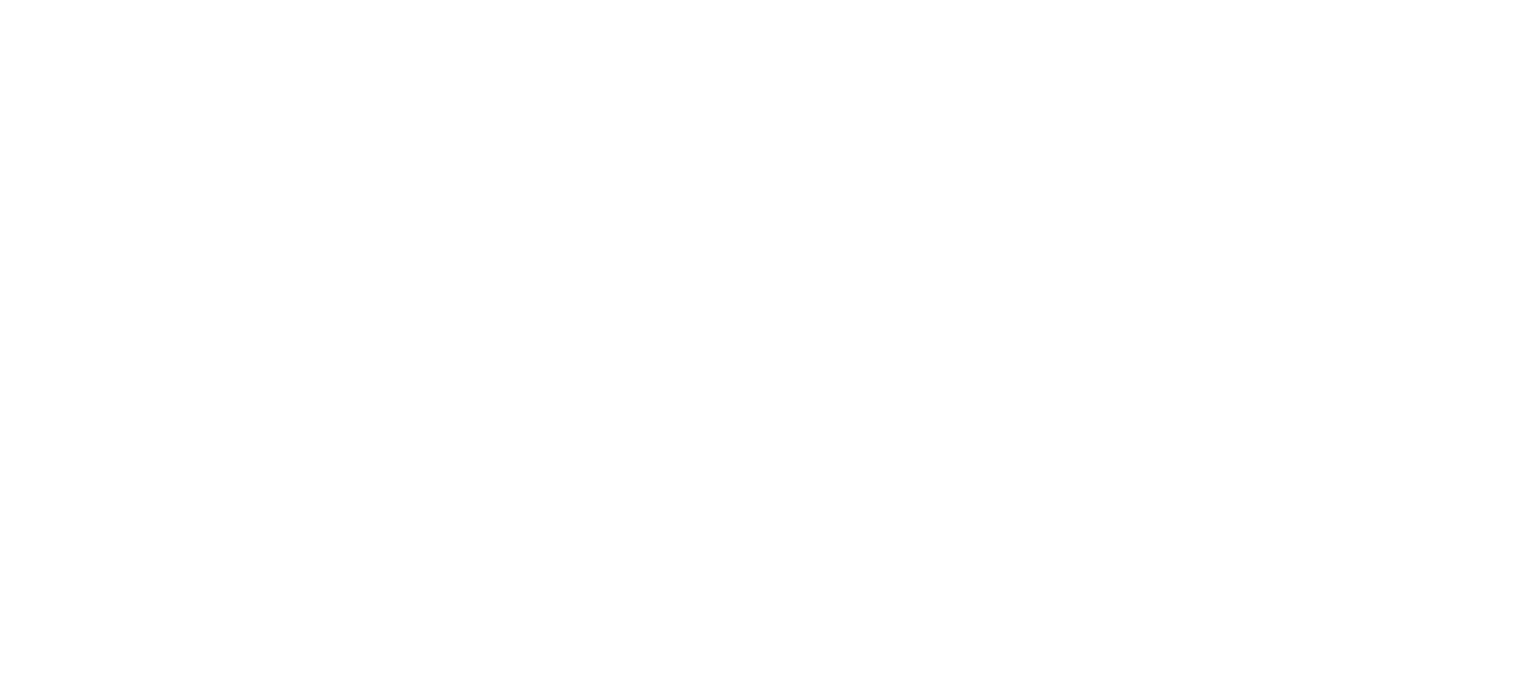 scroll, scrollTop: 0, scrollLeft: 0, axis: both 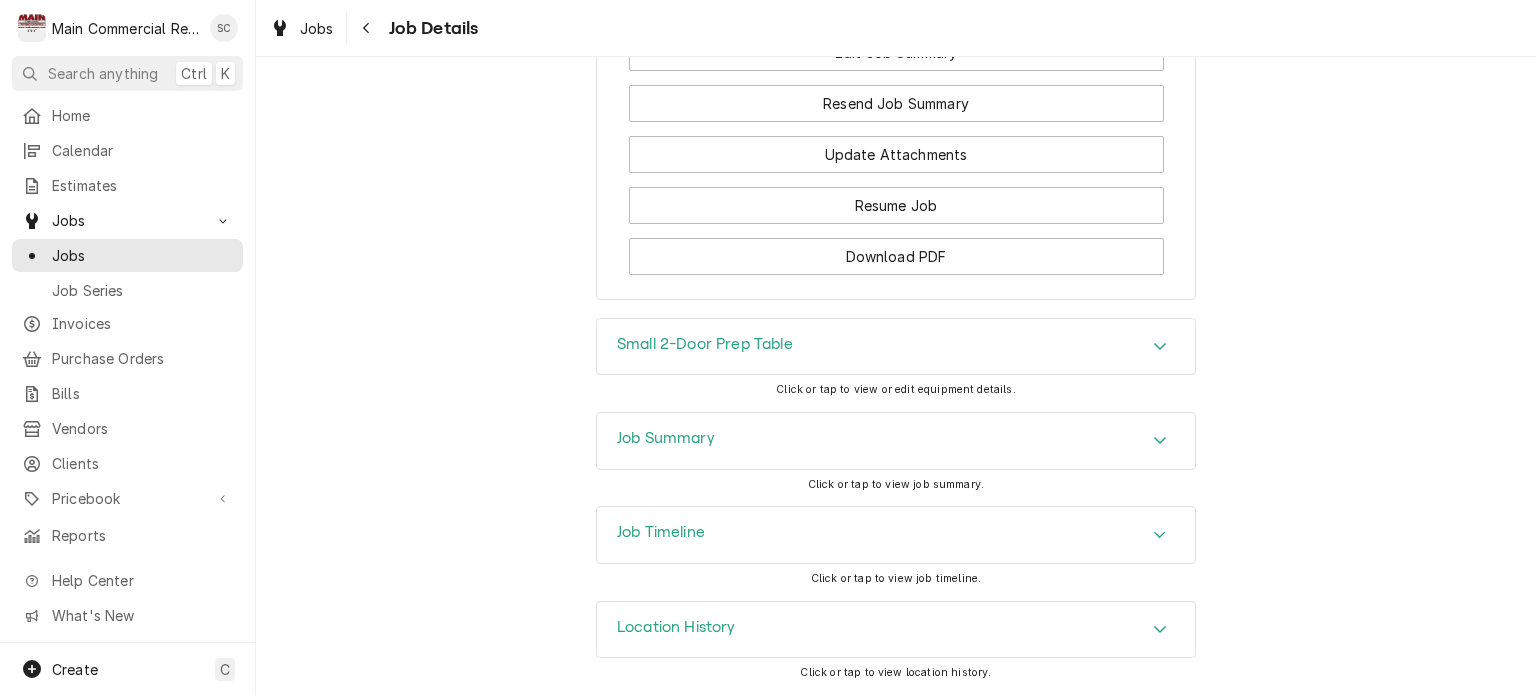 click 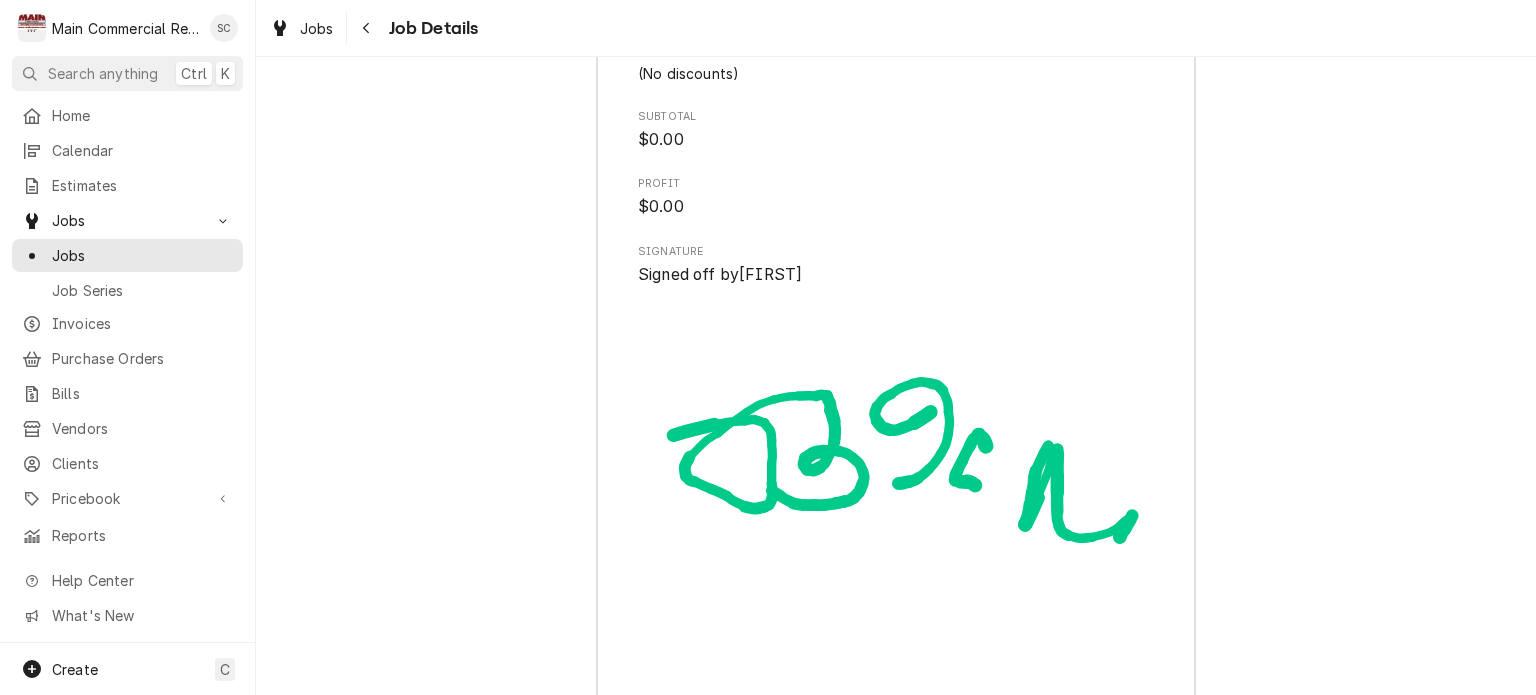 scroll, scrollTop: 4573, scrollLeft: 0, axis: vertical 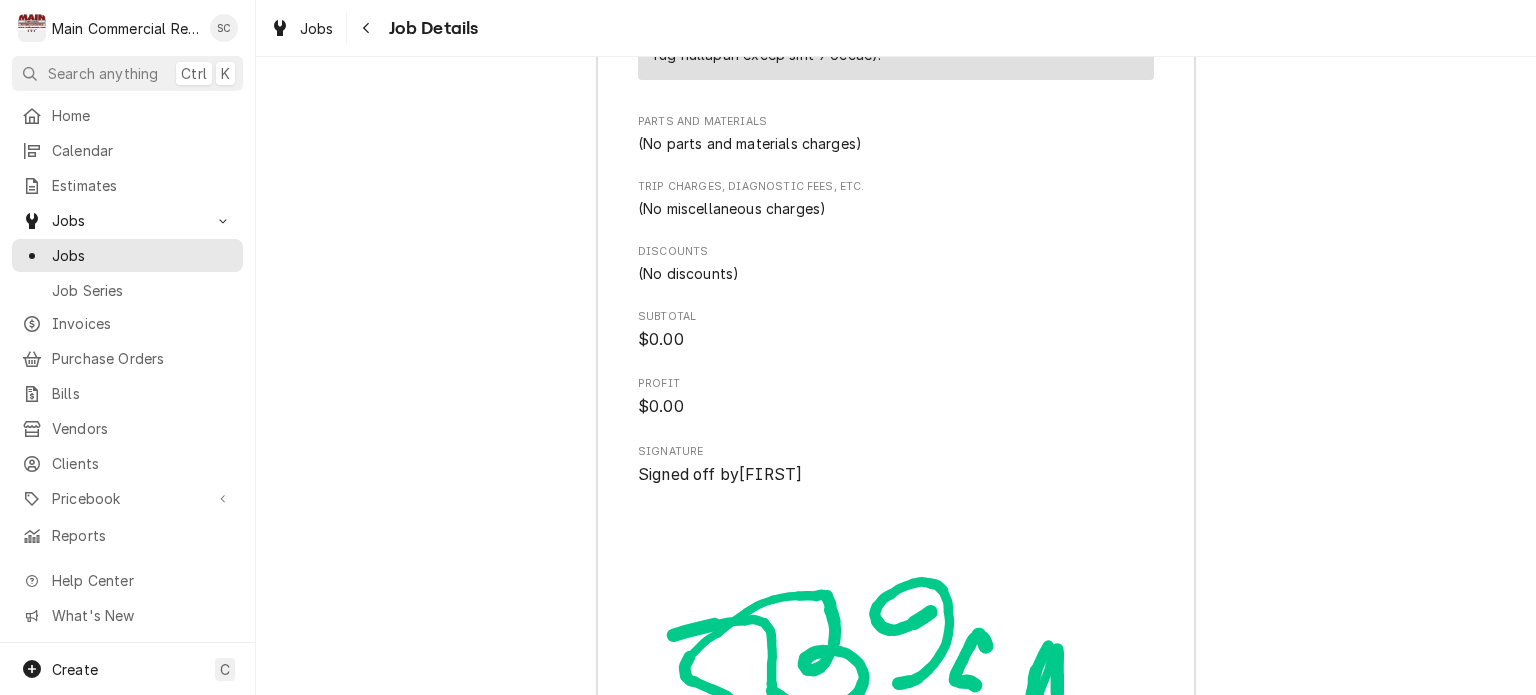 click on "Job Summary Roopairs Job ID JOB-1101 Service Type ***REPAIRS*** Job Type Service Total Time Logged 2h 26min Service Charges Short Description ***REPAIRS*** Service Date Aug 1, 2025 Unit Cost $0.00 Qty. 1 Price $0.00 Amount $0.00 Service  Summary Parts and Materials (No parts and materials charges) Trip Charges, Diagnostic Fees, etc. (No miscellaneous charges) Discounts (No discounts) Subtotal $0.00 Profit $0.00 Signature Signed off by  [FIRST]" at bounding box center [896, -227] 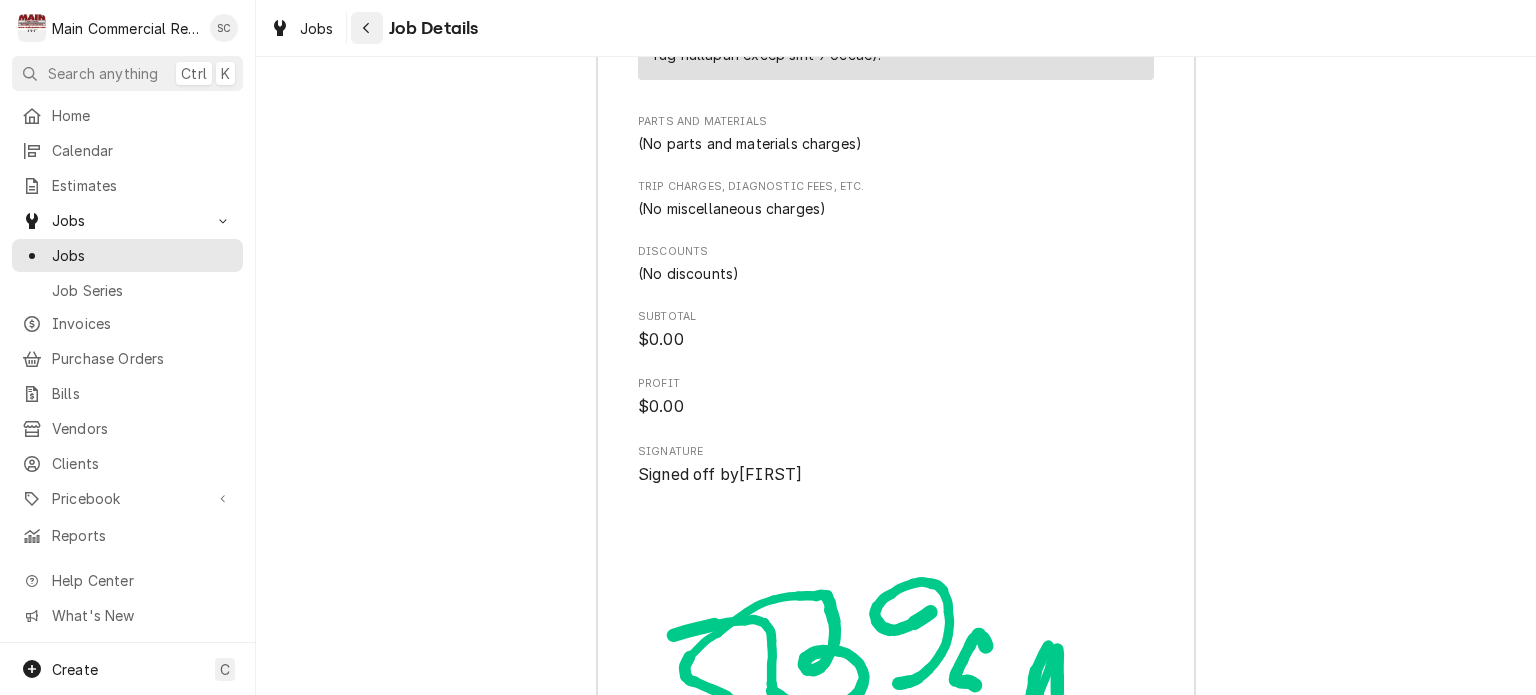 click at bounding box center (367, 28) 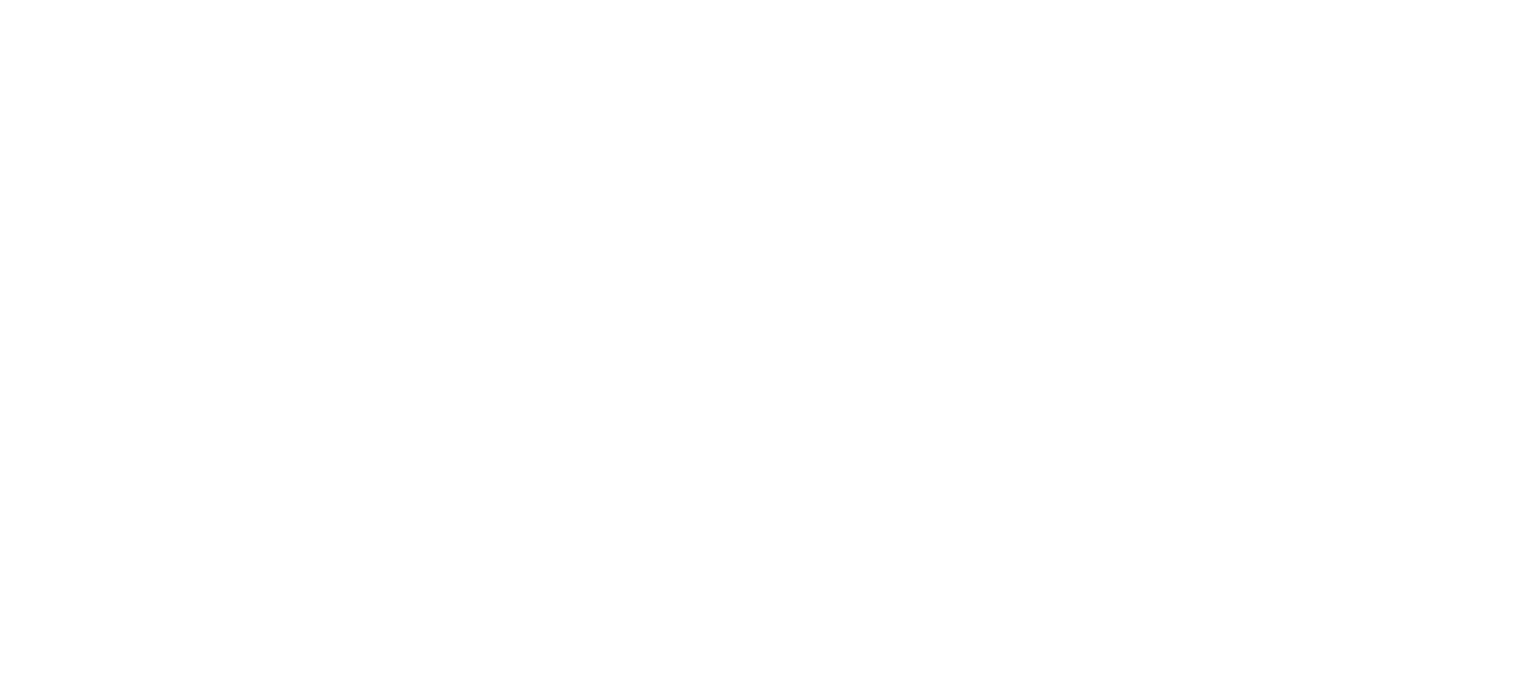 scroll, scrollTop: 0, scrollLeft: 0, axis: both 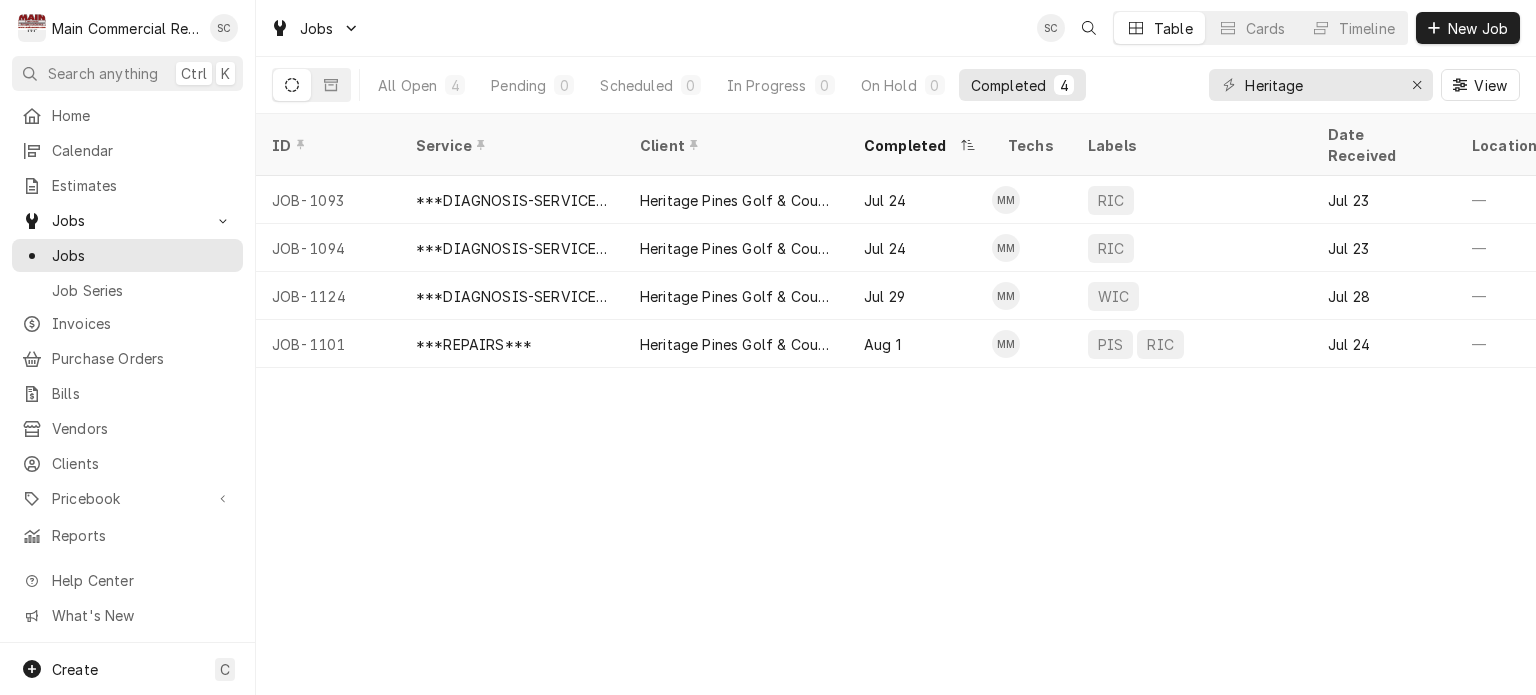 click on "ID Service Client Completed Techs Labels Date Received Location Name Location Address Job Type Priority Last Modified Status Scheduled For Duration JOB-1093 ***DIAGNOSIS-SERVICE CALL*** Heritage Pines Golf & Country Club Jul 24   MM RIC Jul 23   — [NUMBER] [STREET], [CITY], [STATE] [POSTAL_CODE] Service Medium Jul 24   Uninvoiced Jul 24   • 8:00 AM 2h JOB-1094 ***DIAGNOSIS-SERVICE CALL*** Heritage Pines Golf & Country Club Jul 24   MM RIC Jul 23   — [NUMBER] [STREET], [CITY], [STATE] [POSTAL_CODE] Service No Priority Jul 24   Uninvoiced Jul 24   • 10:00 AM 2h JOB-1124 ***DIAGNOSIS-SERVICE CALL*** Heritage Pines Golf & Country Club Jul 29   MM WIC Jul 28   — [NUMBER] [STREET], [CITY], [STATE] [POSTAL_CODE] Service High Jul 29   Uninvoiced Jul 29   • 12:00 PM 2h JOB-1101 ***REPAIRS*** Heritage Pines Golf & Country Club Aug 1   MM PIS RIC Jul 24   — [NUMBER] [STREET], [CITY], [STATE] [POSTAL_CODE] Service No Priority Aug 1   Uninvoiced Aug 1   • 12:00 PM 3h kv6BvOk Date — Time — Duration — Labels No labels" at bounding box center (896, 404) 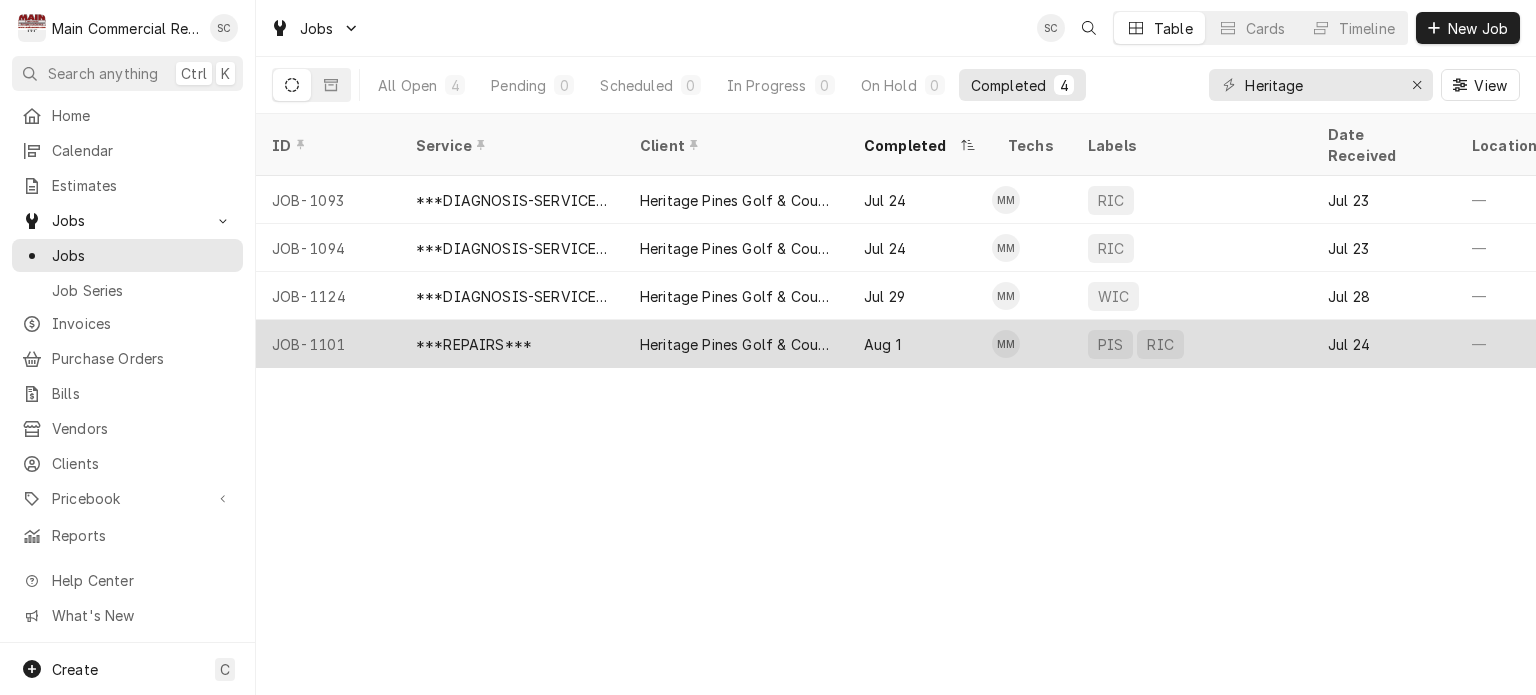click on "Heritage Pines Golf & Country Club" at bounding box center (736, 344) 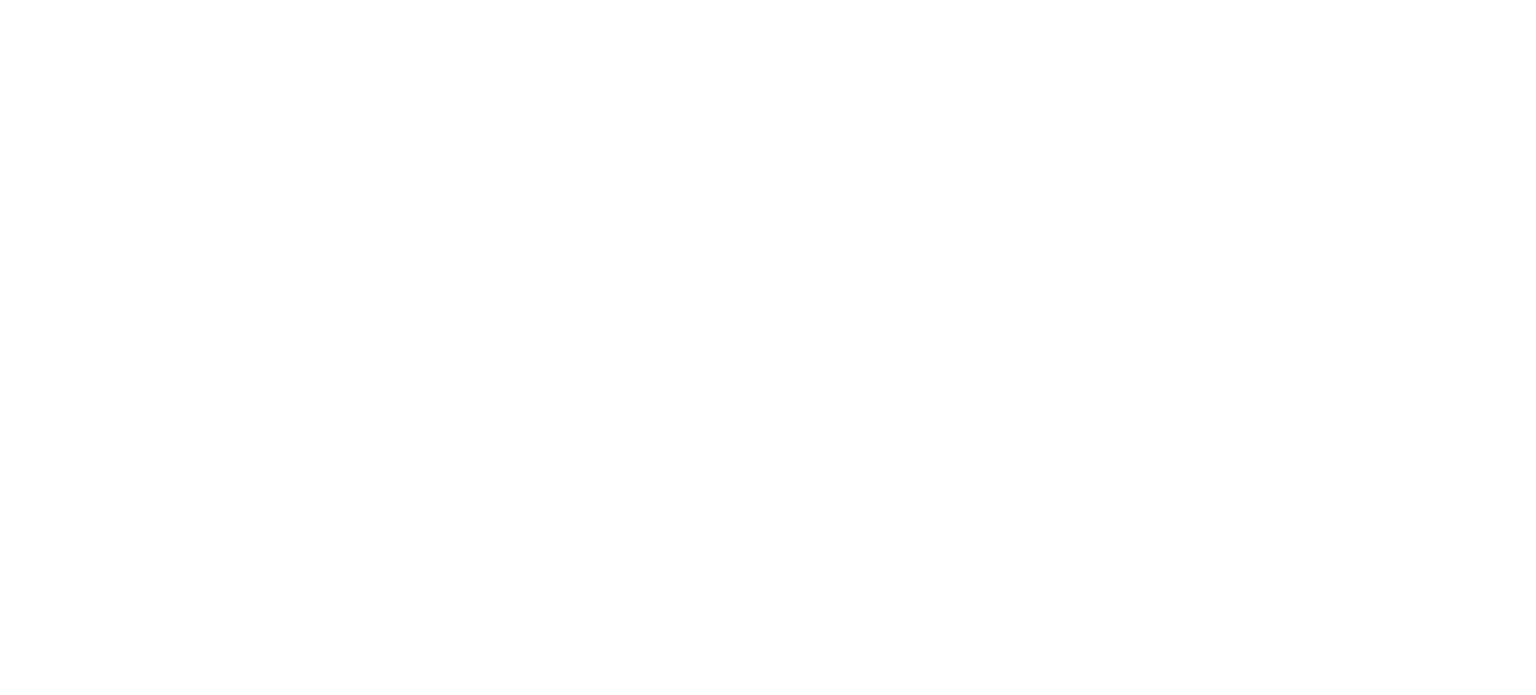 scroll, scrollTop: 0, scrollLeft: 0, axis: both 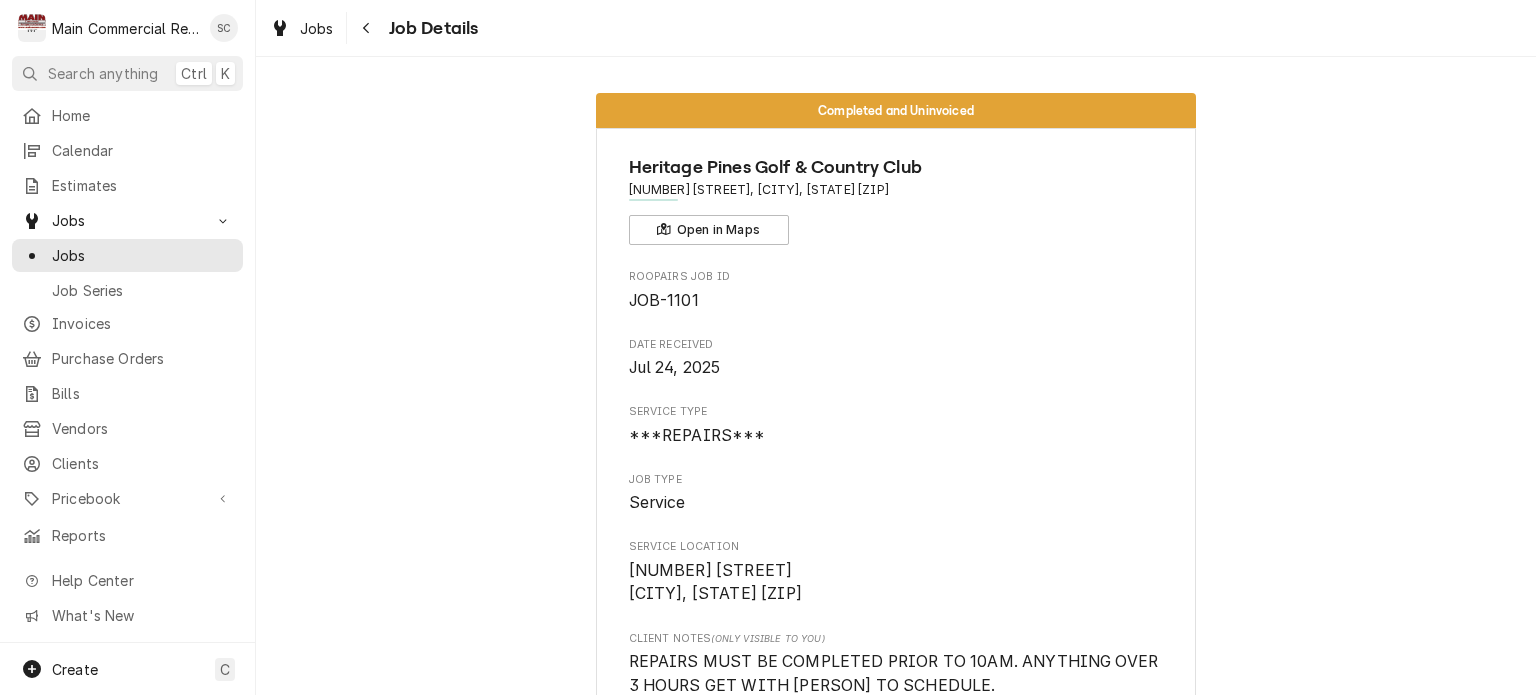 click on "Completed and Uninvoiced Heritage Pines Golf & Country Club 11524 Scenic Hills Blvd., Hudson, FL 34667 Open in Maps Roopairs Job ID JOB-1101 Date Received Jul 24, 2025 Service Type ***REPAIRS*** Job Type Service Service Location 11524 Scenic Hills Blvd.
Hudson, FL 34667 Client Notes  (Only Visible to You) REPAIRS MUST BE COMPLETED PRIOR TO 10AM. ANYTHING OVER 3 HOURS GET WITH BRIAN TO SCHEDULE.
DO NOT REMOVE sheri.thompson@heritagepines.net FROM CONTACTS. She is the billing contact. Bills will not be paid.
***For estimates include, chef@heritagepines.net, sandy.schoof@heritagepines.net , she can approve estimates, Gary is not great at responding to emails. -CT
2%-15 Net 30
Terms: 2%-15 NET 30 Scheduled For Fri, Aug 1st, 2025 - 12:00 PM Started On Thu, Jul 24th, 2025 - 11:06 AM Completed On Fri, Aug 1st, 2025 - 3:39 PM Last Modified Fri, Aug 1st, 2025 - 3:39 PM Estimated Job Duration 3h Assigned Technician(s) Mike Marchese Reason For Call Technician Instructions  (Only Visible to You) Priority No Priority" at bounding box center [896, 1576] 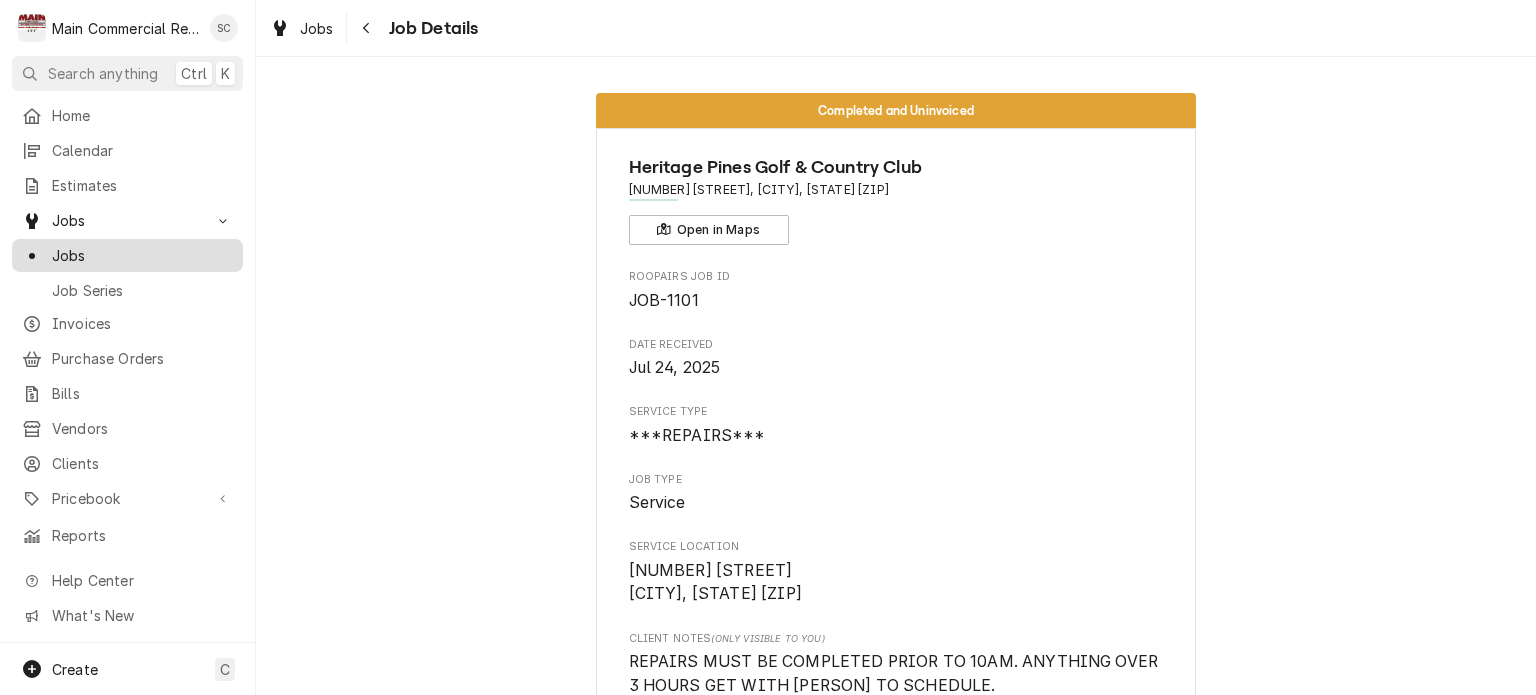 click on "Jobs" at bounding box center (142, 255) 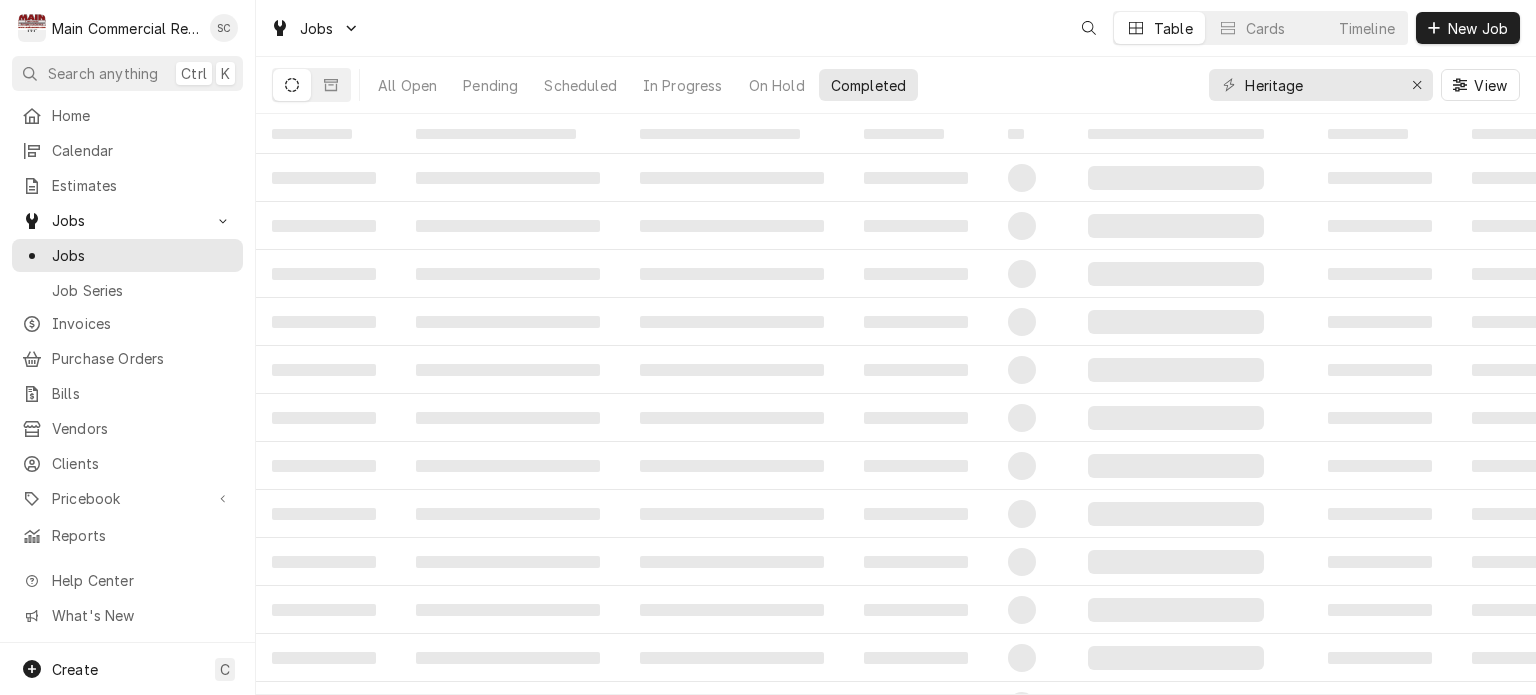 scroll, scrollTop: 0, scrollLeft: 0, axis: both 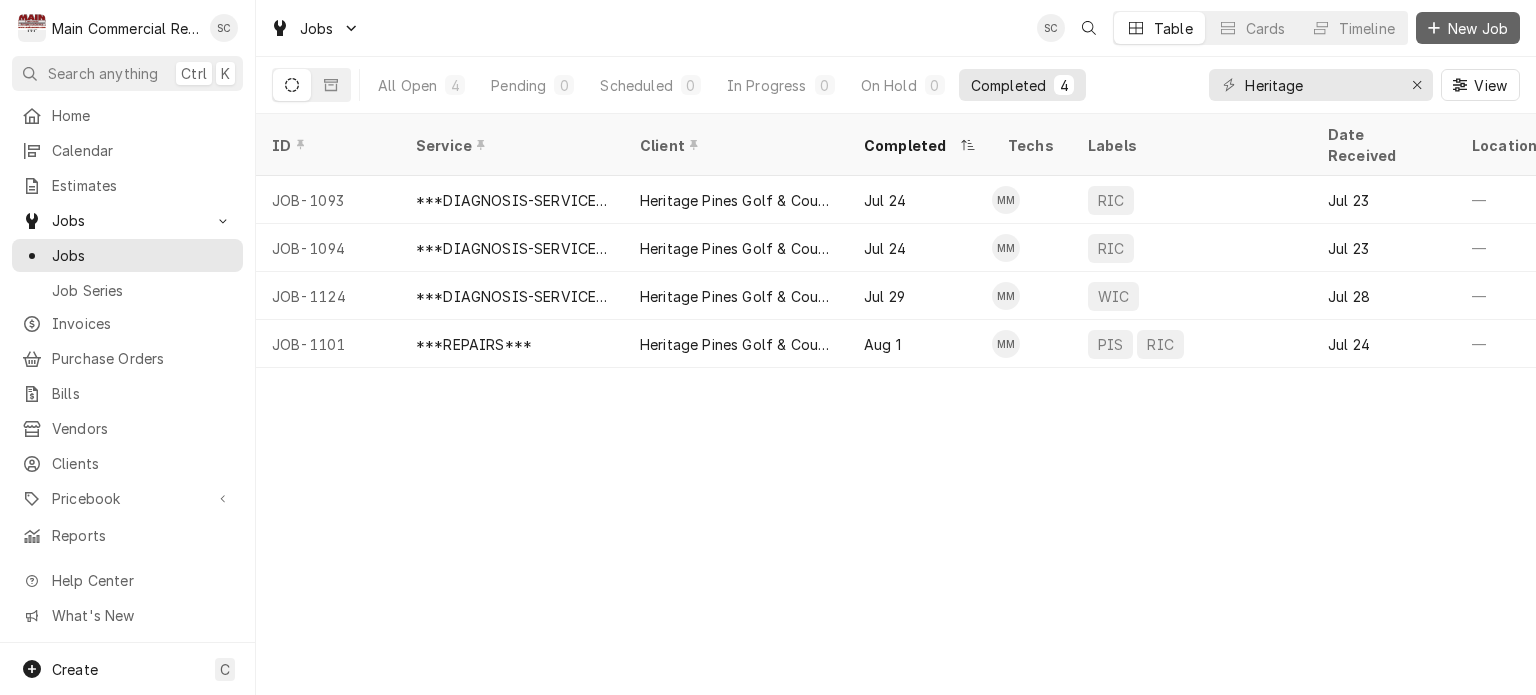 click on "New Job" at bounding box center (1478, 28) 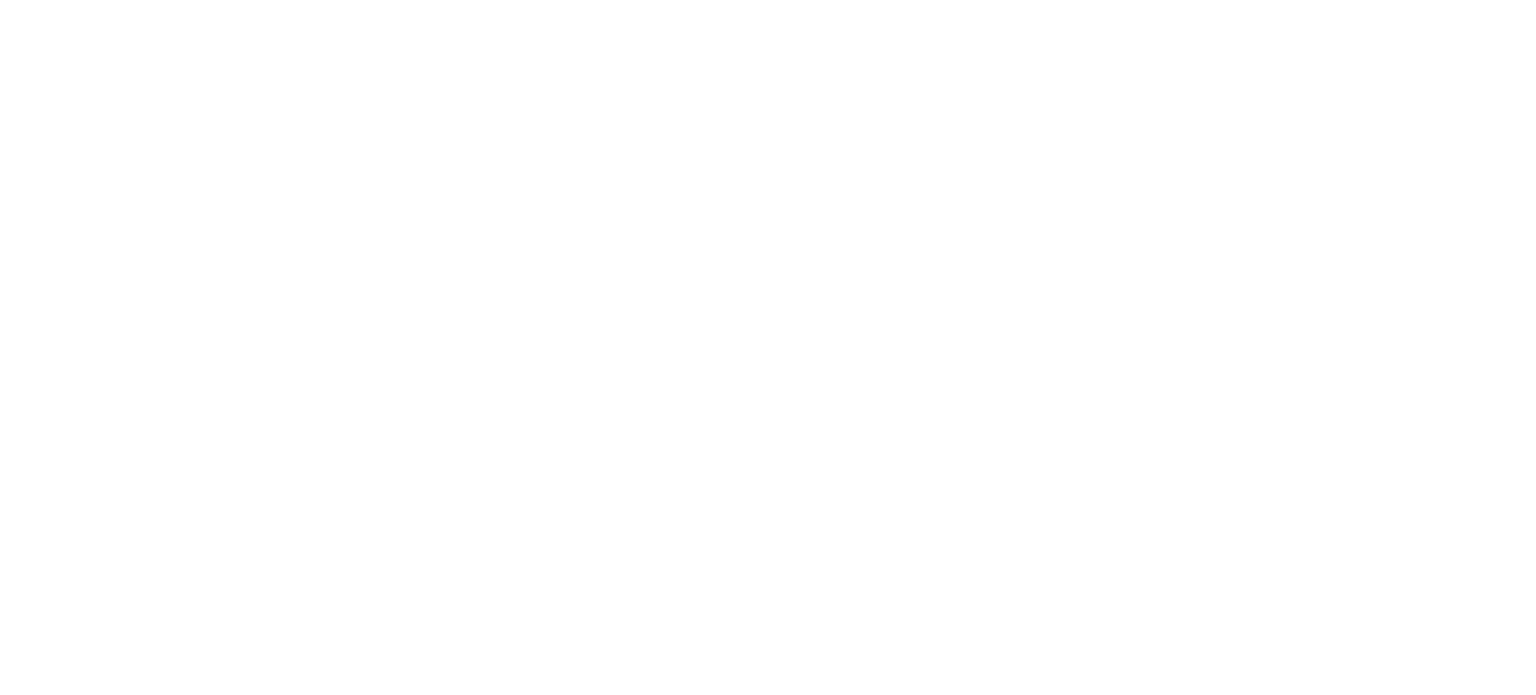 scroll, scrollTop: 0, scrollLeft: 0, axis: both 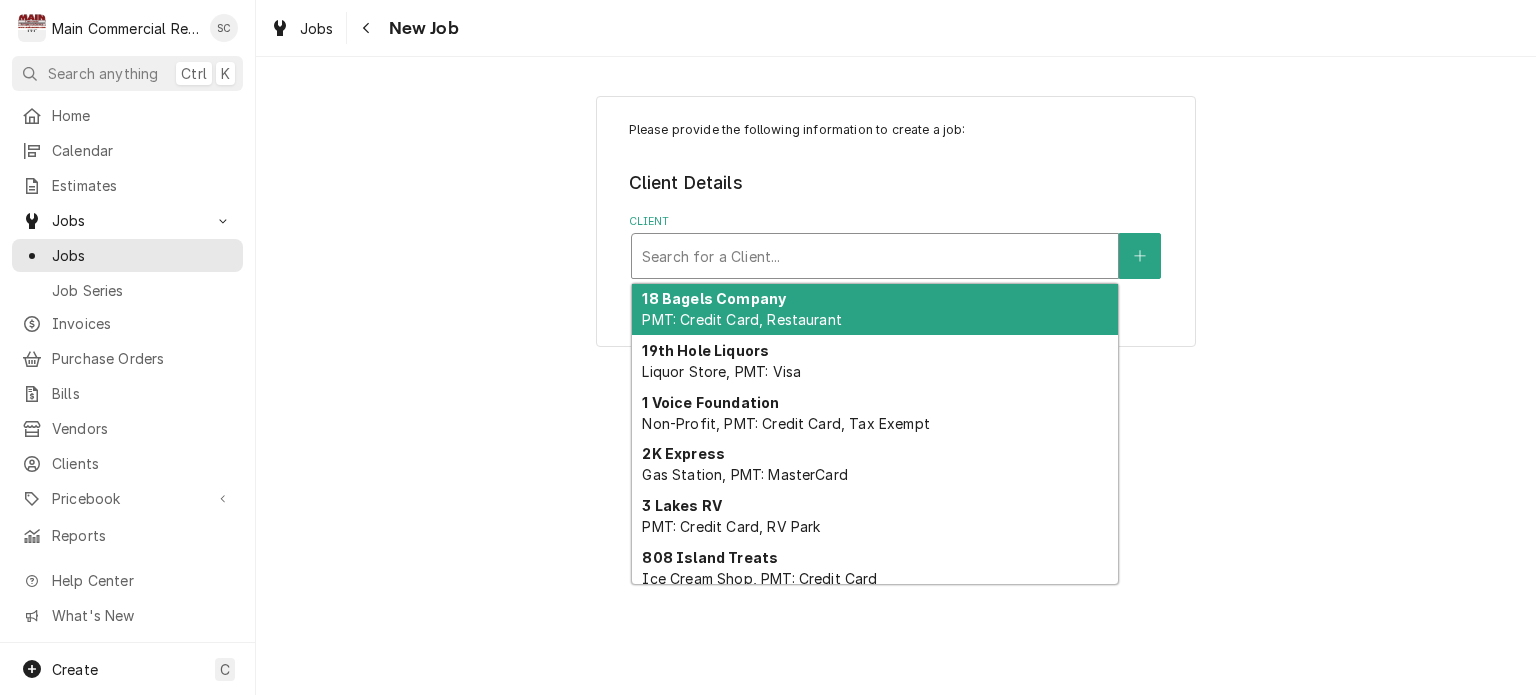click at bounding box center (875, 256) 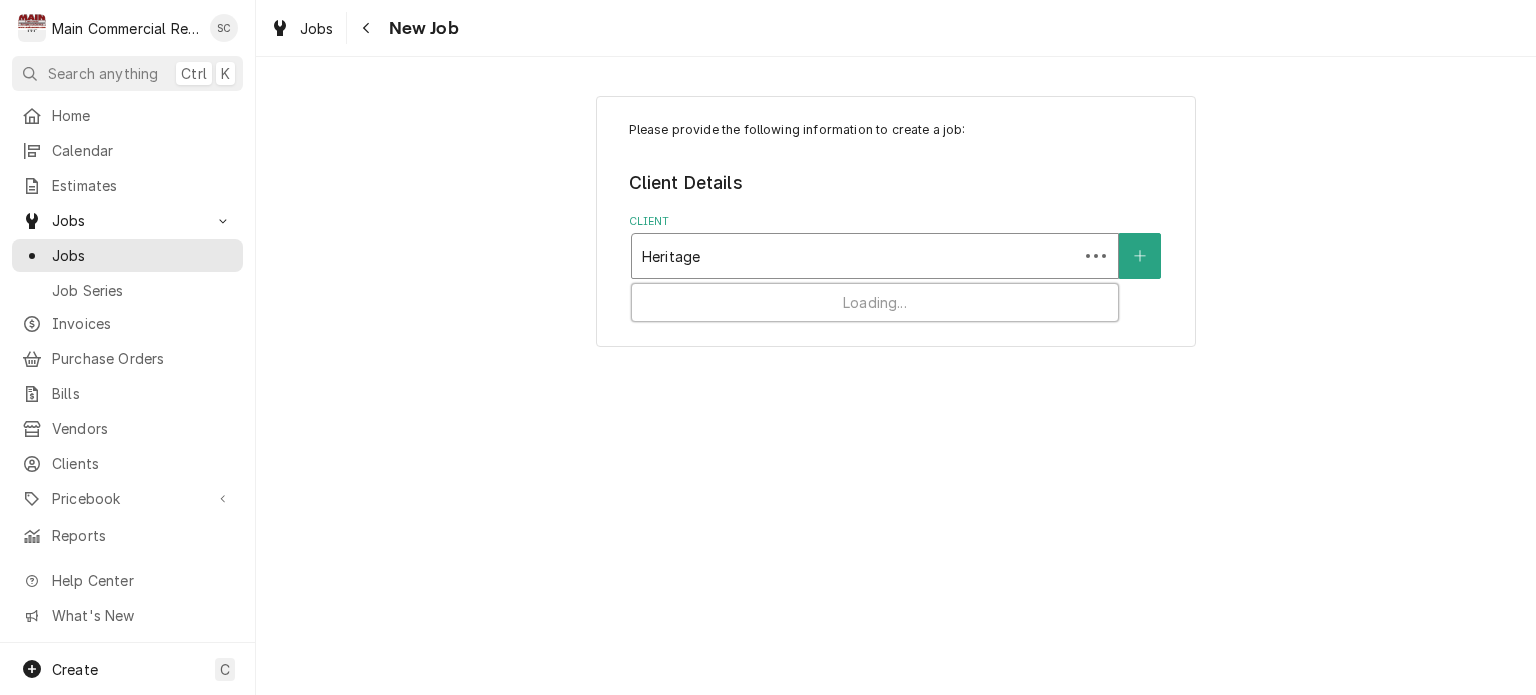 type on "Heritage" 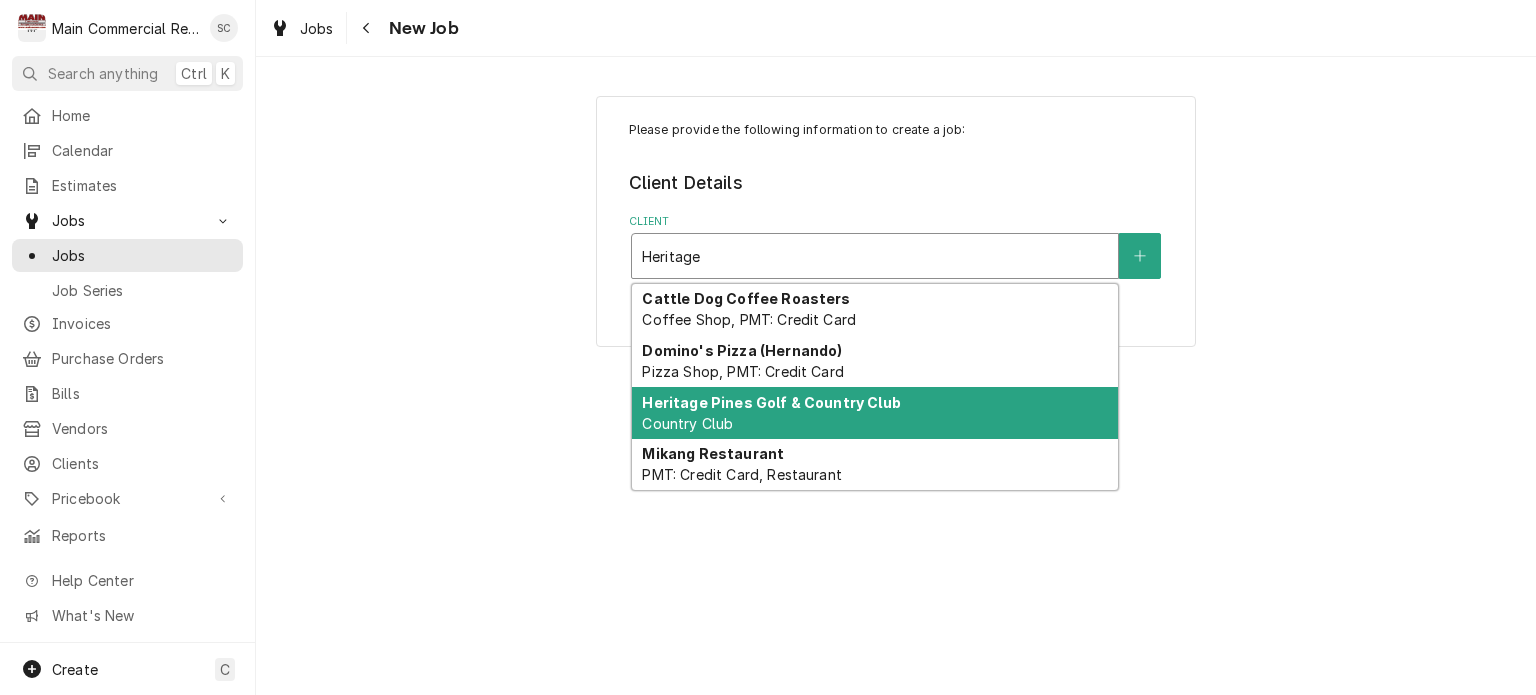 click on "Heritage Pines Golf & Country Club" at bounding box center [771, 402] 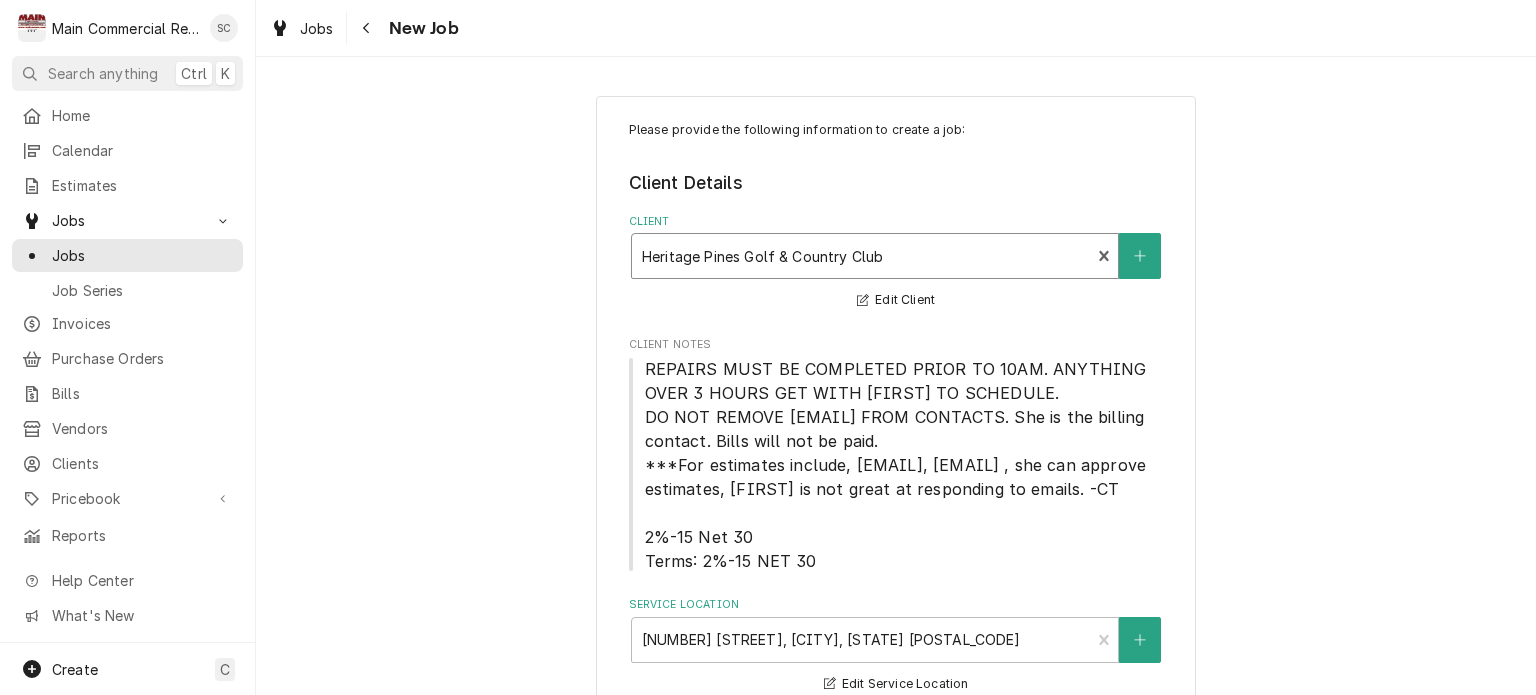 scroll, scrollTop: 600, scrollLeft: 0, axis: vertical 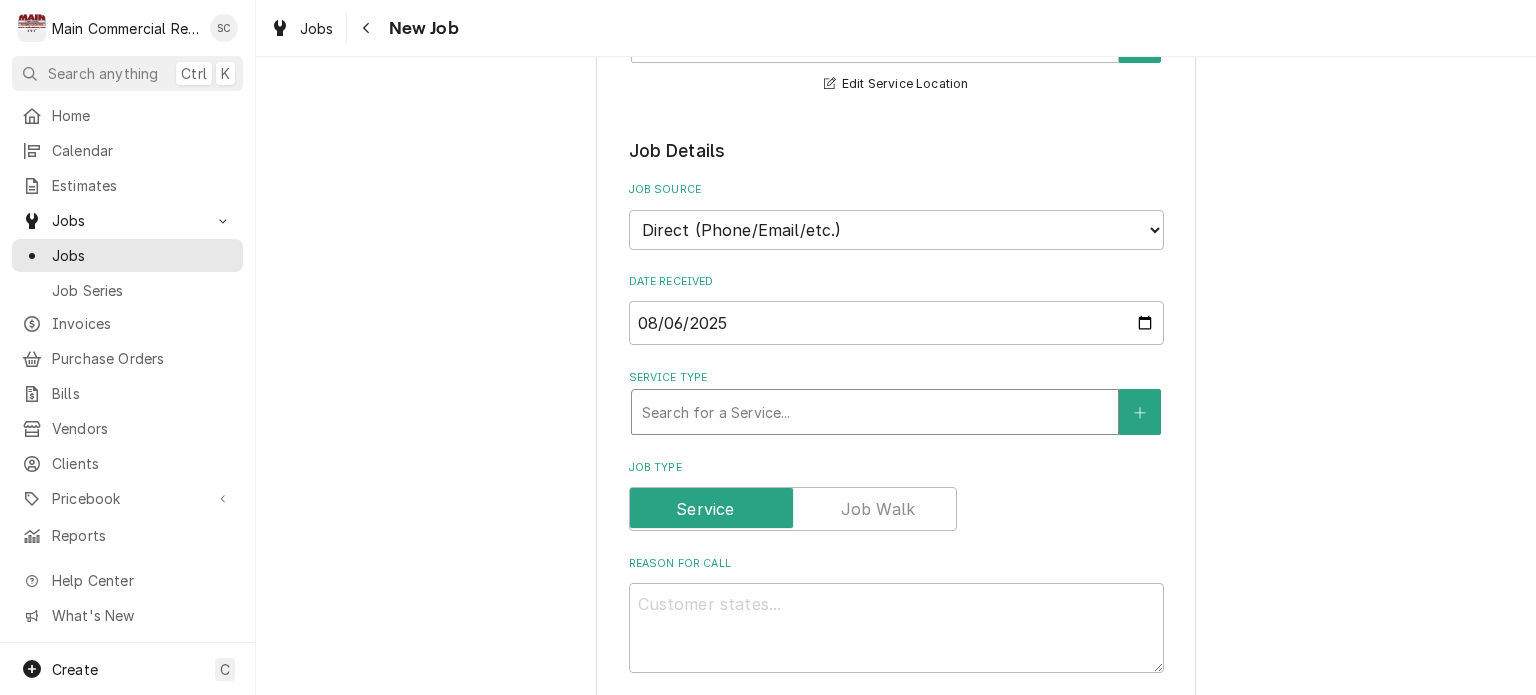click at bounding box center [875, 412] 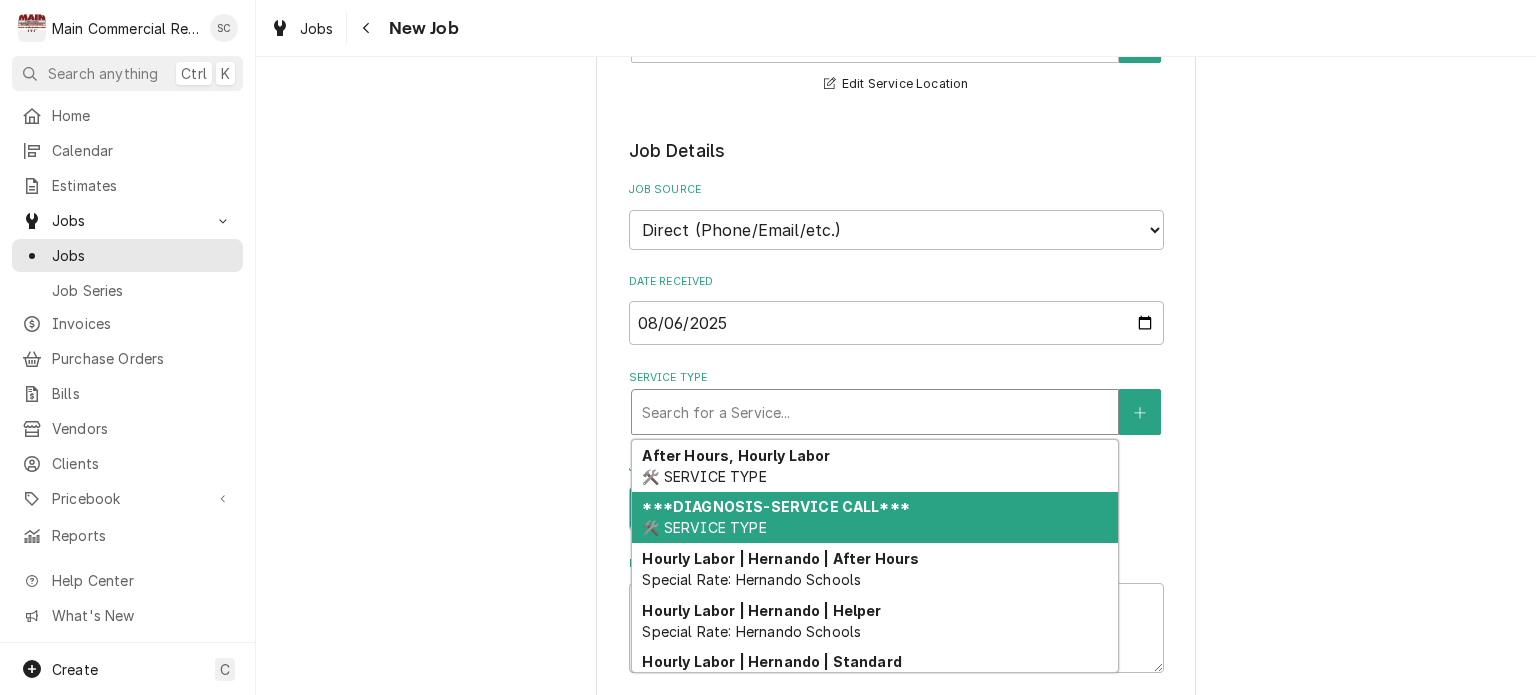 click on "***DIAGNOSIS-SERVICE CALL*** 🛠️ SERVICE TYPE" at bounding box center [875, 518] 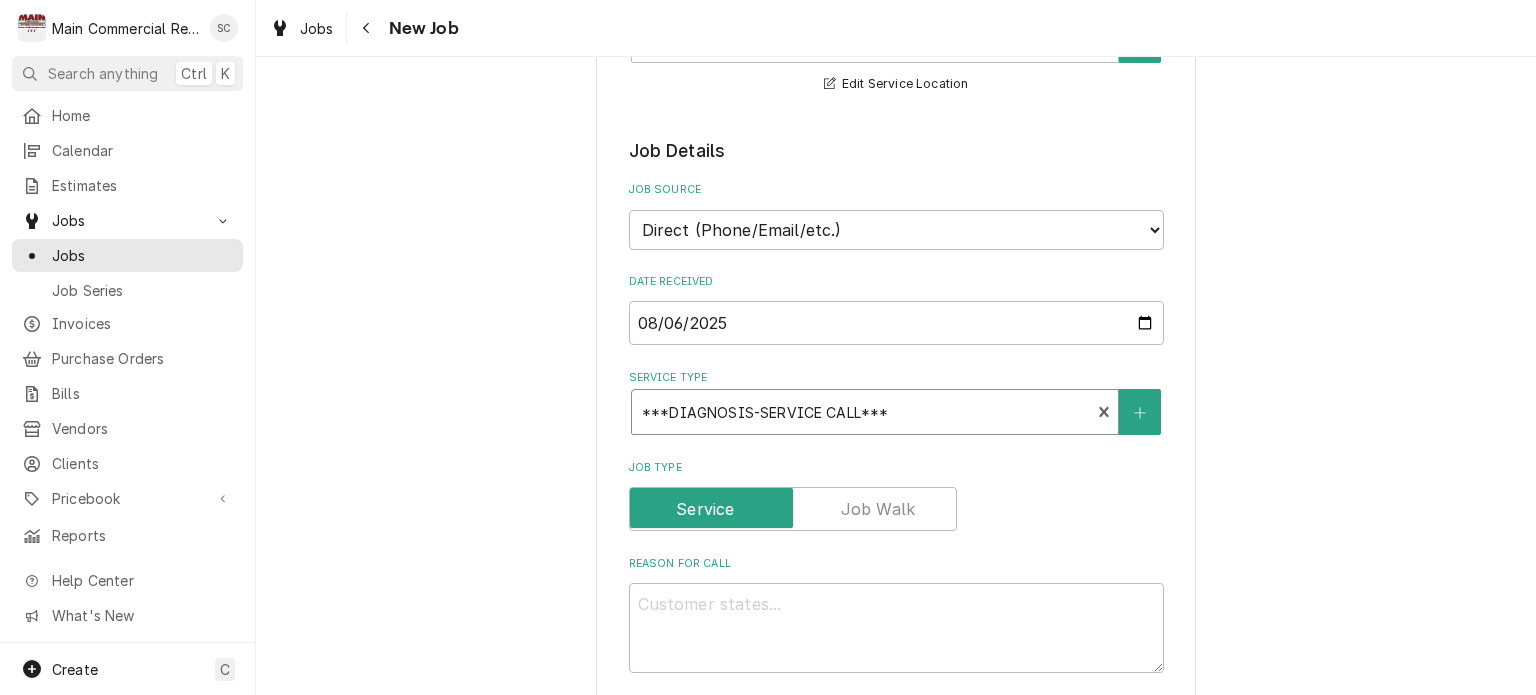 scroll, scrollTop: 1100, scrollLeft: 0, axis: vertical 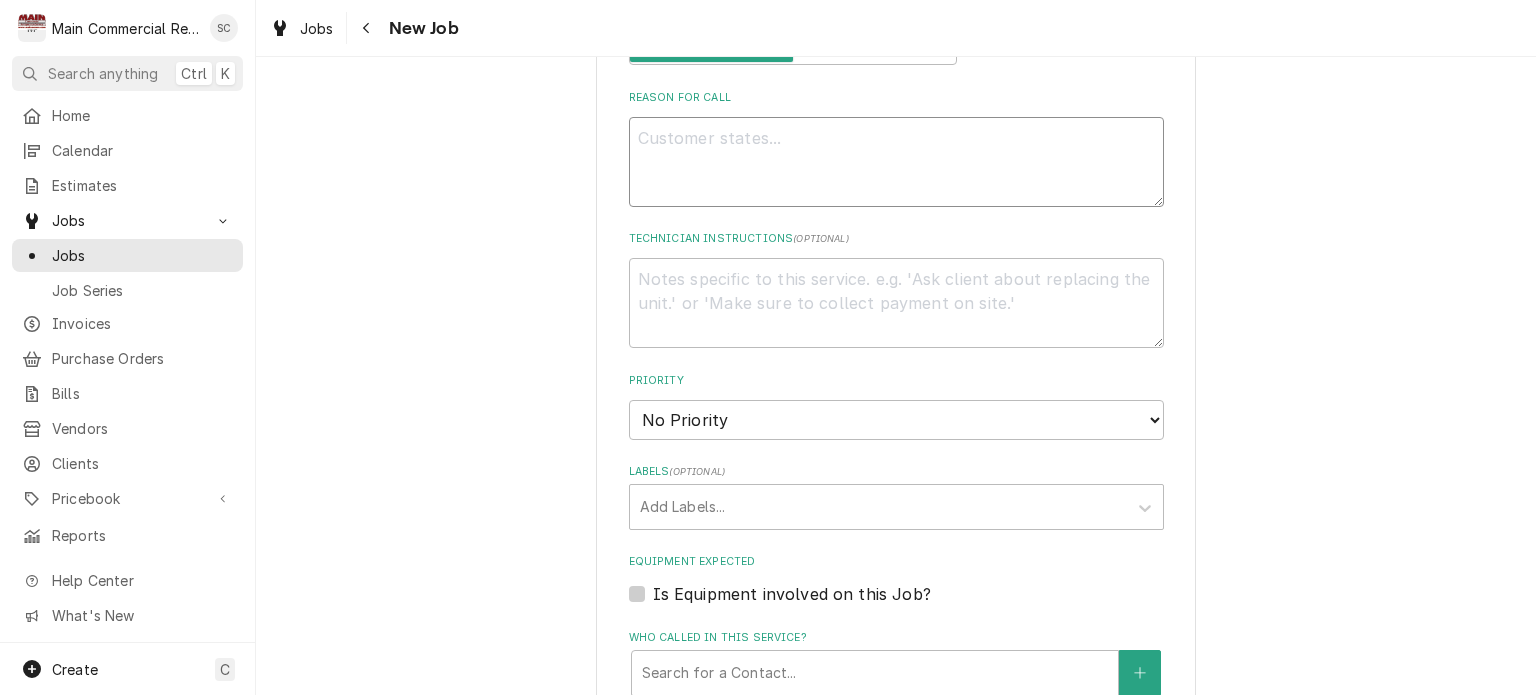 click on "Reason For Call" at bounding box center (896, 162) 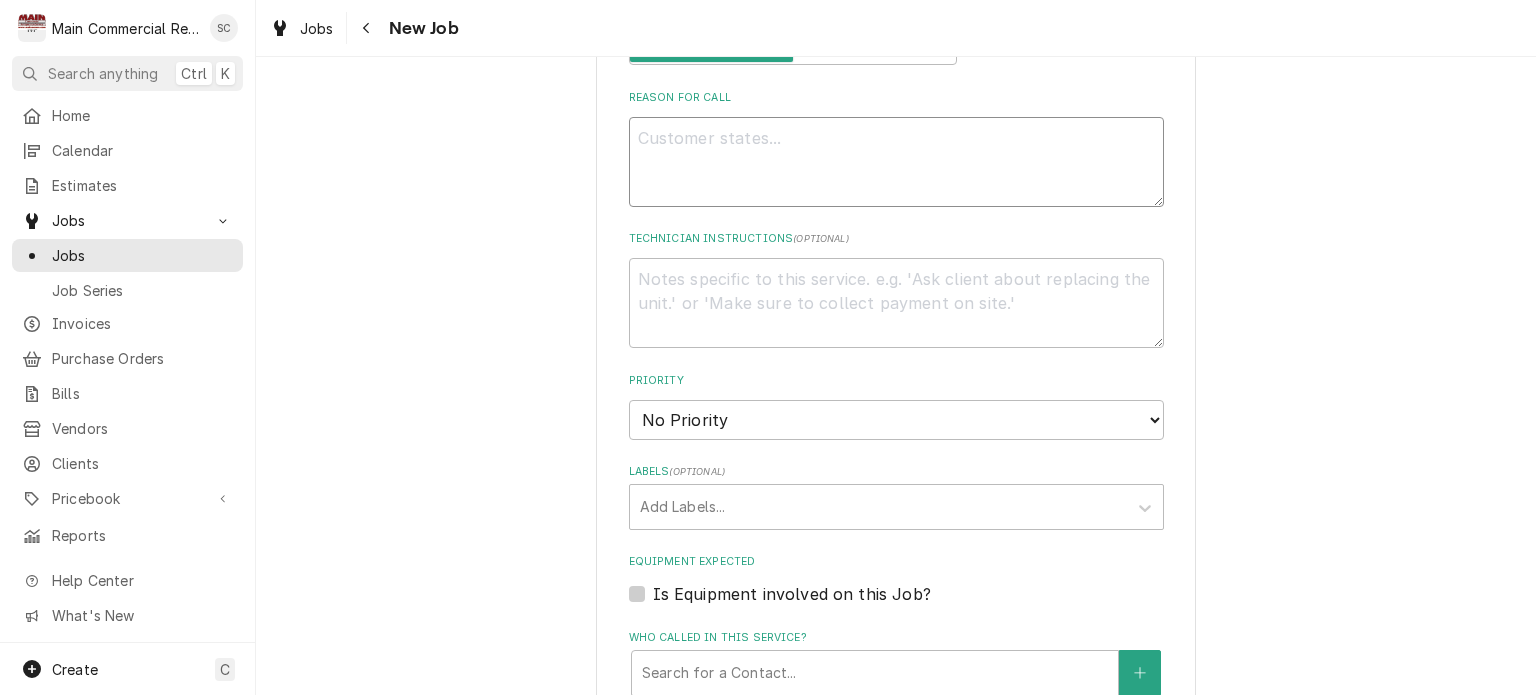 type on "x" 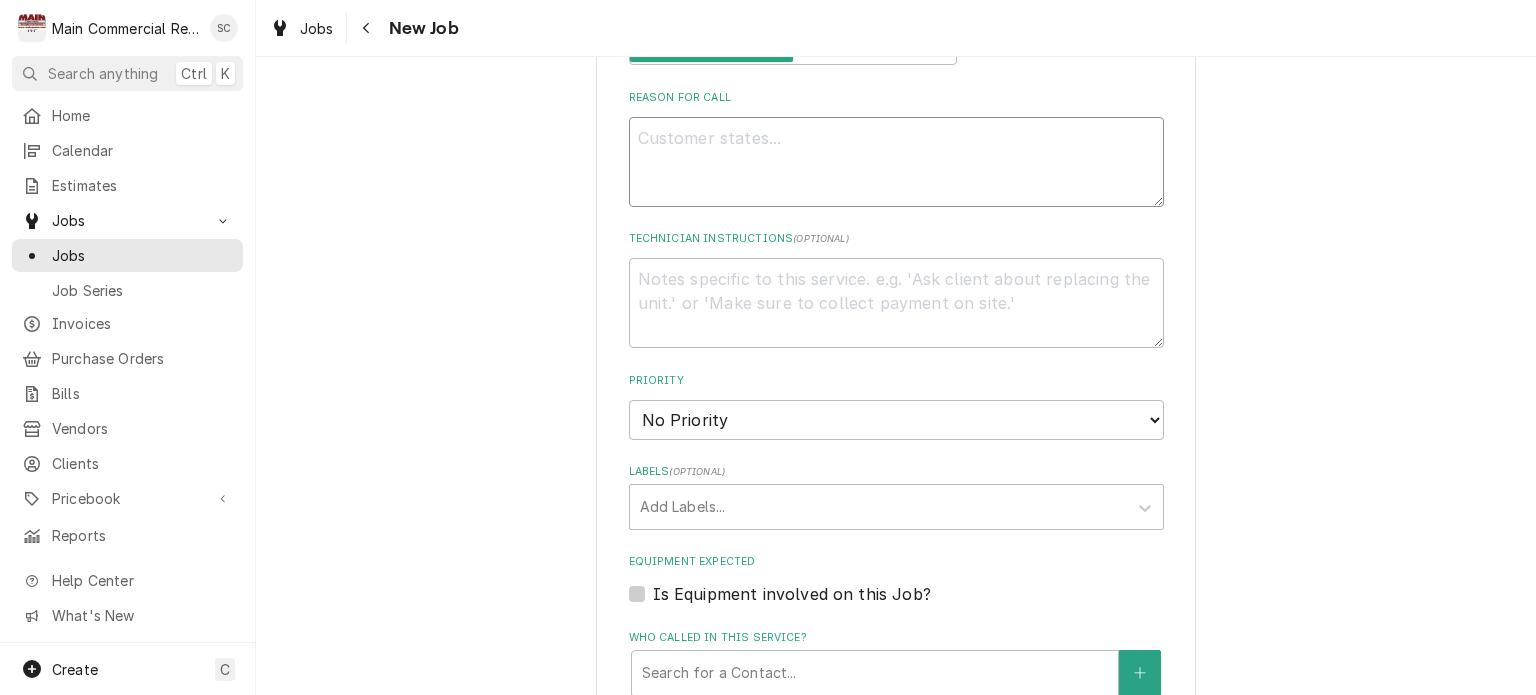 type on "2" 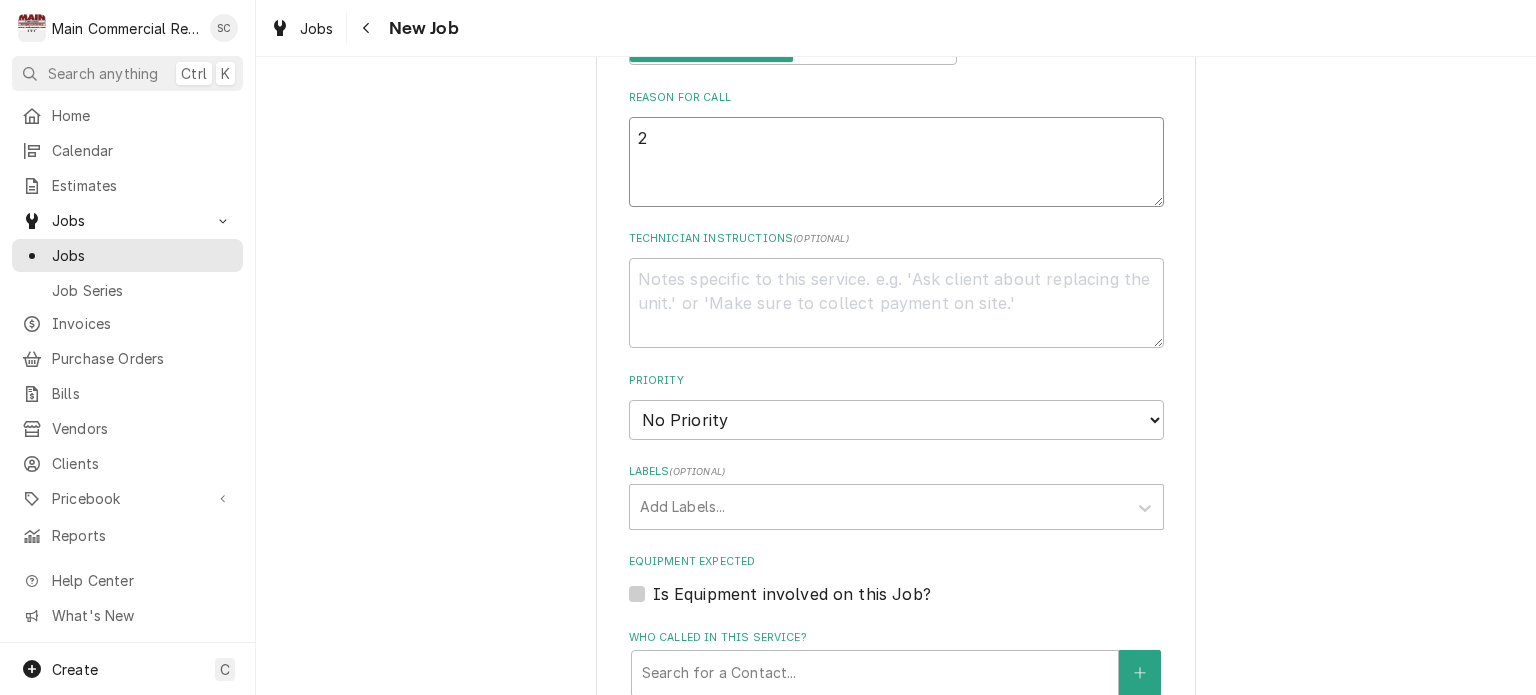 type on "x" 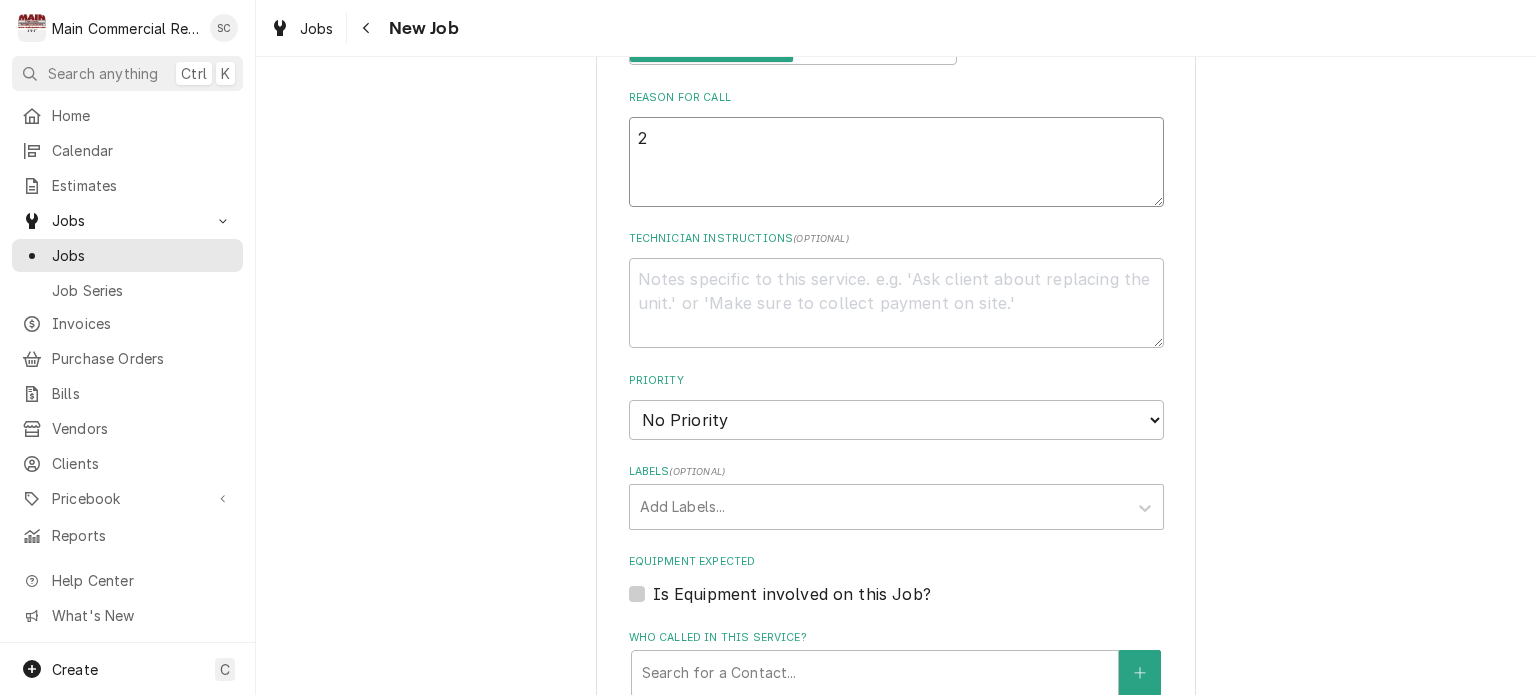 type on "2" 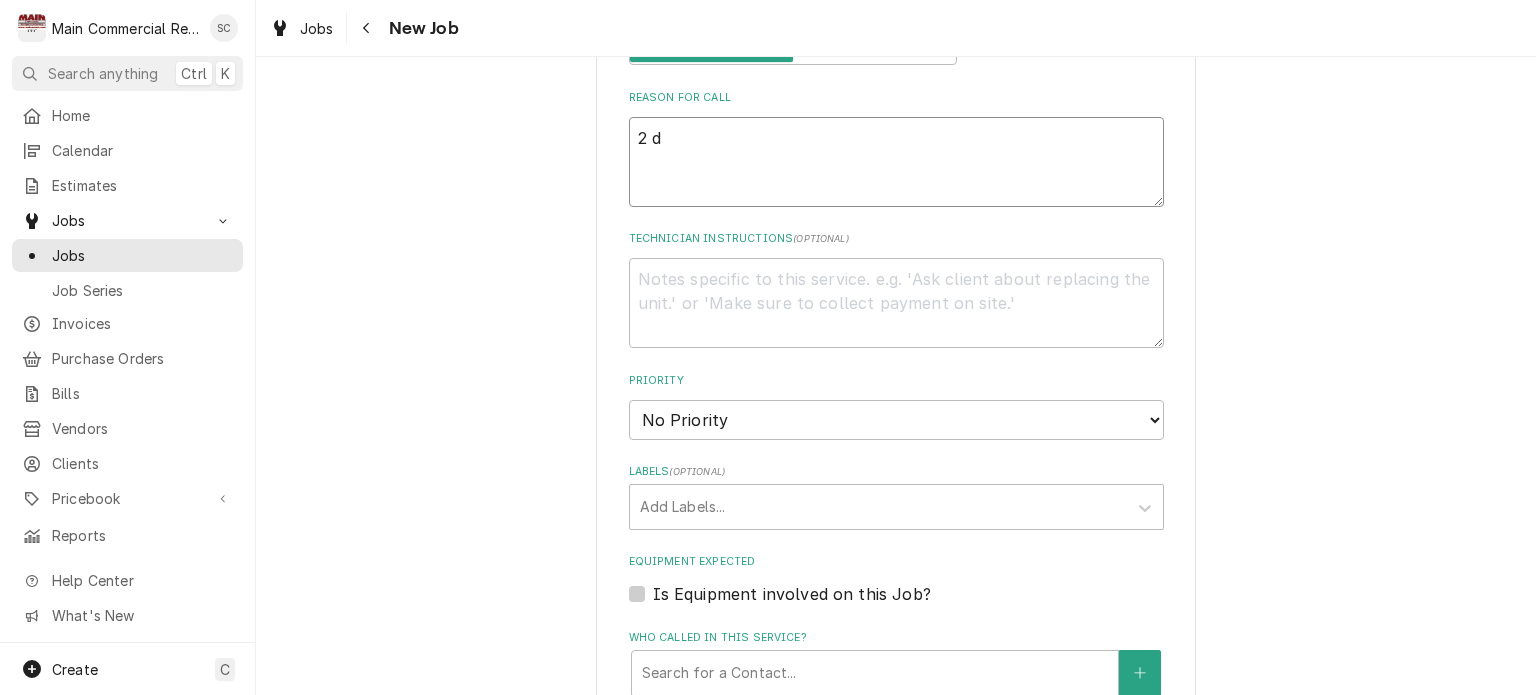 type on "x" 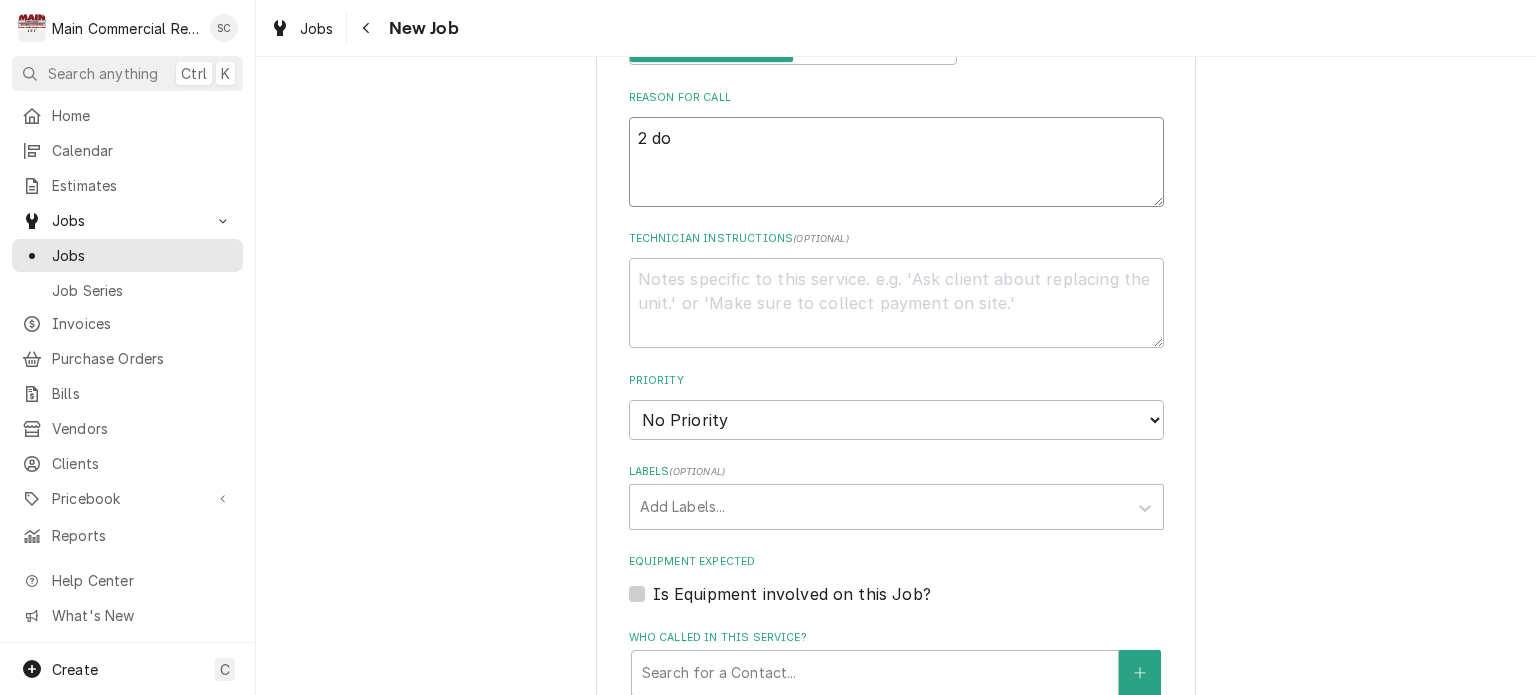 type on "x" 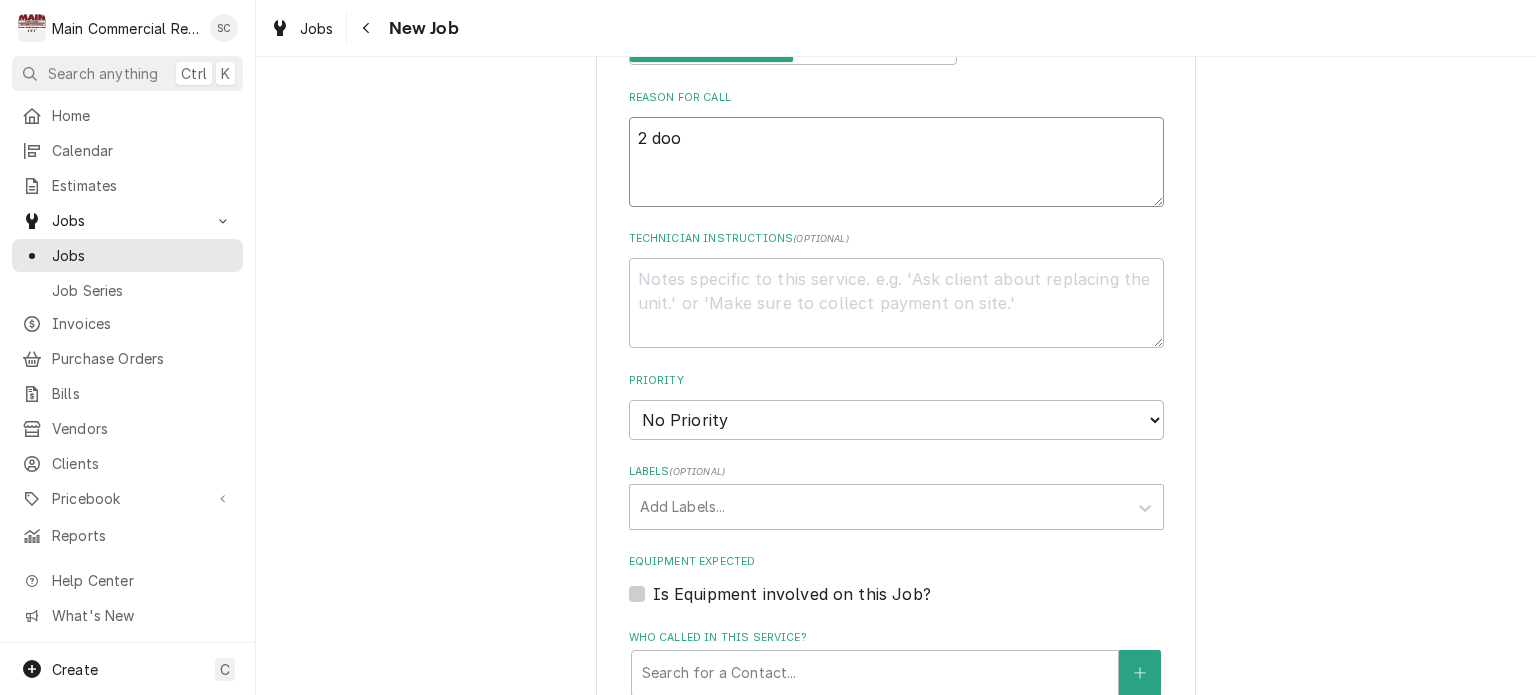 type on "x" 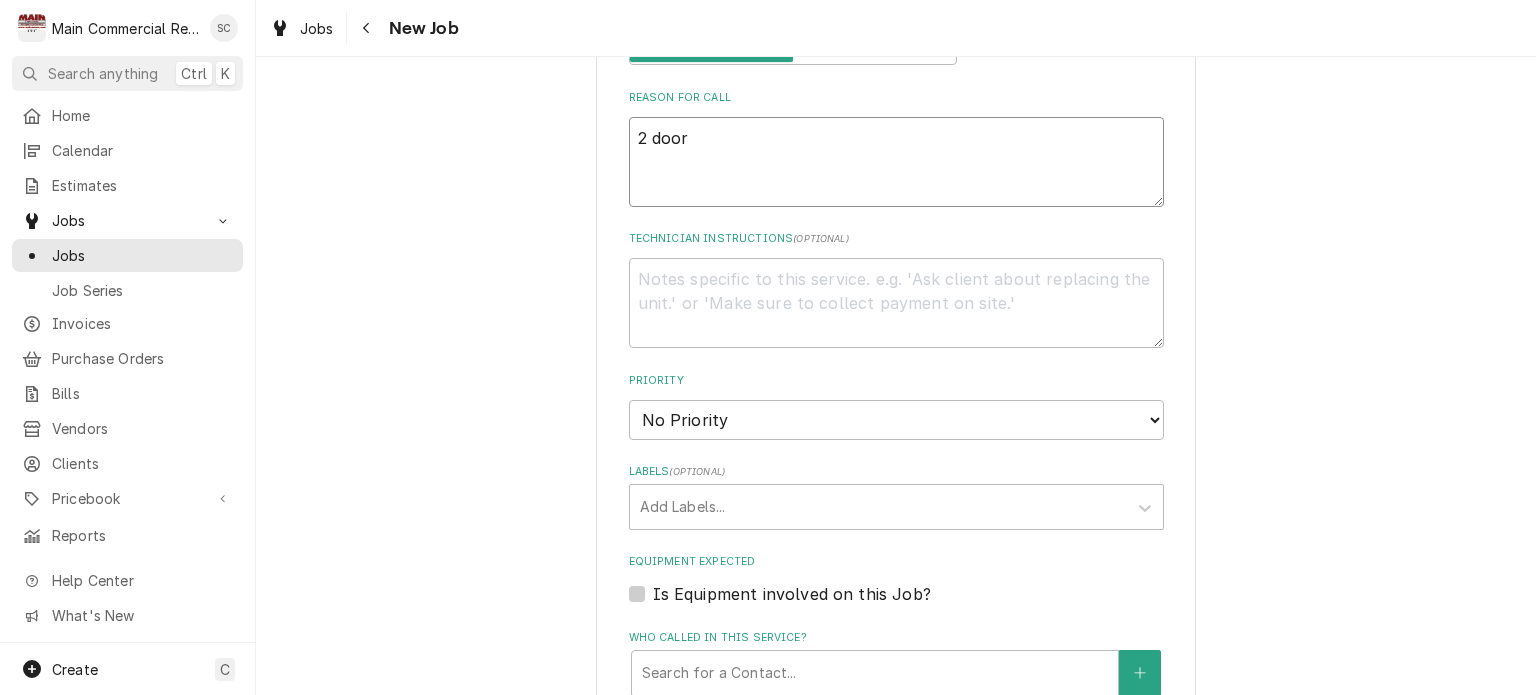 type on "x" 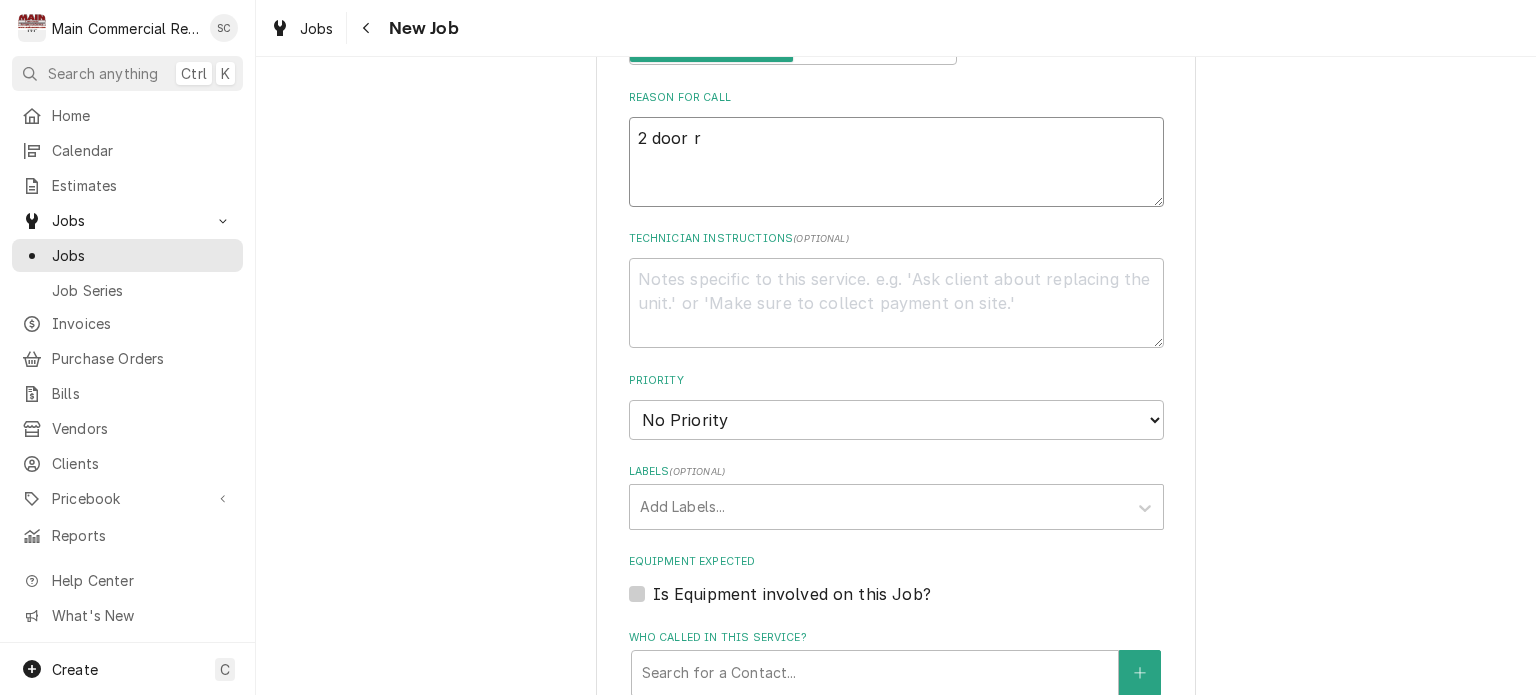 type on "x" 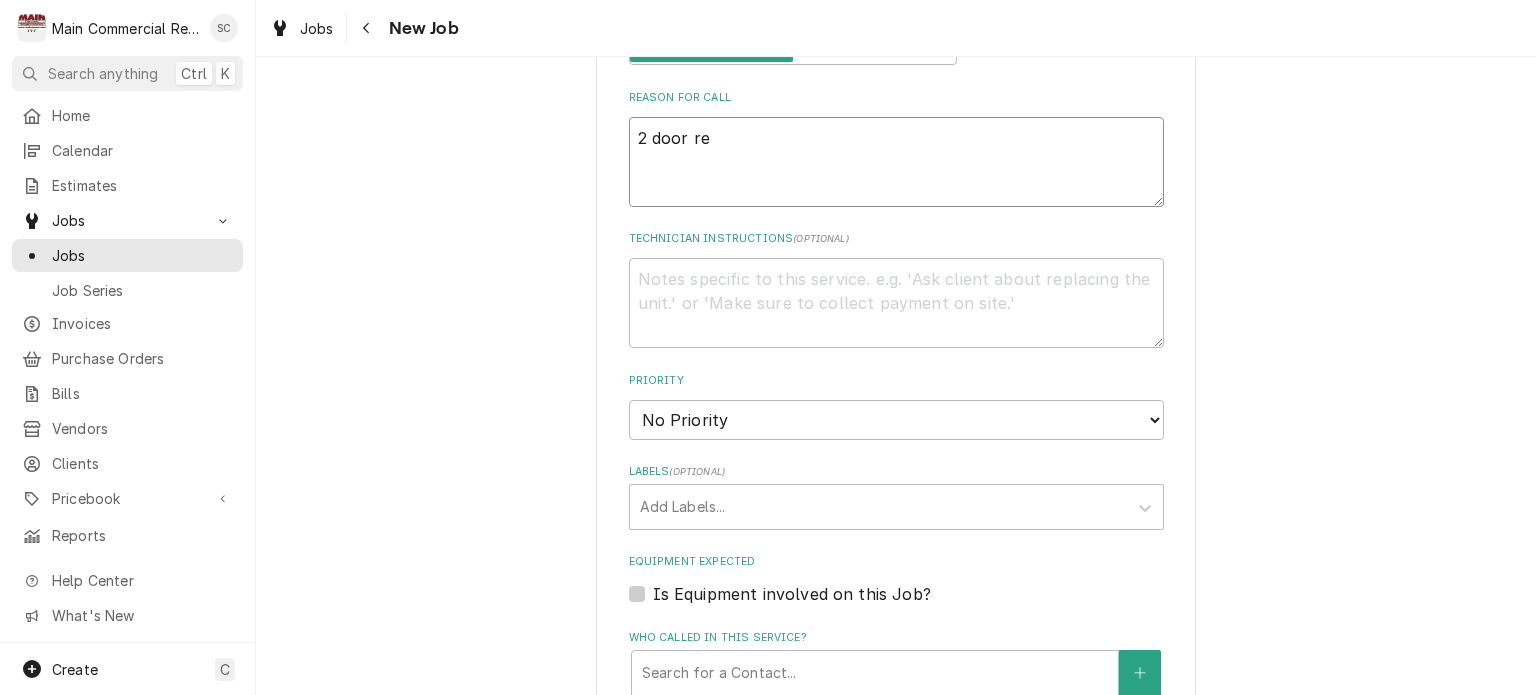 type on "x" 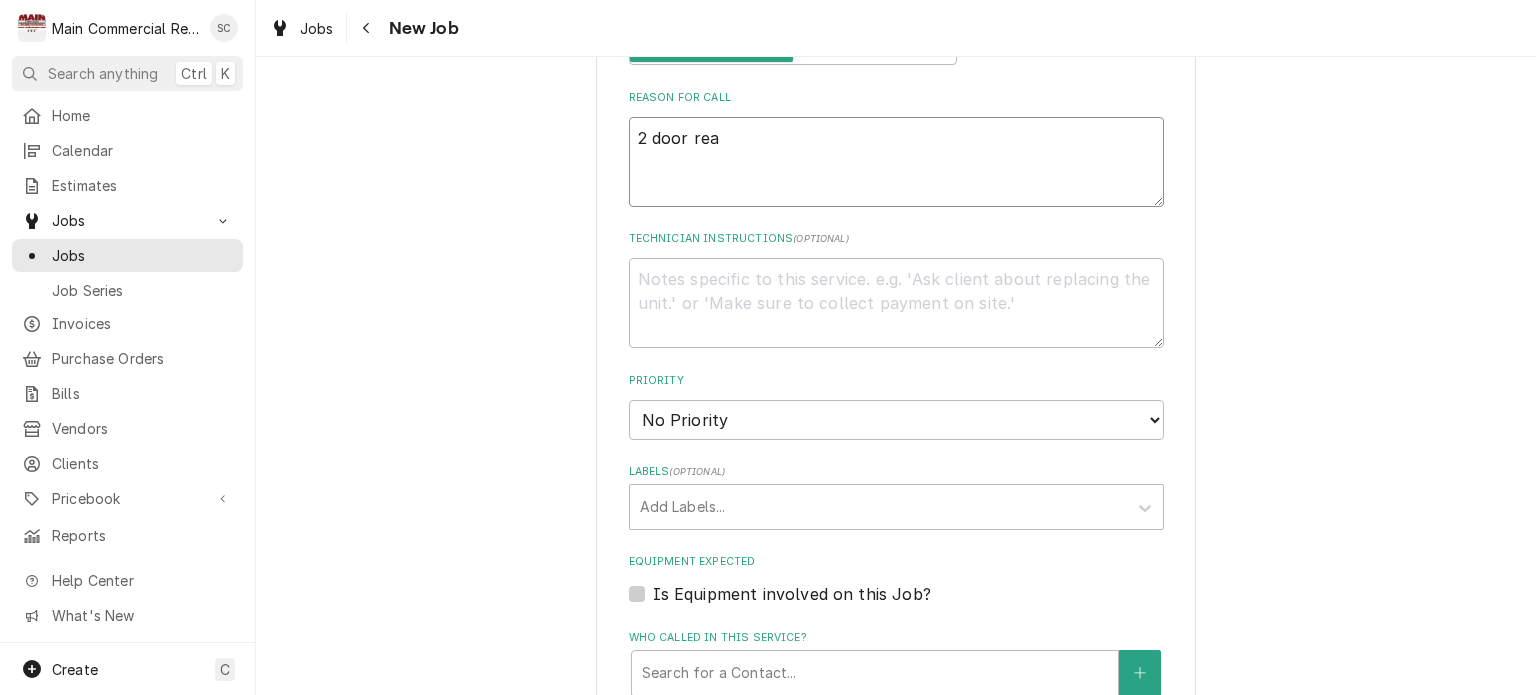 type on "x" 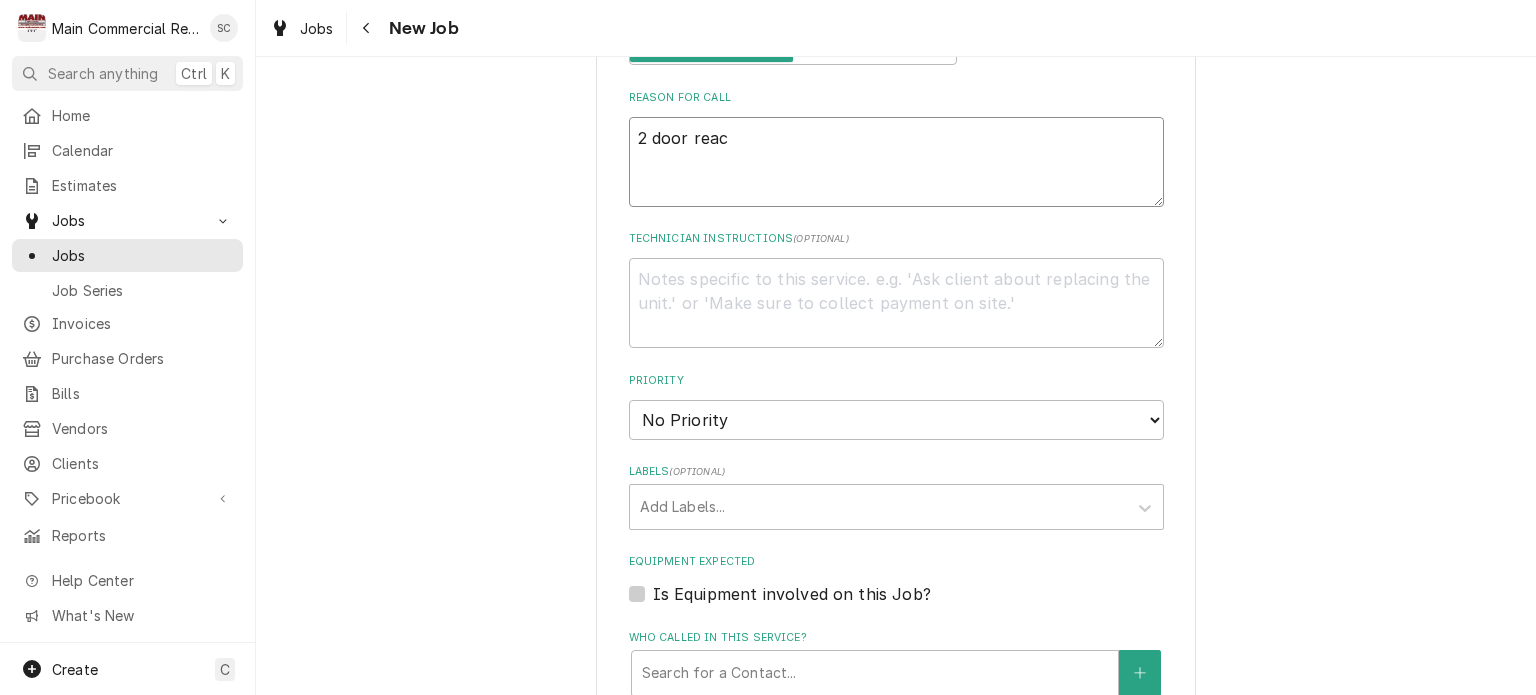 type on "x" 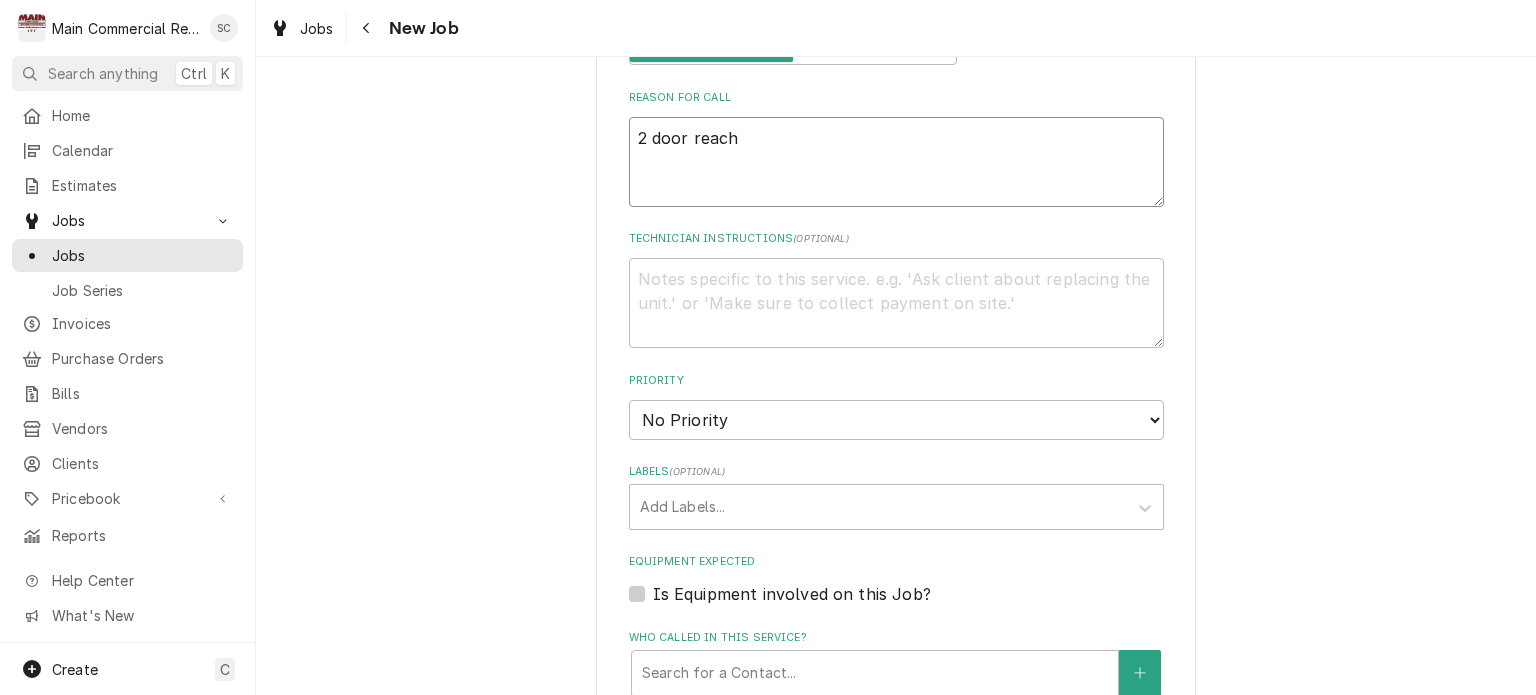 type on "x" 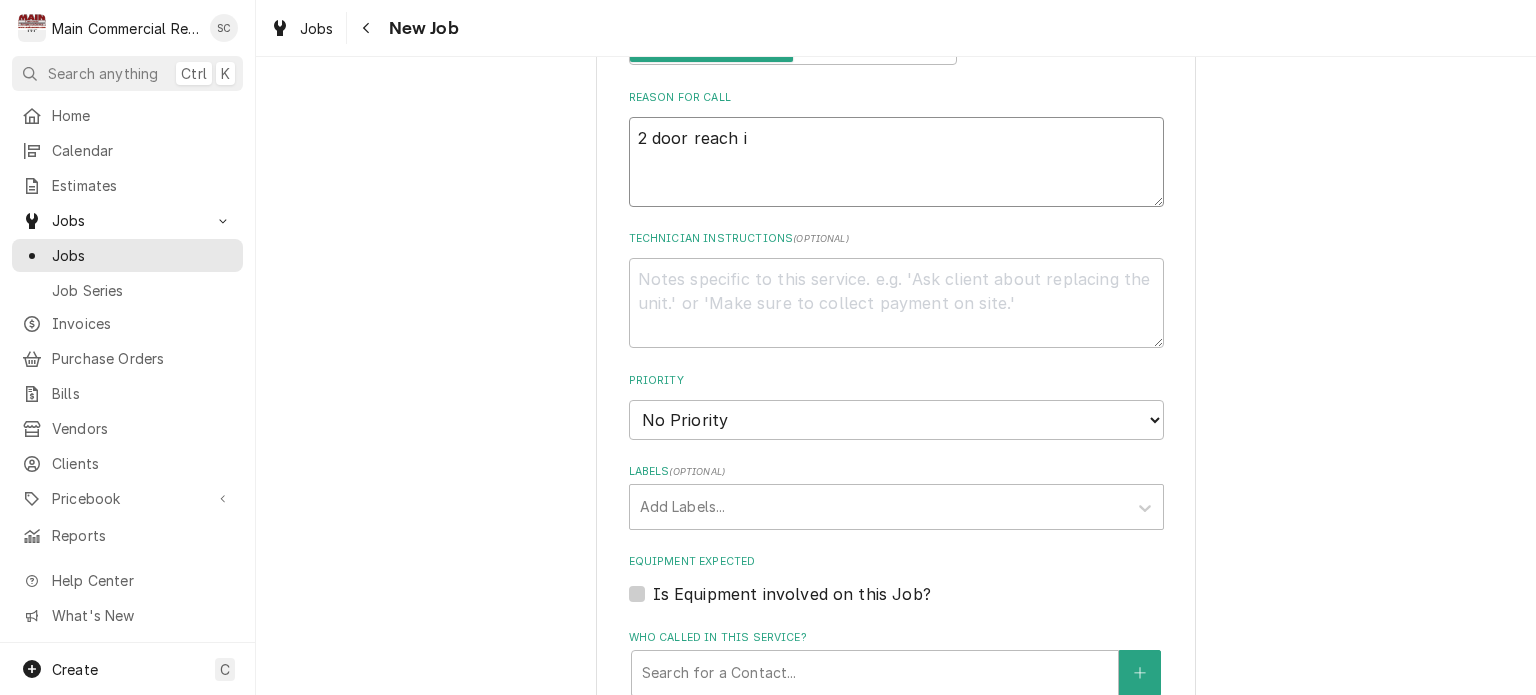 type on "x" 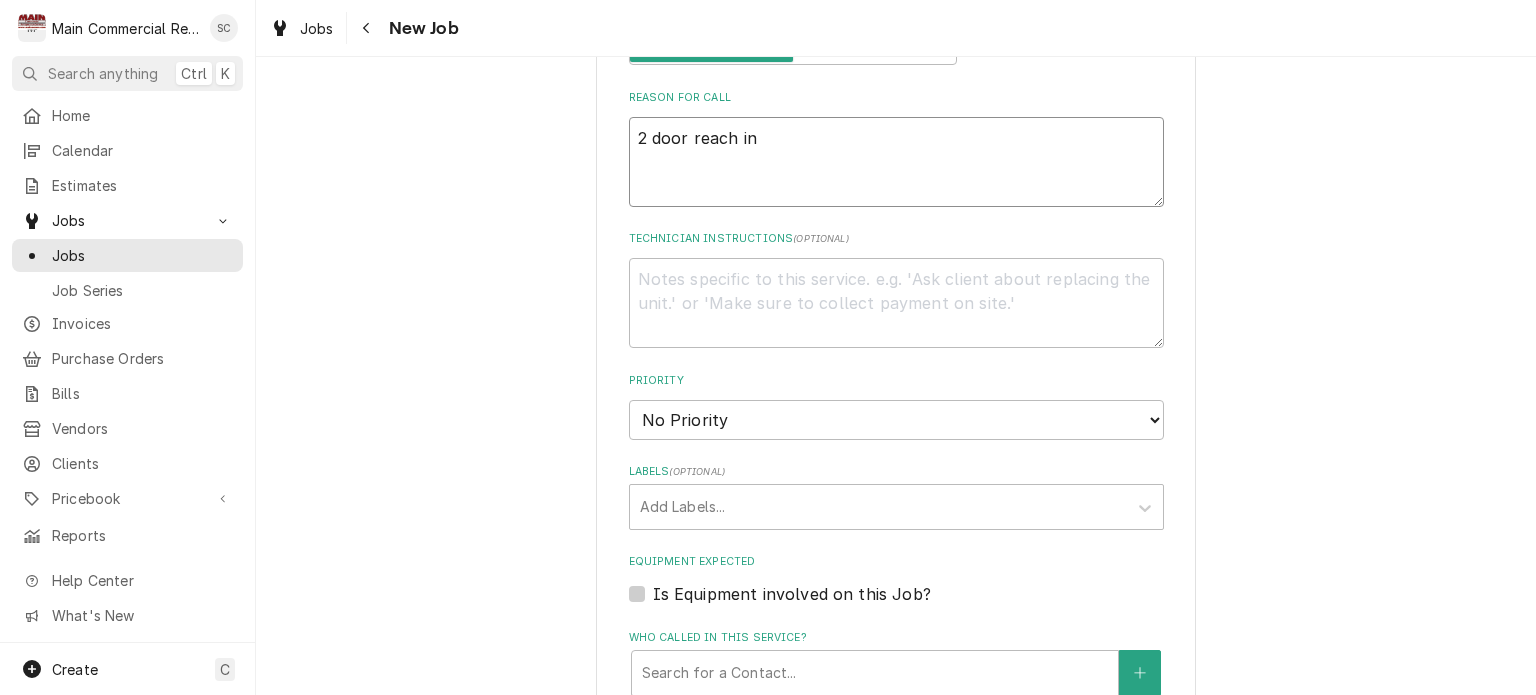type on "x" 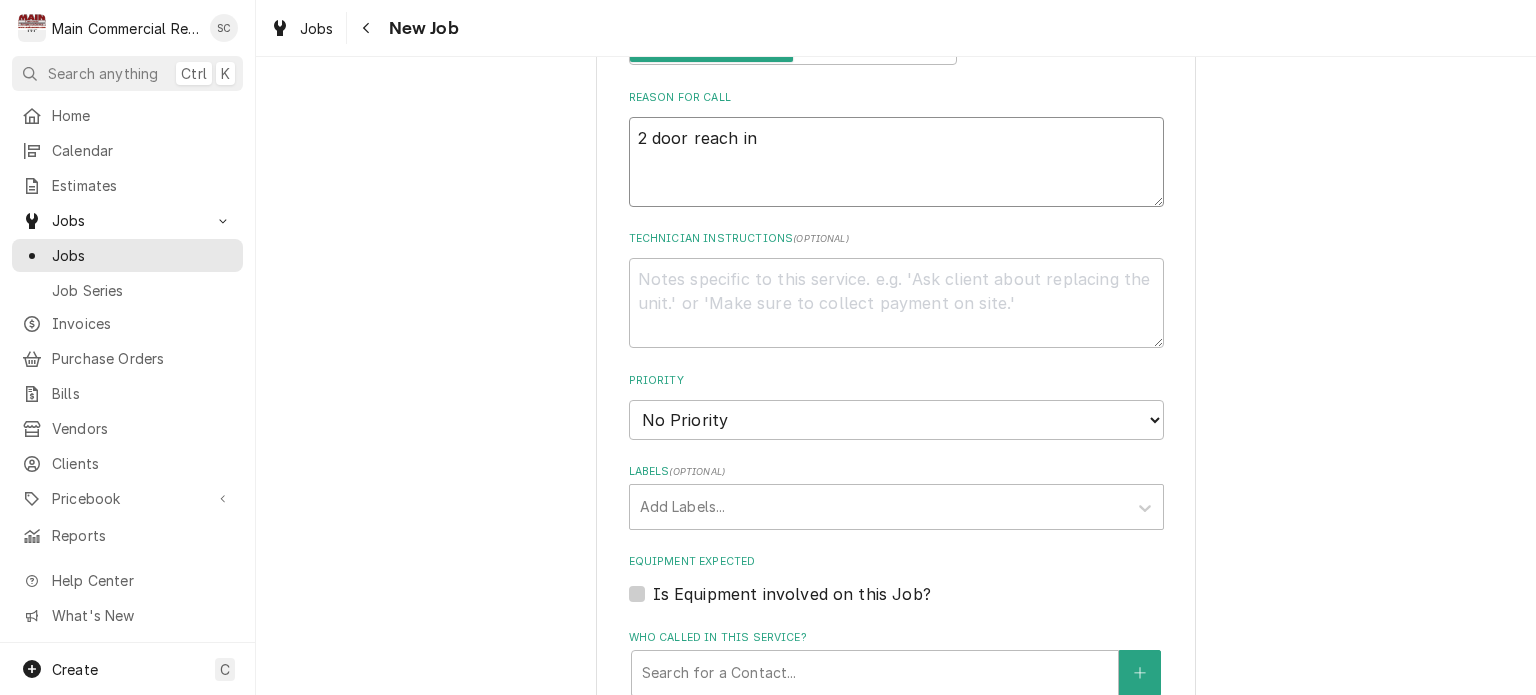 type on "x" 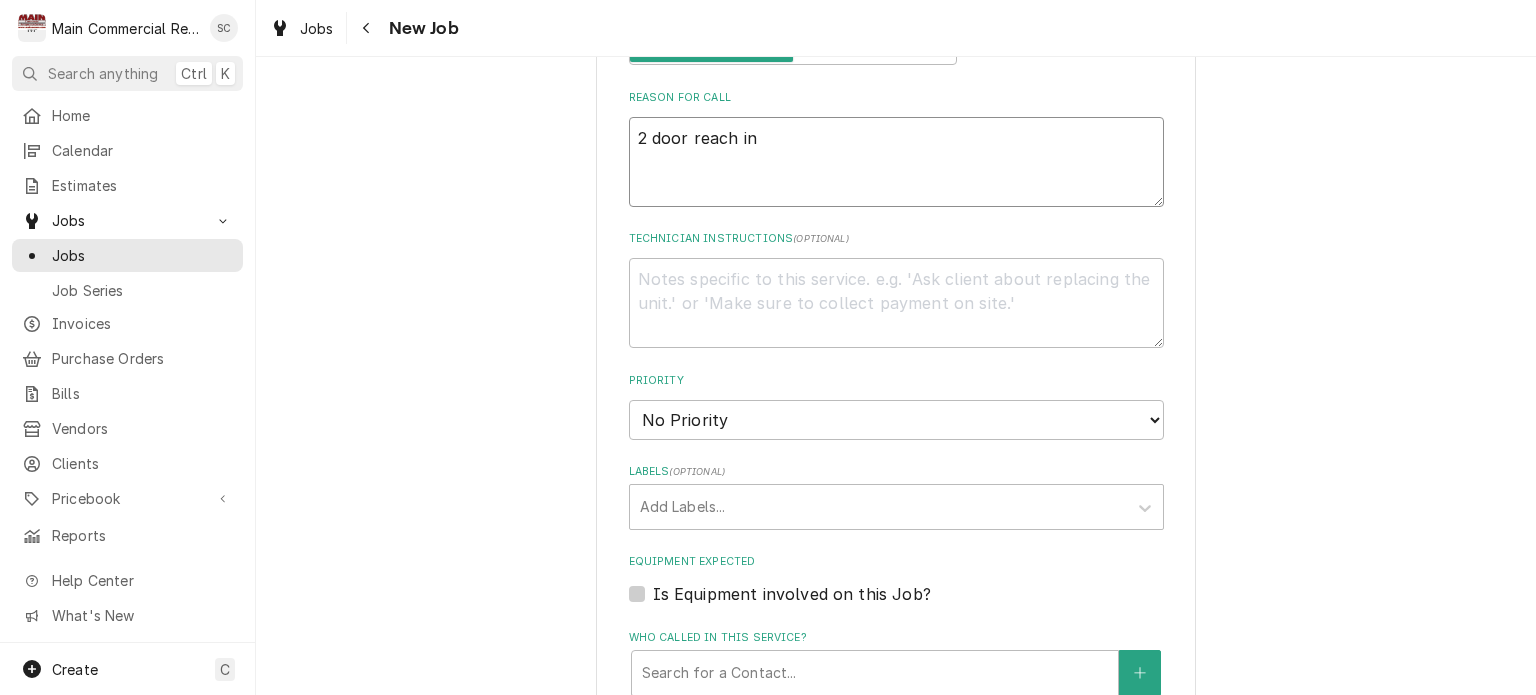 type on "2 door reach in i" 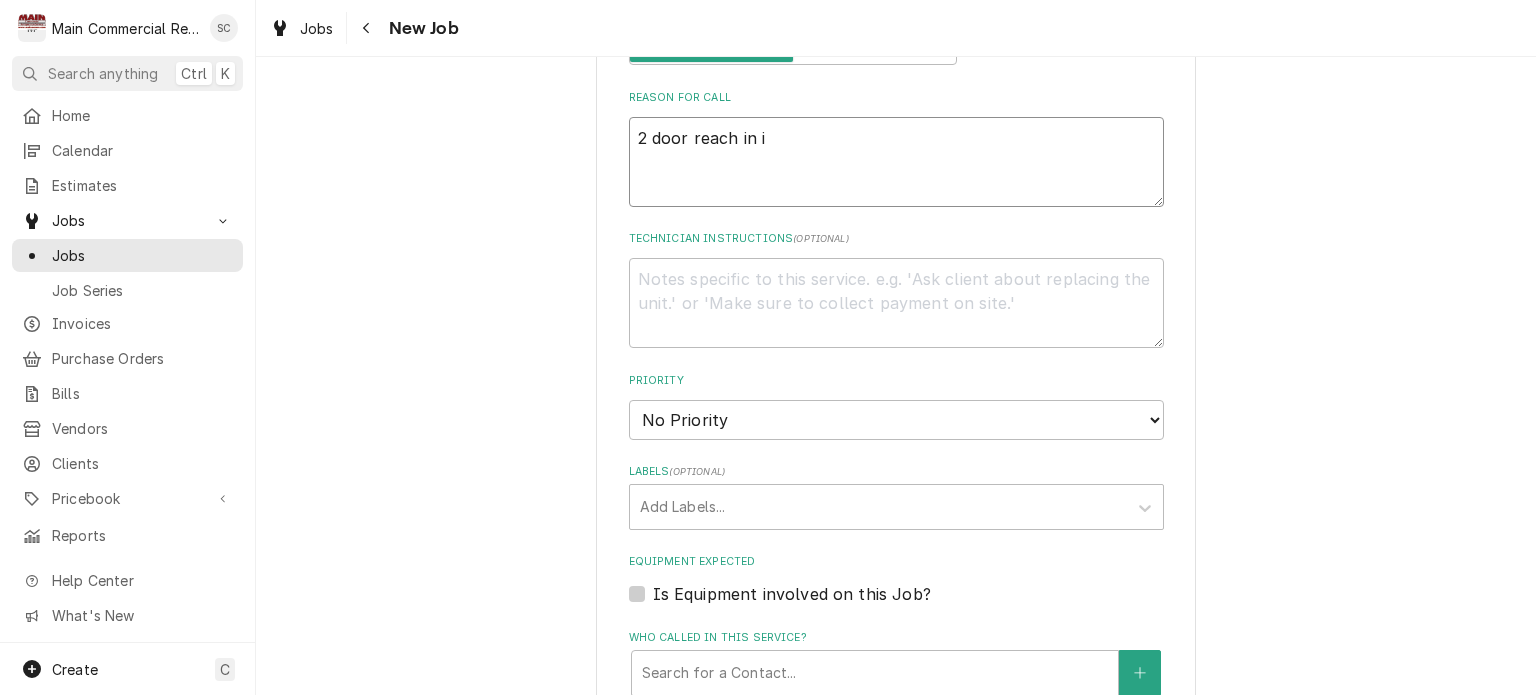 type on "x" 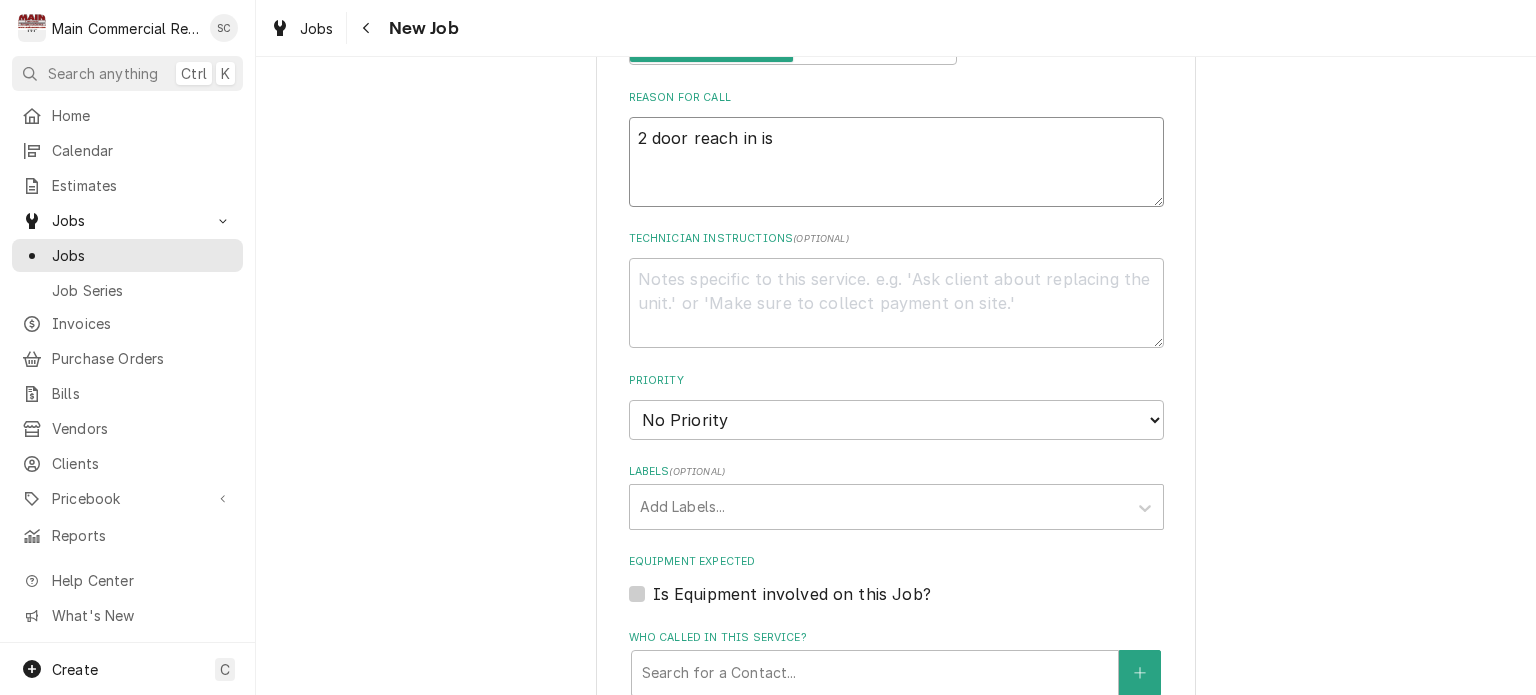 type on "x" 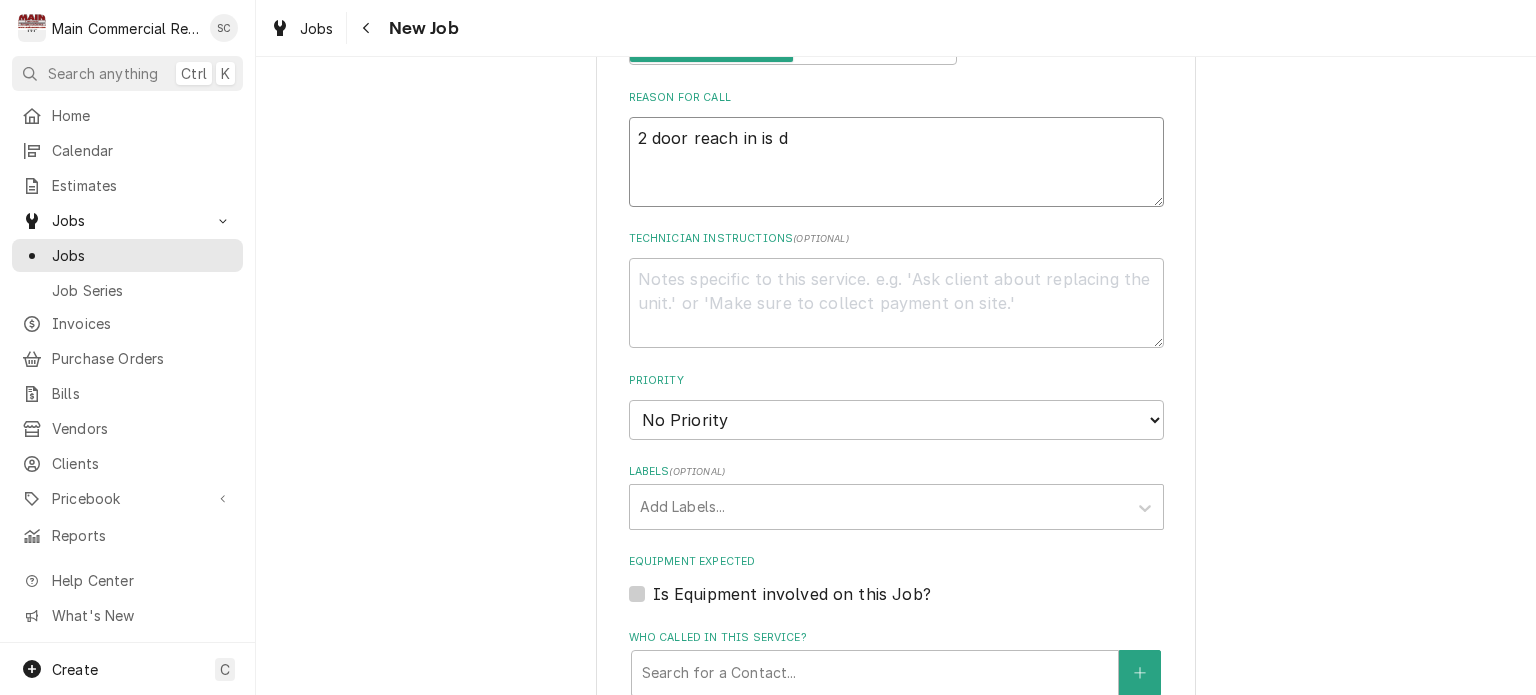 type on "x" 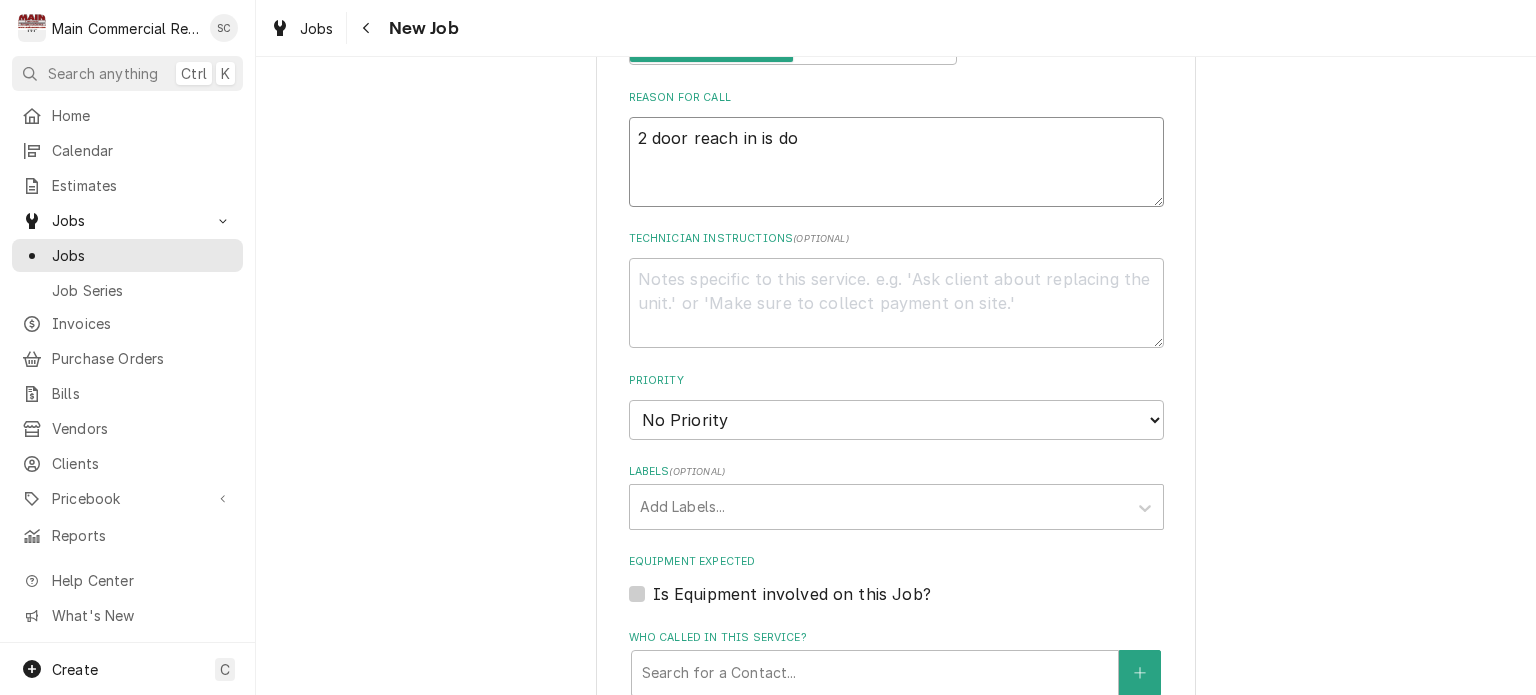 type on "x" 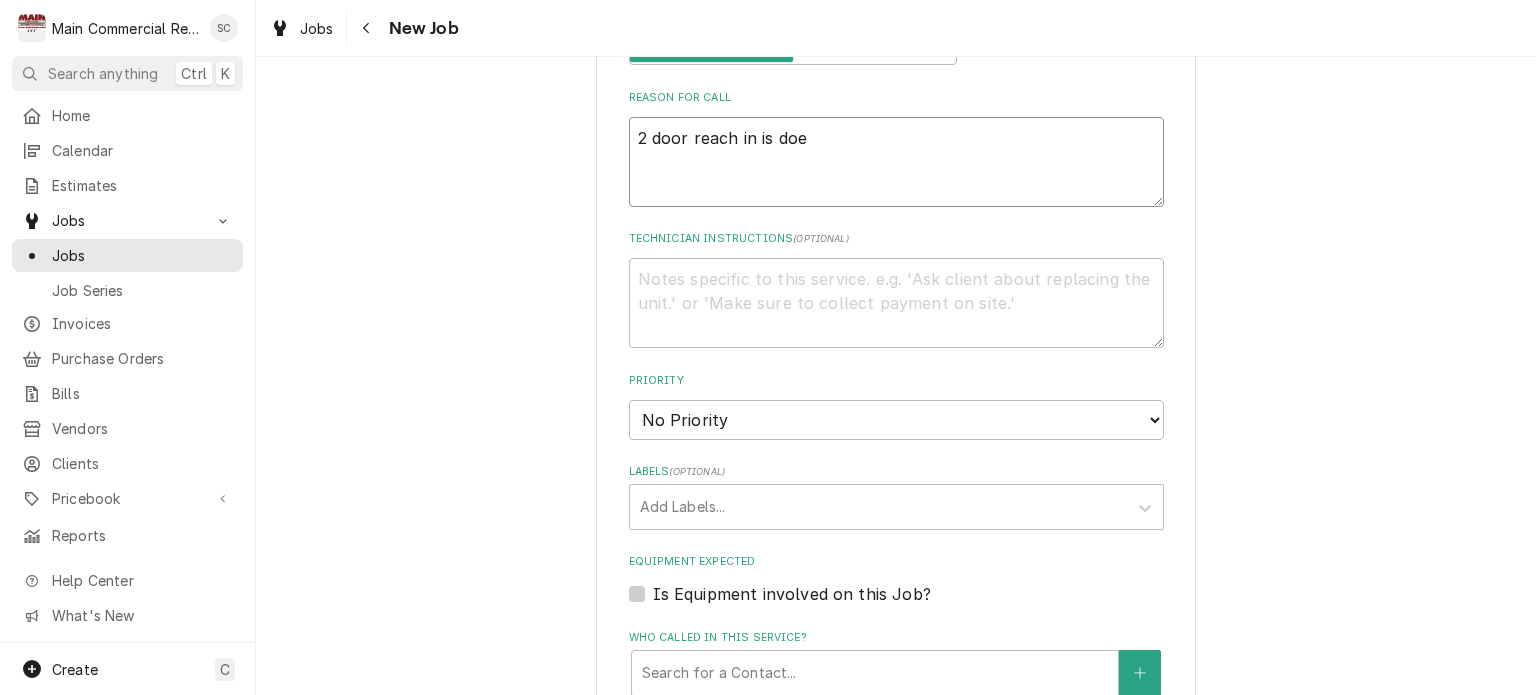 type on "x" 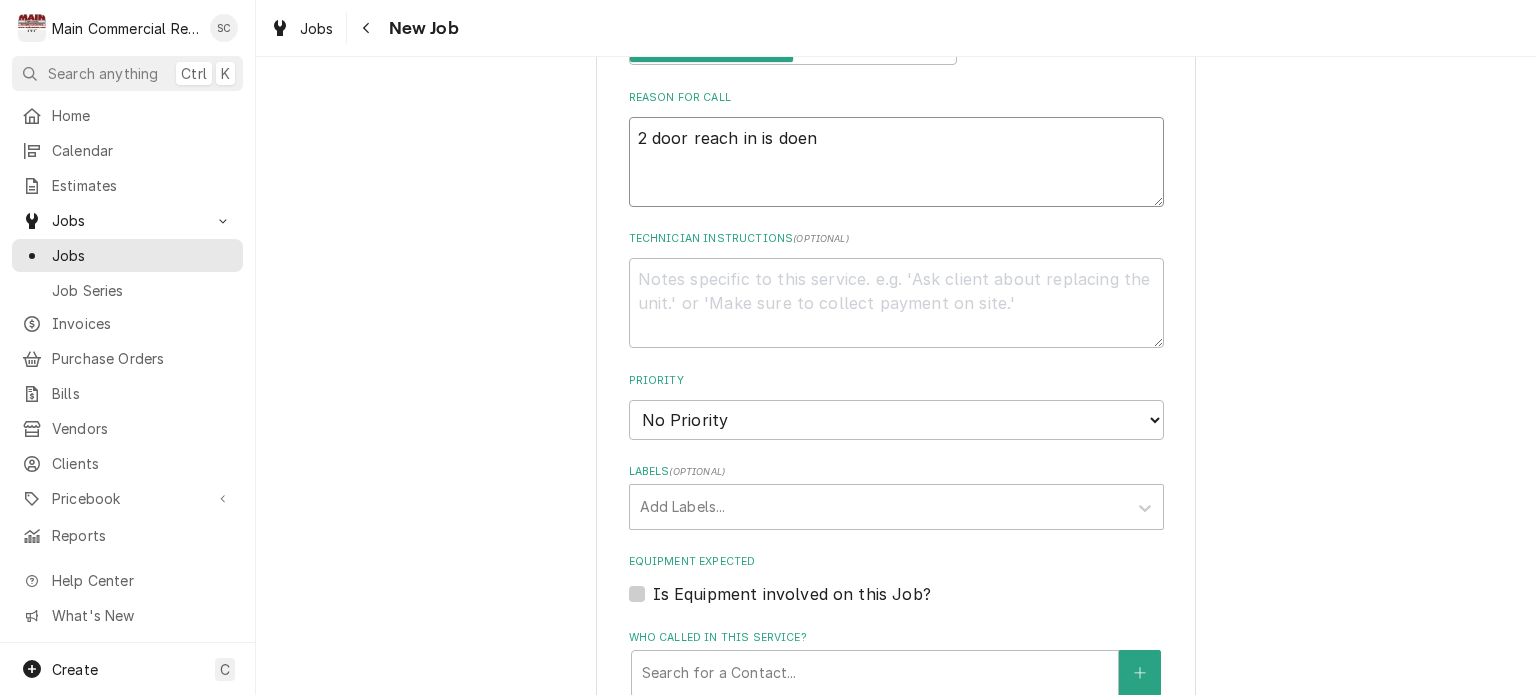 type on "x" 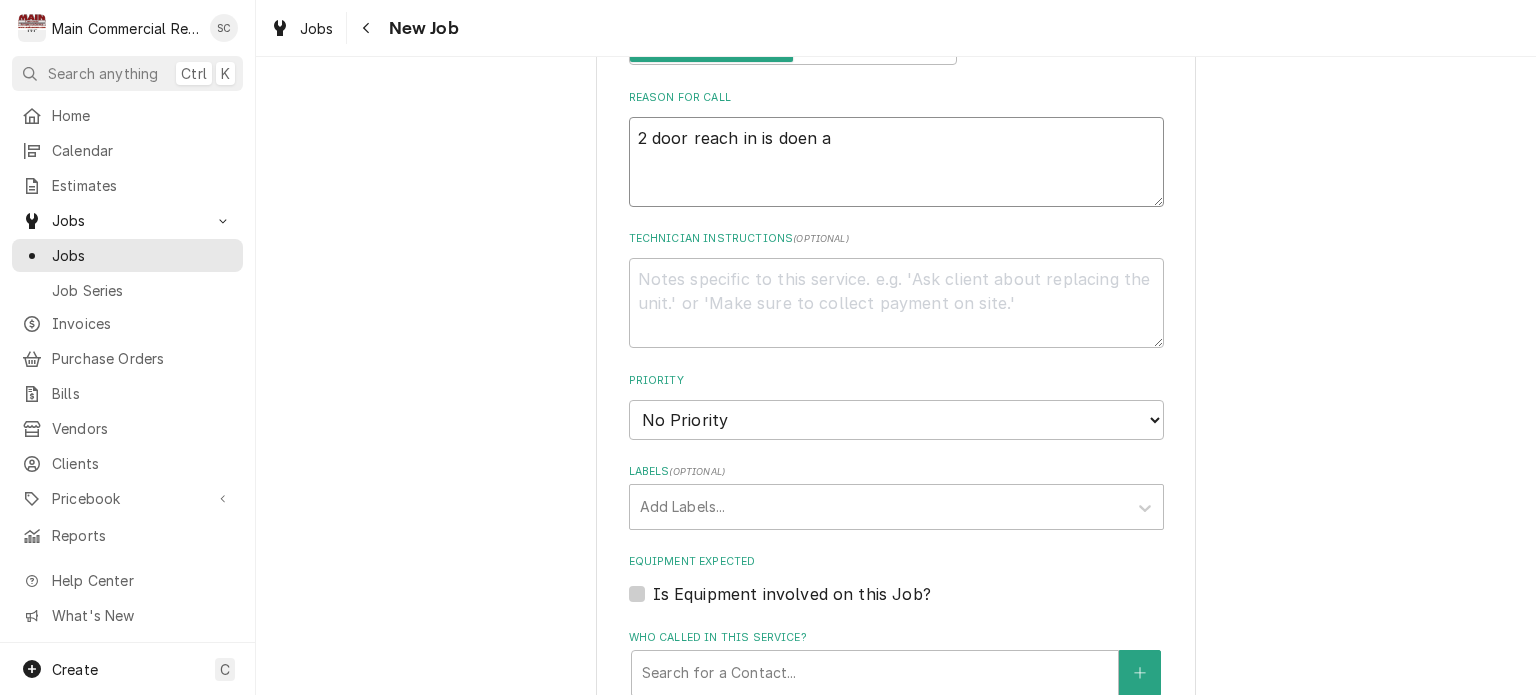 type on "x" 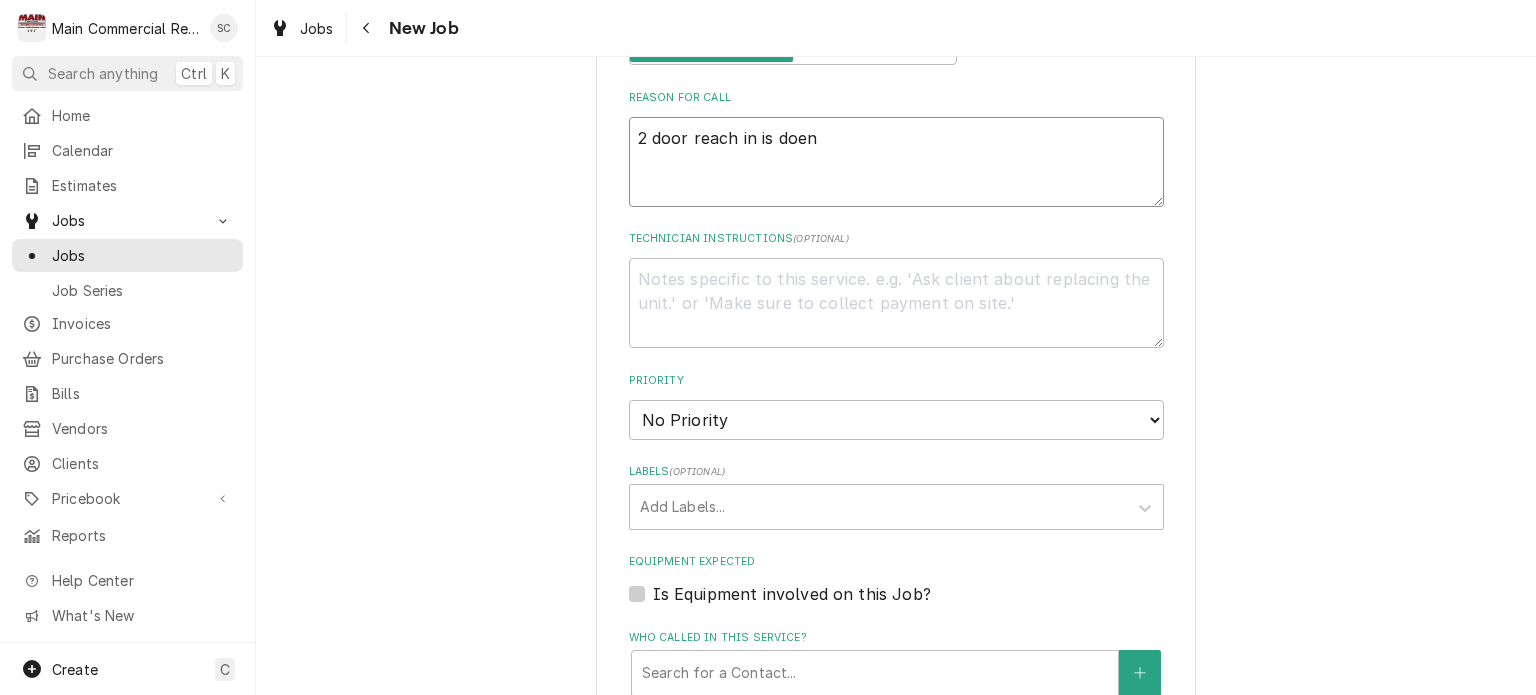 type on "x" 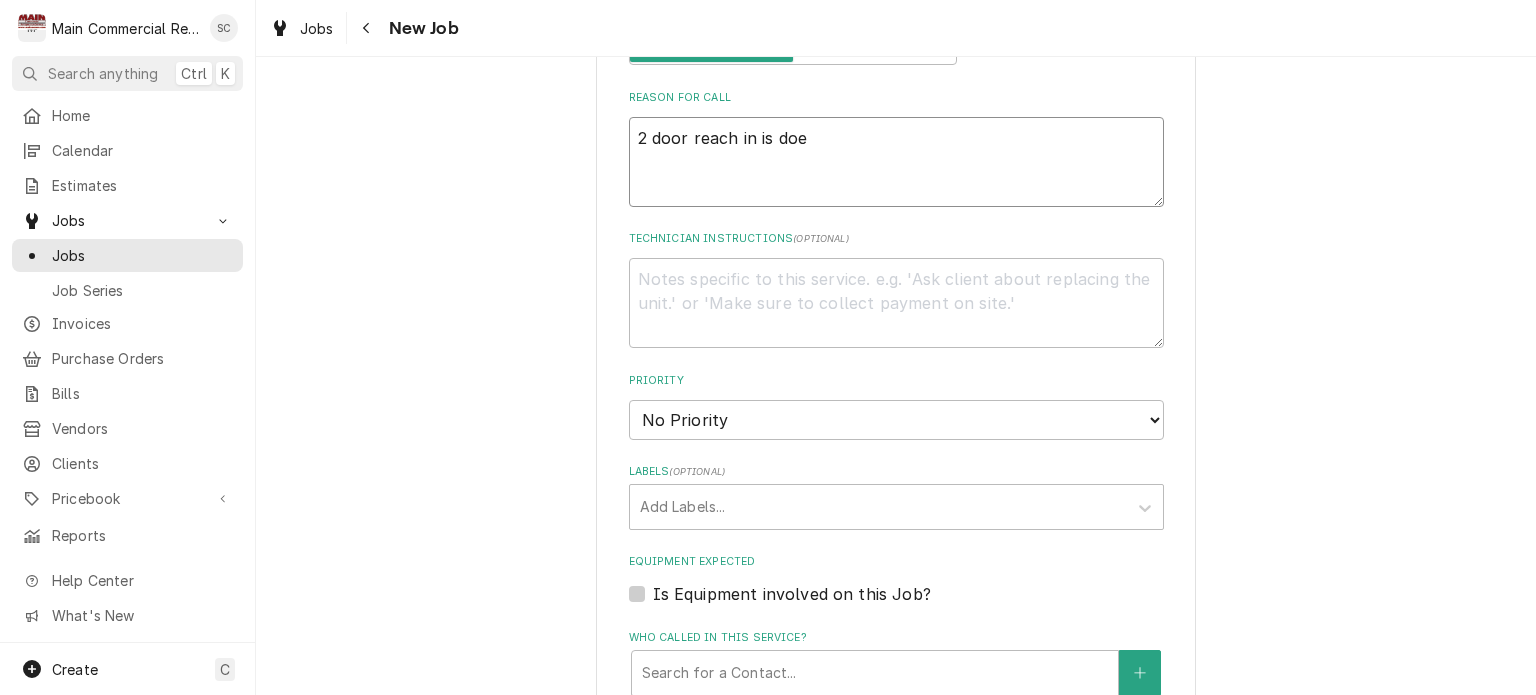 type on "x" 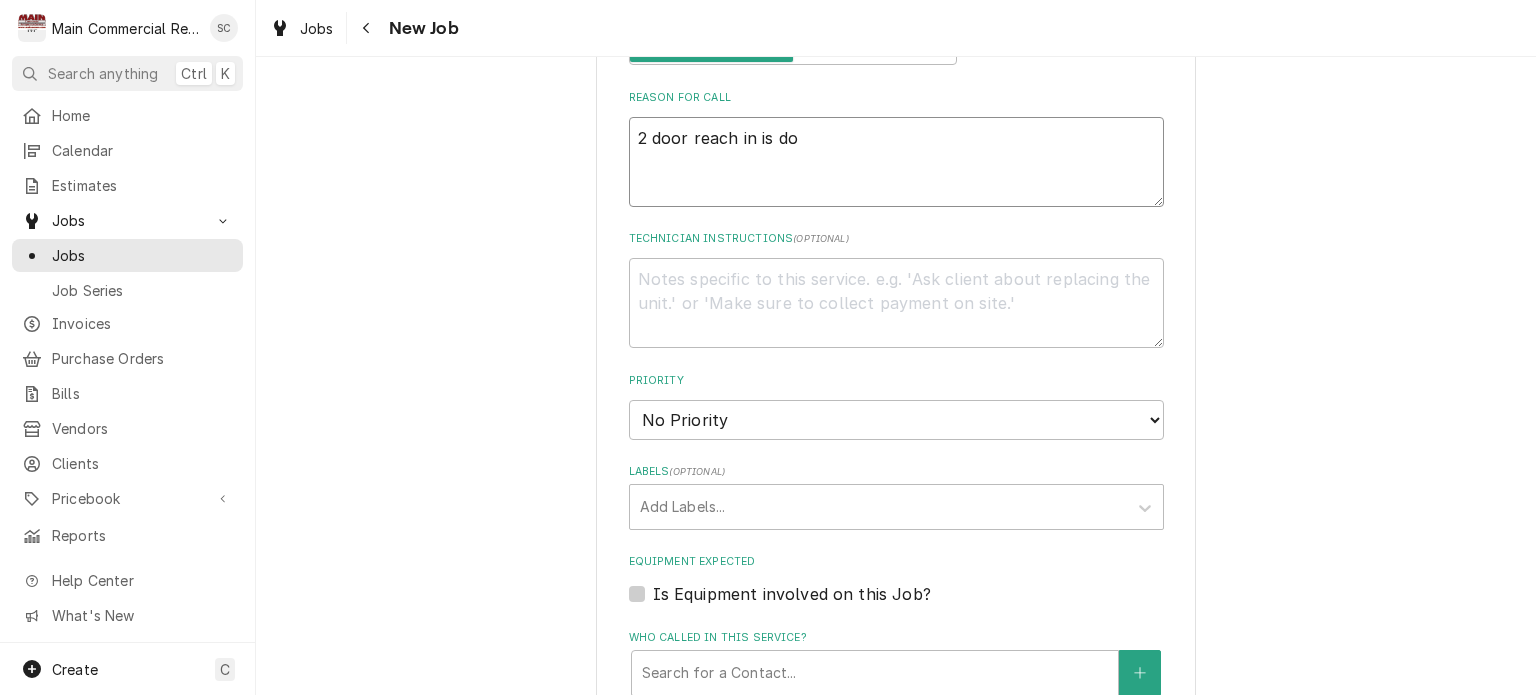 type on "x" 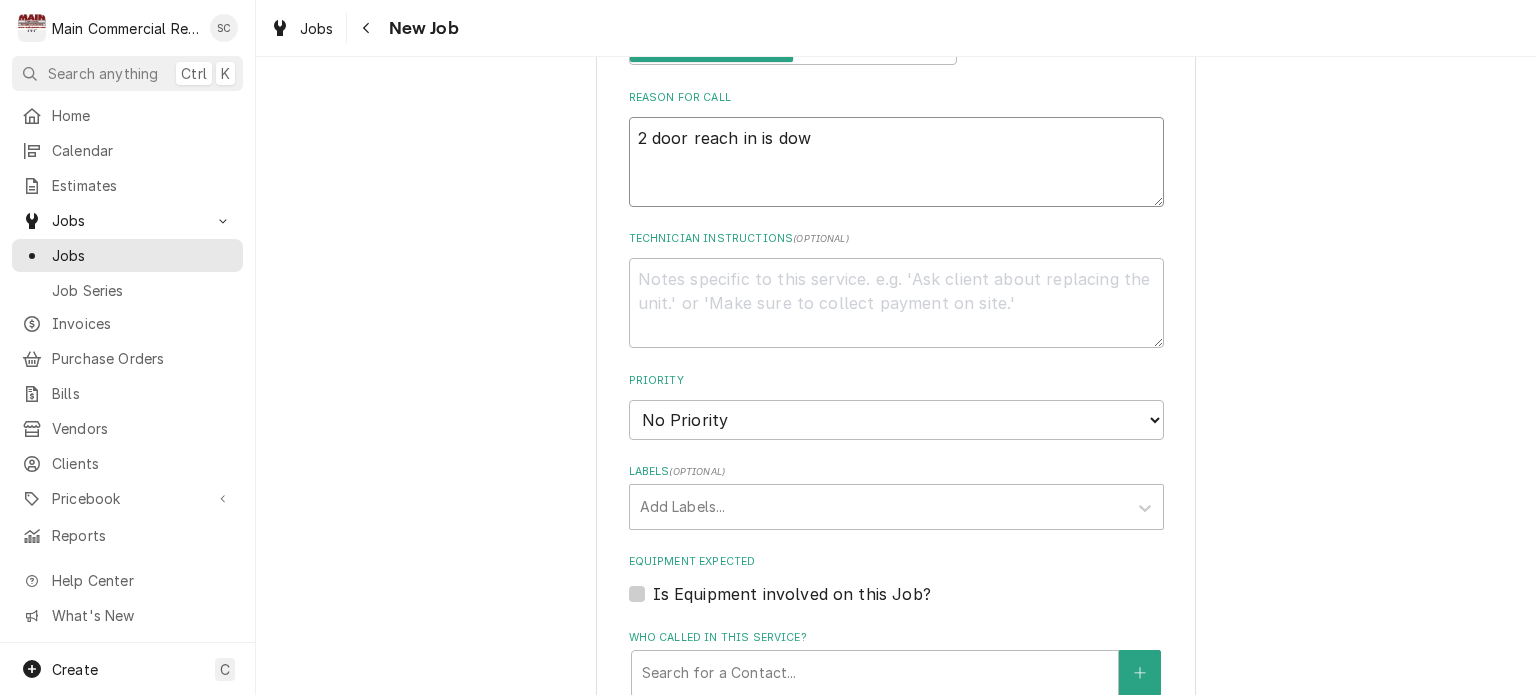 type on "x" 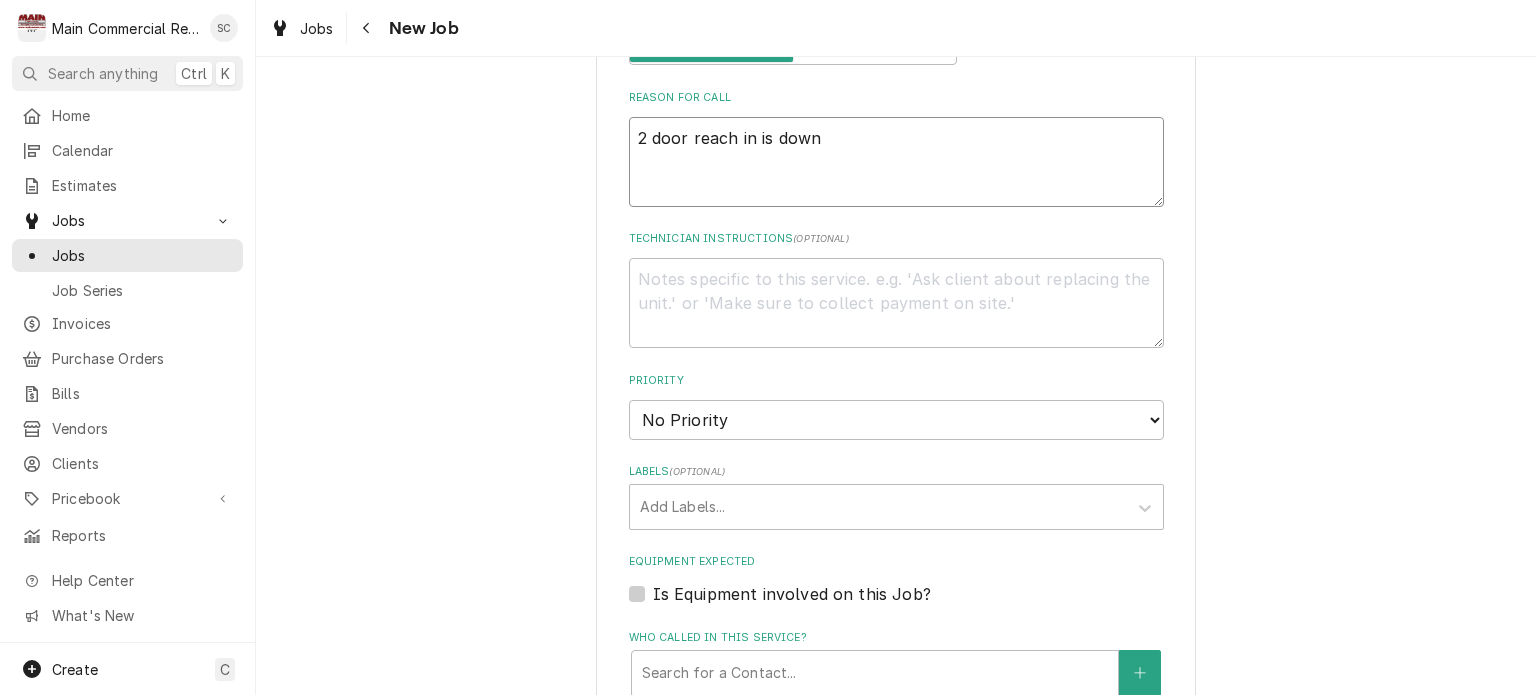 type on "x" 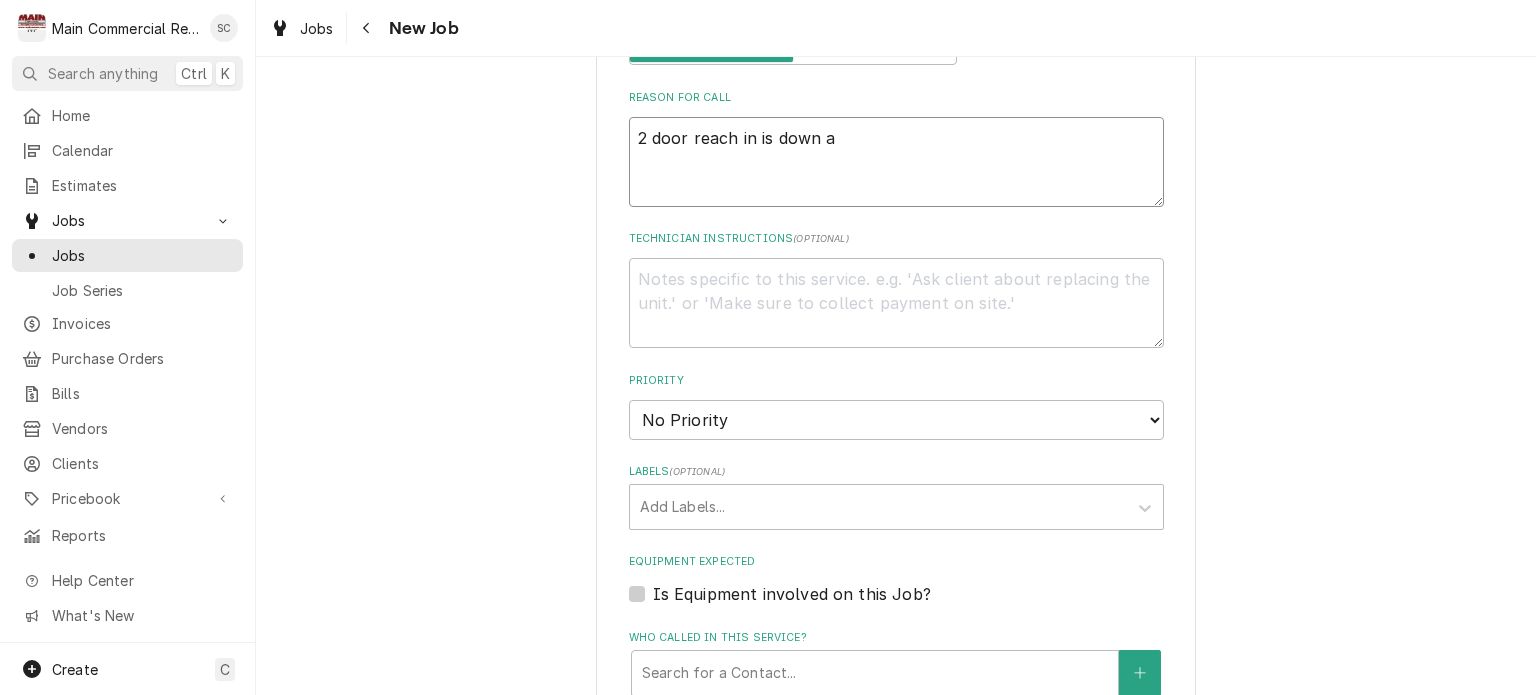 type on "x" 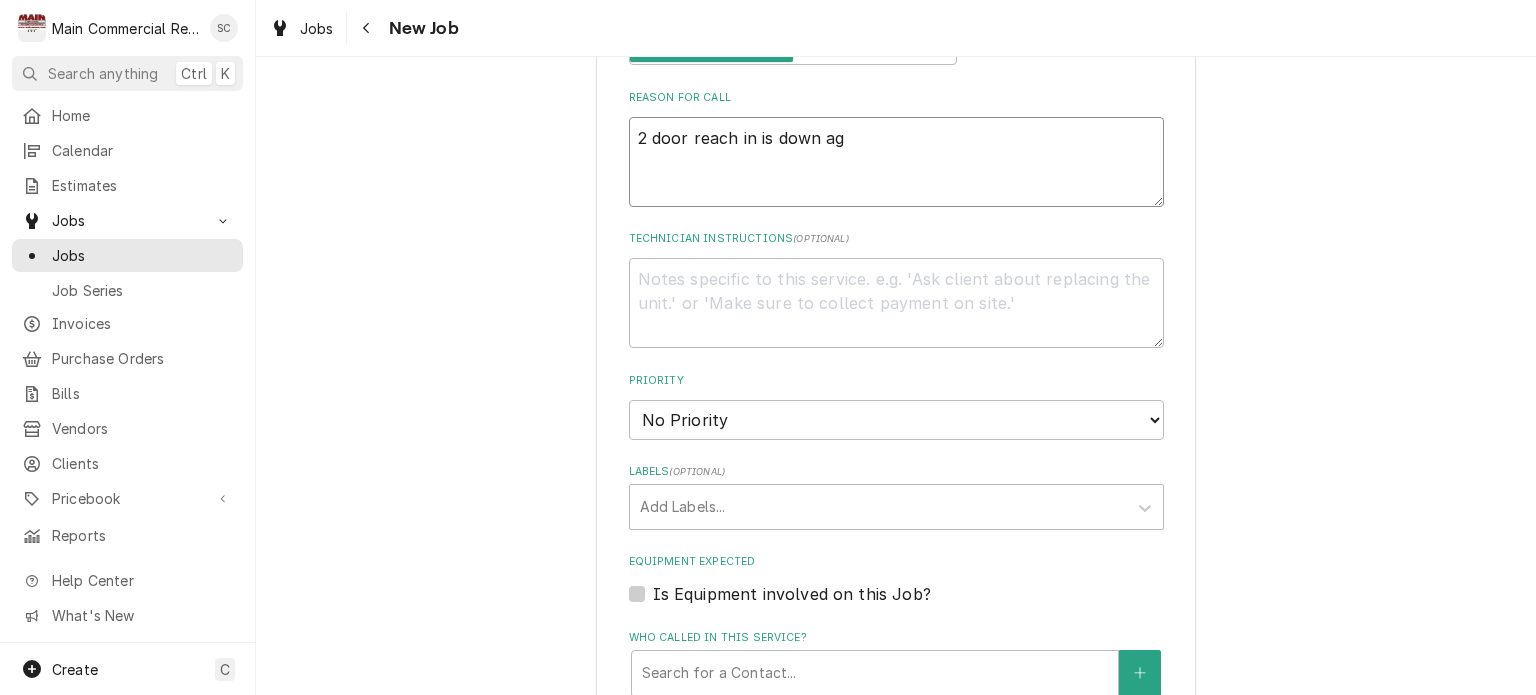type on "x" 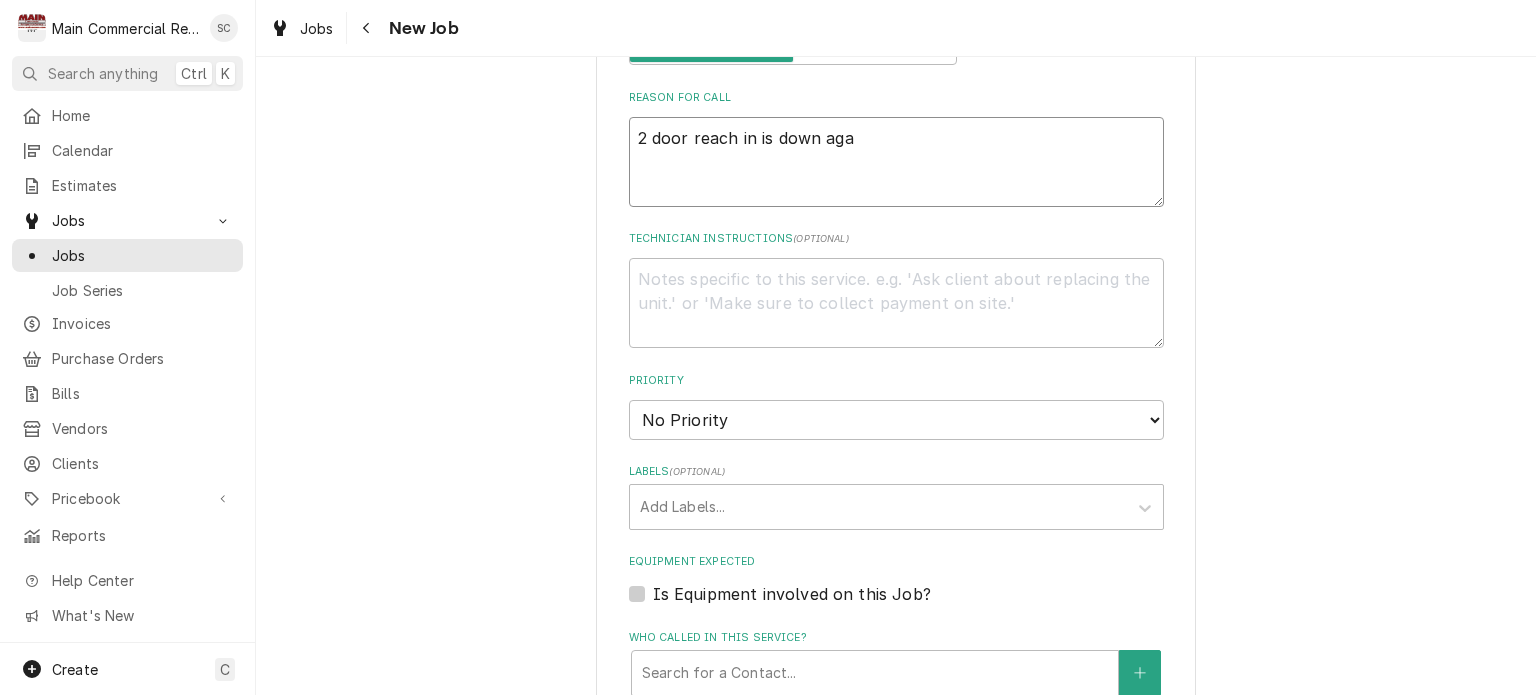 type on "x" 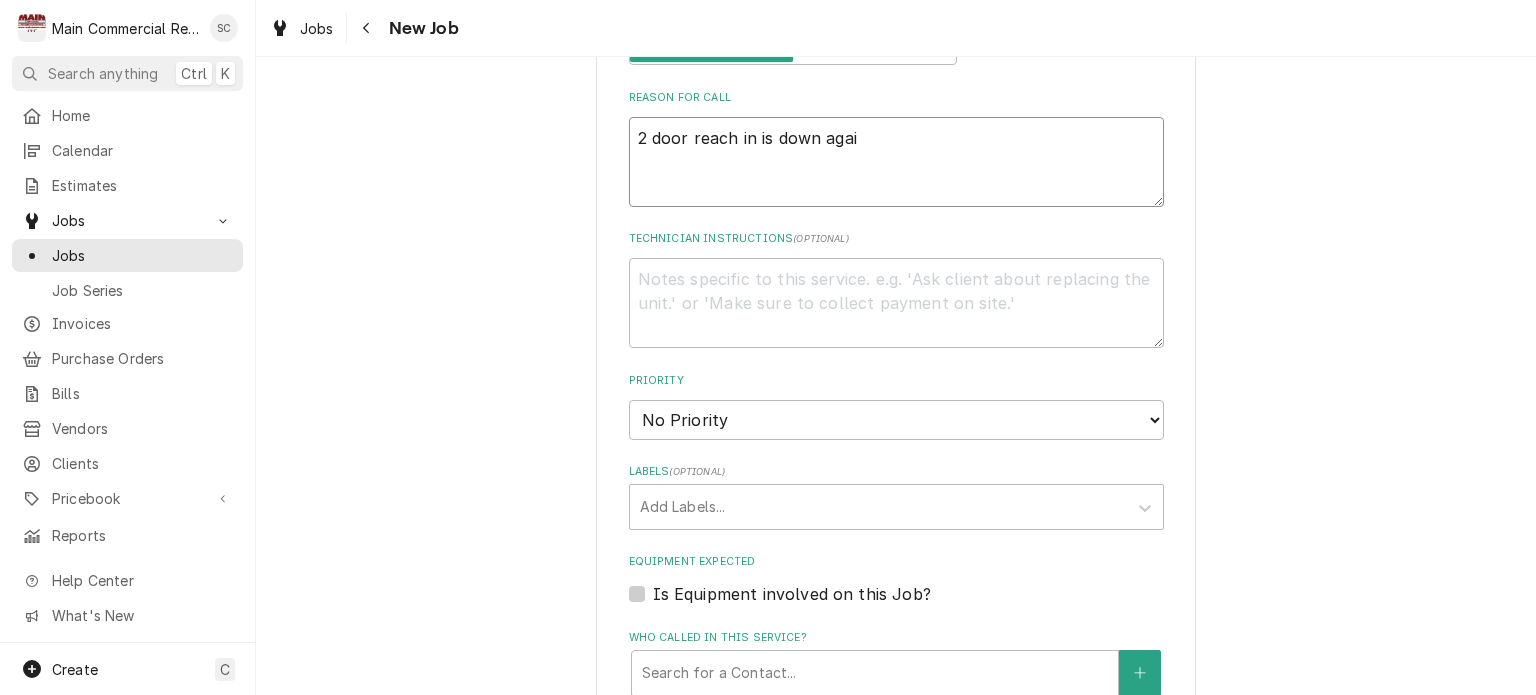 type on "x" 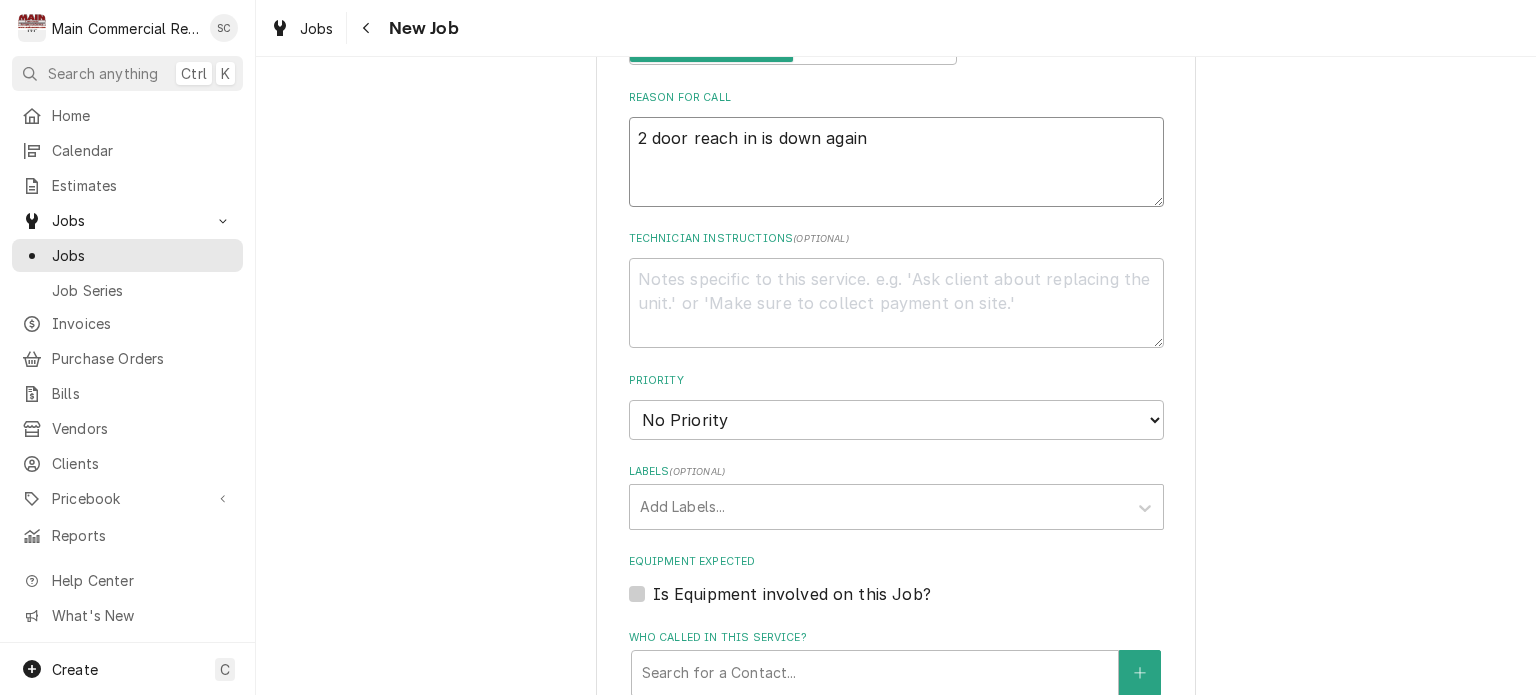 type on "x" 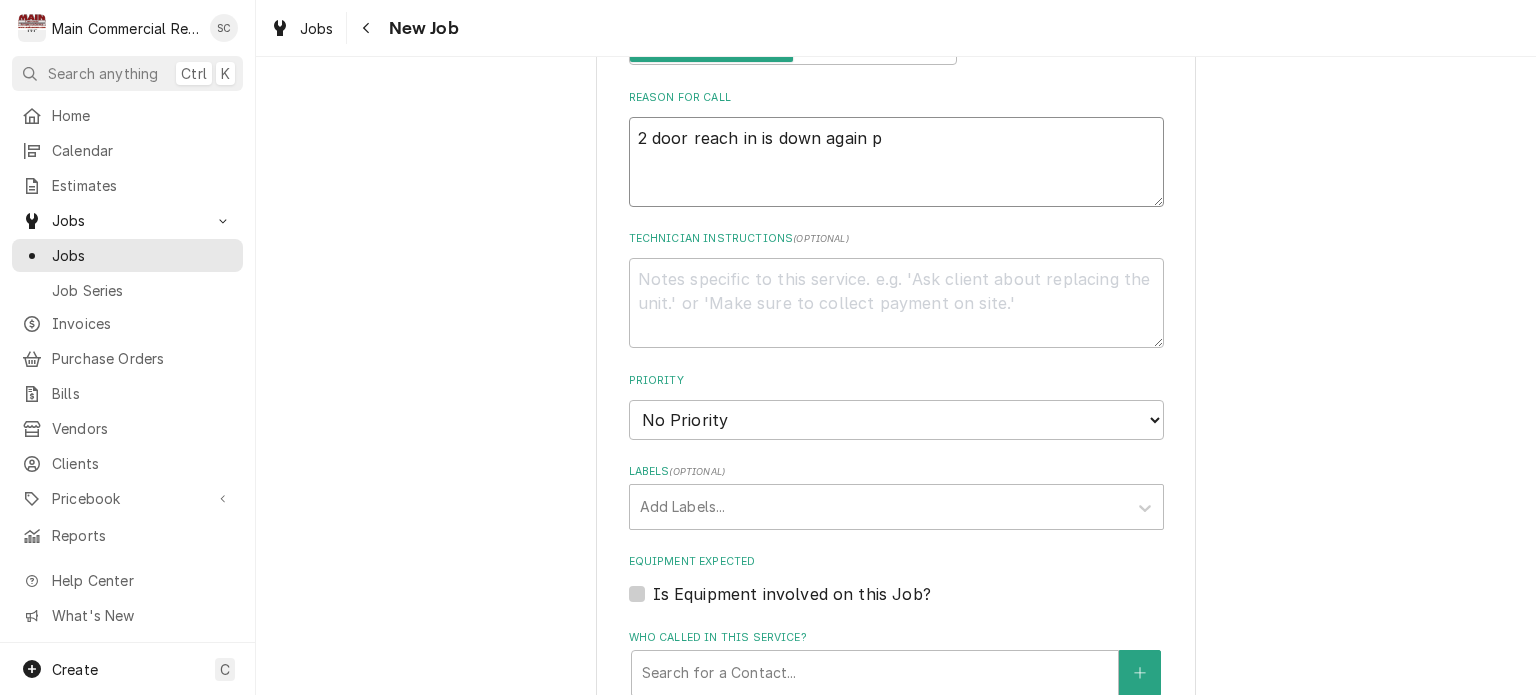 type on "x" 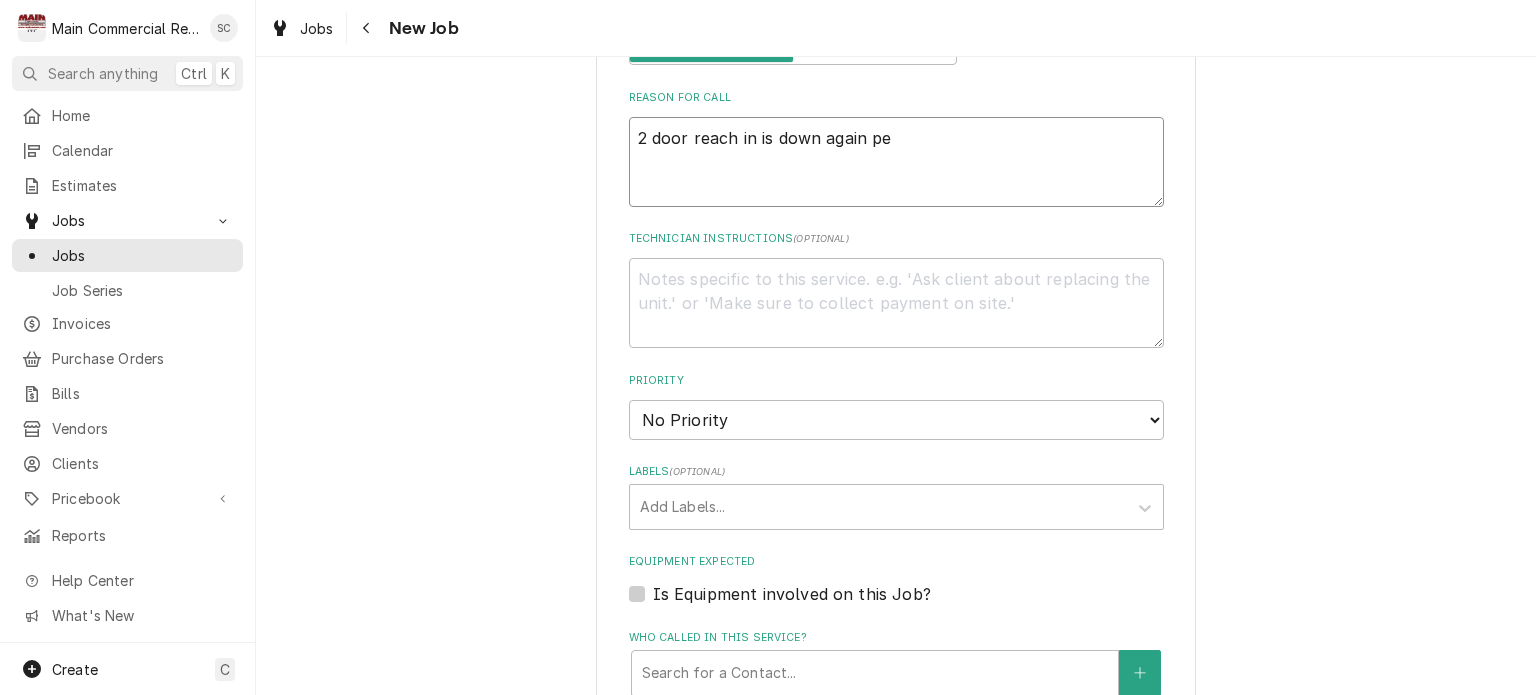 type on "x" 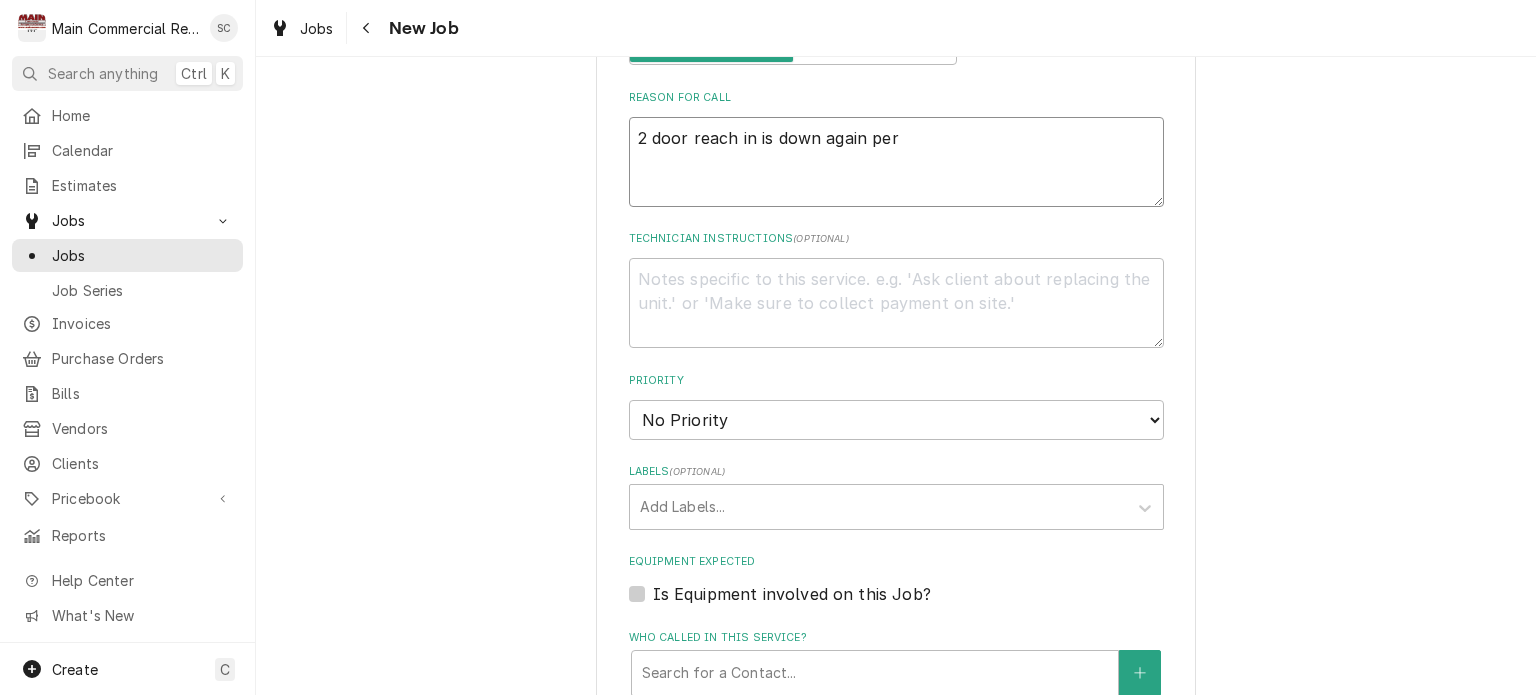 type on "x" 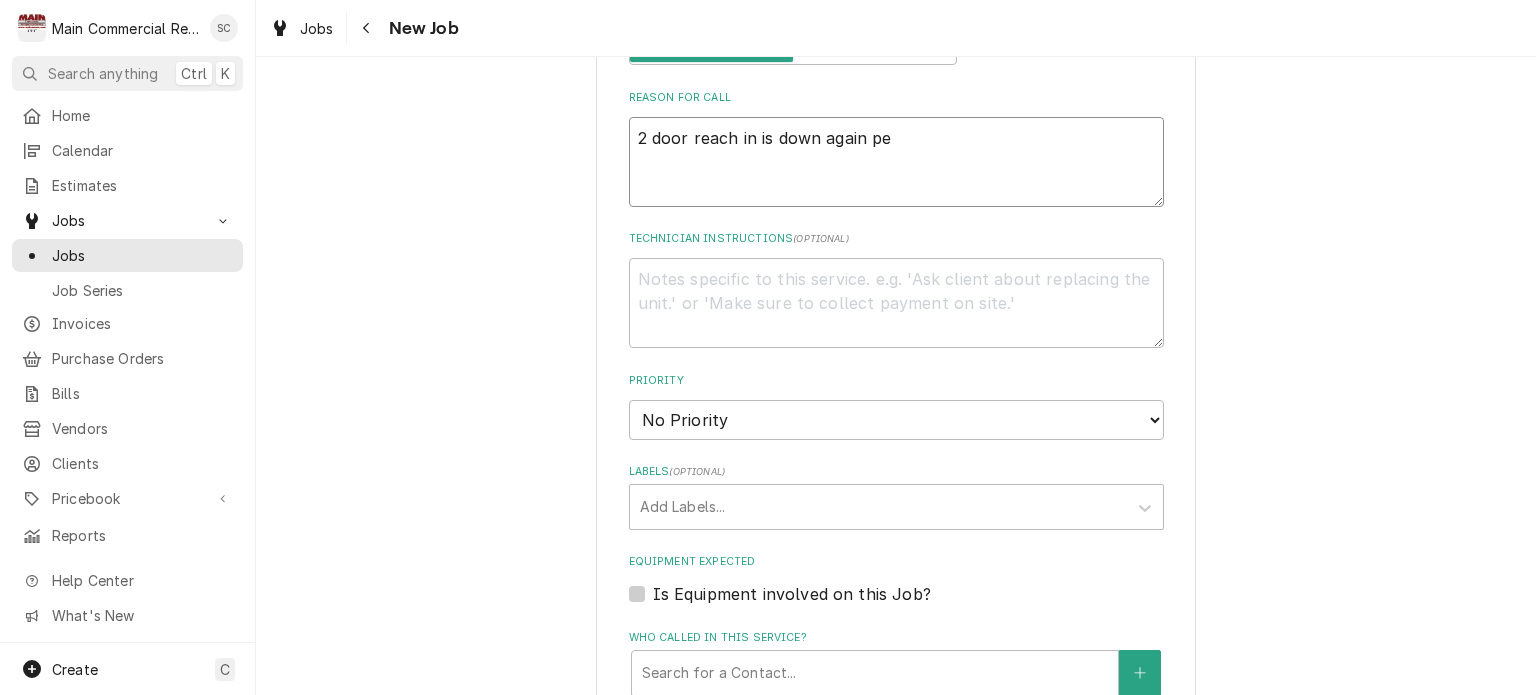 type on "x" 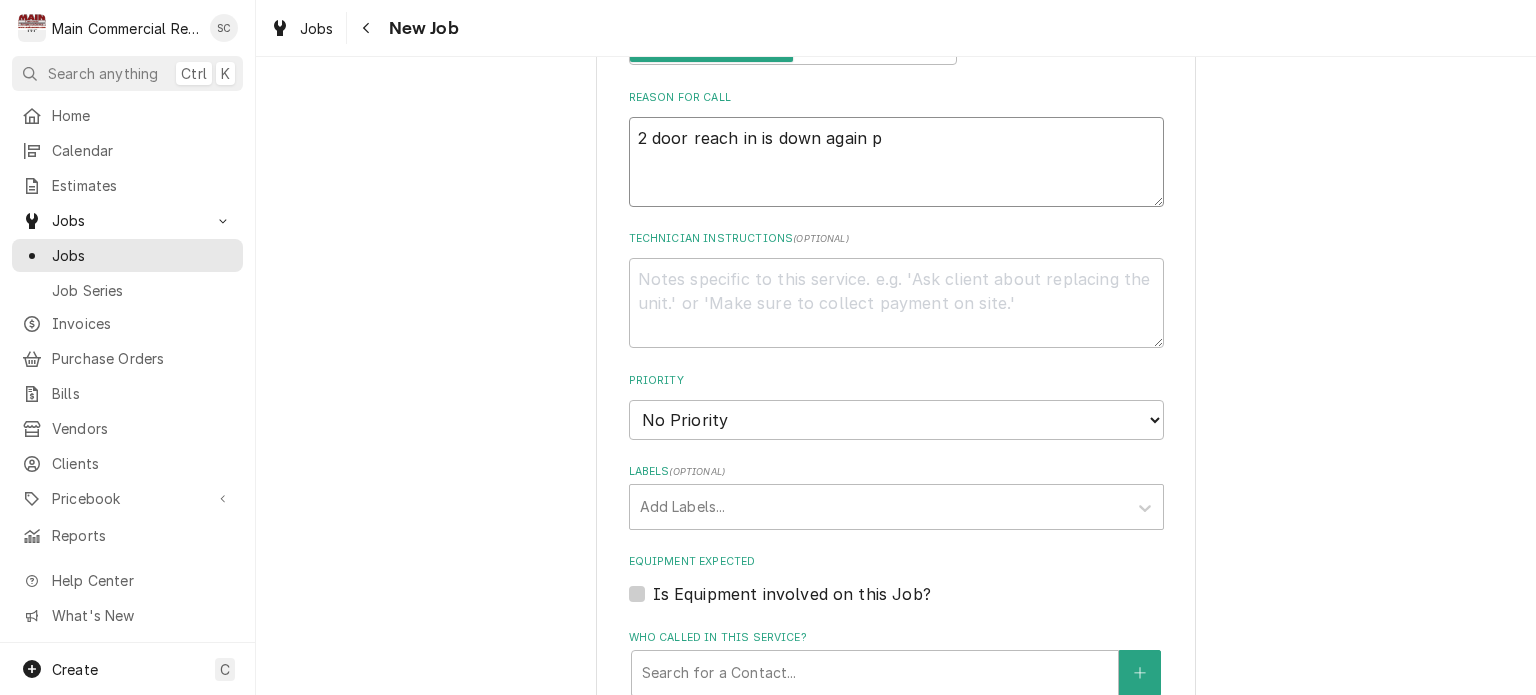 type on "x" 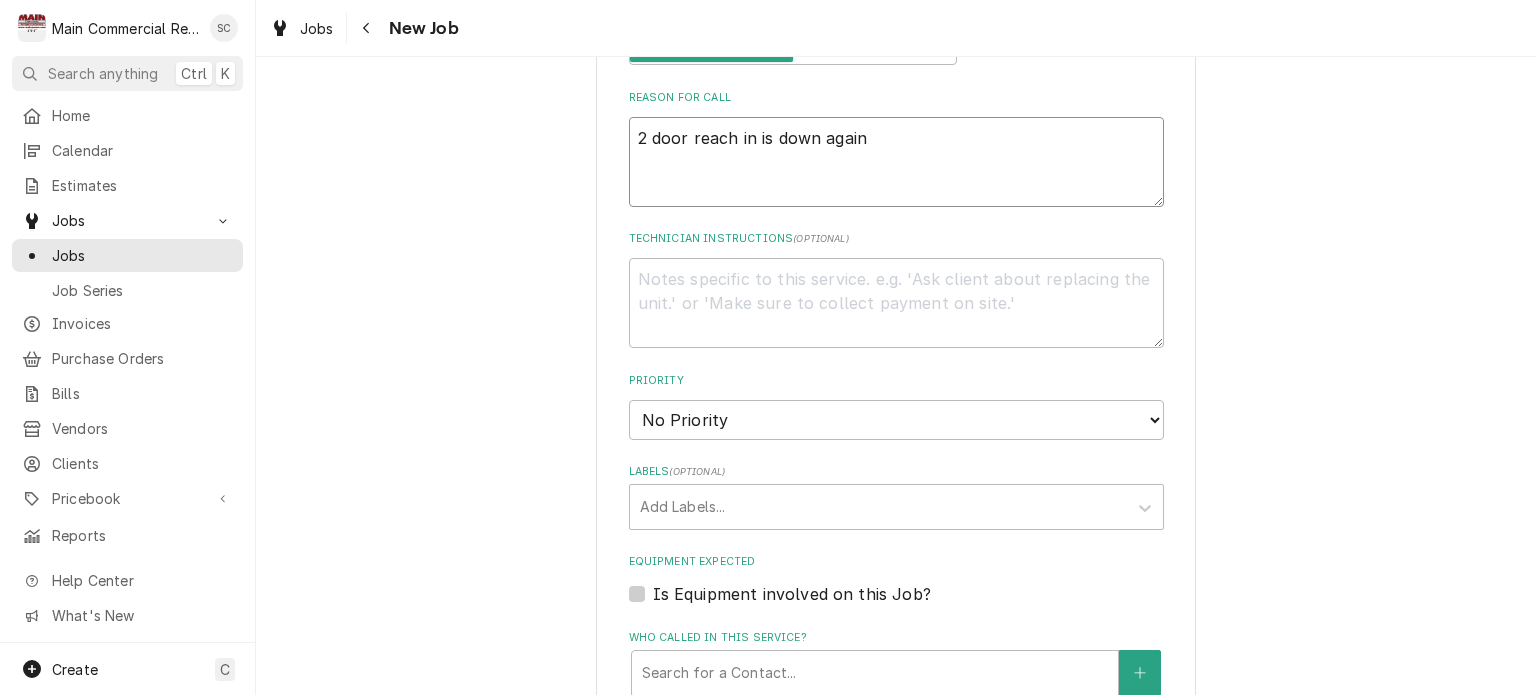 type on "x" 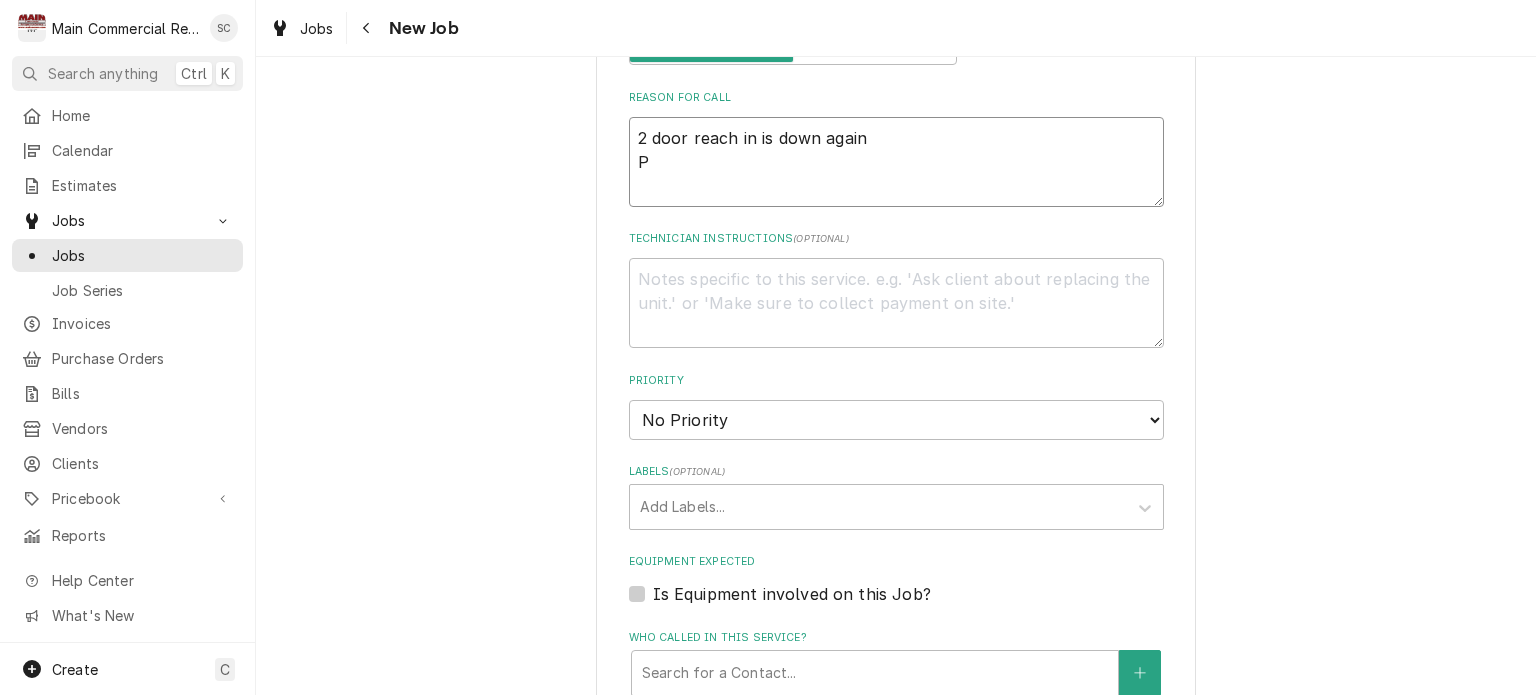type on "x" 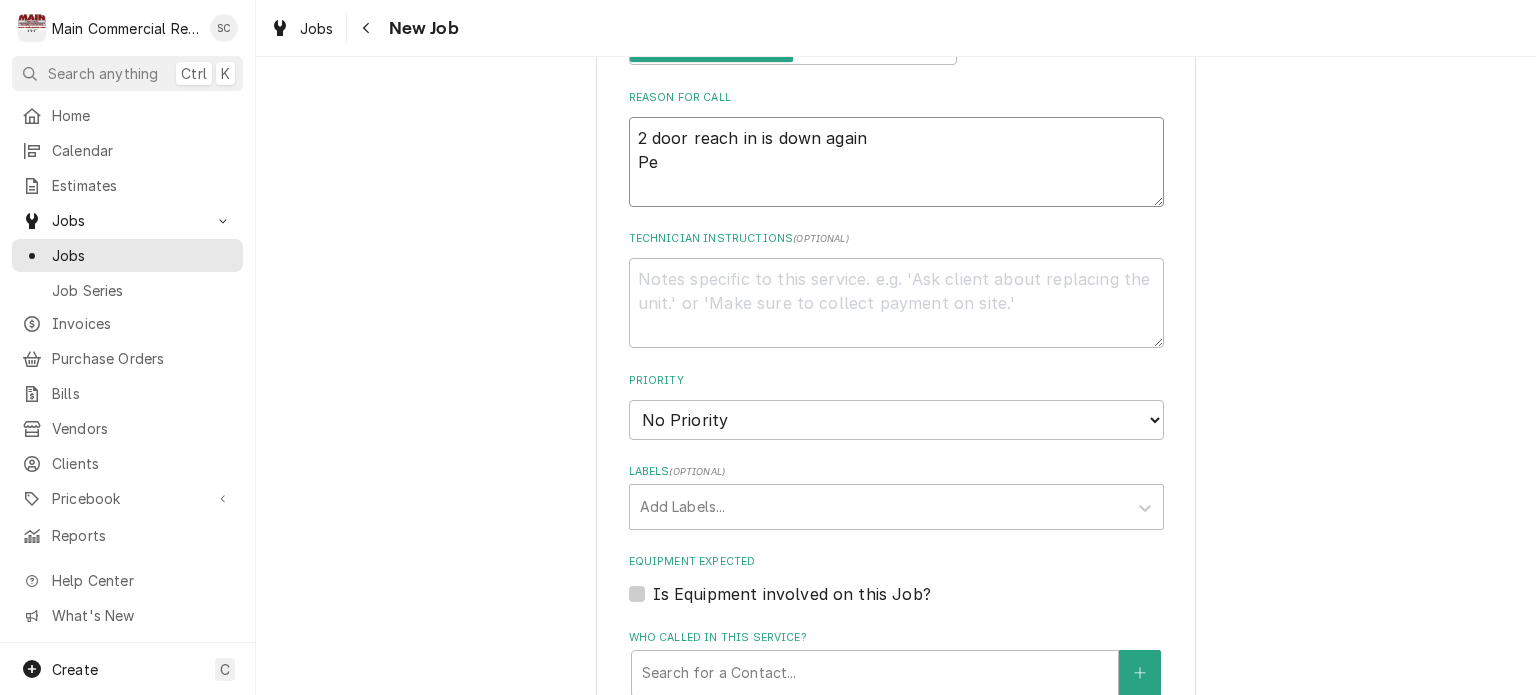 type on "x" 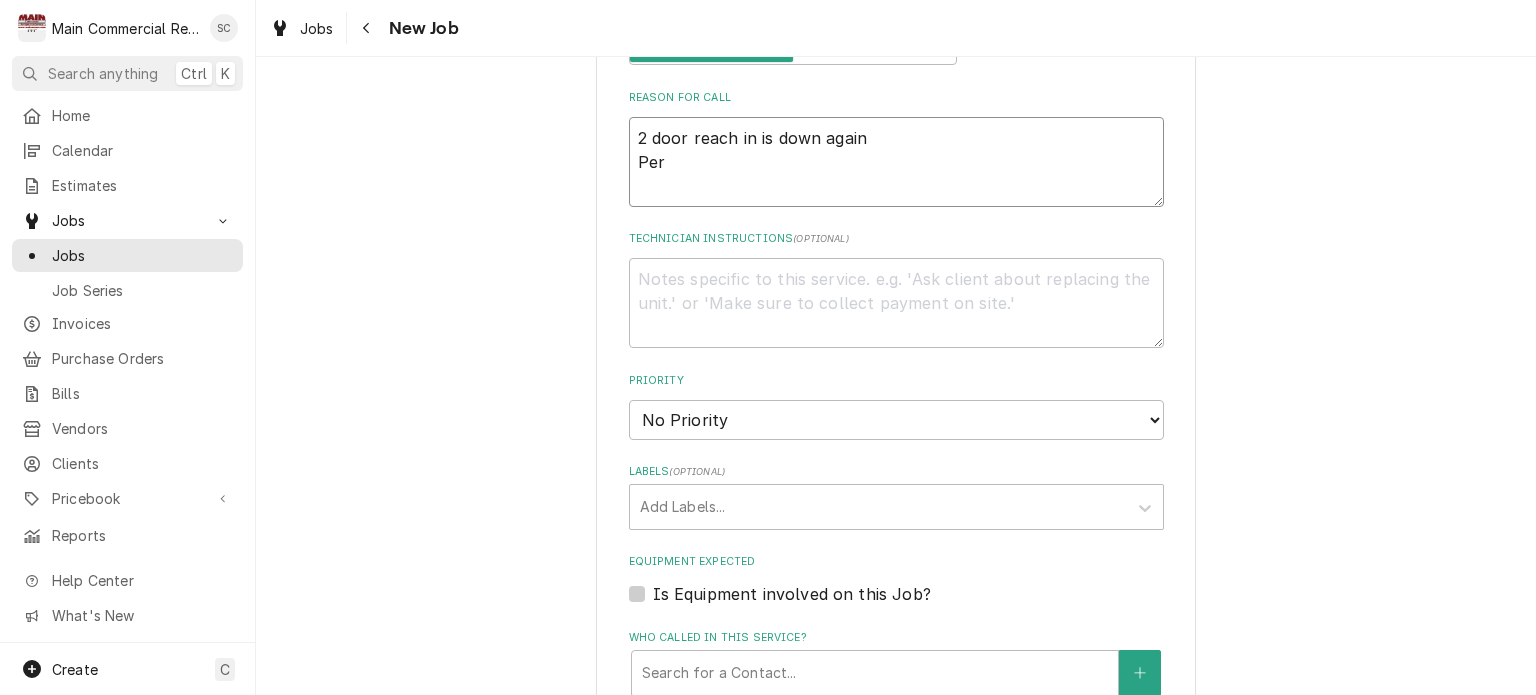 type on "x" 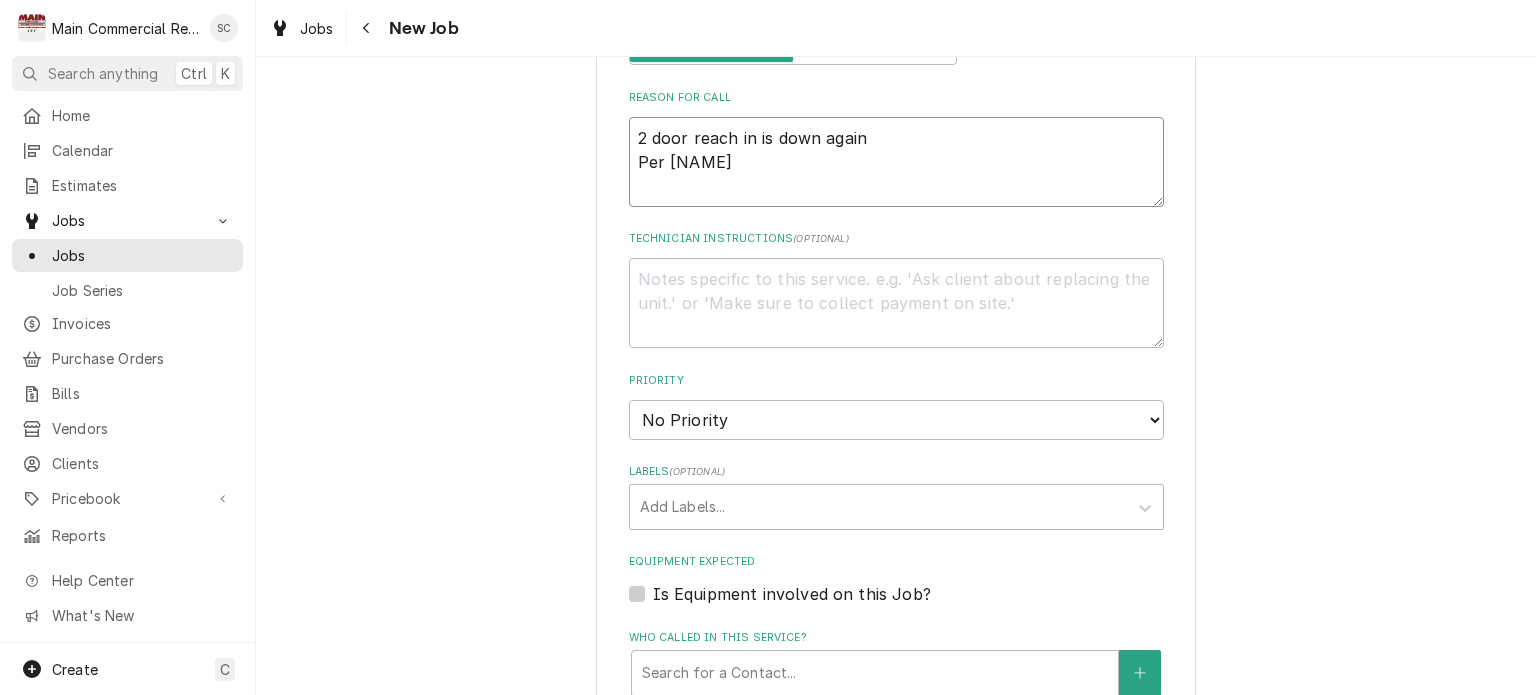 type on "x" 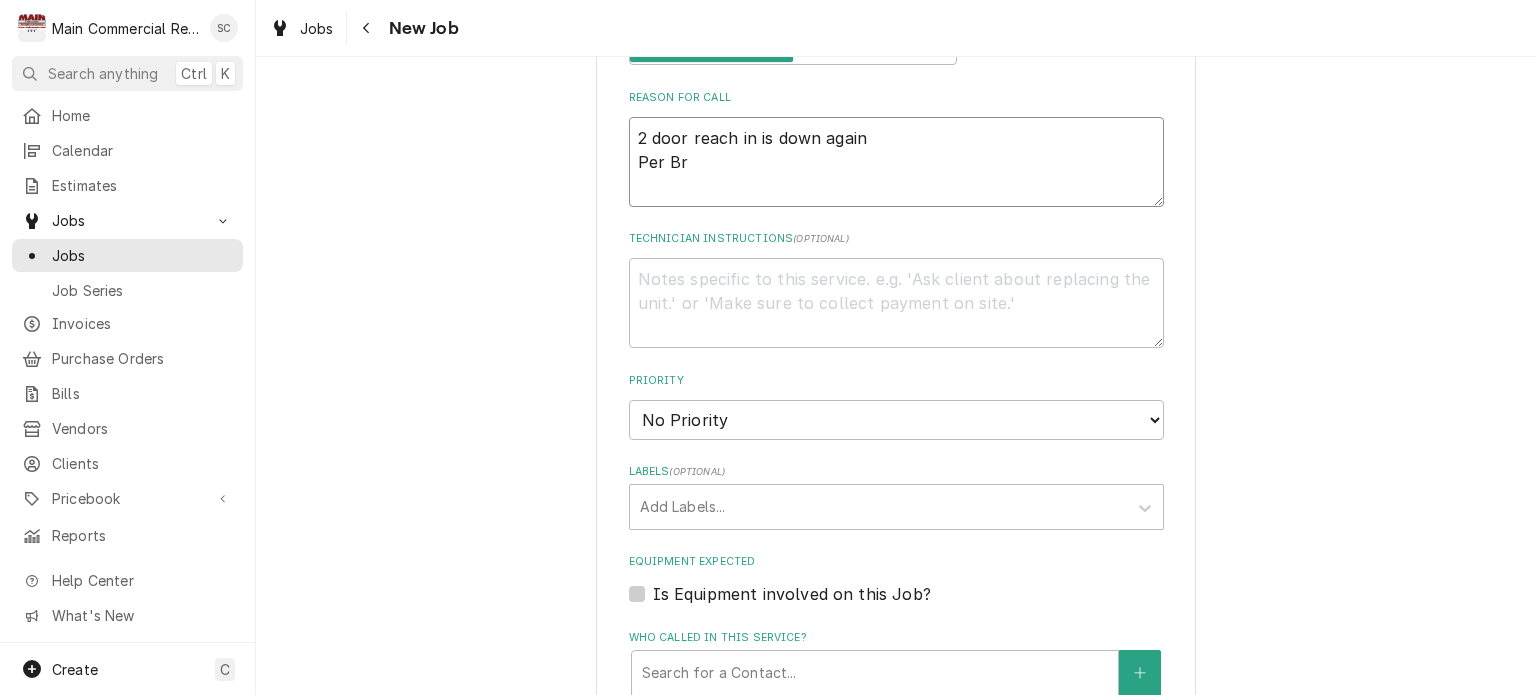 type on "x" 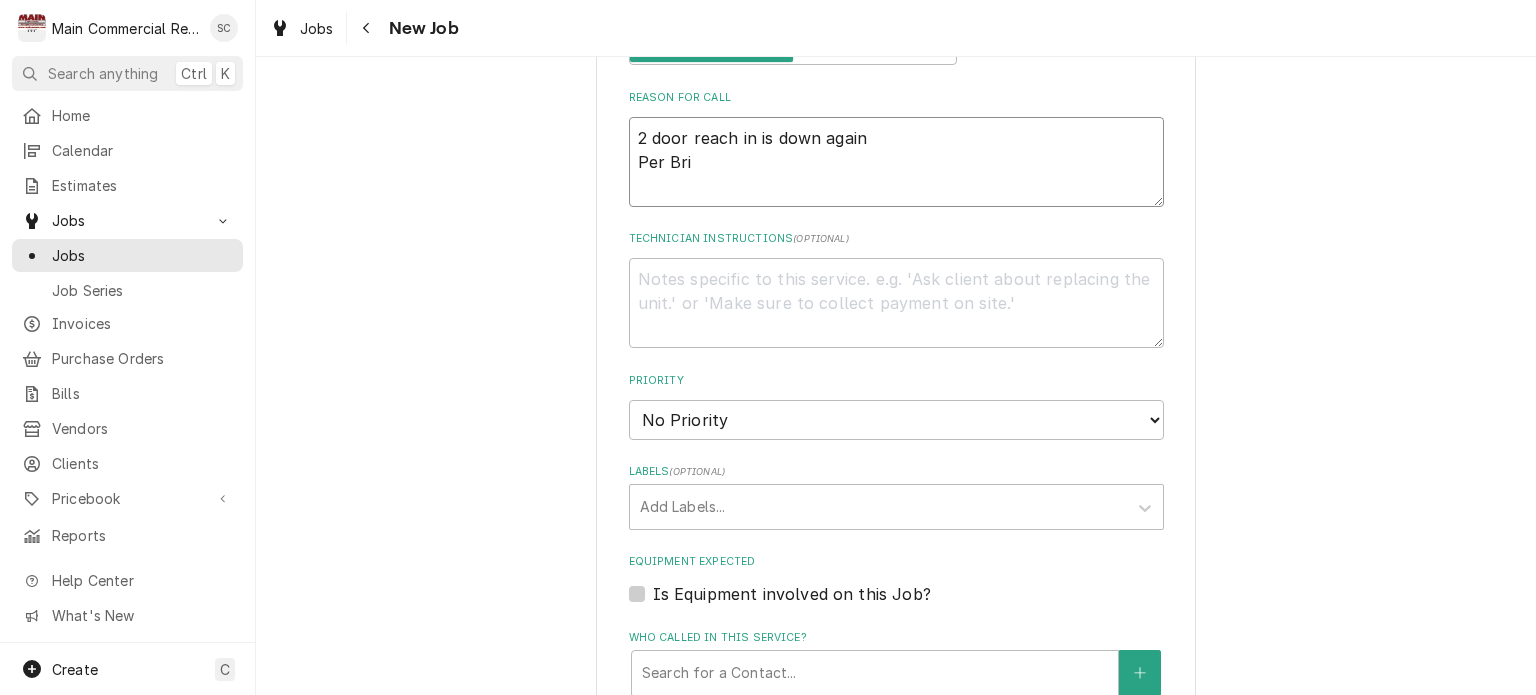 type on "x" 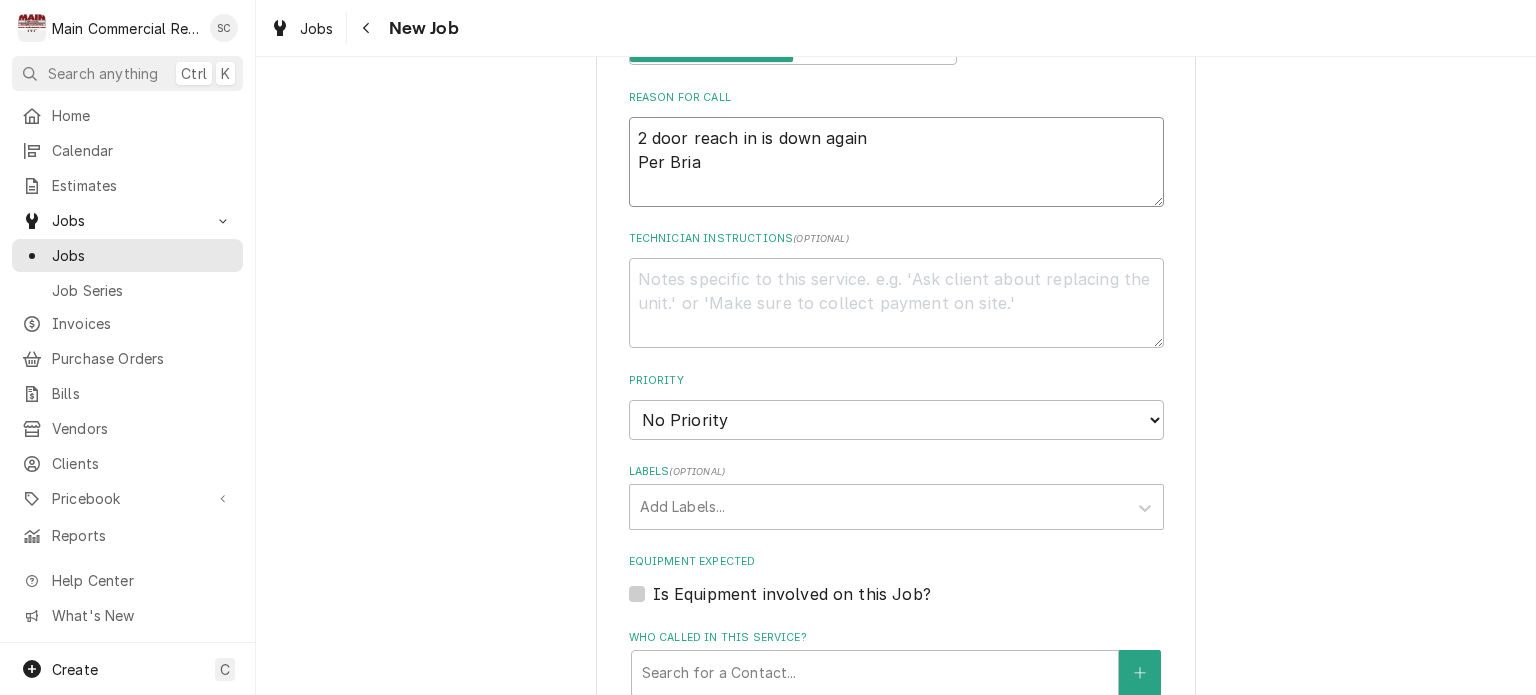 type on "x" 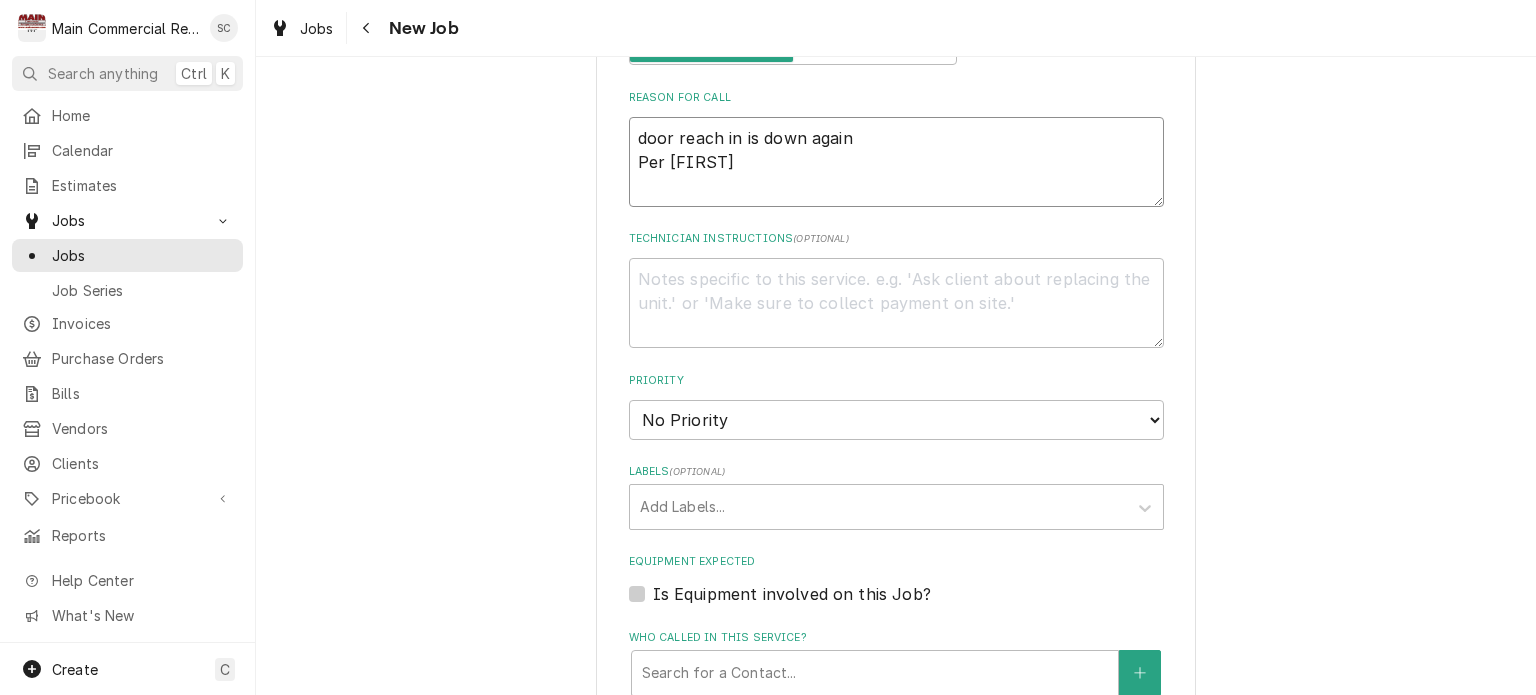 type on "x" 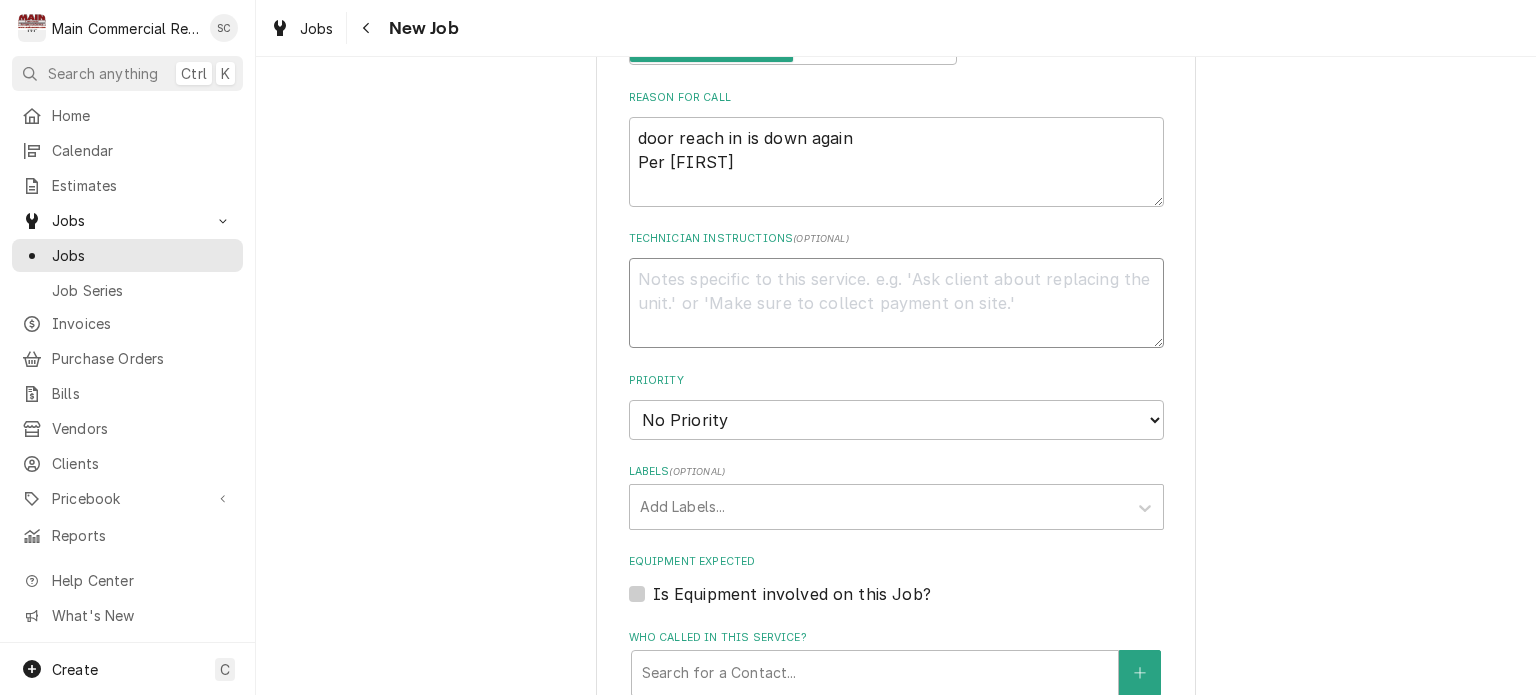 click on "Technician Instructions  ( optional )" at bounding box center (896, 303) 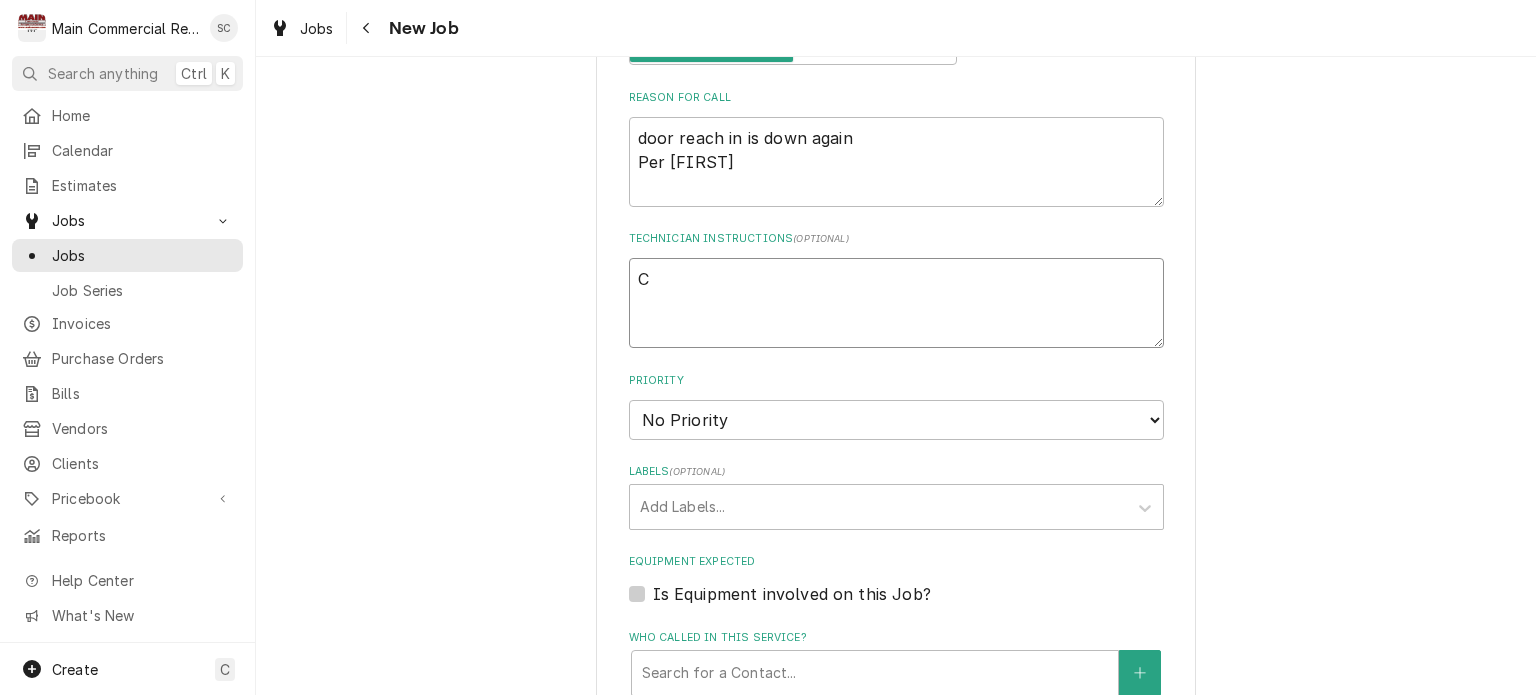 type on "x" 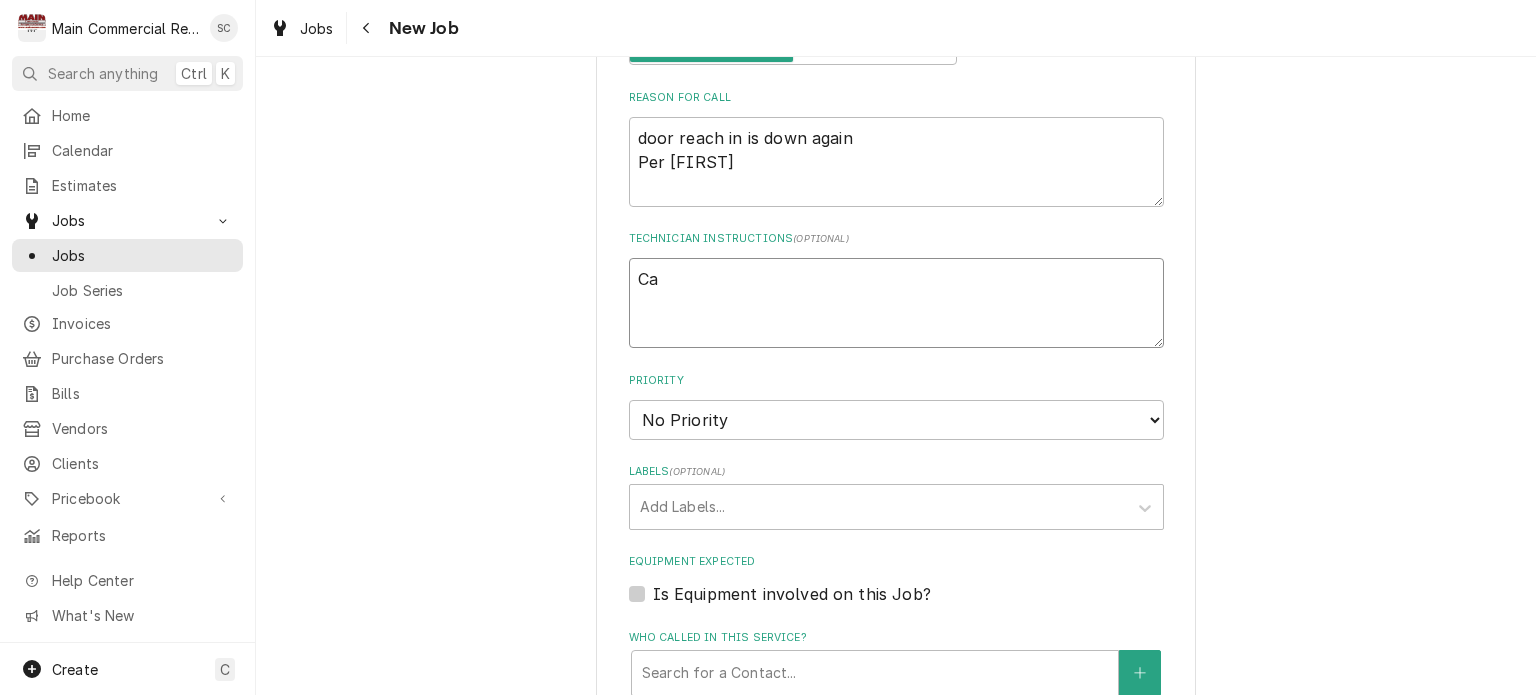 type on "x" 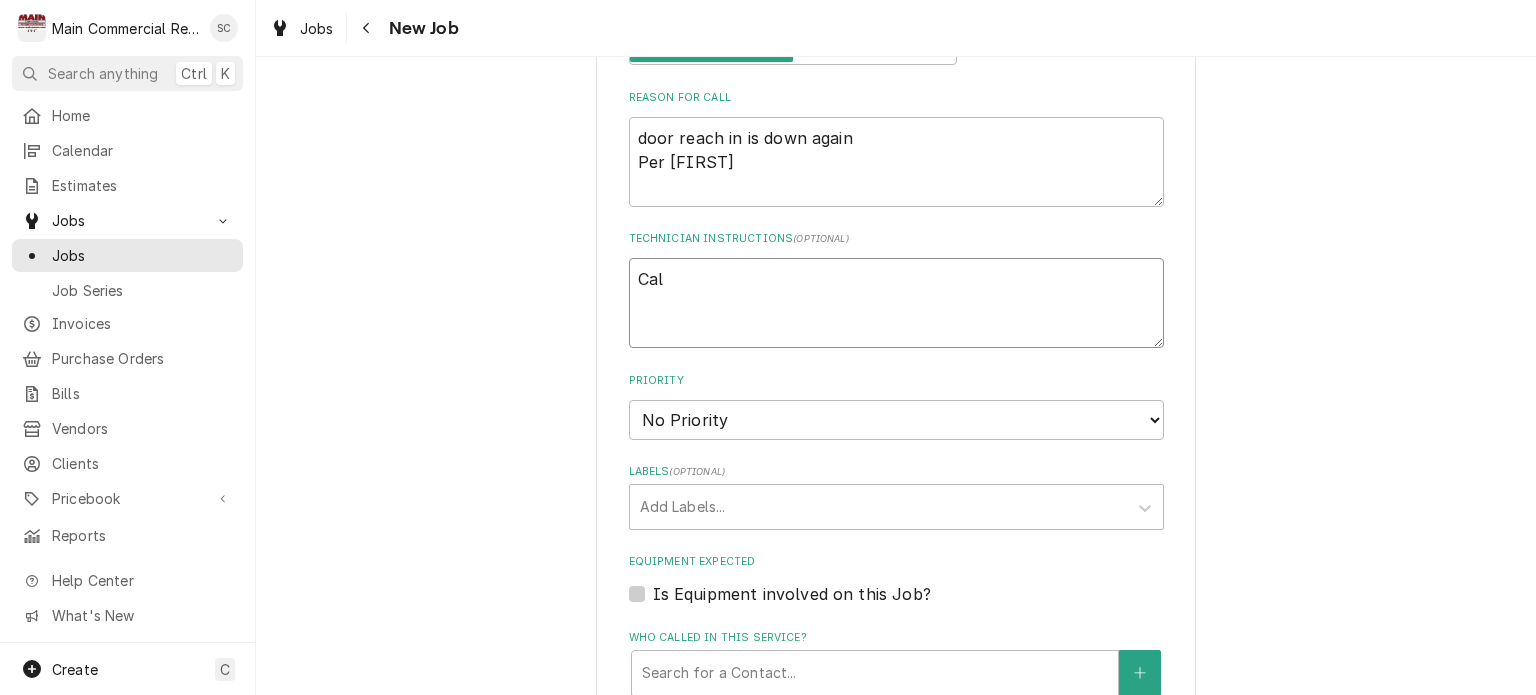 type on "x" 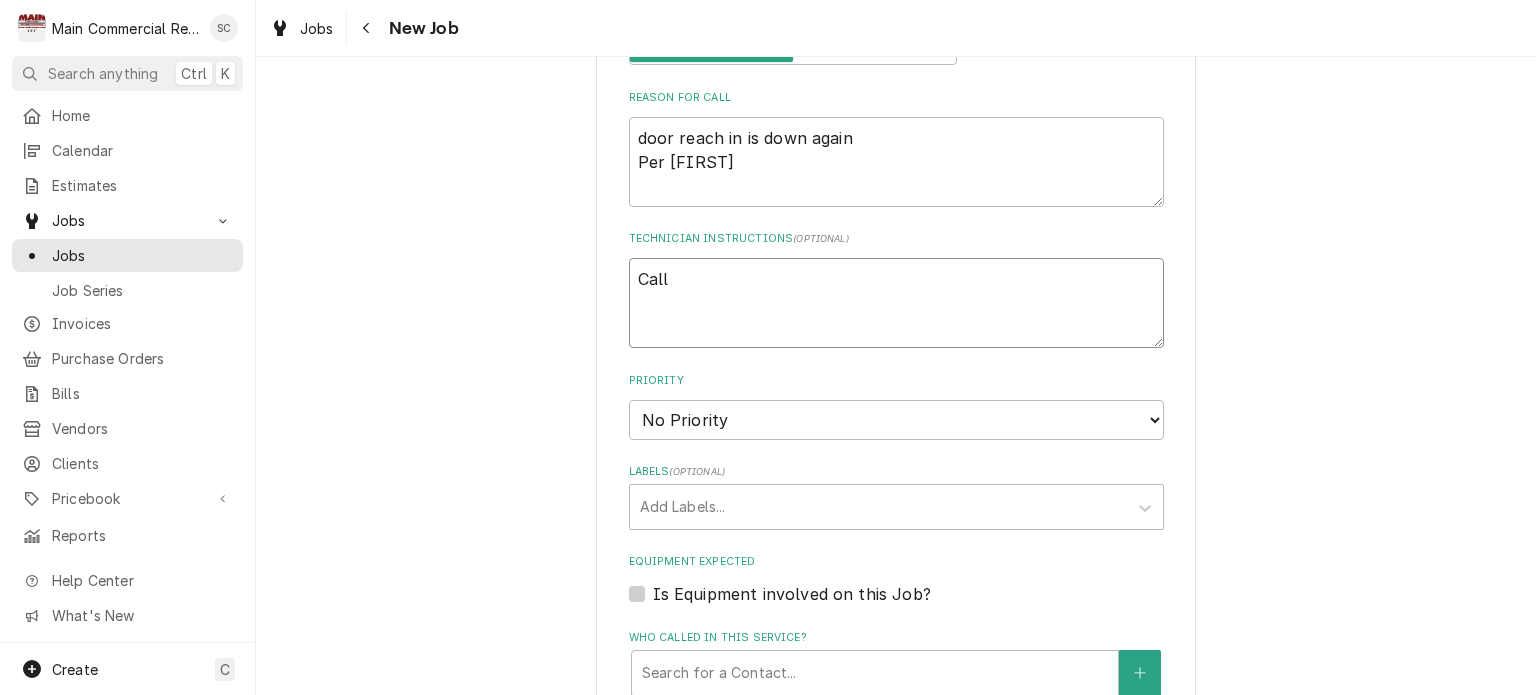 type on "x" 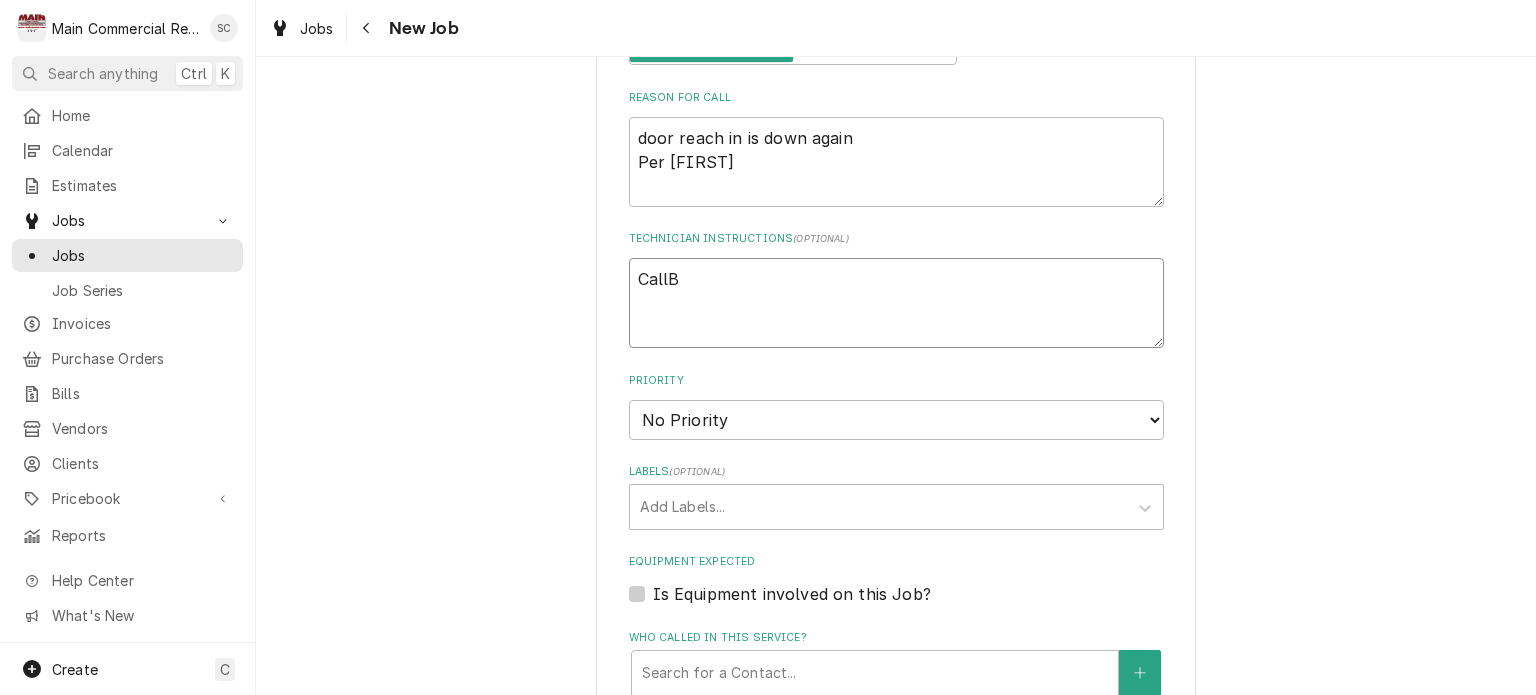 type on "x" 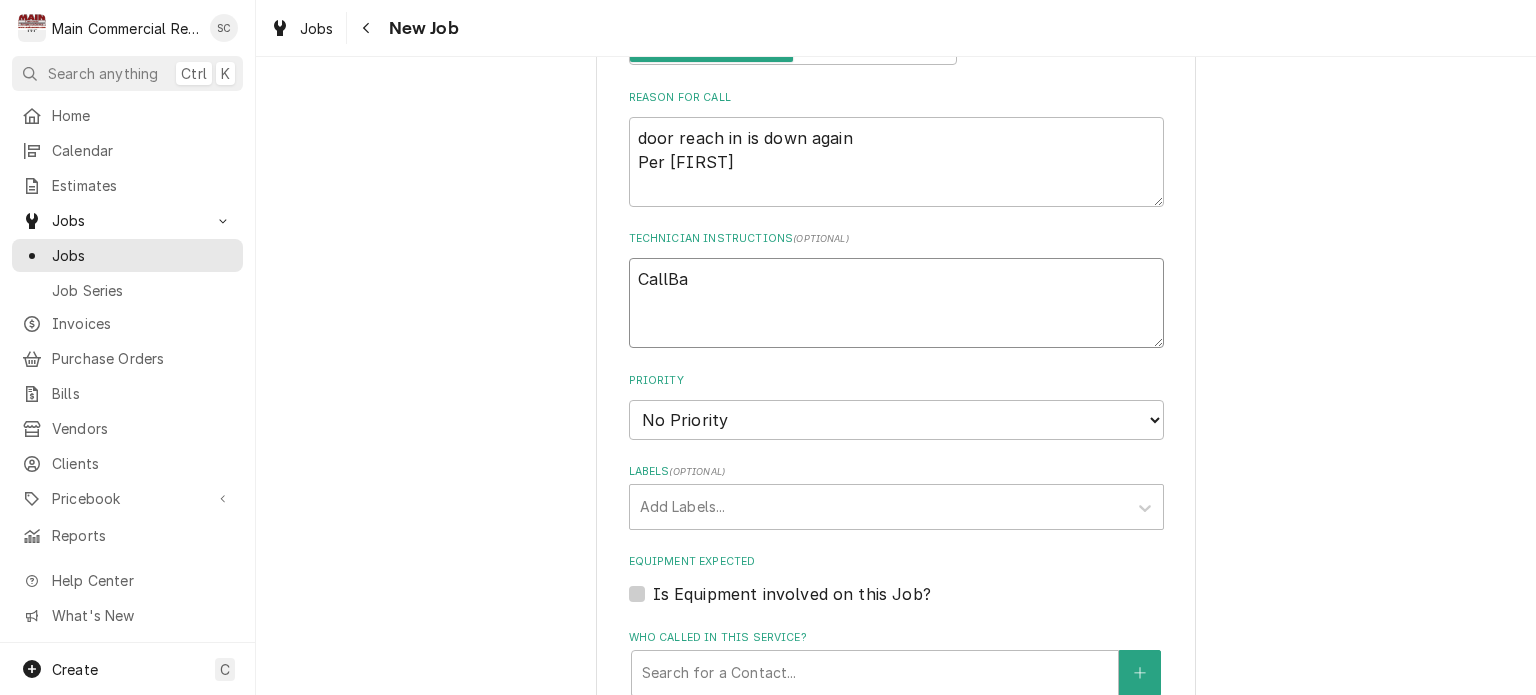 type on "x" 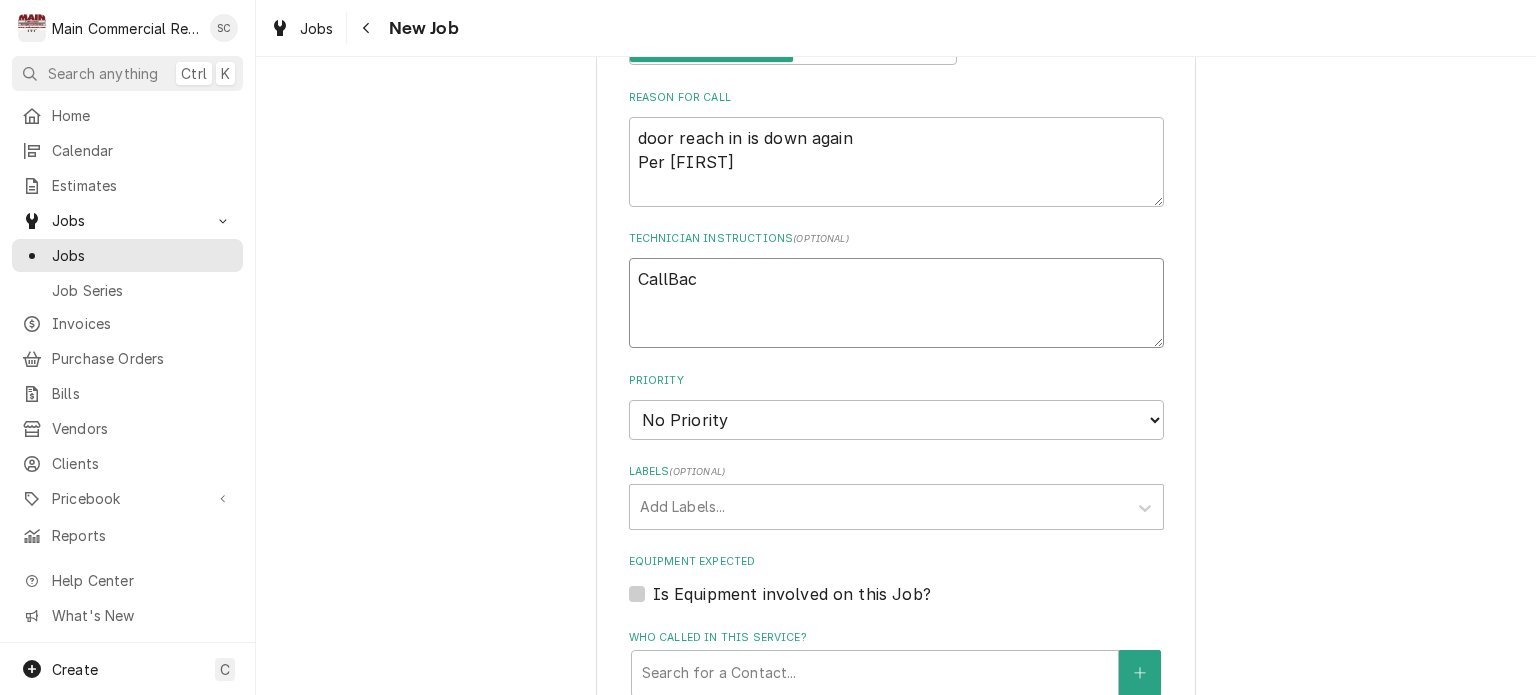 type on "x" 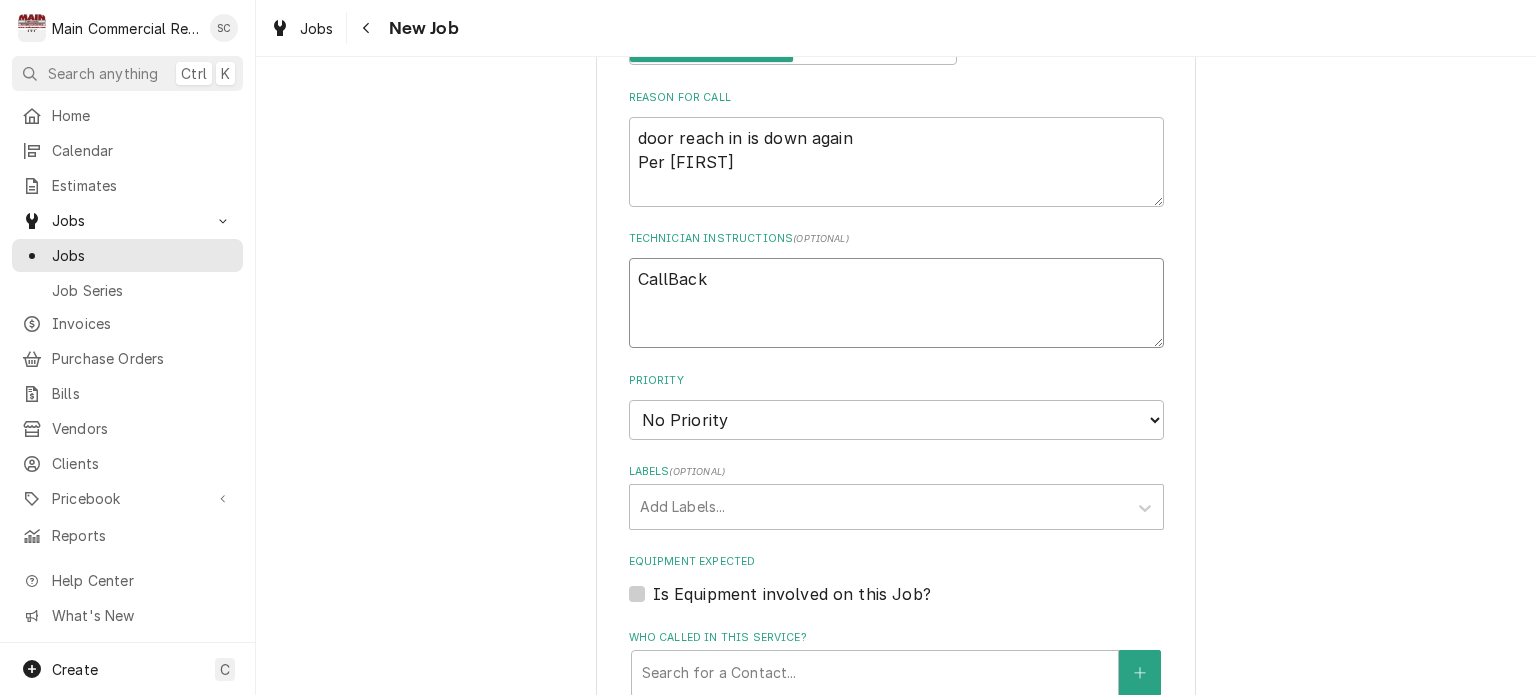 type on "x" 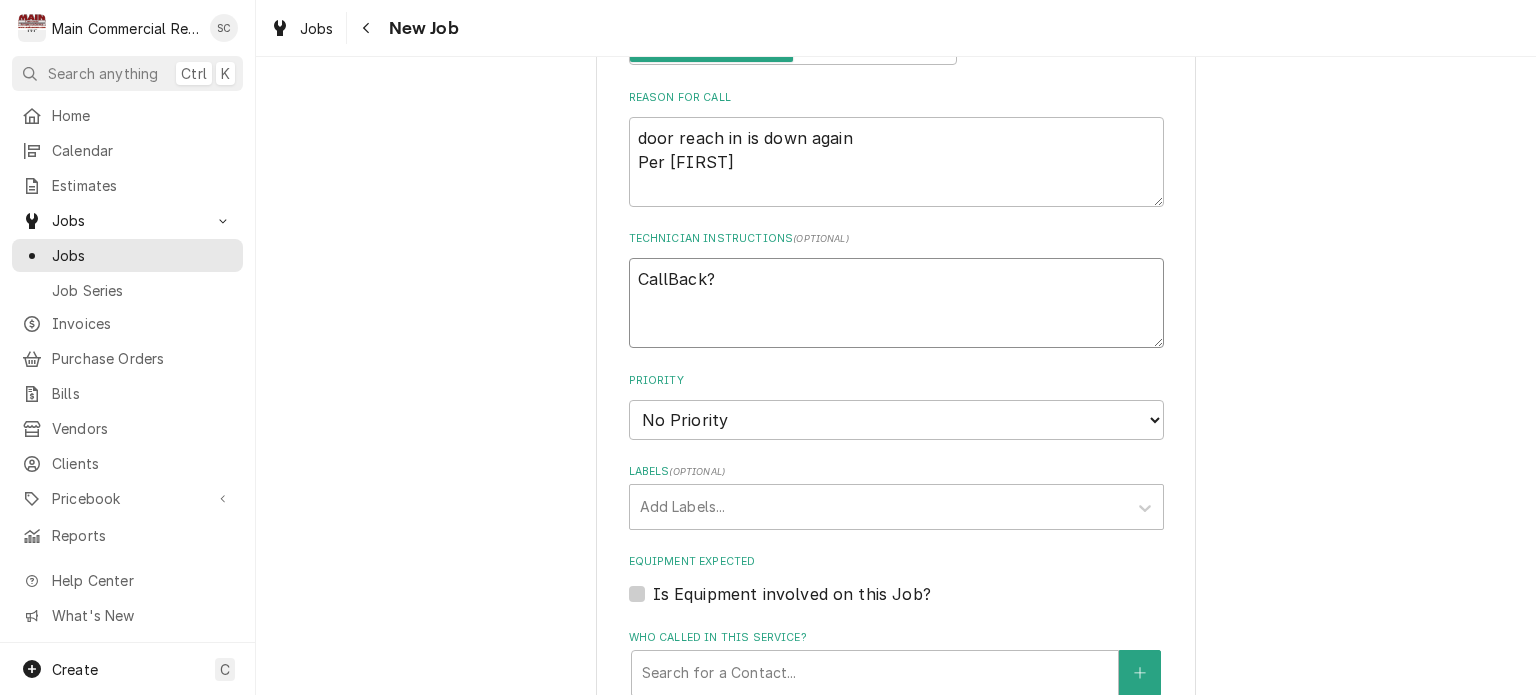type on "x" 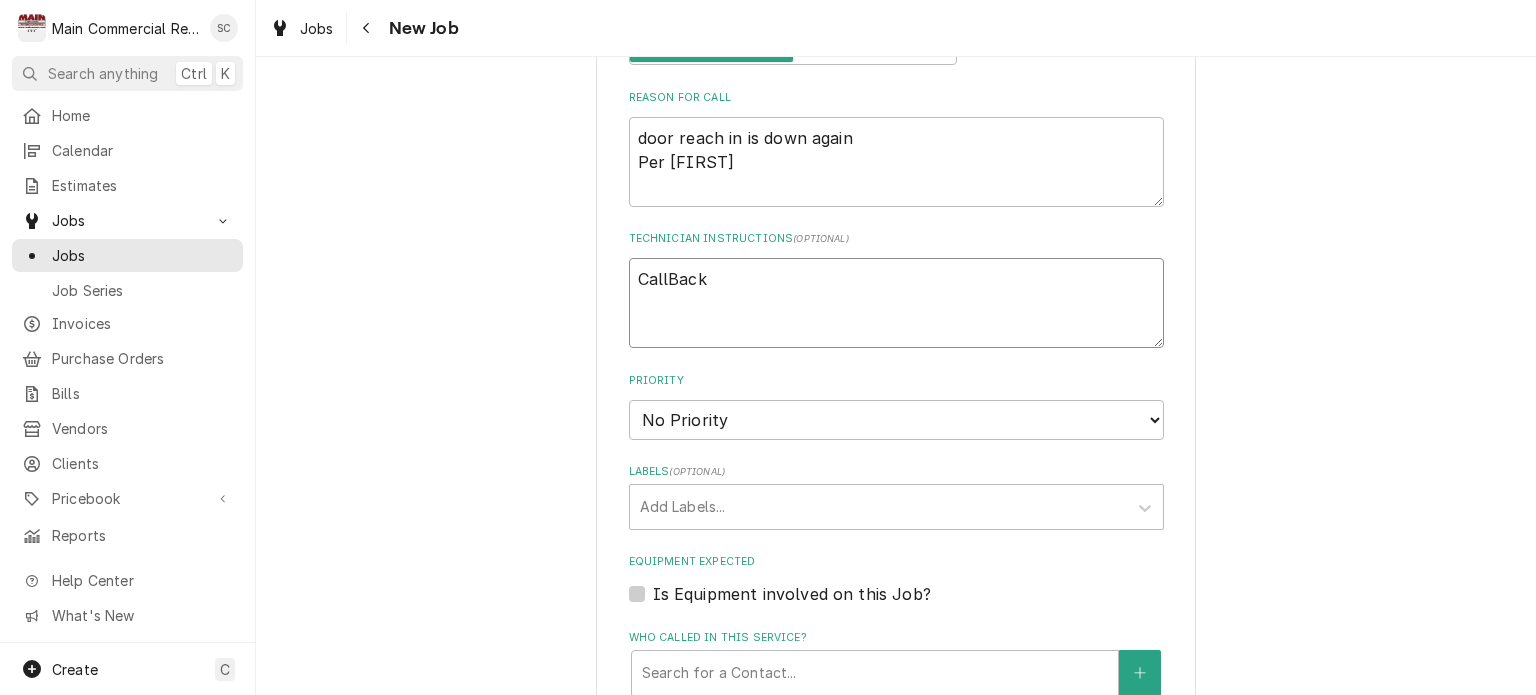 type on "x" 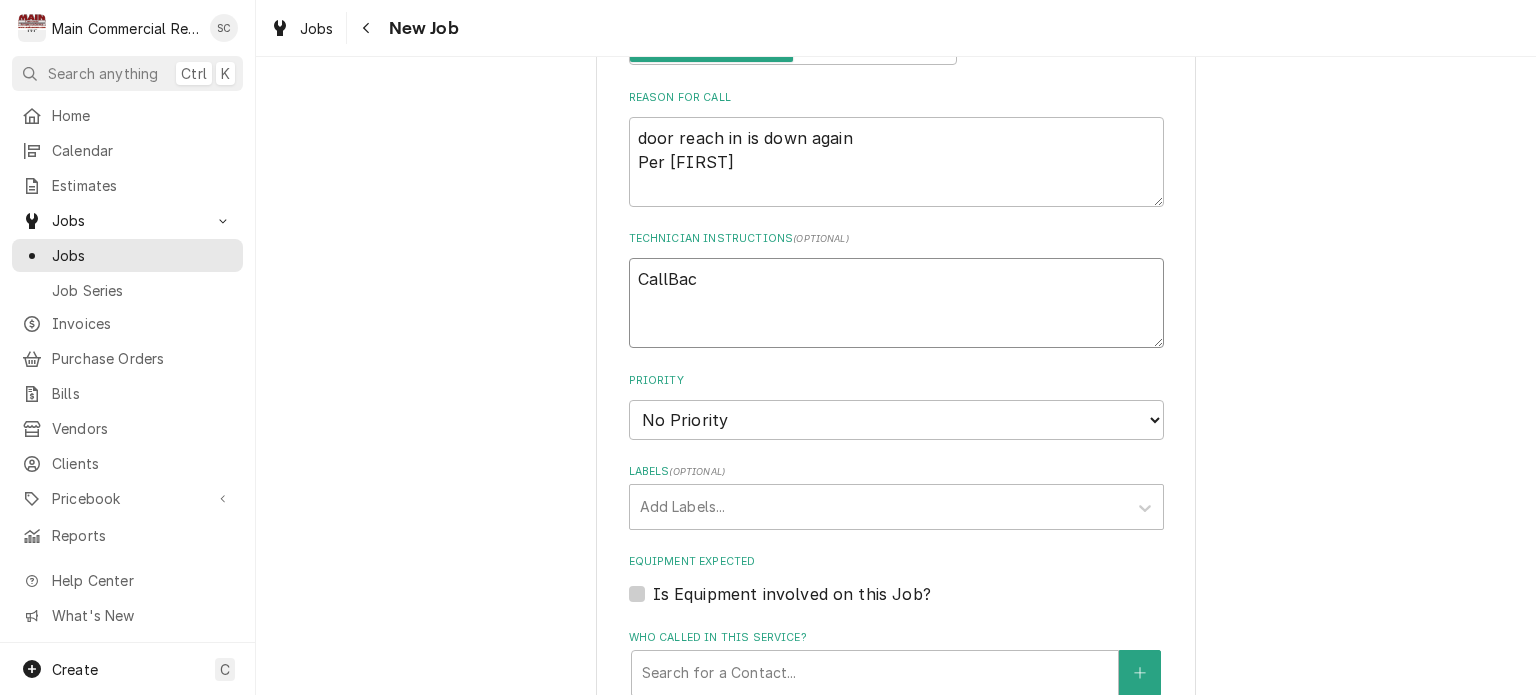 type on "x" 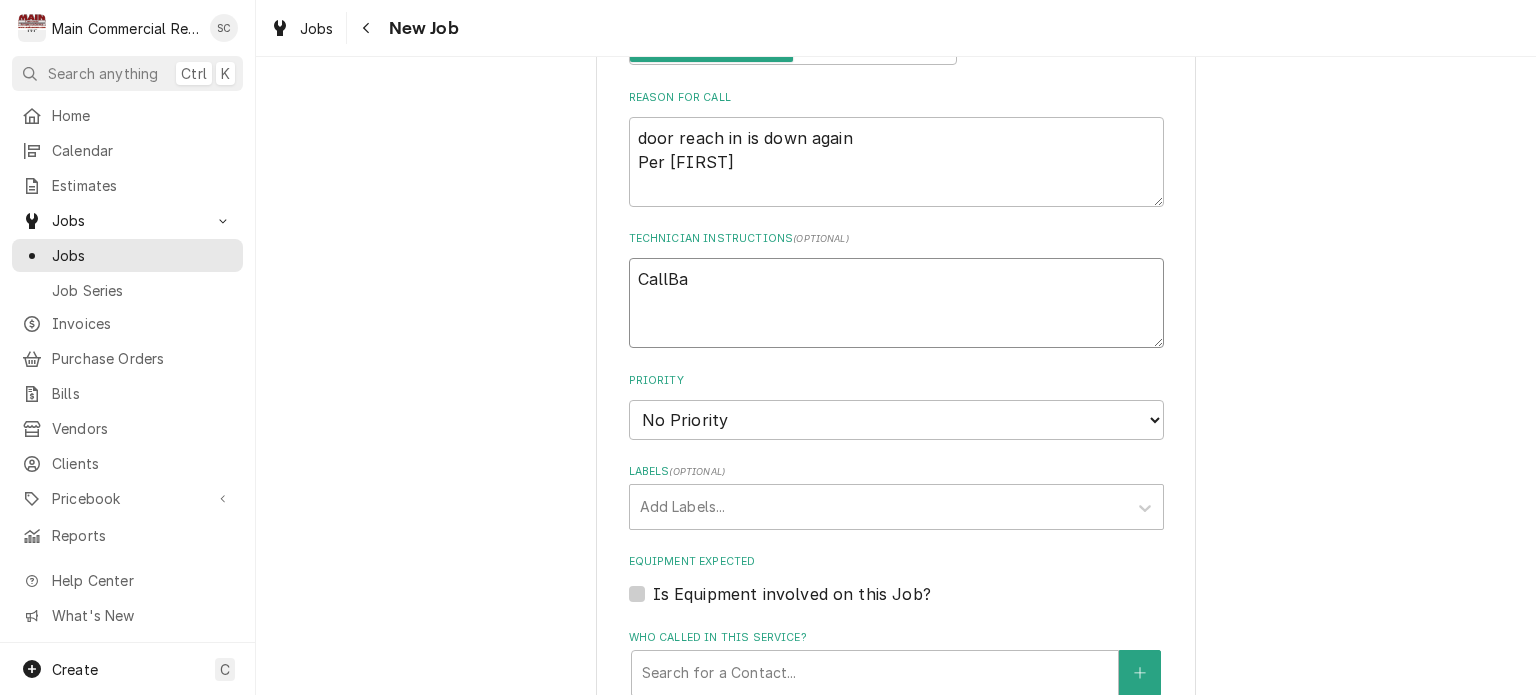 type on "x" 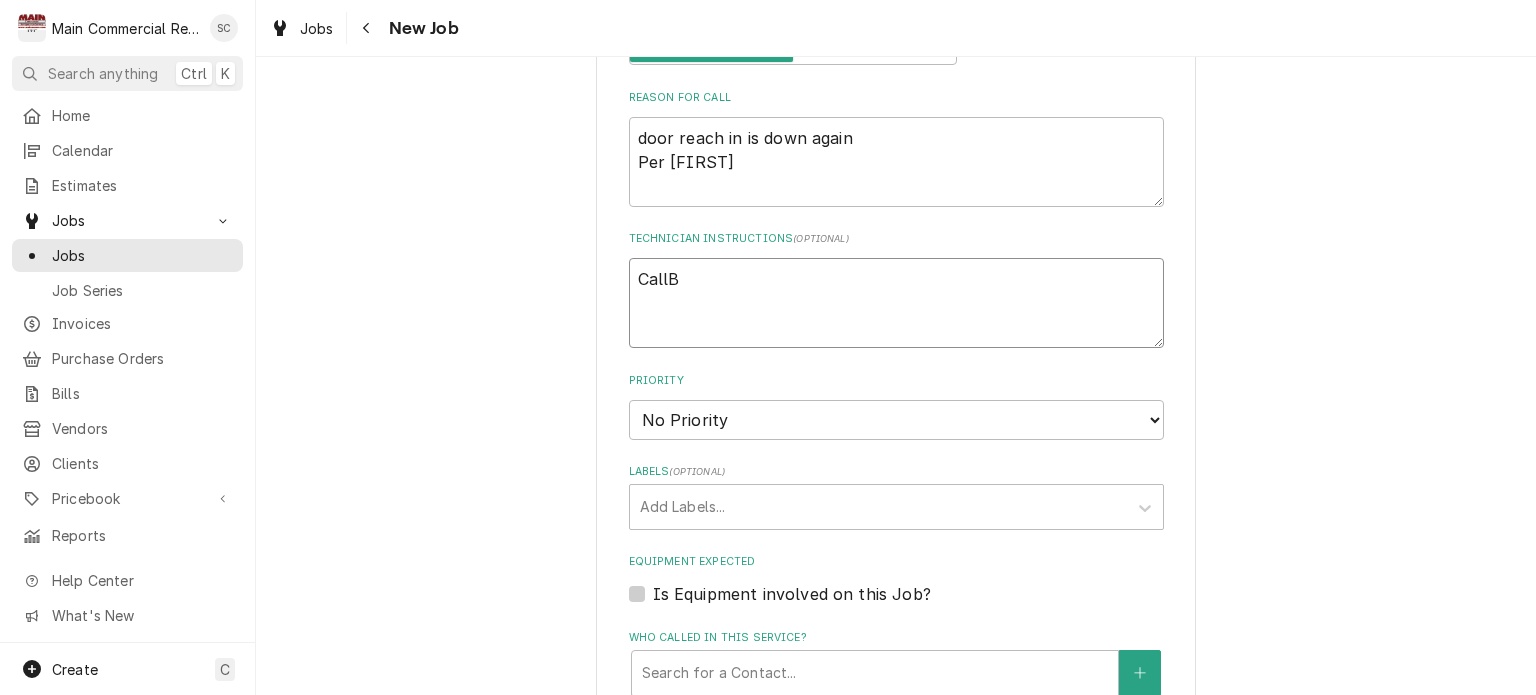 type on "x" 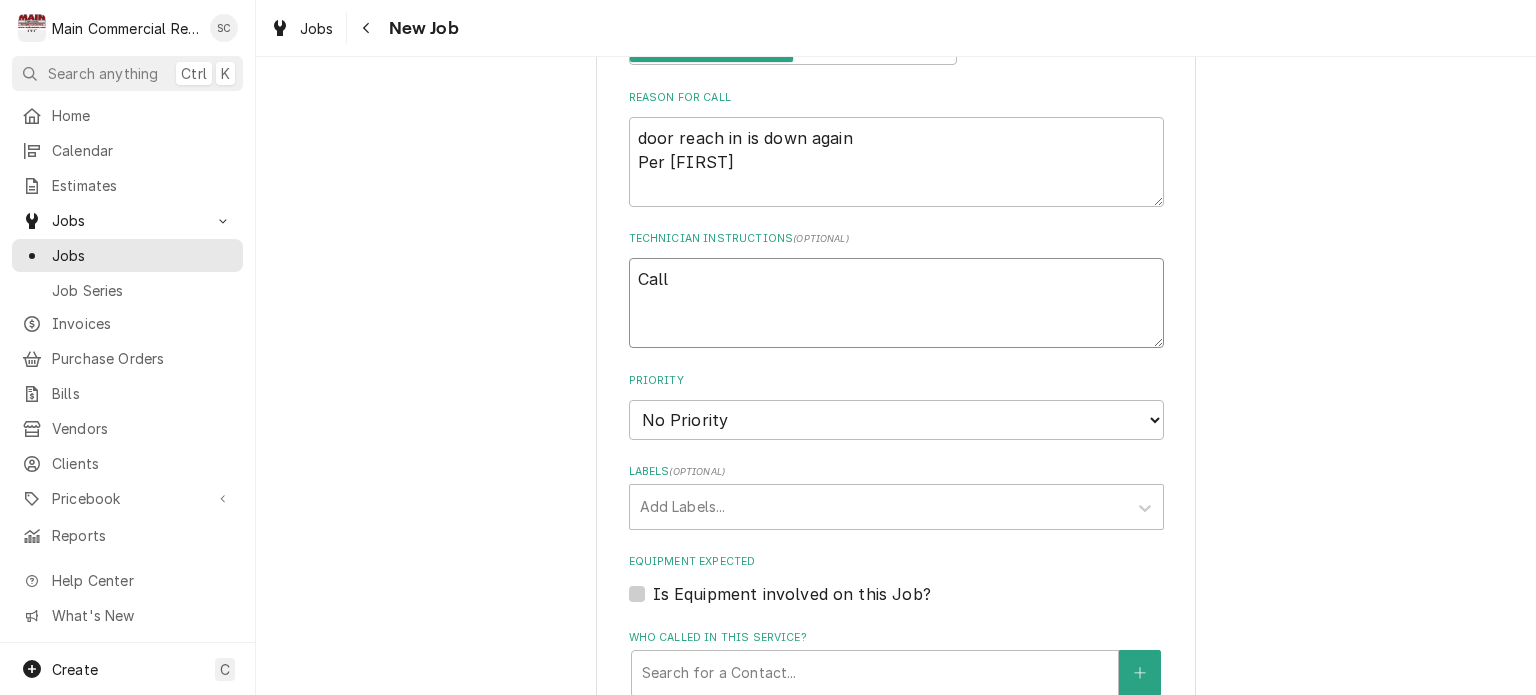 type on "x" 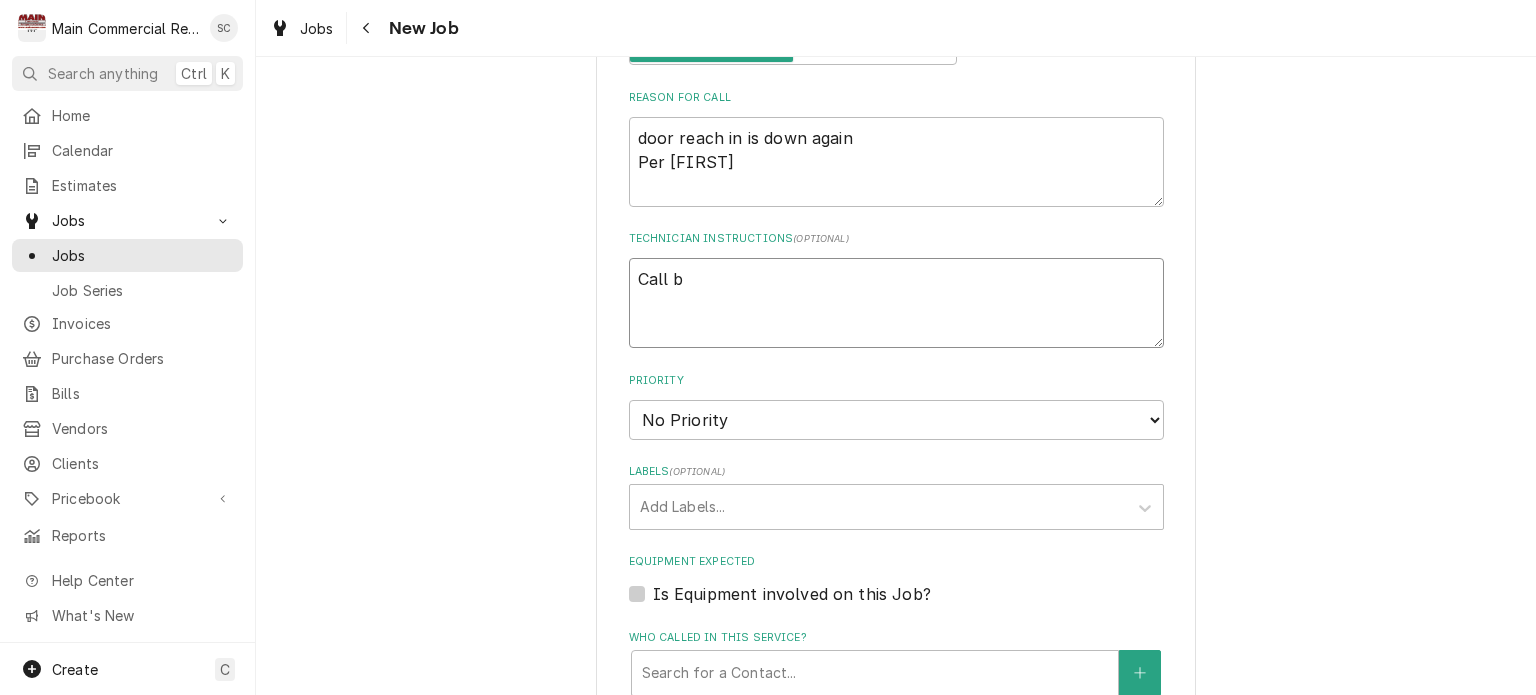 type on "x" 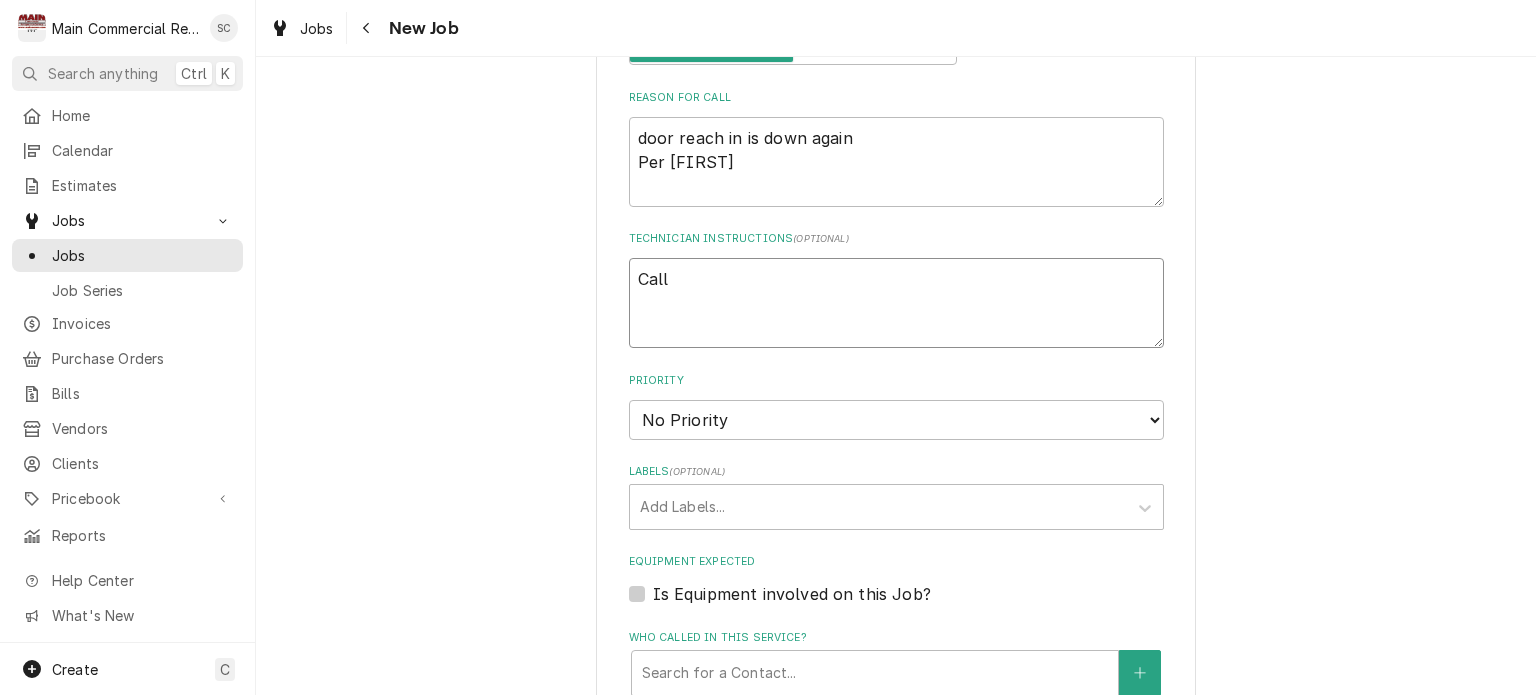 type on "x" 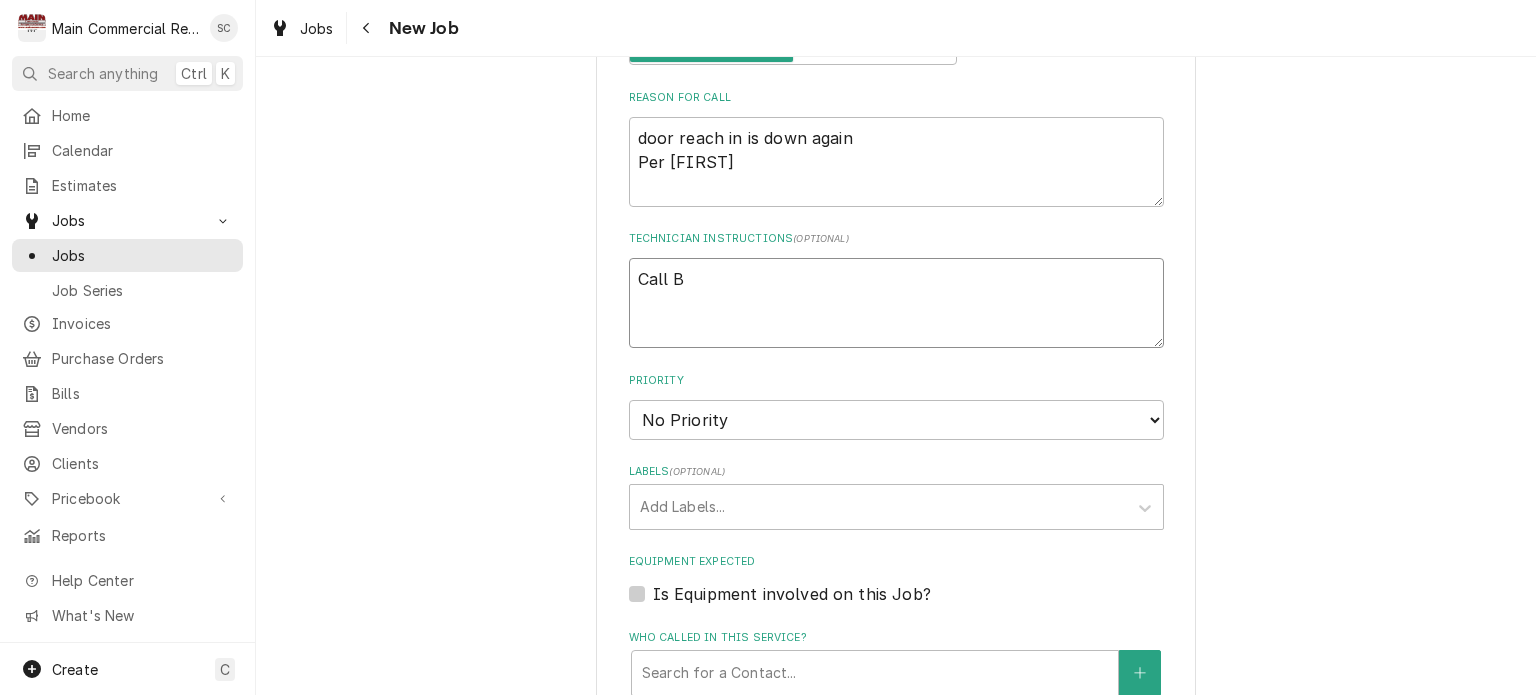 type on "x" 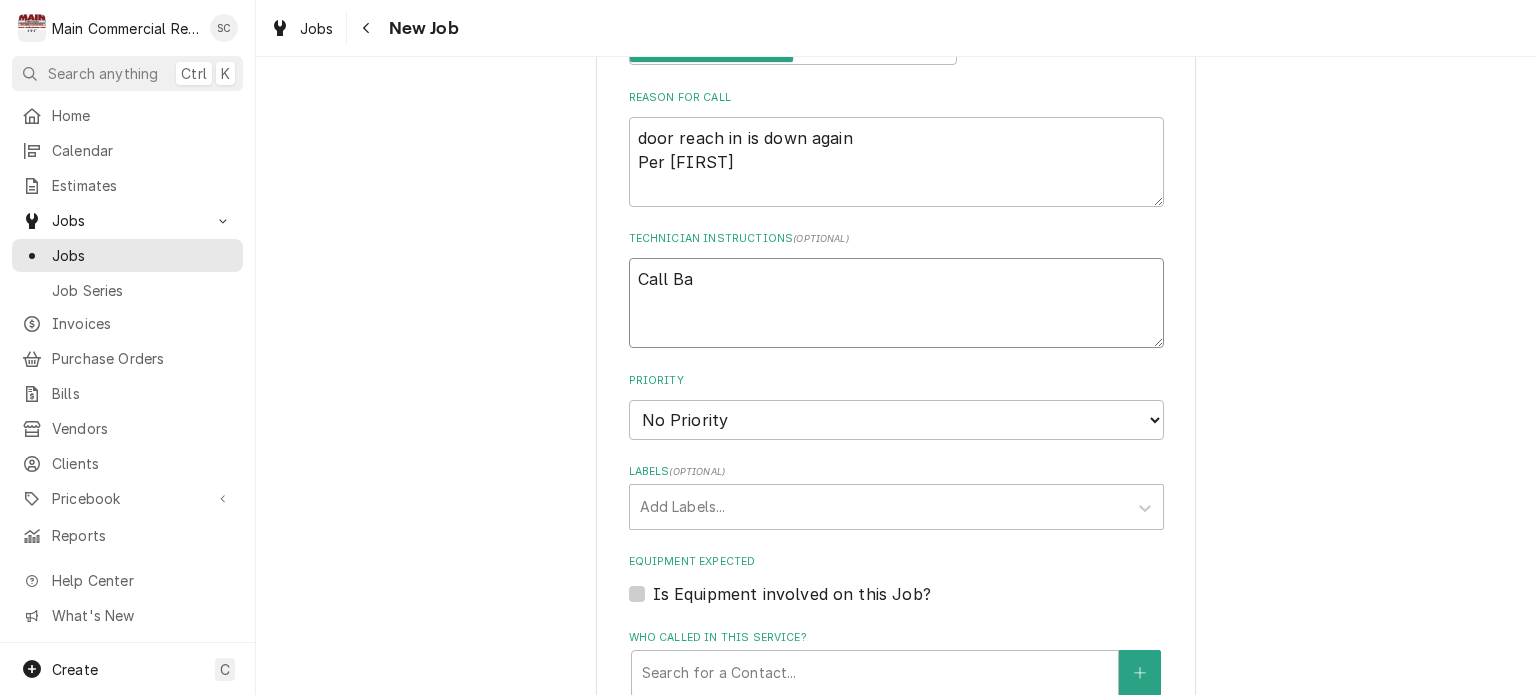 type on "x" 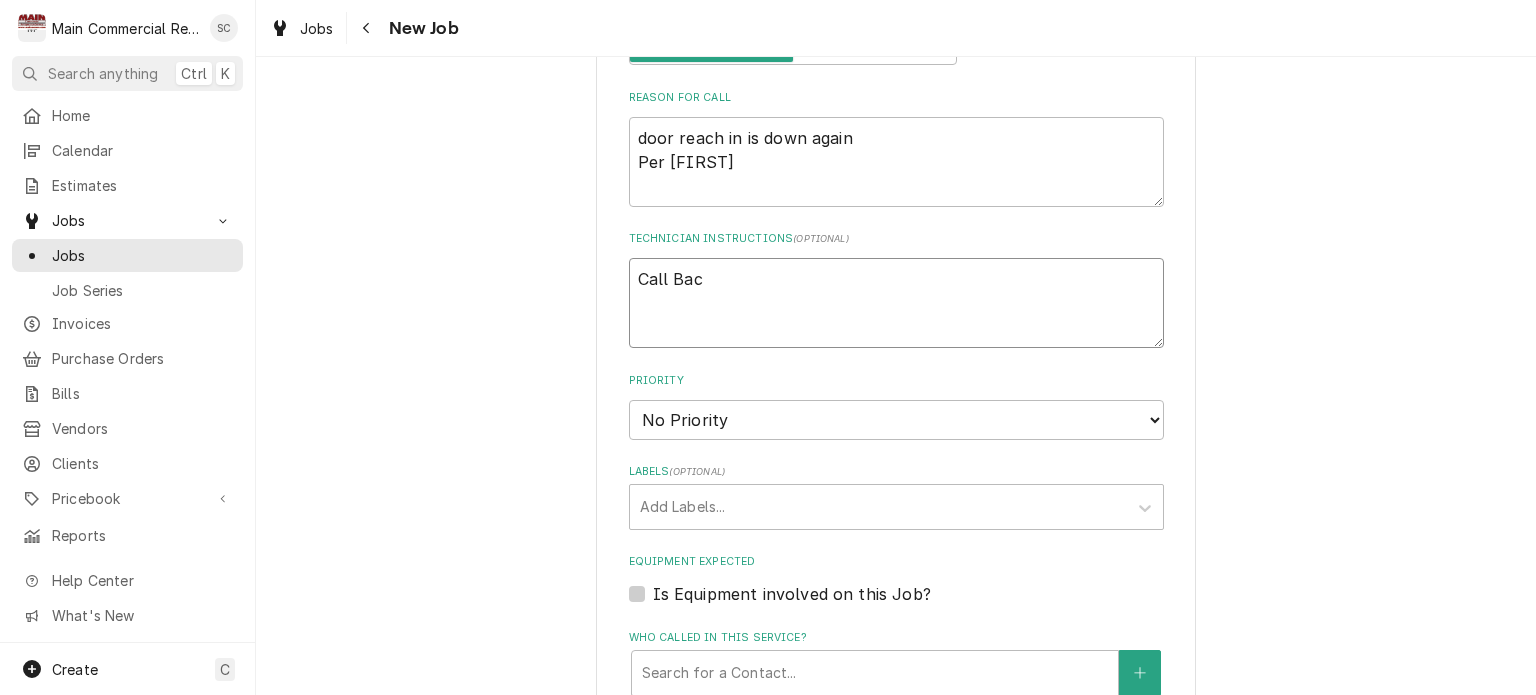 type on "x" 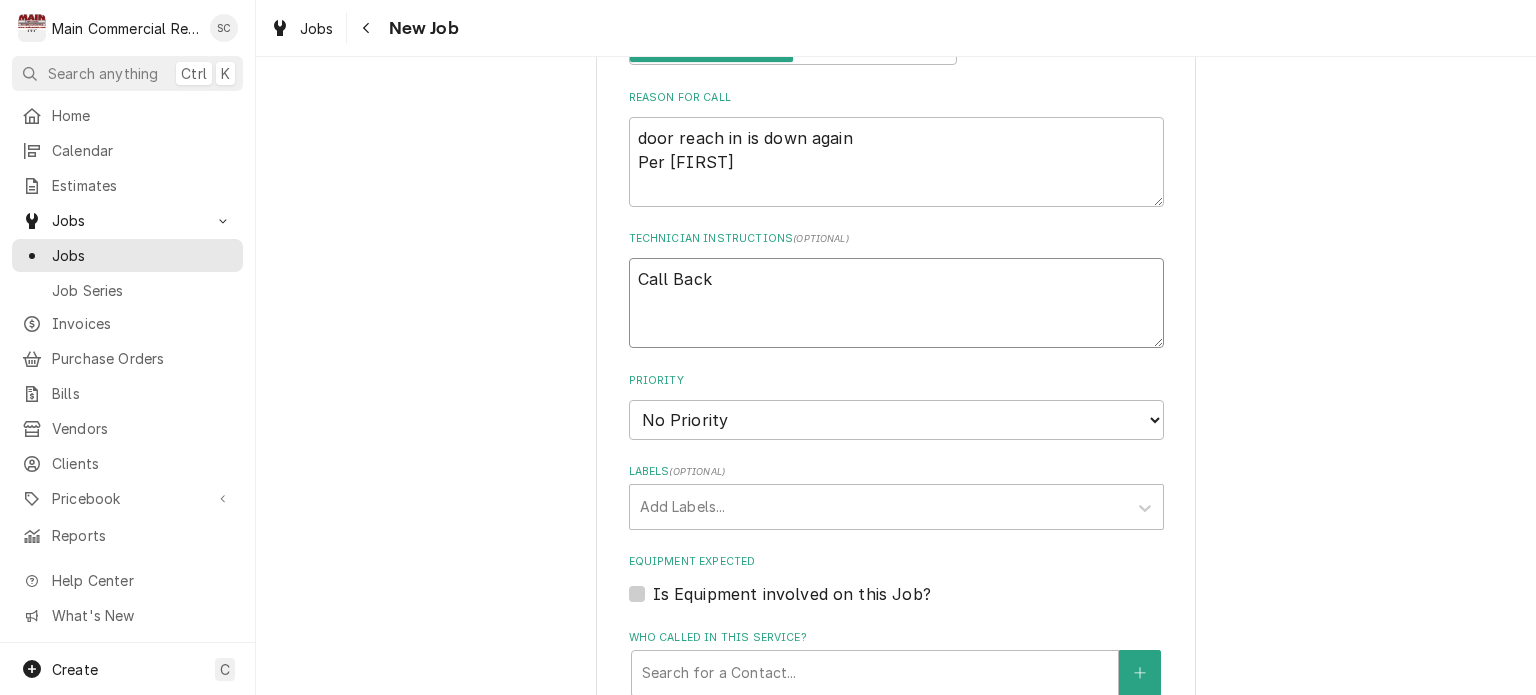 type on "x" 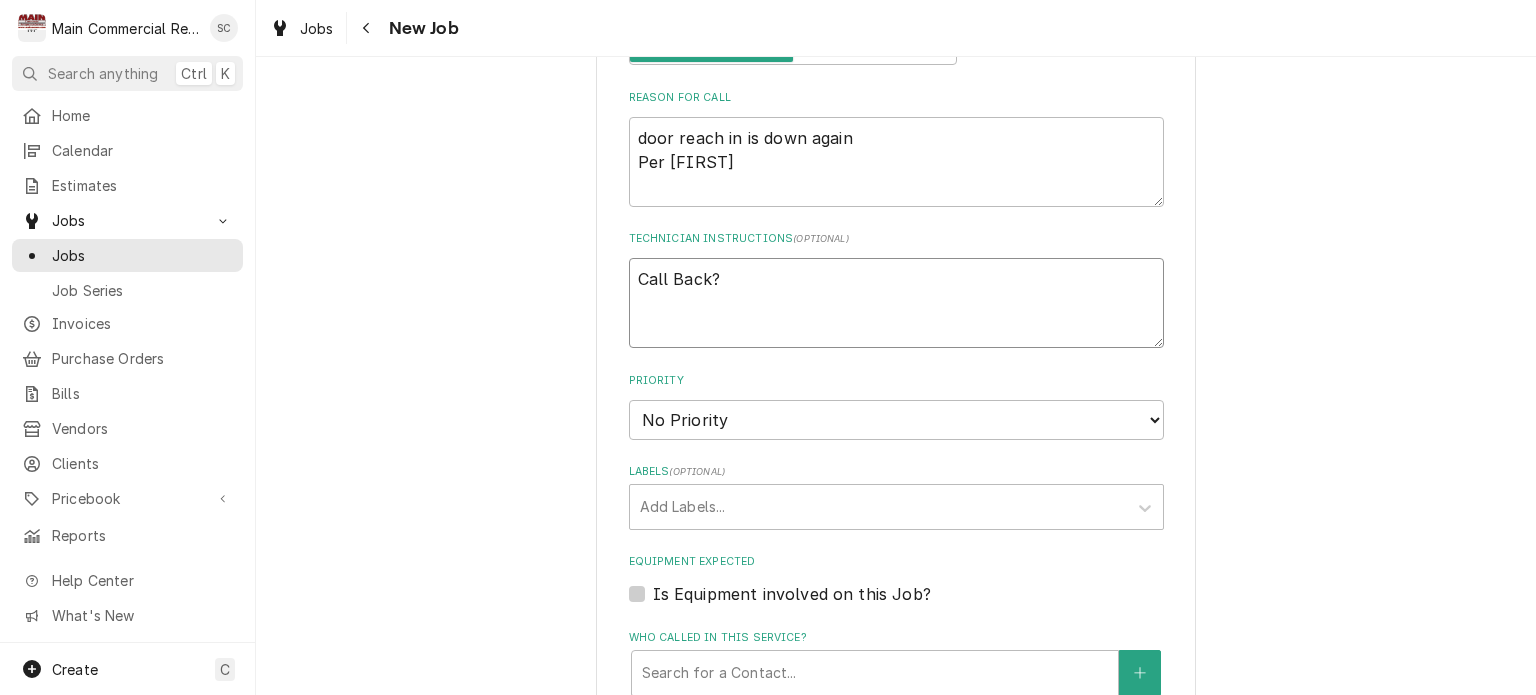 type on "x" 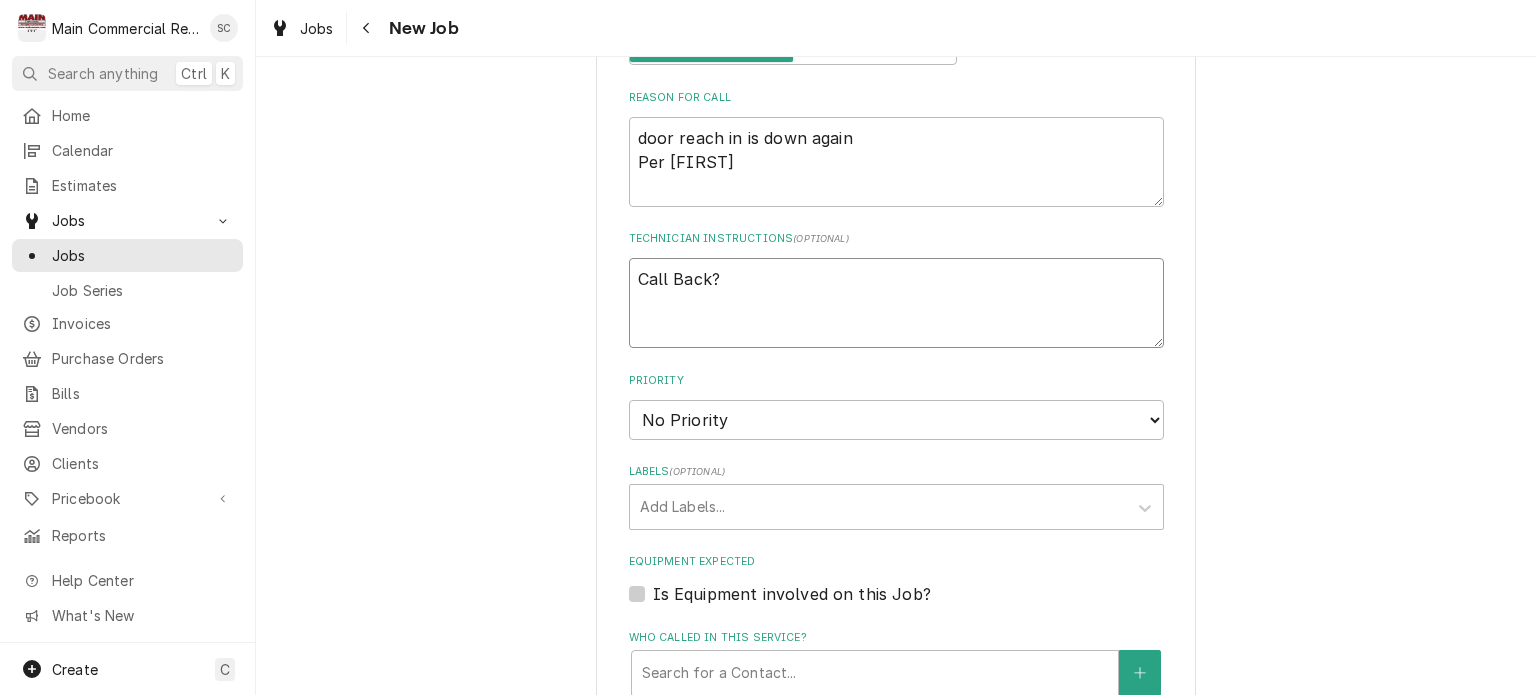 type on "x" 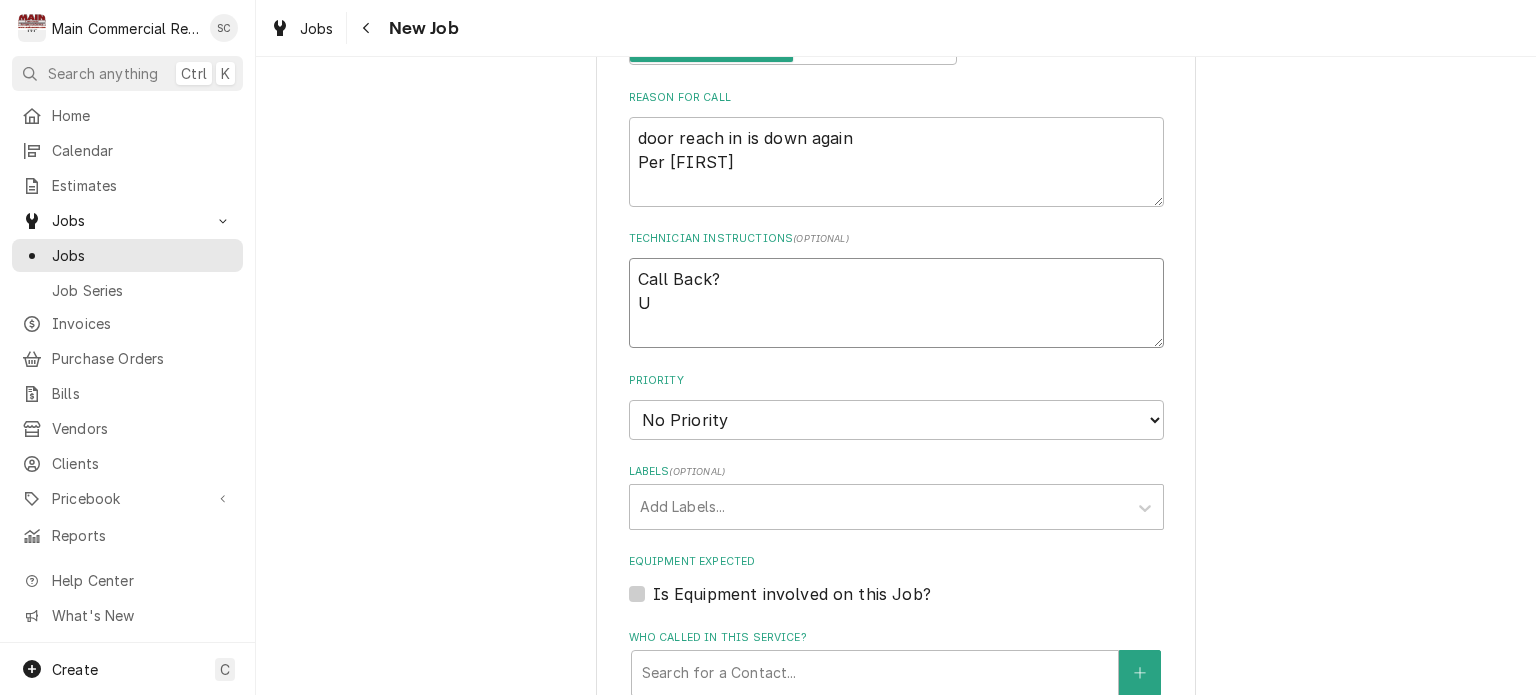 type on "x" 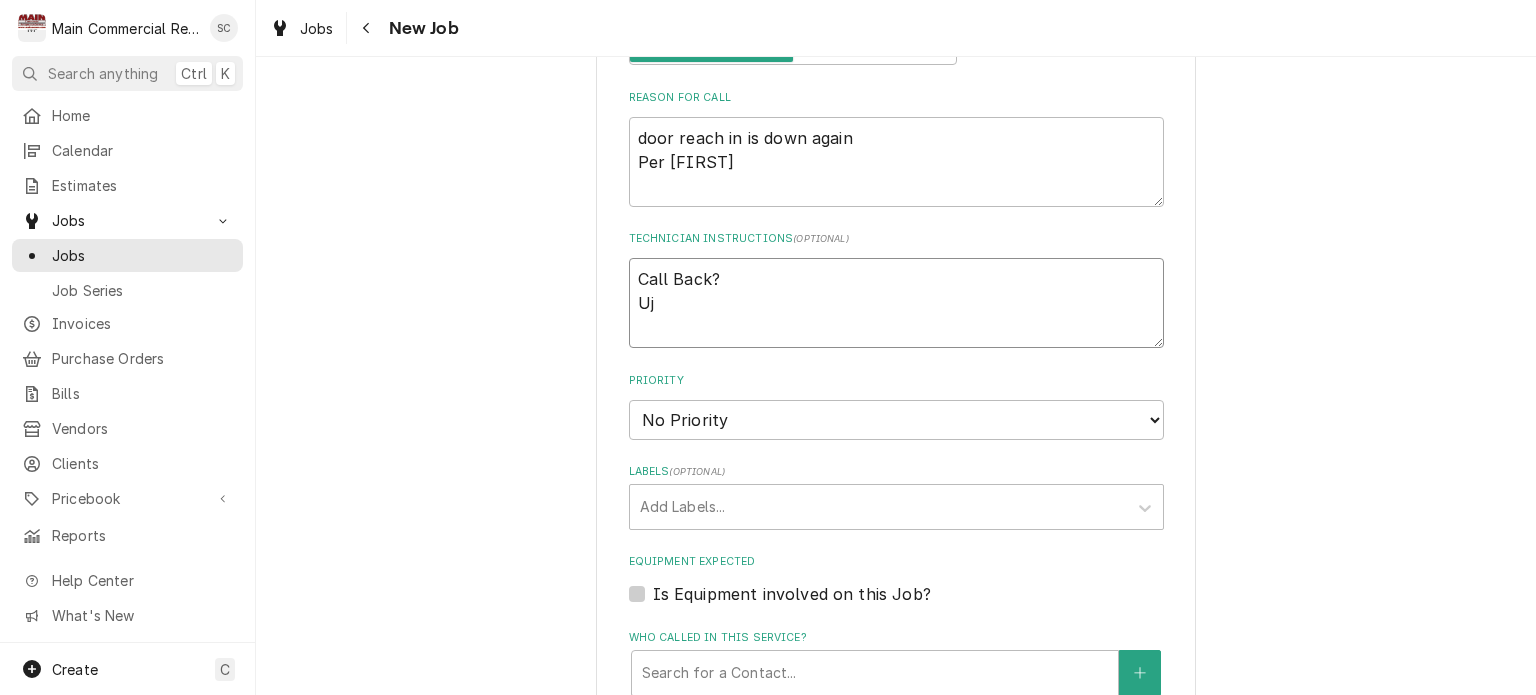 type on "x" 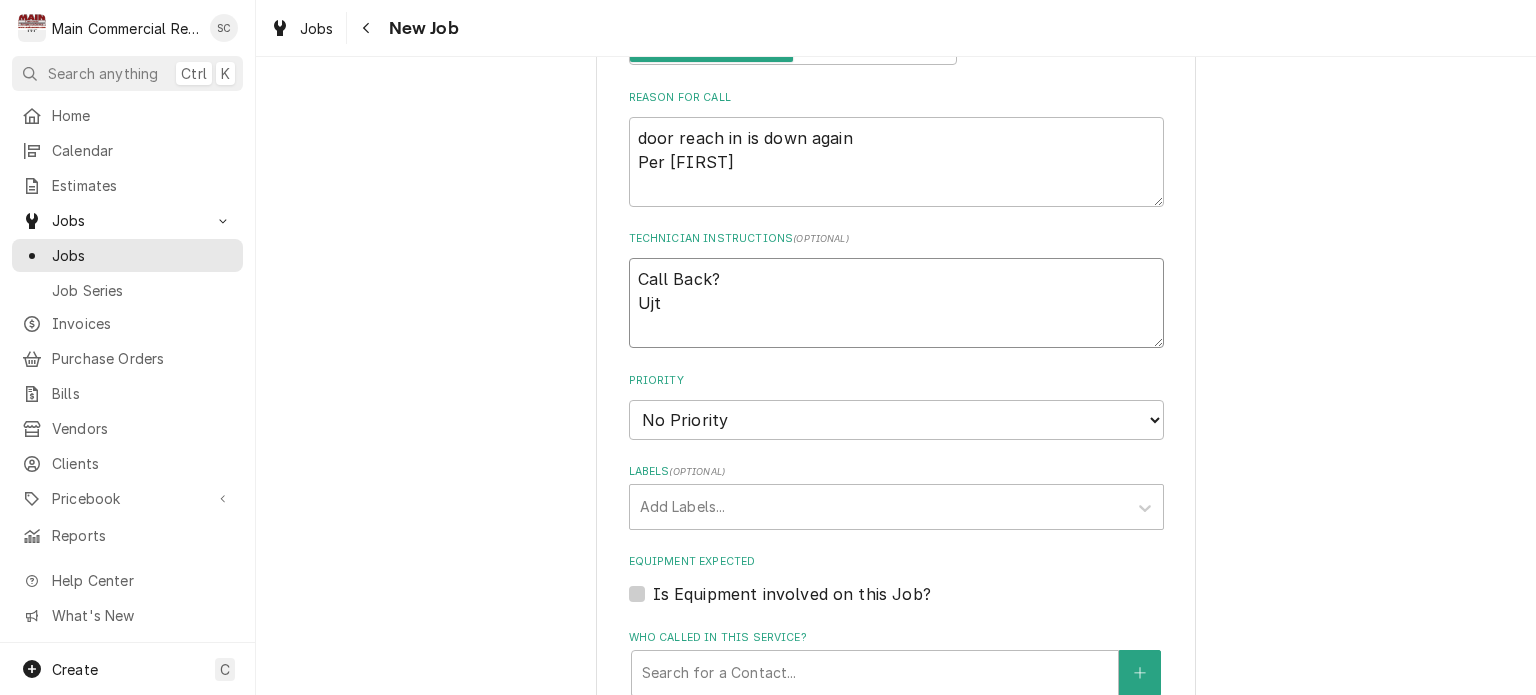 type on "x" 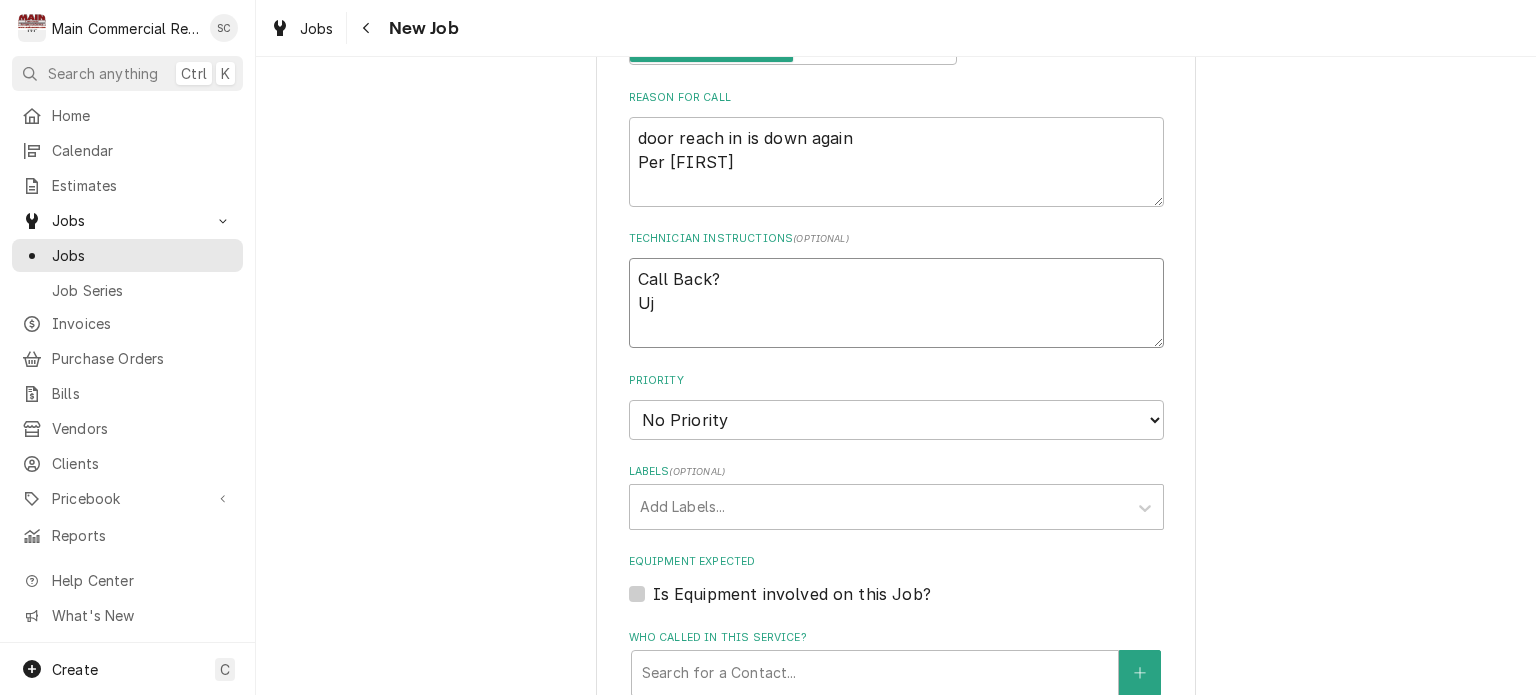 type on "x" 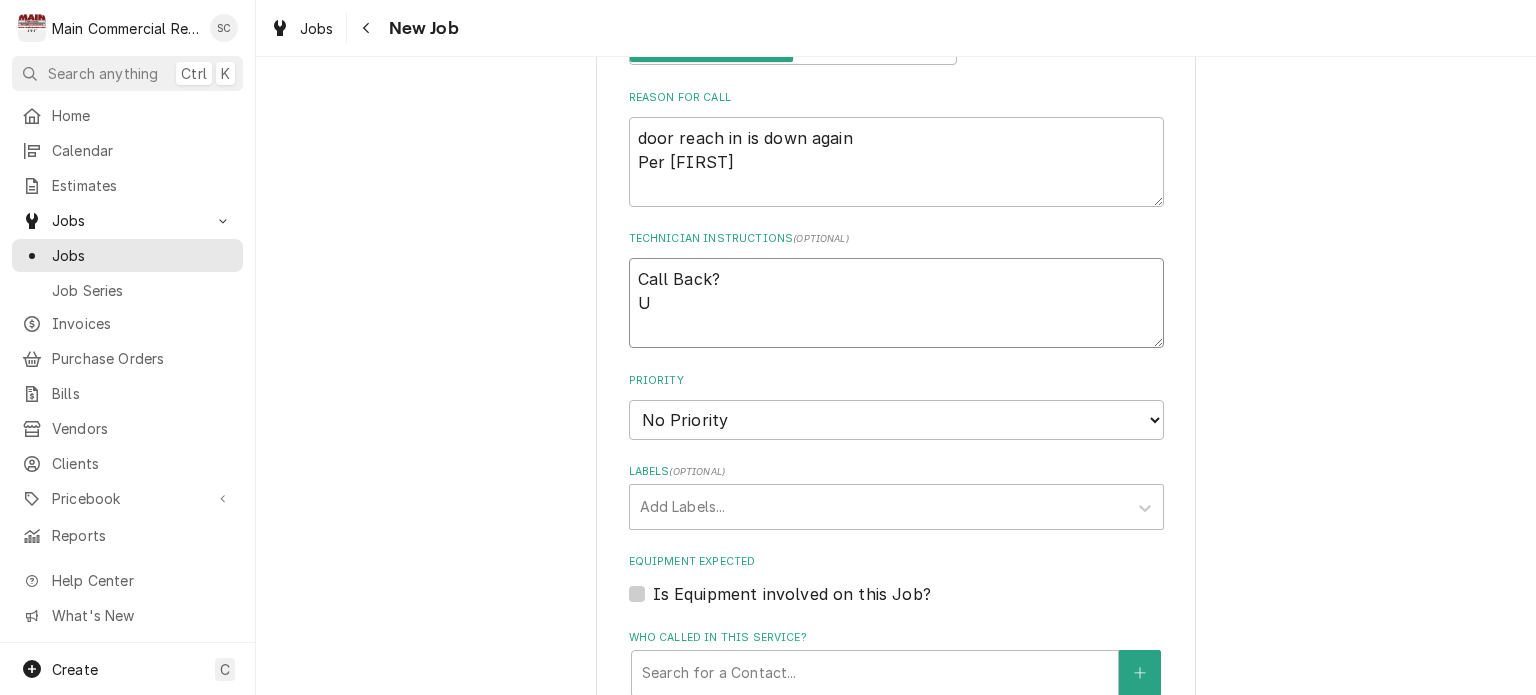 type on "x" 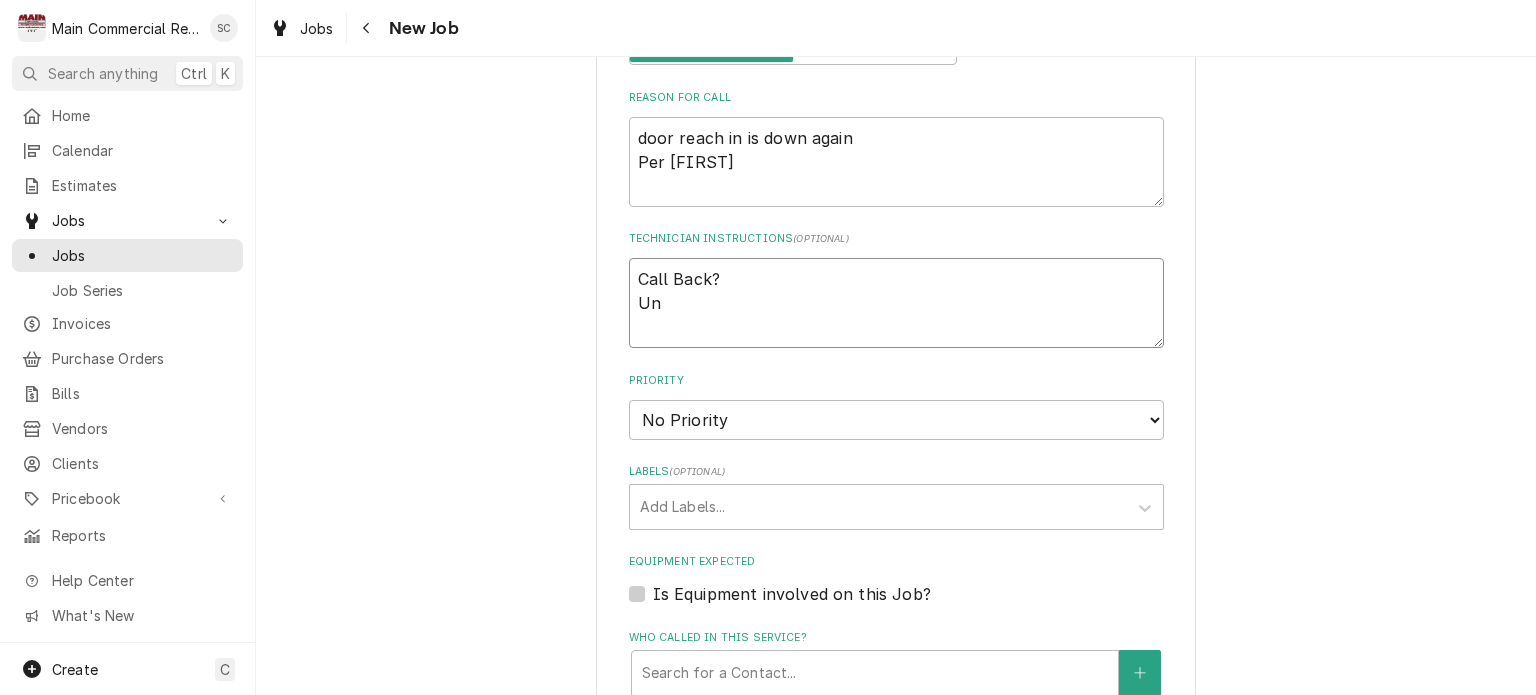 type on "x" 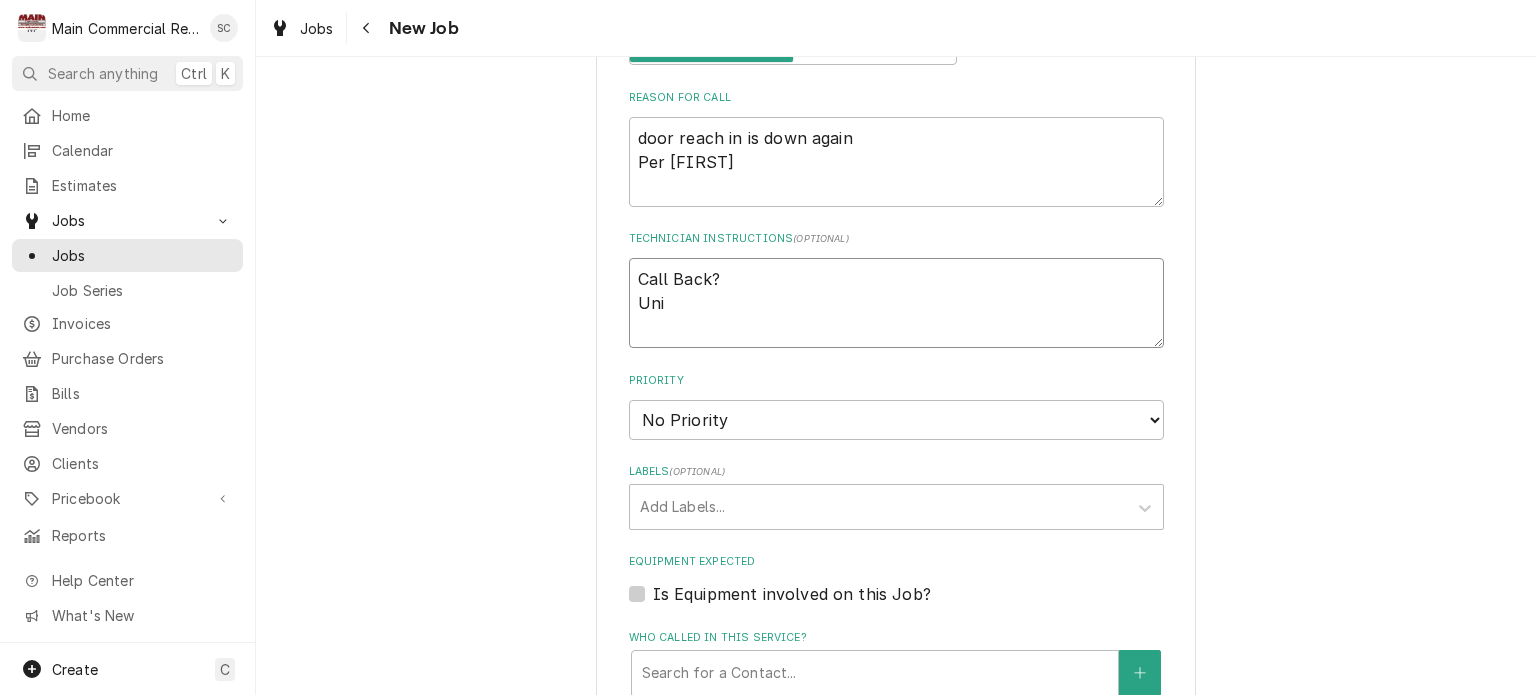 type on "x" 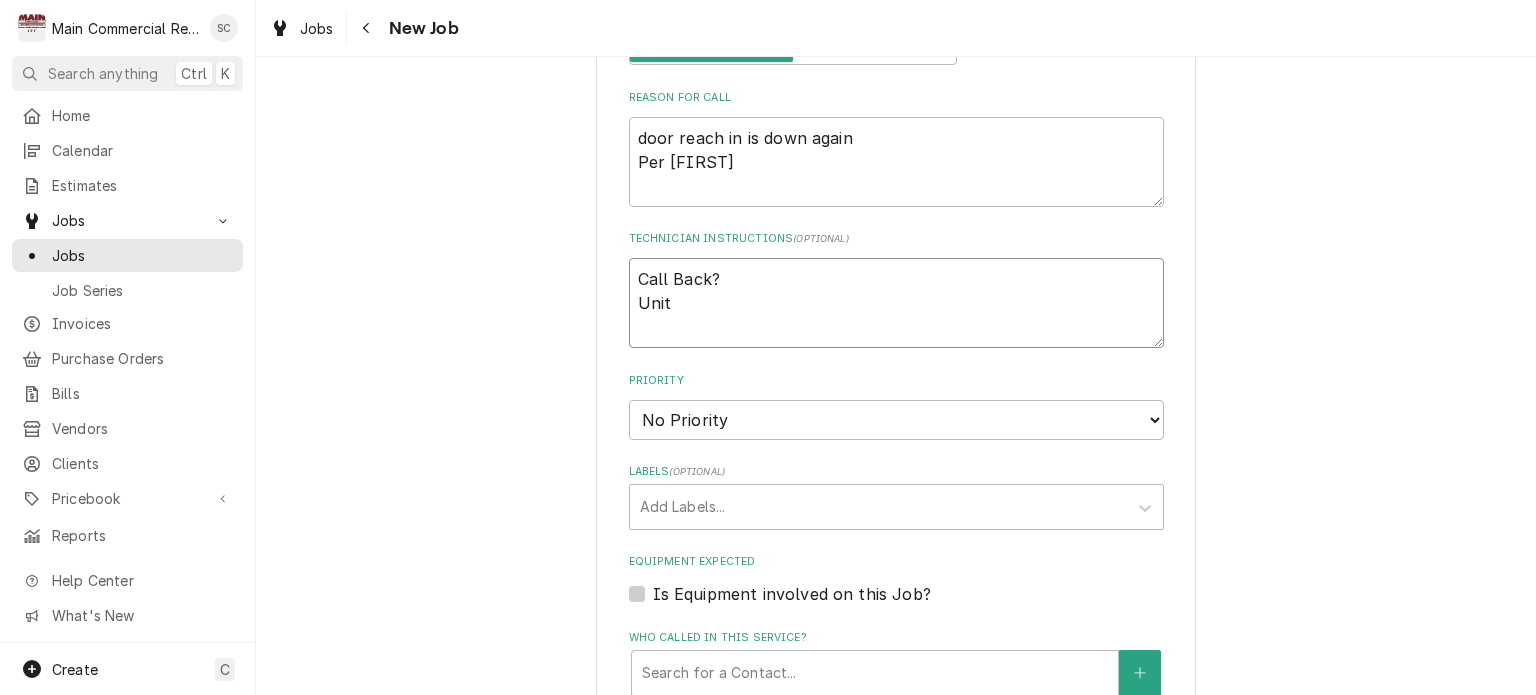 type on "x" 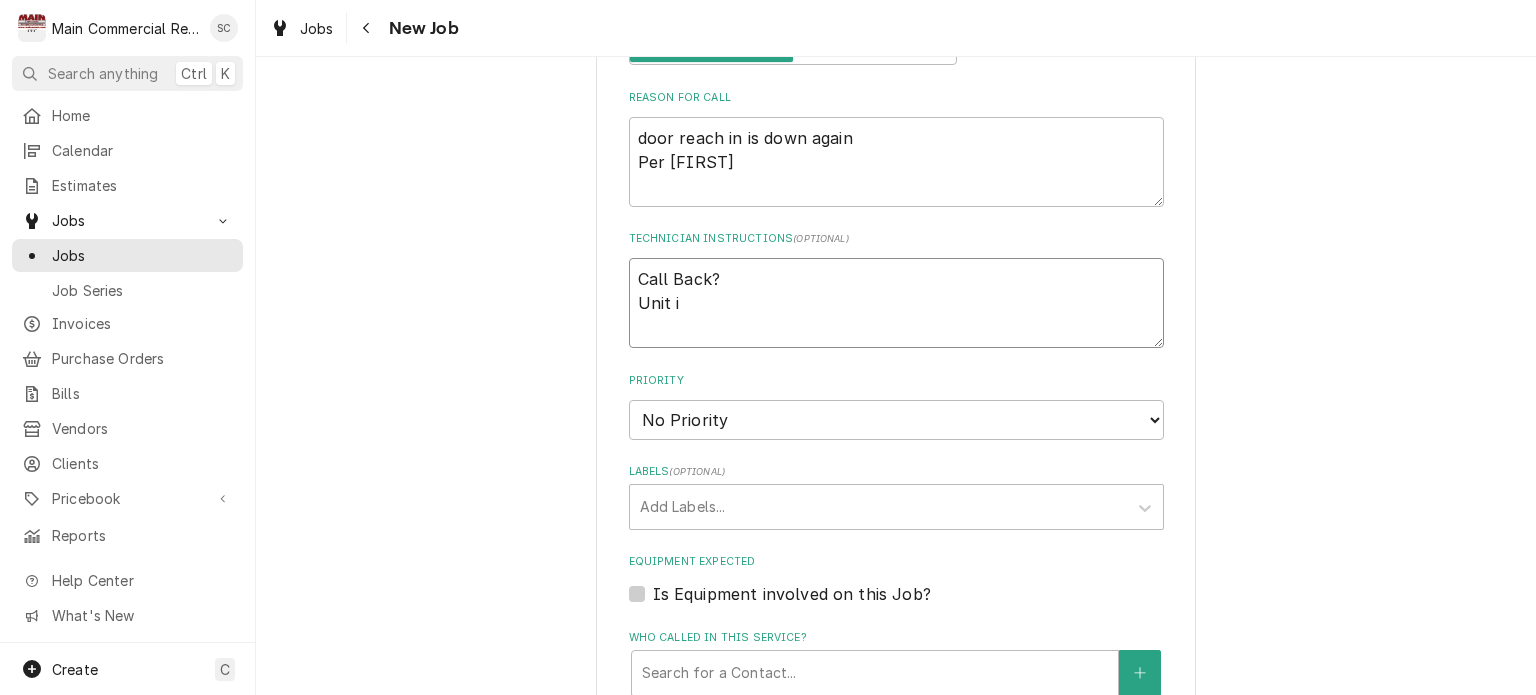 type on "x" 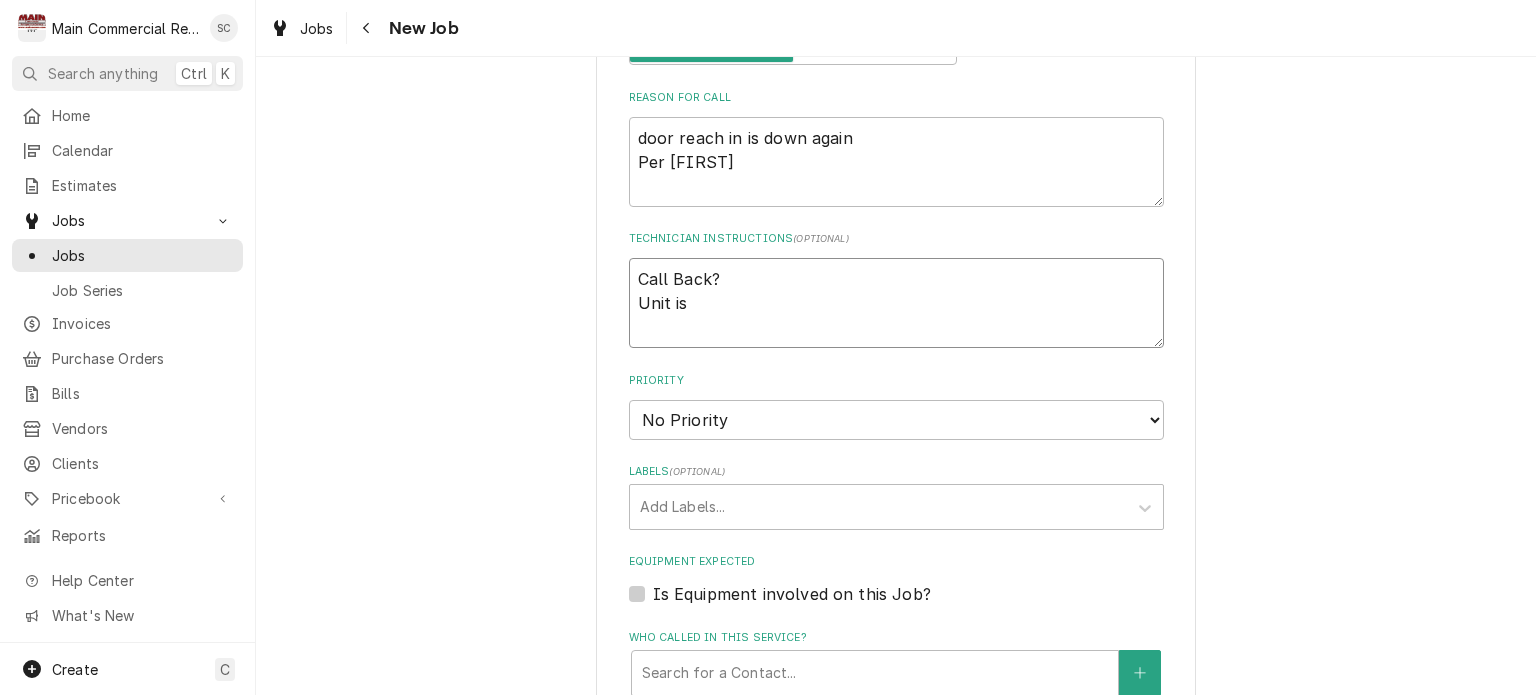 type on "x" 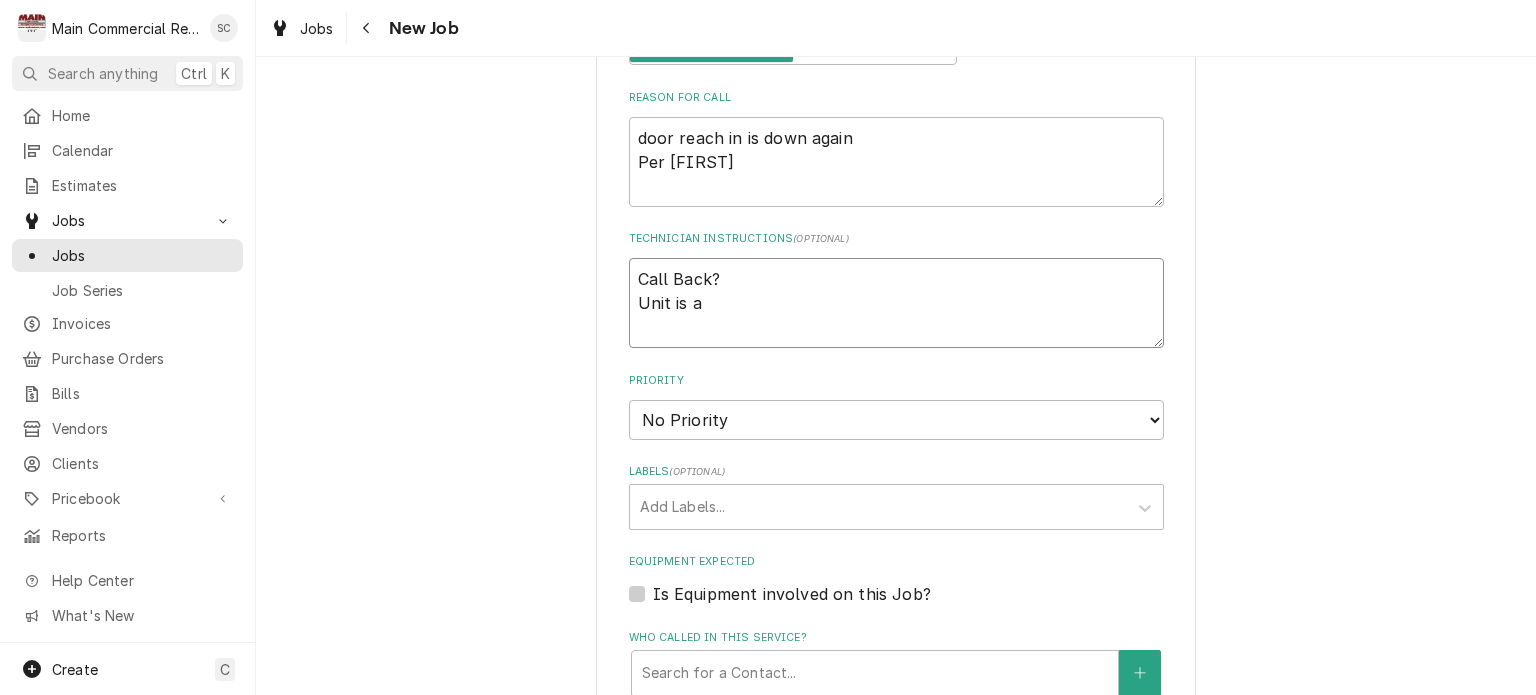 type on "x" 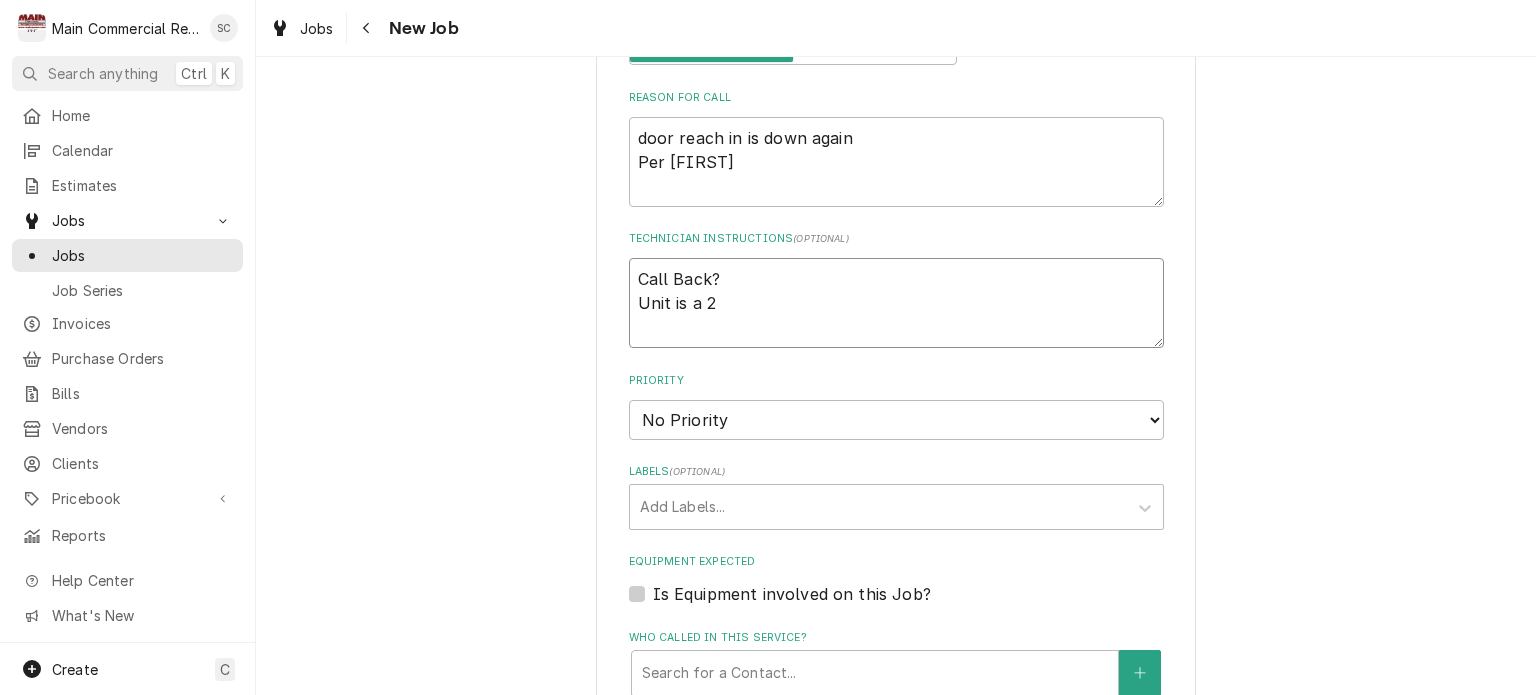 type on "x" 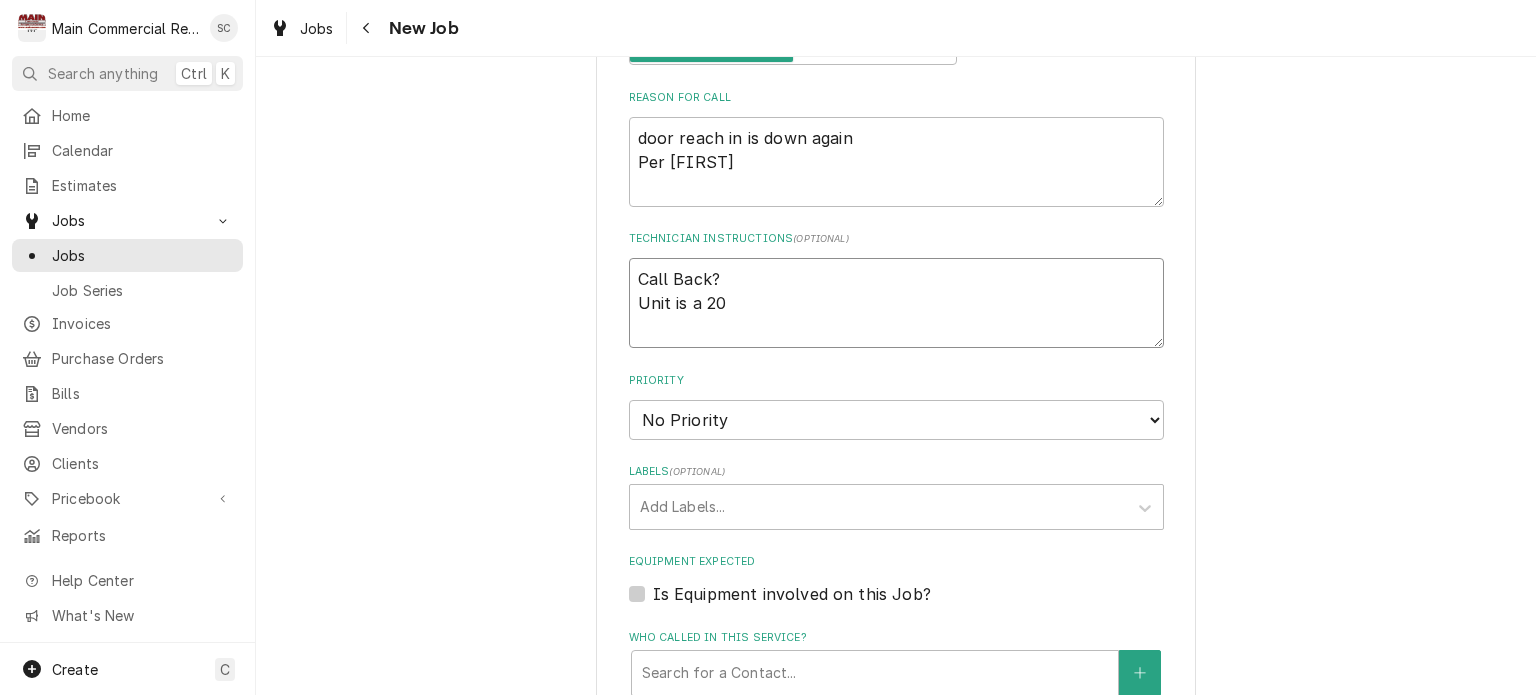 type on "x" 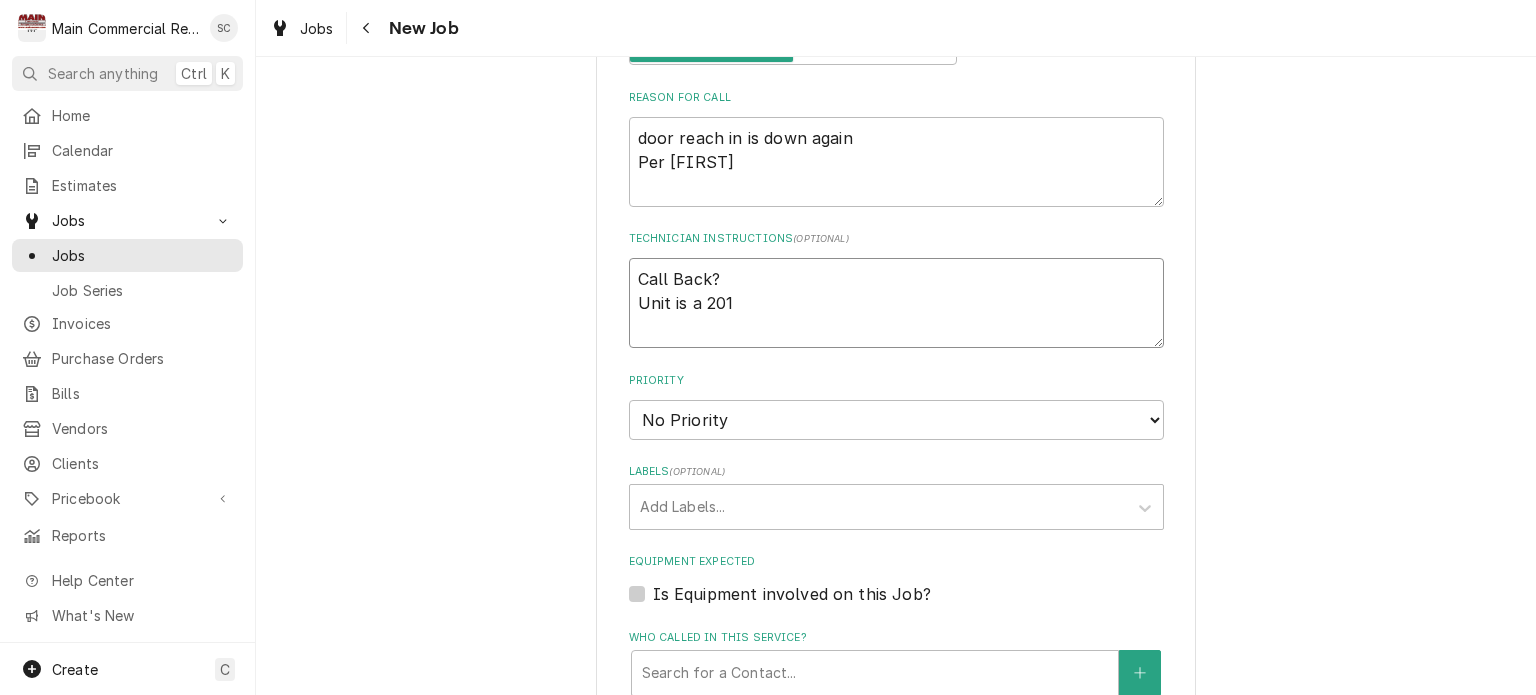 type 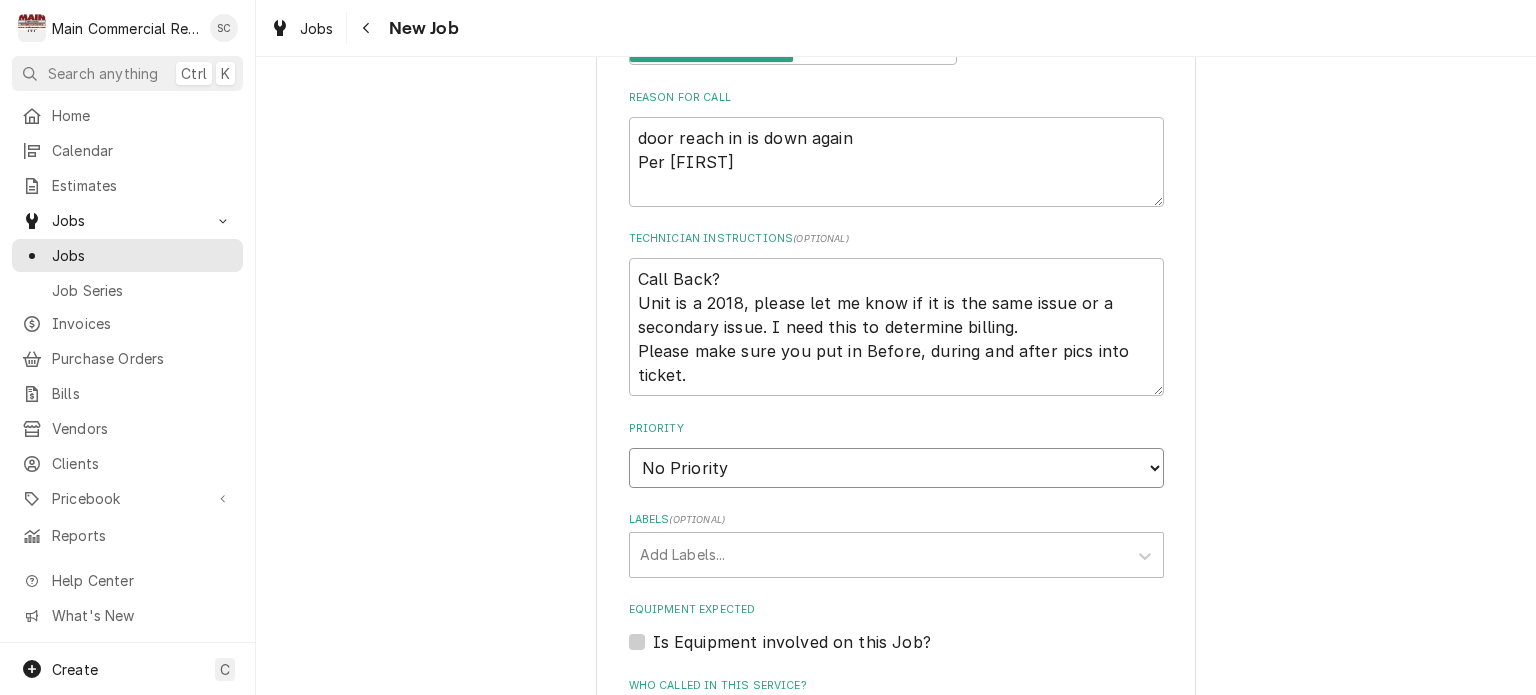 click on "No Priority Urgent High Medium Low" at bounding box center [896, 468] 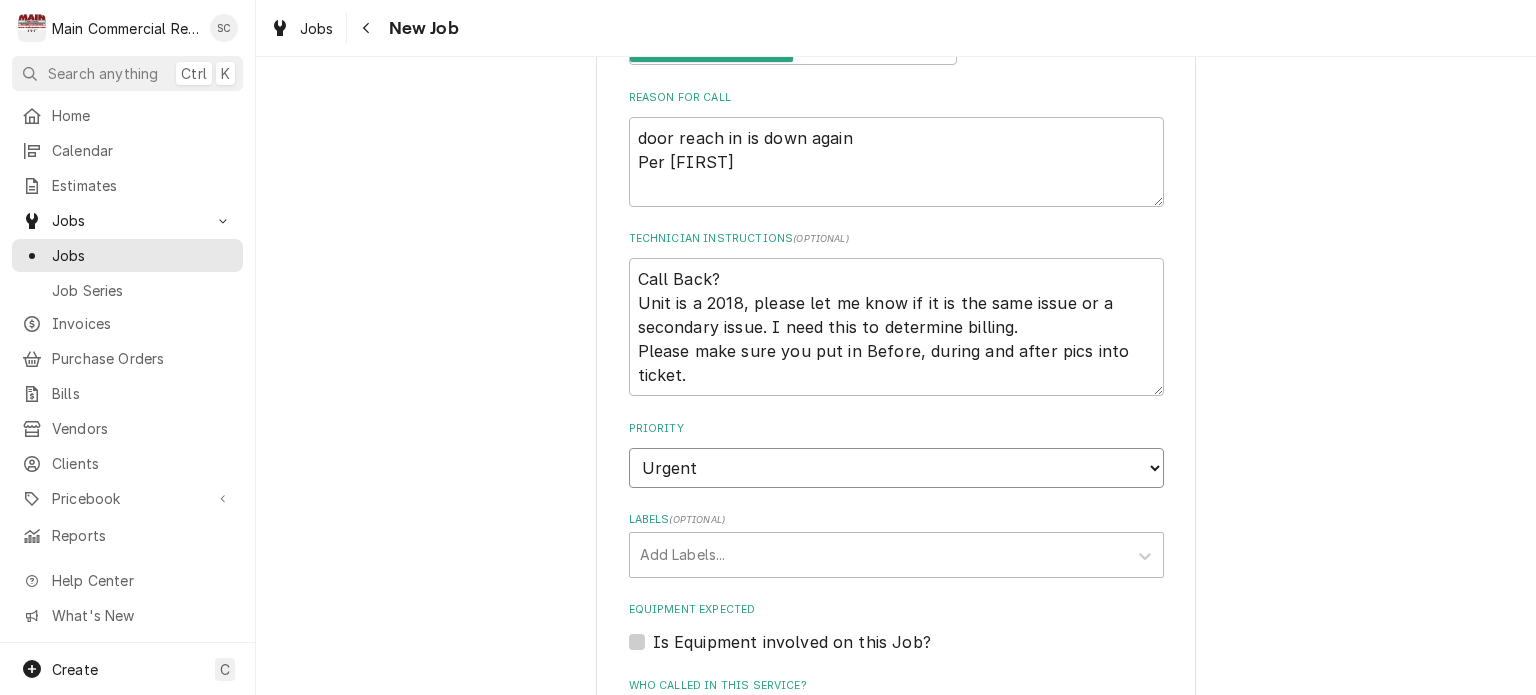 click on "No Priority Urgent High Medium Low" at bounding box center [896, 468] 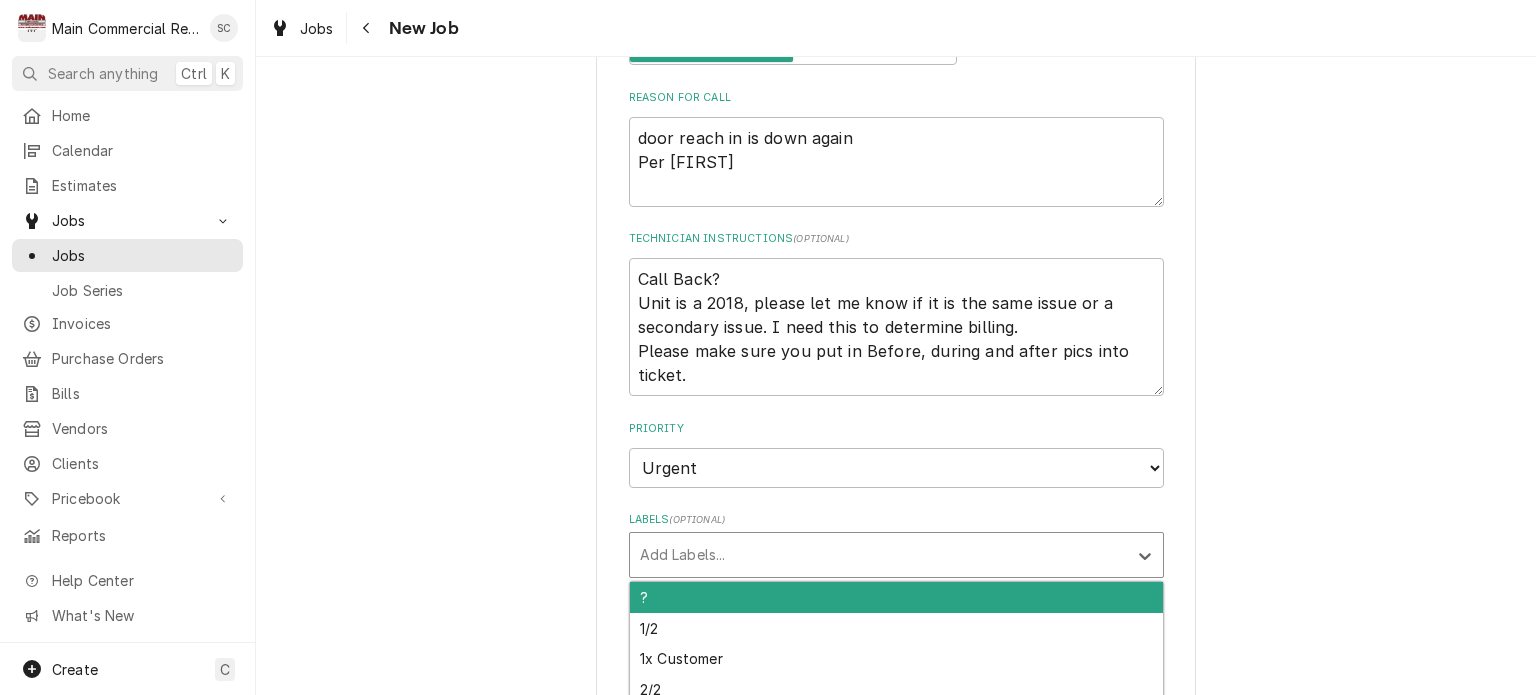 click at bounding box center [878, 555] 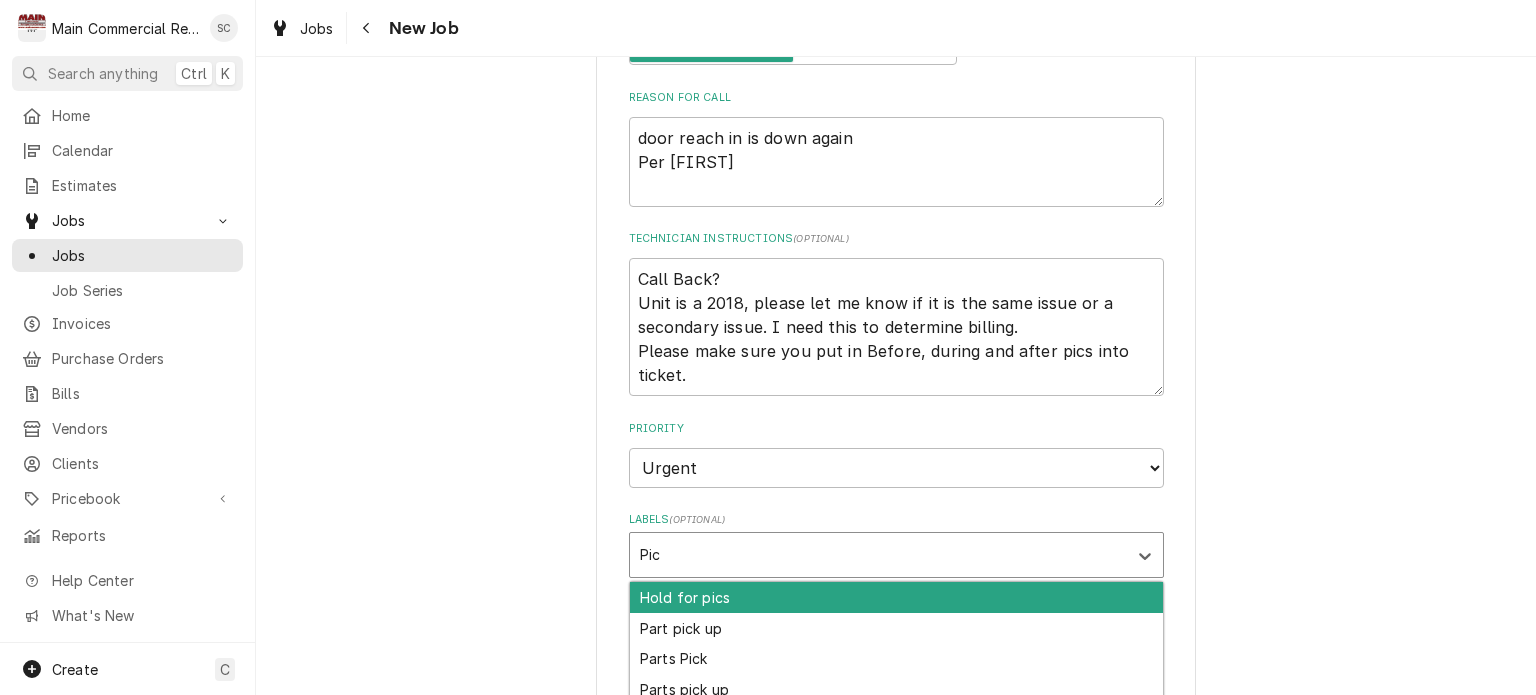 scroll, scrollTop: 1400, scrollLeft: 0, axis: vertical 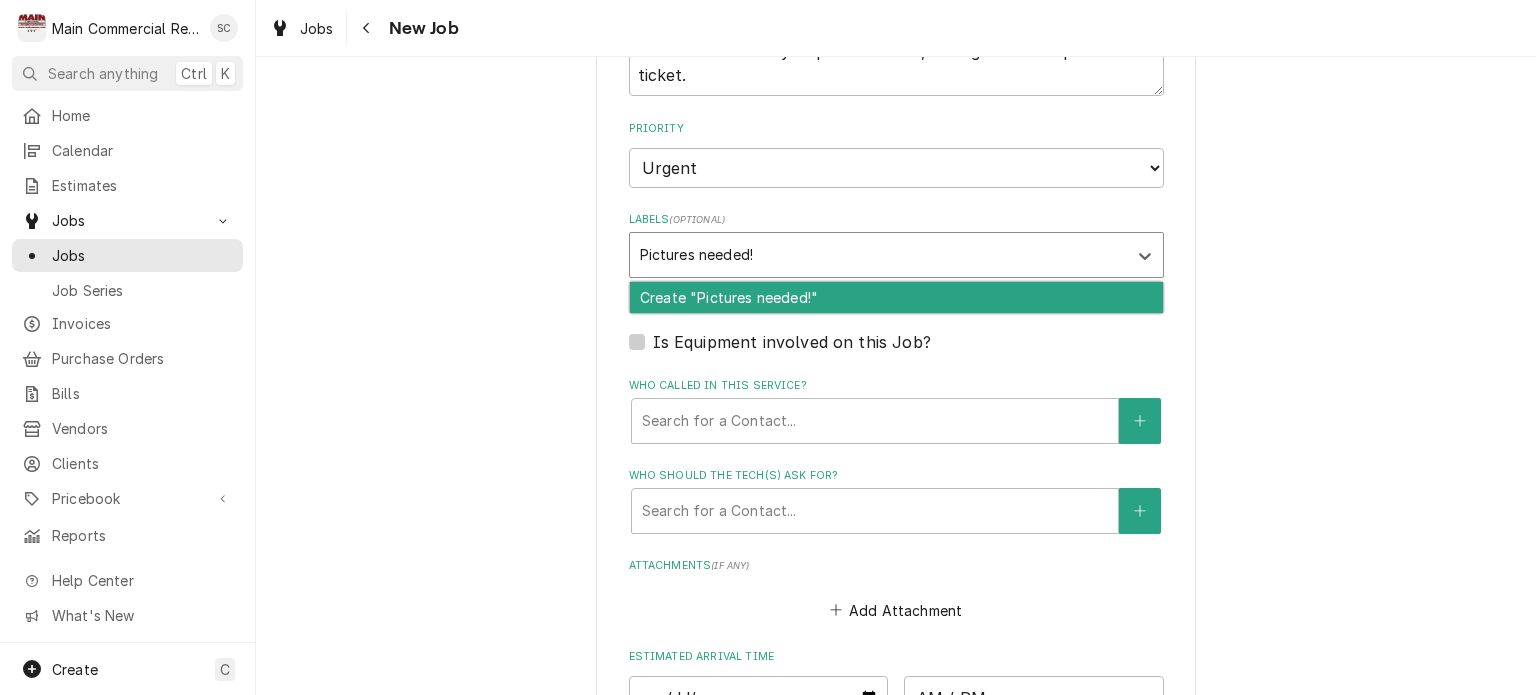 click on "Create "Pictures needed!"" at bounding box center [896, 297] 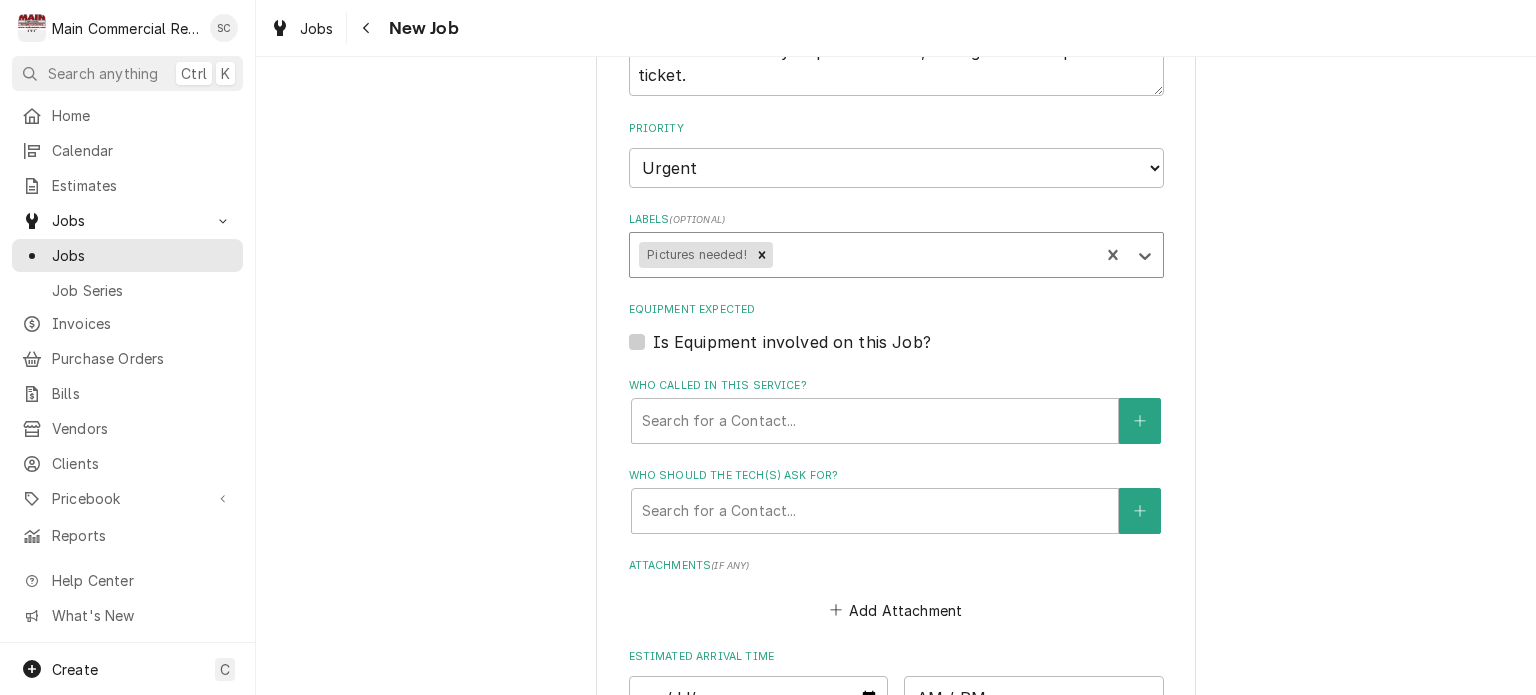 click at bounding box center (933, 255) 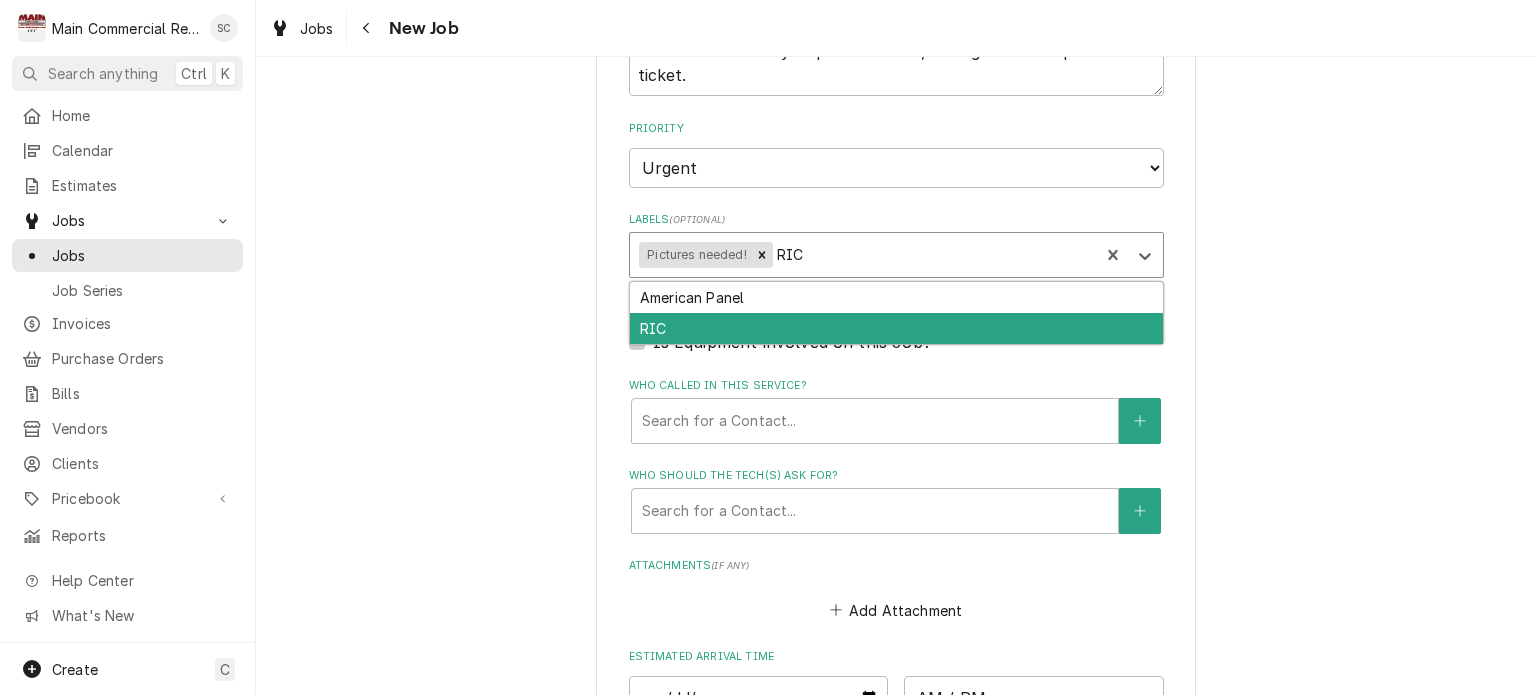 click on "RIC" at bounding box center (896, 328) 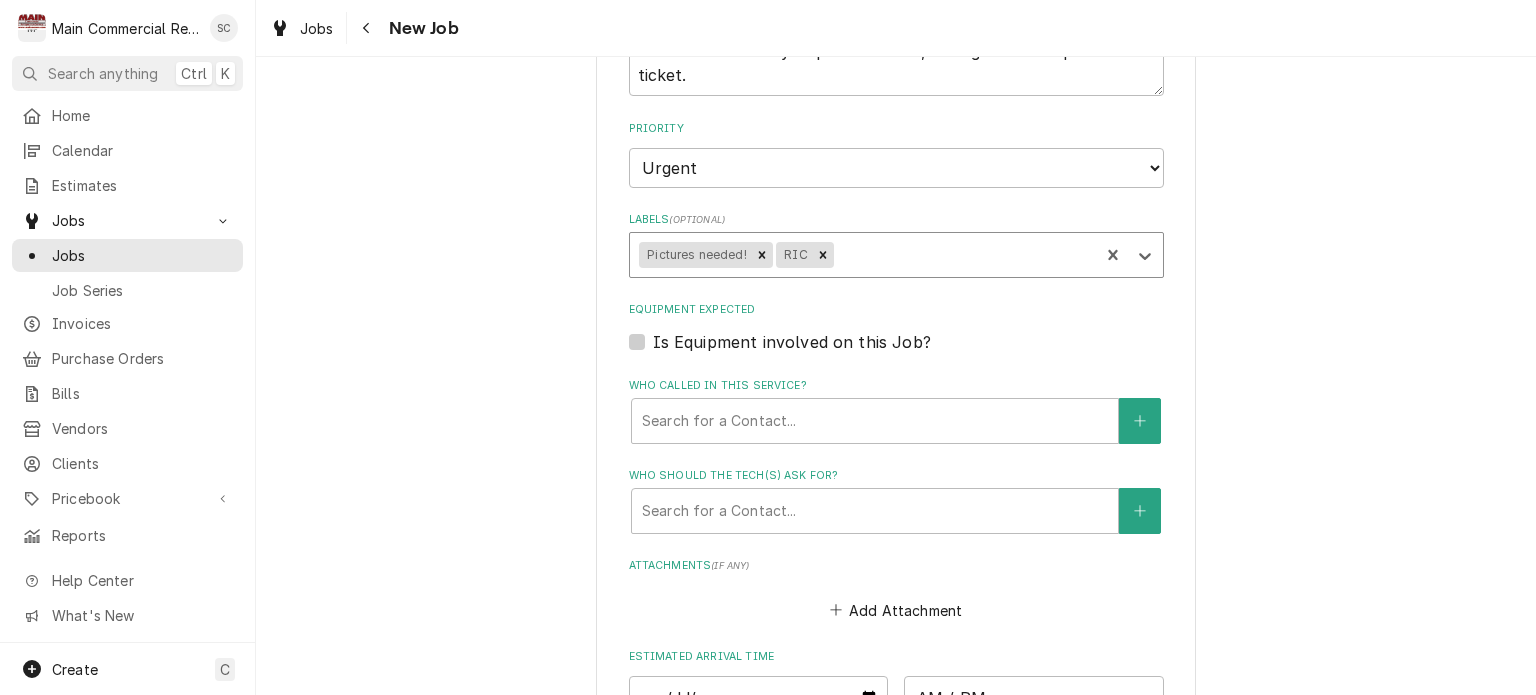 scroll, scrollTop: 1600, scrollLeft: 0, axis: vertical 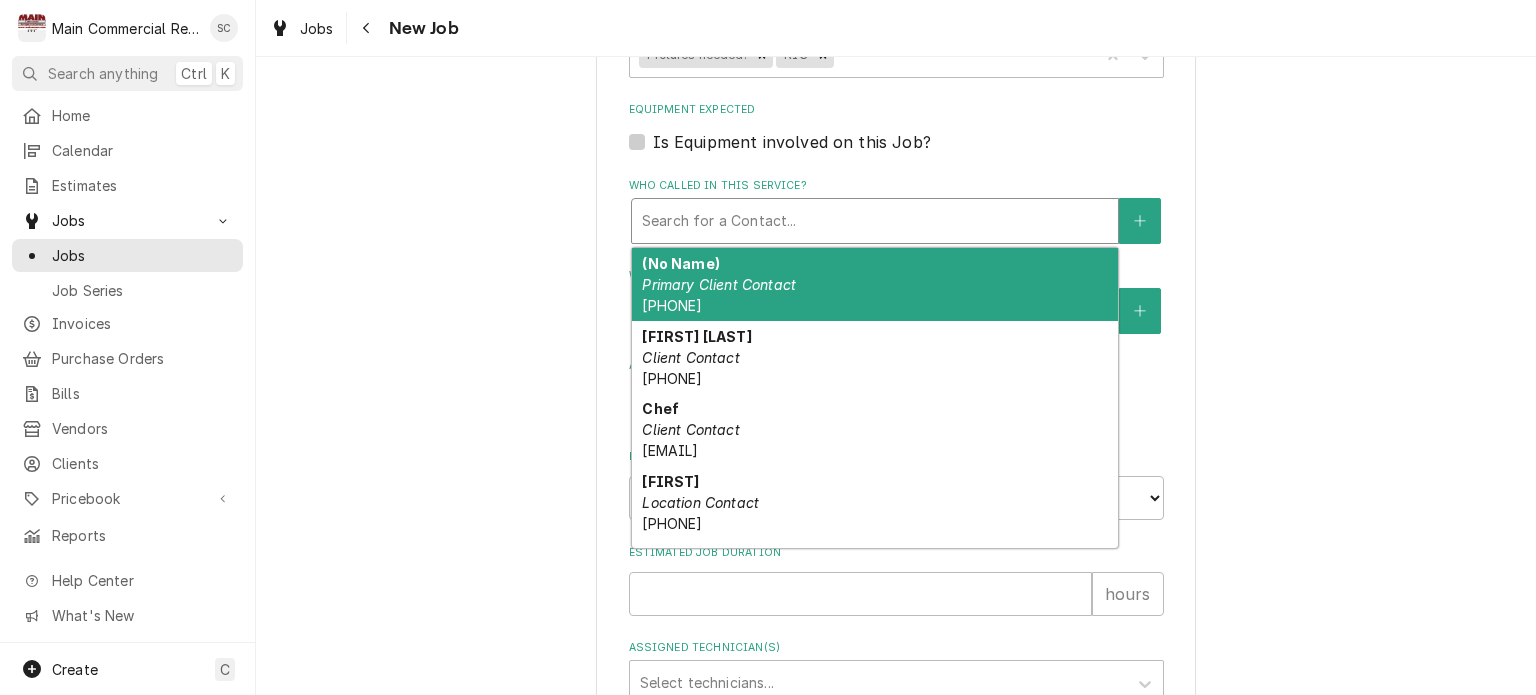 click at bounding box center (875, 221) 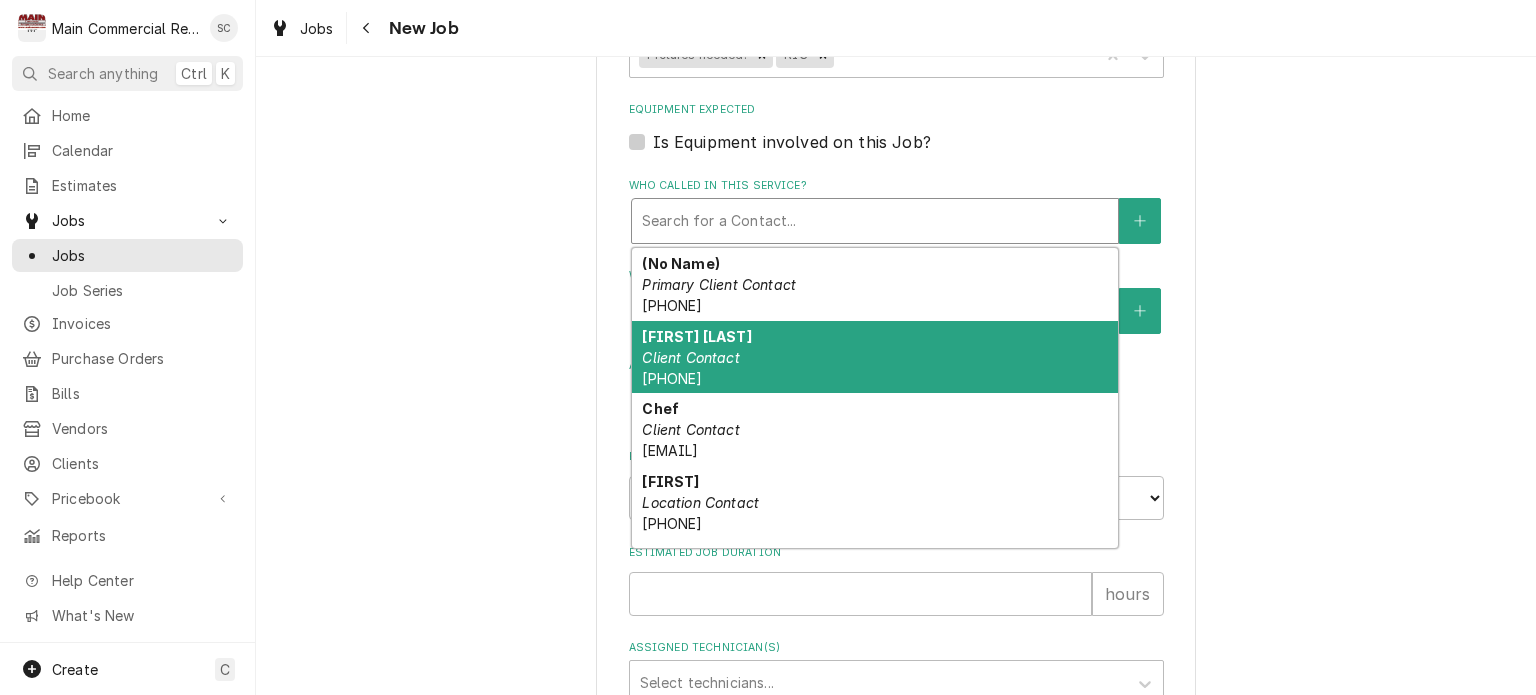 click on "Brian Moore Client Contact (727) 534-6954" at bounding box center (875, 357) 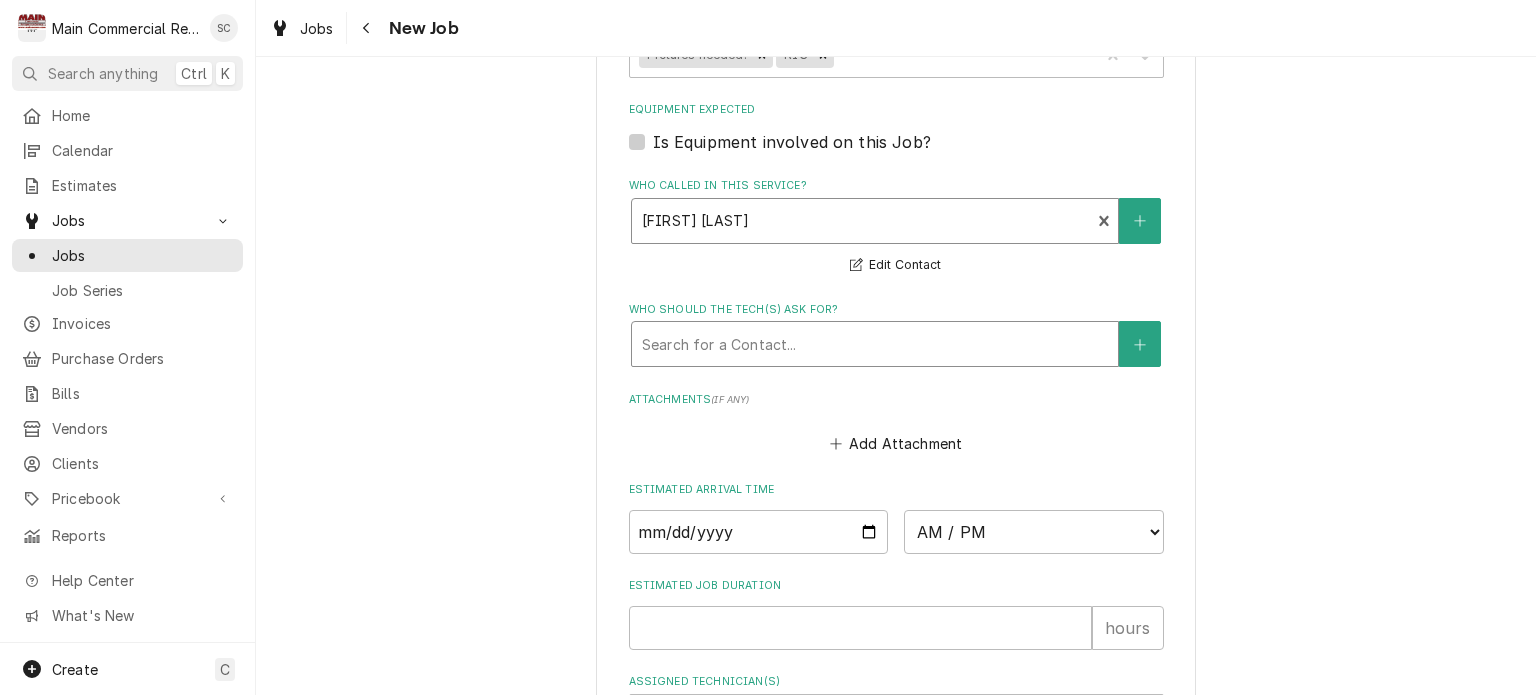 click at bounding box center (875, 344) 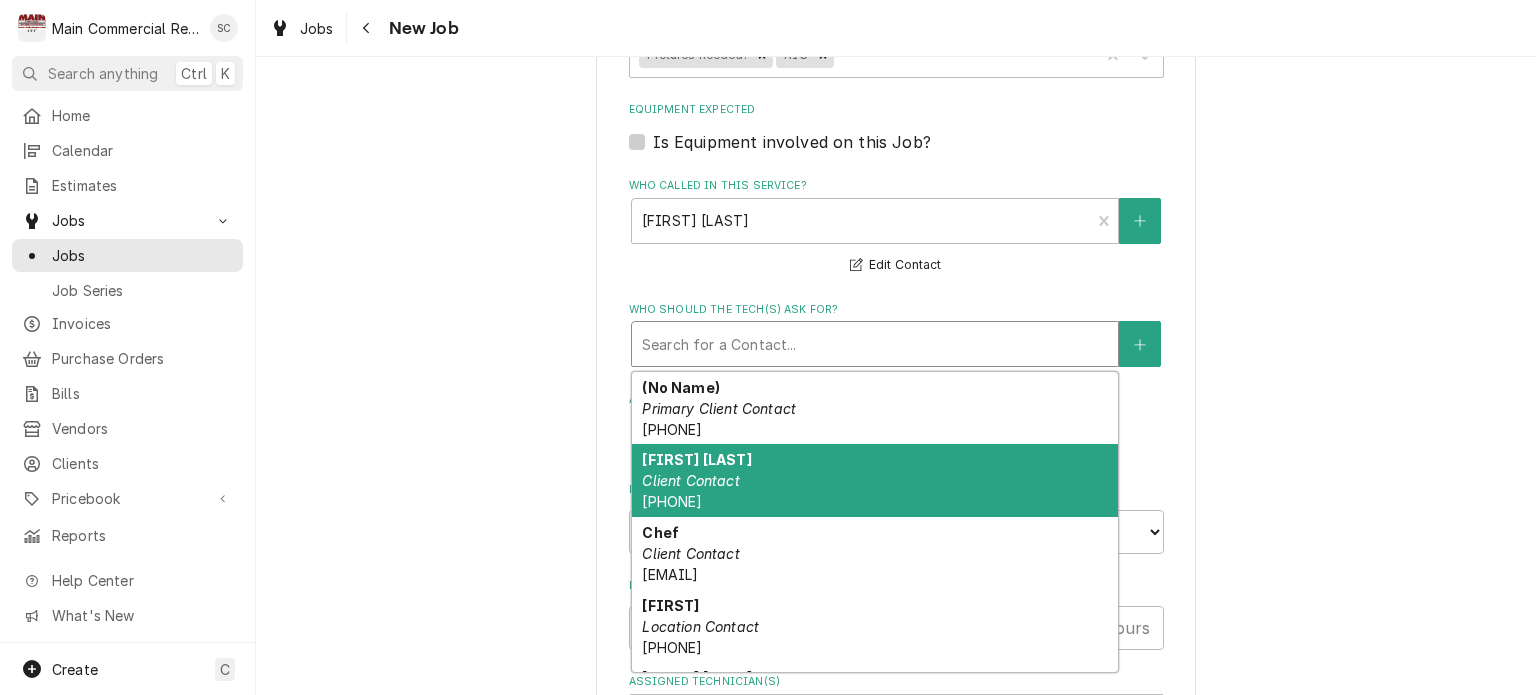 click on "Brian Moore Client Contact (727) 534-6954" at bounding box center (875, 480) 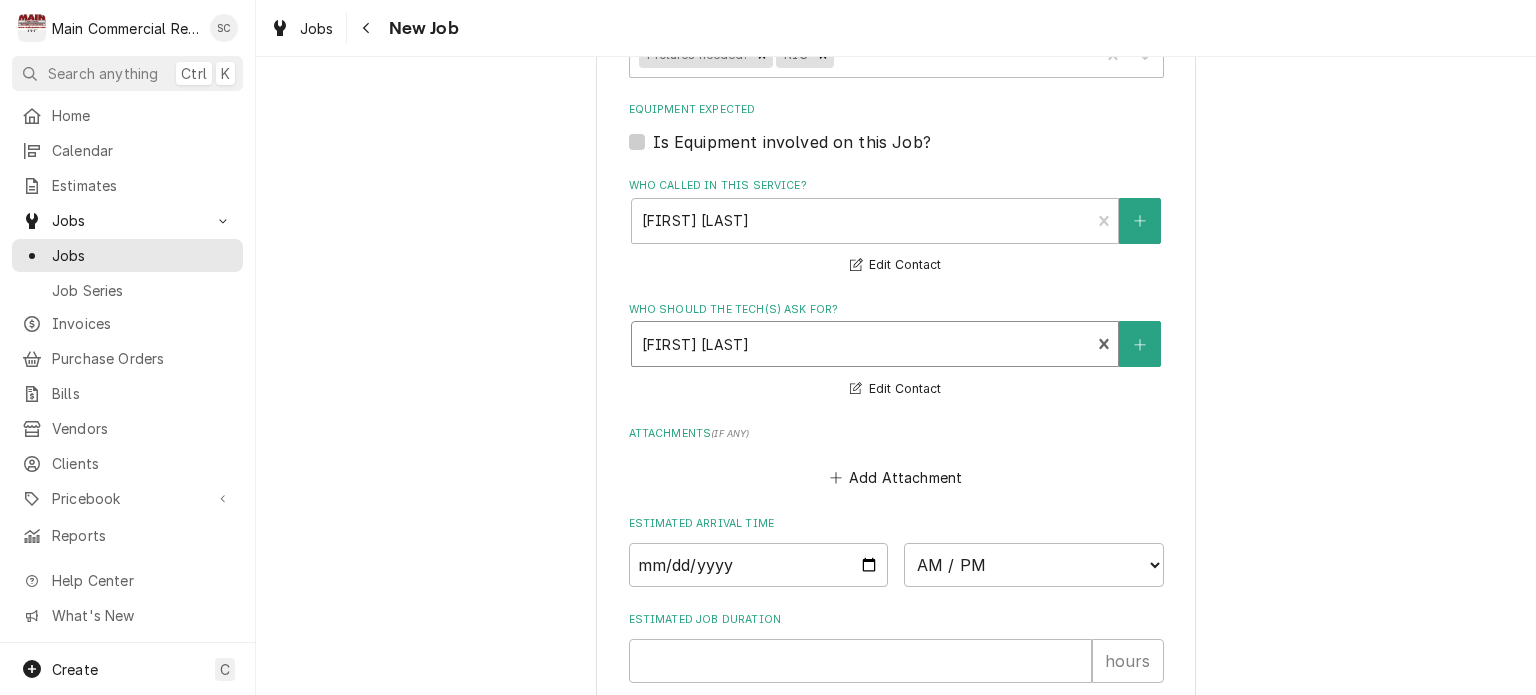 scroll, scrollTop: 2000, scrollLeft: 0, axis: vertical 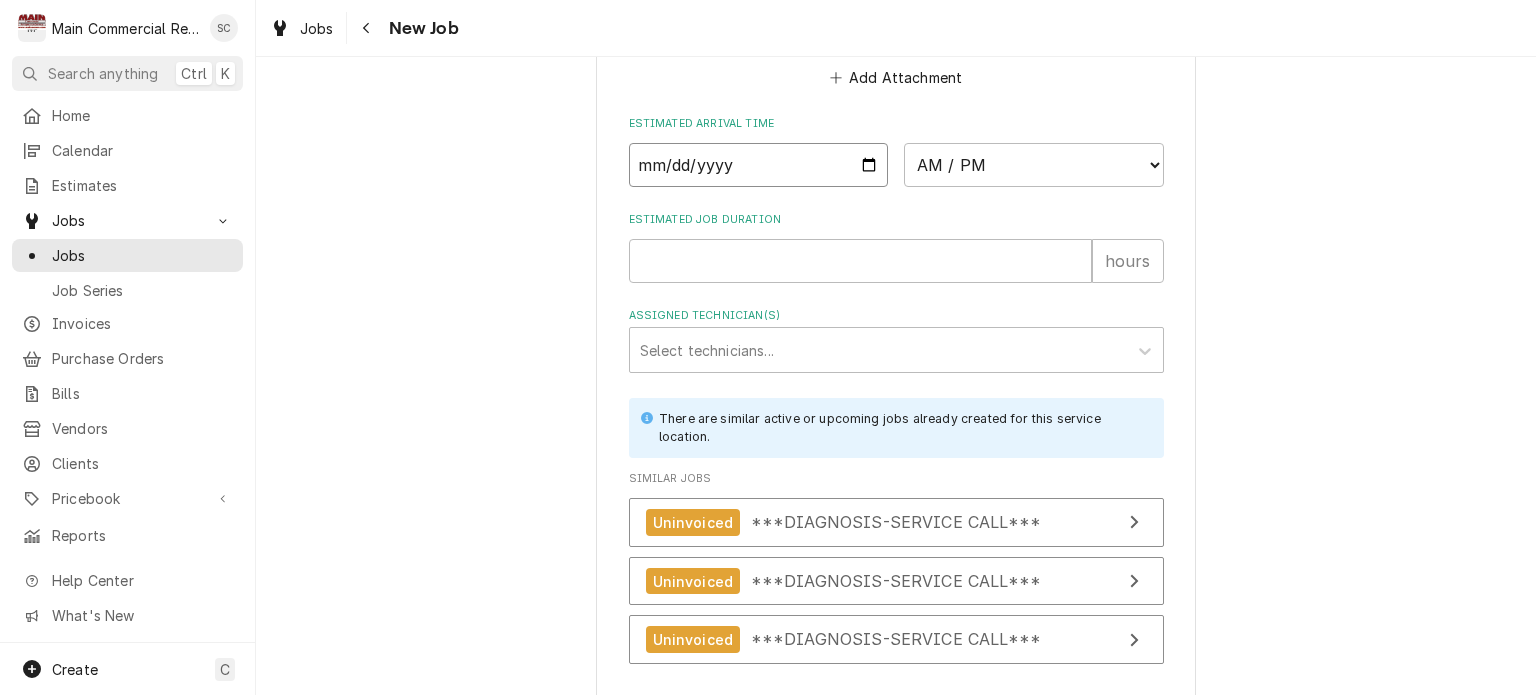 click at bounding box center (759, 165) 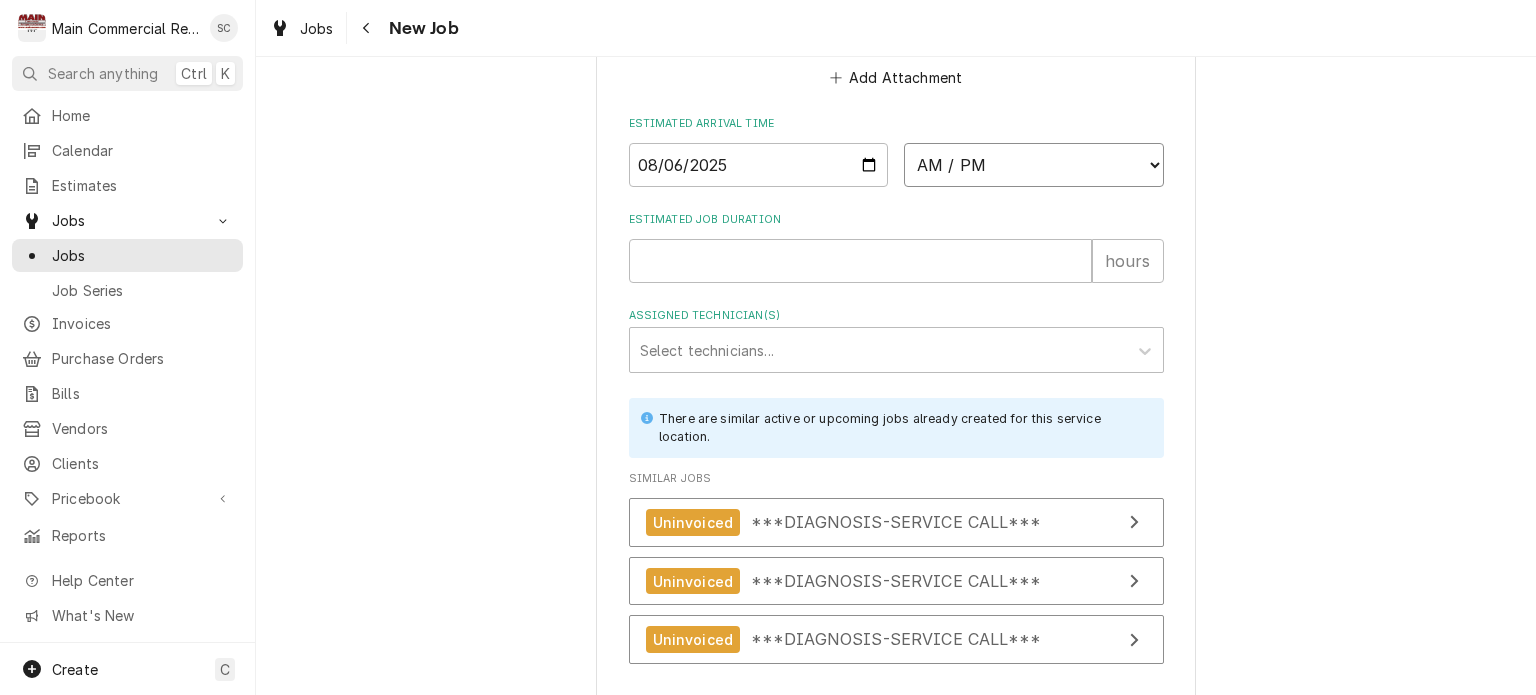 click on "AM / PM 6:00 AM 6:15 AM 6:30 AM 6:45 AM 7:00 AM 7:15 AM 7:30 AM 7:45 AM 8:00 AM 8:15 AM 8:30 AM 8:45 AM 9:00 AM 9:15 AM 9:30 AM 9:45 AM 10:00 AM 10:15 AM 10:30 AM 10:45 AM 11:00 AM 11:15 AM 11:30 AM 11:45 AM 12:00 PM 12:15 PM 12:30 PM 12:45 PM 1:00 PM 1:15 PM 1:30 PM 1:45 PM 2:00 PM 2:15 PM 2:30 PM 2:45 PM 3:00 PM 3:15 PM 3:30 PM 3:45 PM 4:00 PM 4:15 PM 4:30 PM 4:45 PM 5:00 PM 5:15 PM 5:30 PM 5:45 PM 6:00 PM 6:15 PM 6:30 PM 6:45 PM 7:00 PM 7:15 PM 7:30 PM 7:45 PM 8:00 PM 8:15 PM 8:30 PM 8:45 PM 9:00 PM 9:15 PM 9:30 PM 9:45 PM 10:00 PM 10:15 PM 10:30 PM 10:45 PM 11:00 PM 11:15 PM 11:30 PM 11:45 PM 12:00 AM 12:15 AM 12:30 AM 12:45 AM 1:00 AM 1:15 AM 1:30 AM 1:45 AM 2:00 AM 2:15 AM 2:30 AM 2:45 AM 3:00 AM 3:15 AM 3:30 AM 3:45 AM 4:00 AM 4:15 AM 4:30 AM 4:45 AM 5:00 AM 5:15 AM 5:30 AM 5:45 AM" at bounding box center (1034, 165) 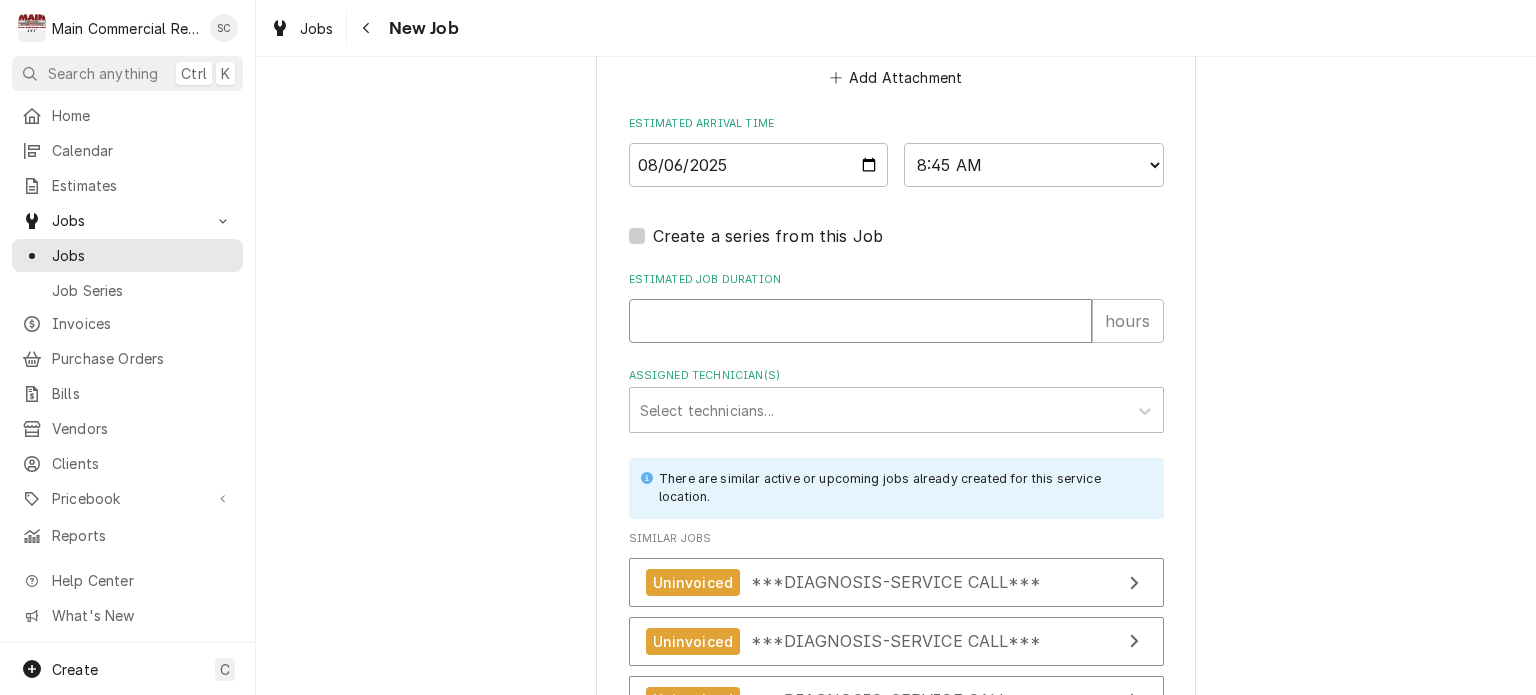 click on "Estimated Job Duration" at bounding box center [860, 321] 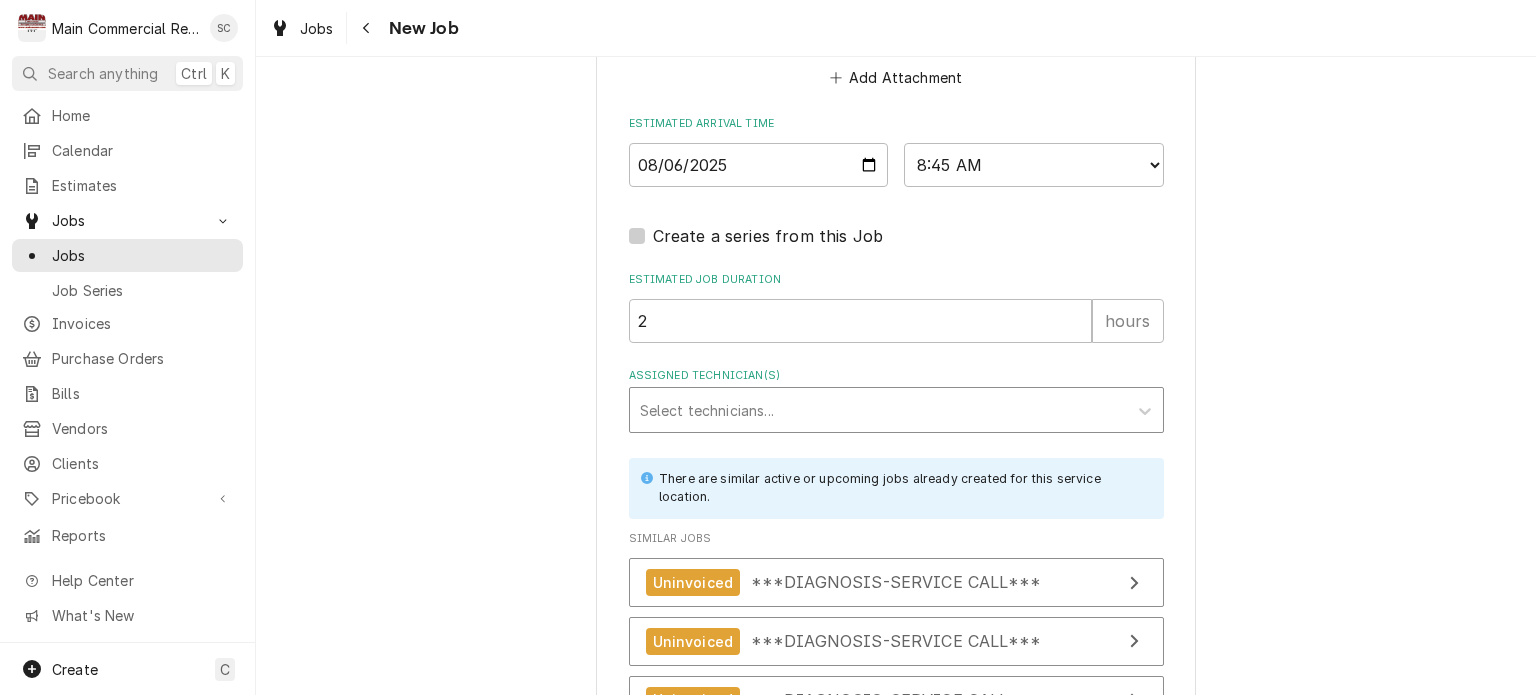 click at bounding box center (878, 410) 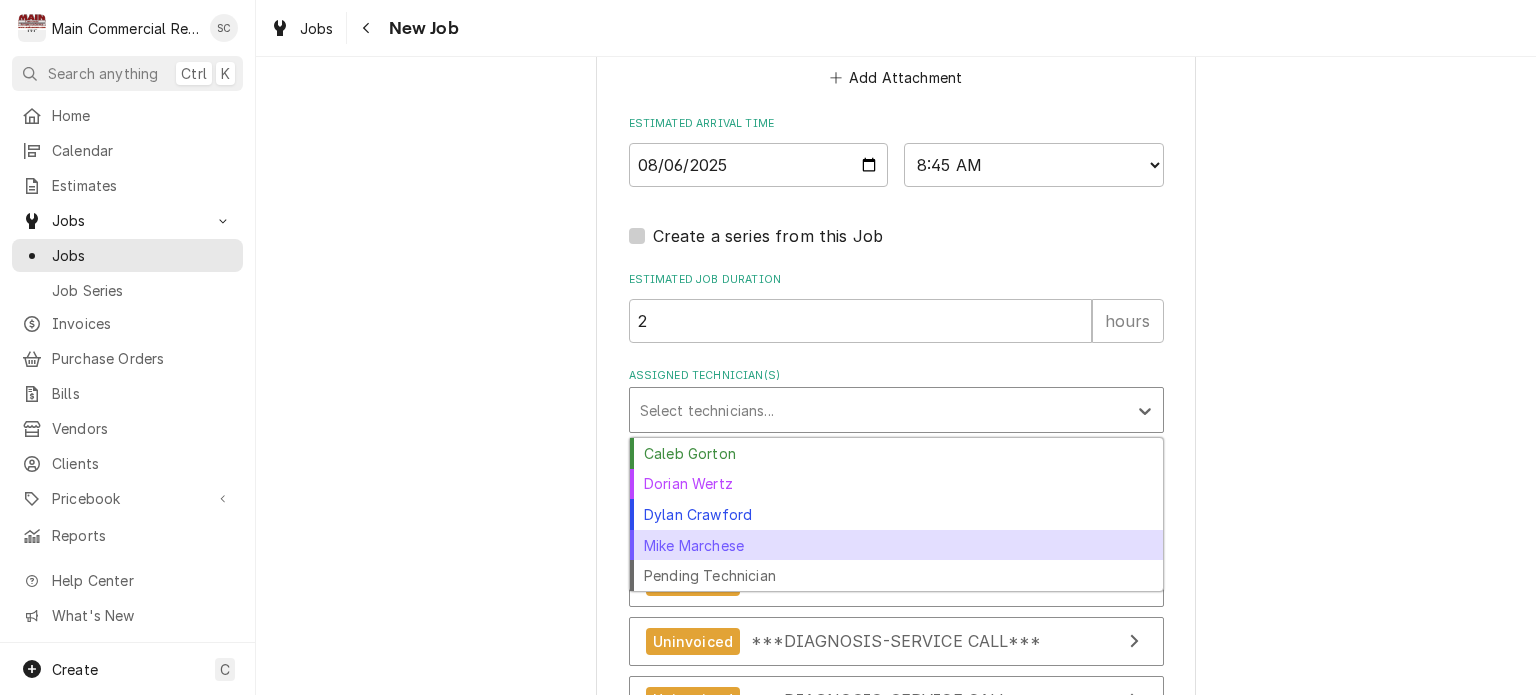 click on "Mike Marchese" at bounding box center (896, 545) 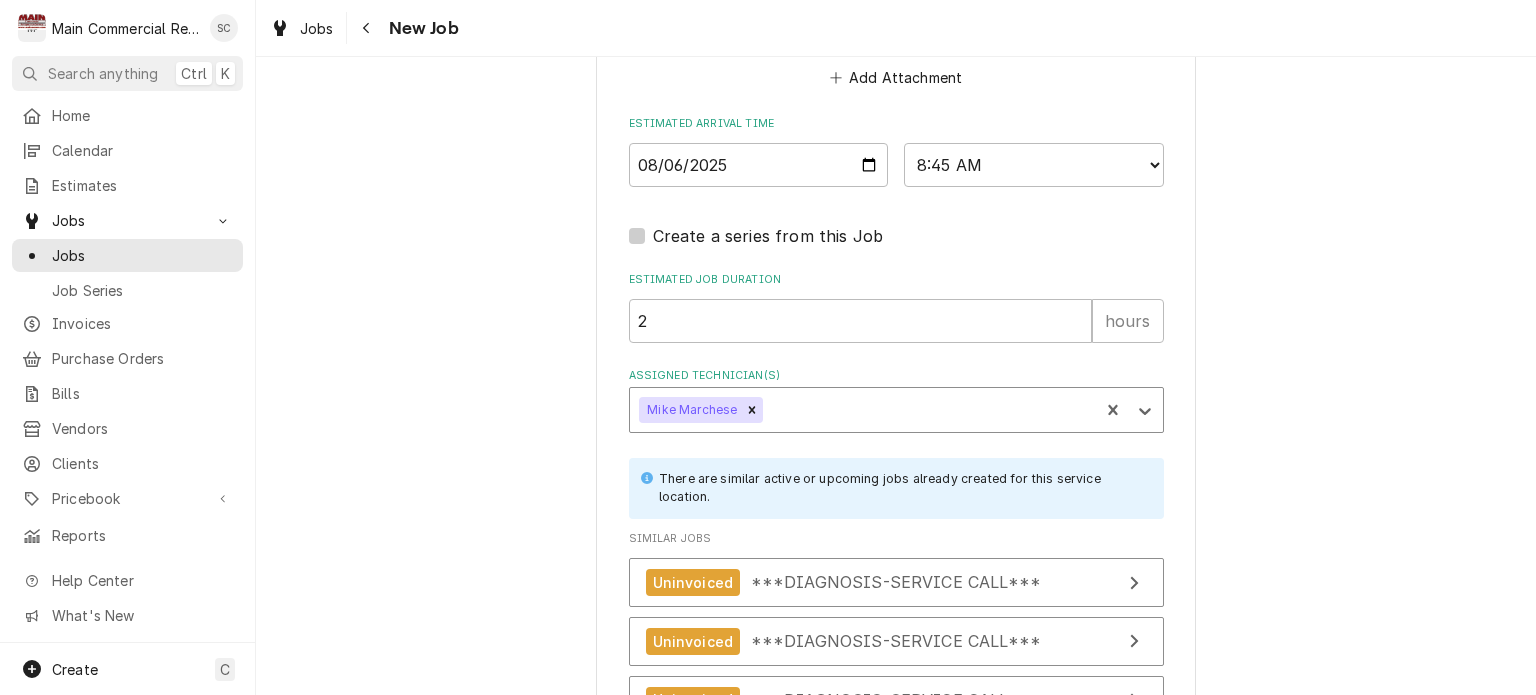 scroll, scrollTop: 2227, scrollLeft: 0, axis: vertical 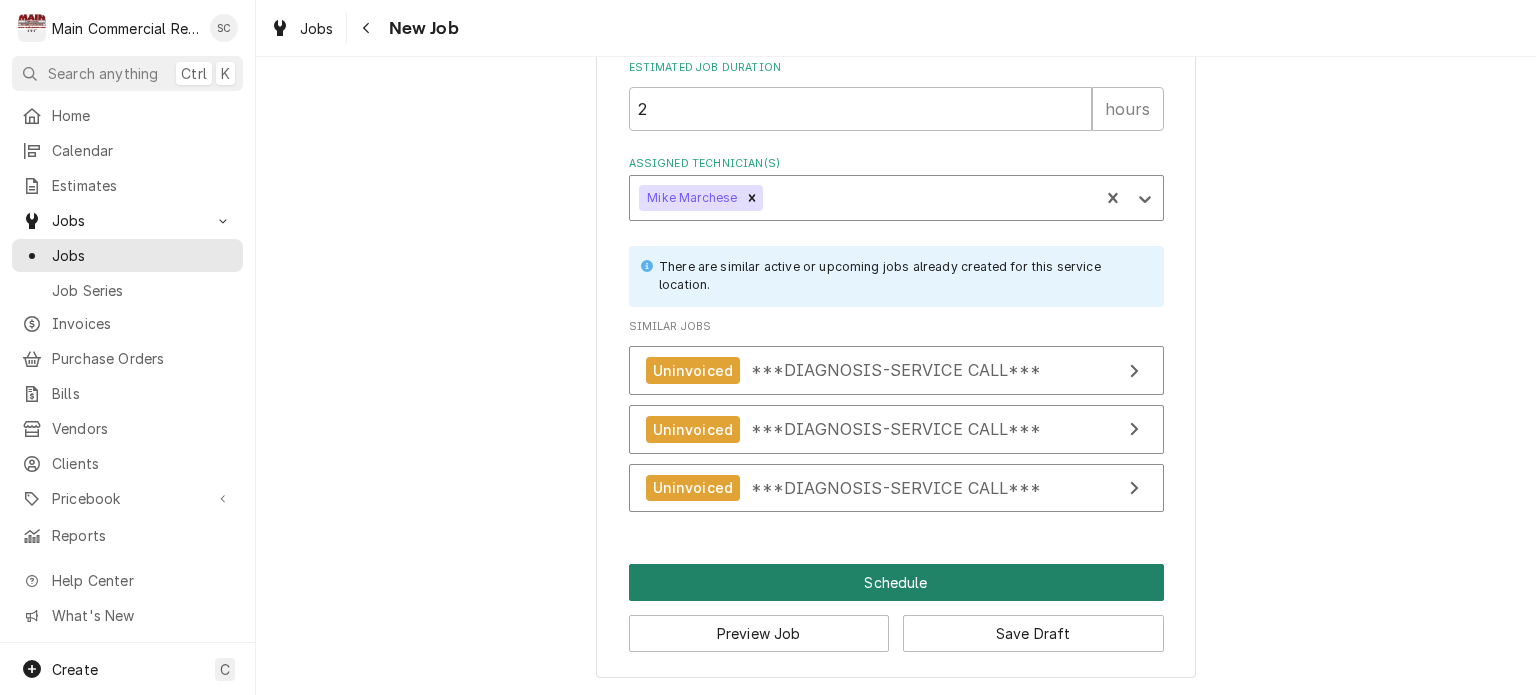 click on "Schedule" at bounding box center (896, 582) 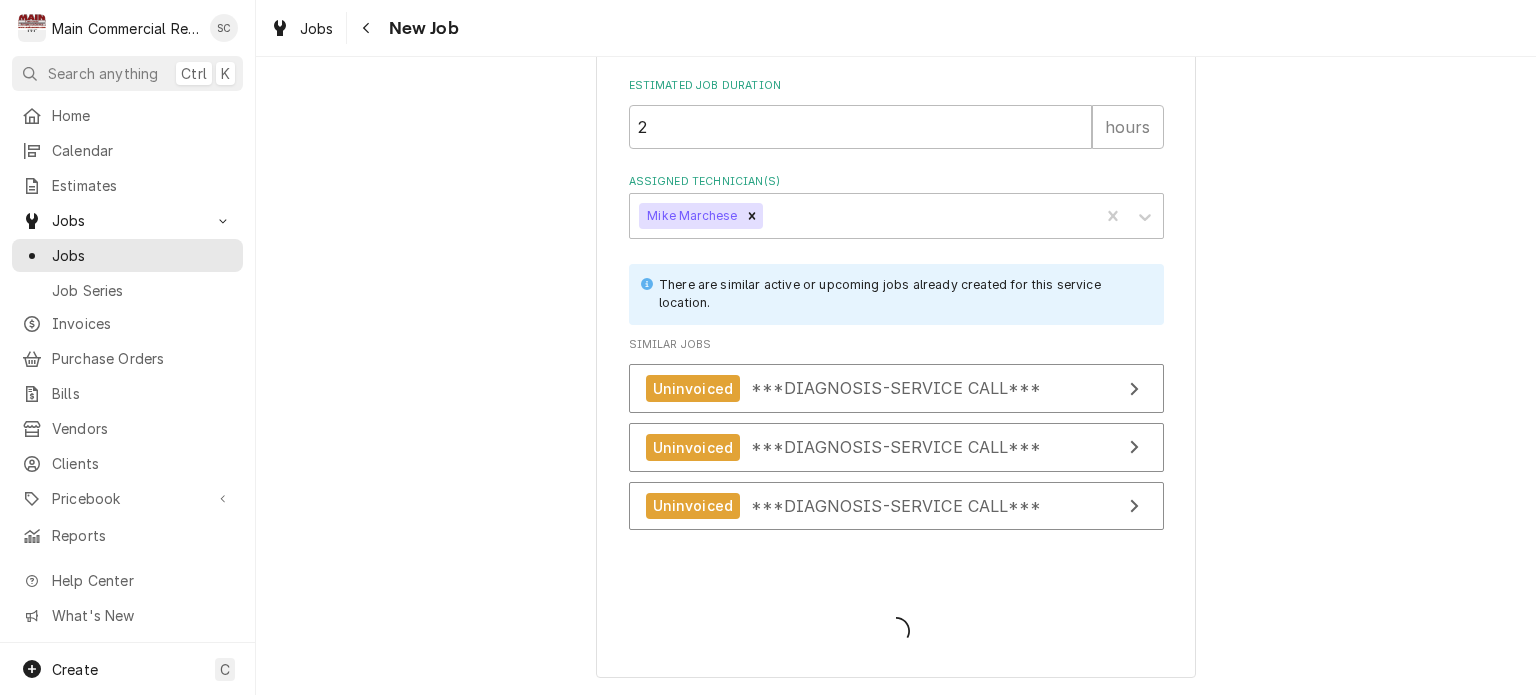 scroll, scrollTop: 2210, scrollLeft: 0, axis: vertical 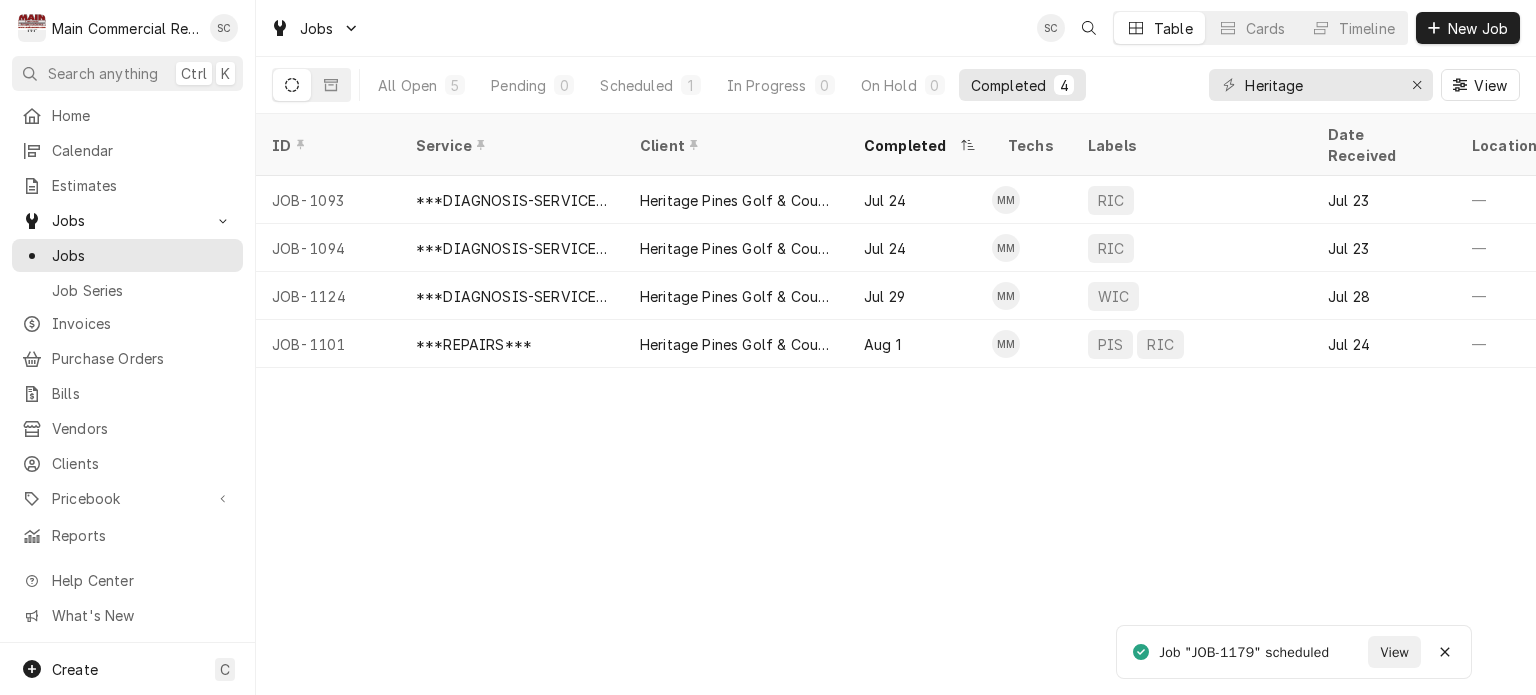 click on "ID Service Client Completed Techs Labels Date Received Location Name Location Address Job Type Priority Last Modified Status Scheduled For Duration JOB-1093 ***DIAGNOSIS-SERVICE CALL*** Heritage Pines Golf & Country Club Jul 24   MM RIC Jul 23   — [NUMBER] [STREET], [CITY], [STATE] Service Medium Jul 24   Uninvoiced Jul 24   • 8:00 AM 2h JOB-1094 ***DIAGNOSIS-SERVICE CALL*** Heritage Pines Golf & Country Club Jul 24   MM RIC Jul 23   — [NUMBER] [STREET], [CITY], [STATE] Service No Priority Jul 24   Uninvoiced Jul 24   • 10:00 AM 2h JOB-1124 ***DIAGNOSIS-SERVICE CALL*** Heritage Pines Golf & Country Club Jul 29   MM WIC Jul 28   — [NUMBER] [STREET], [CITY], [STATE] Service High Jul 29   Uninvoiced Jul 29   • 12:00 PM 2h JOB-1101 ***REPAIRS*** Heritage Pines Golf & Country Club Aug 1   MM PIS RIC Jul 24   — [NUMBER] [STREET], [CITY], [STATE] Service No Priority Aug 1   Uninvoiced Aug 1   • 12:00 PM 3h kv6BvOk Date — Time — Duration — Labels No labels" at bounding box center (896, 404) 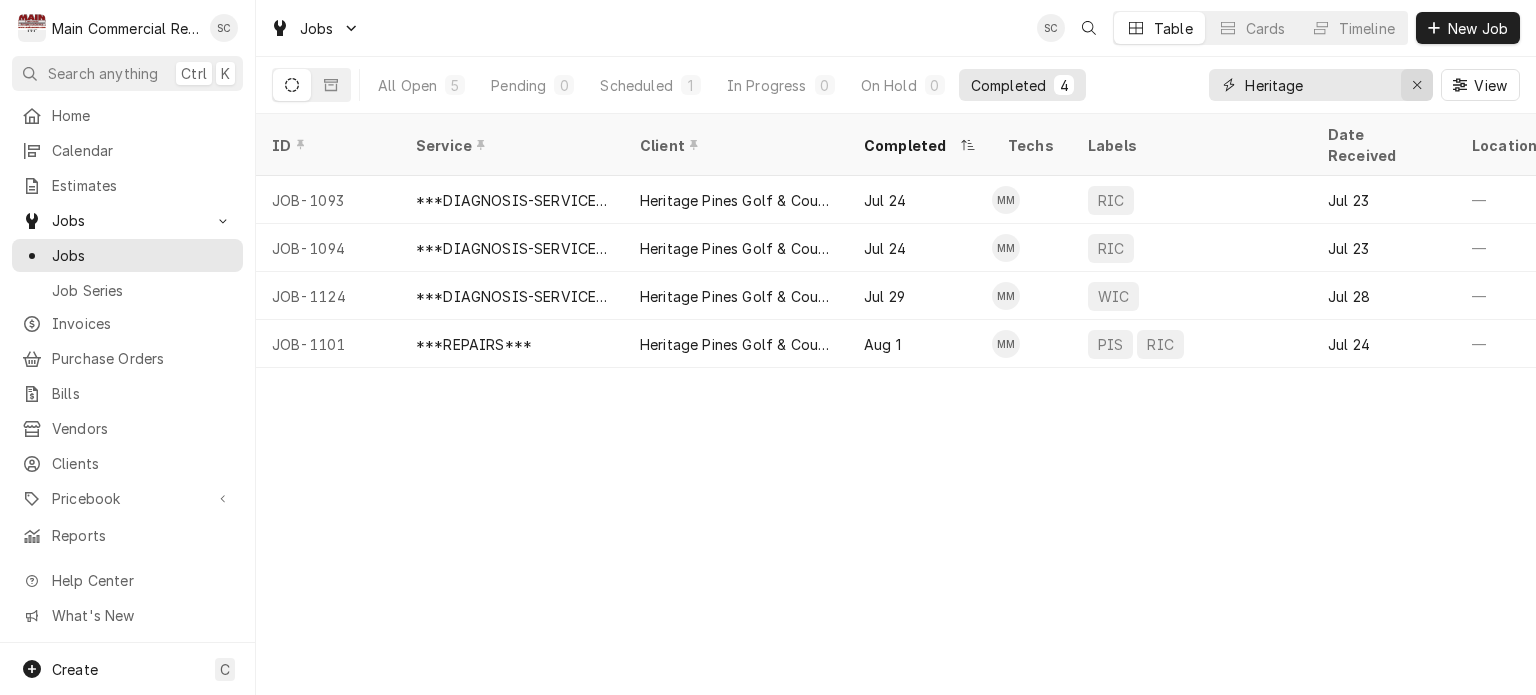 click 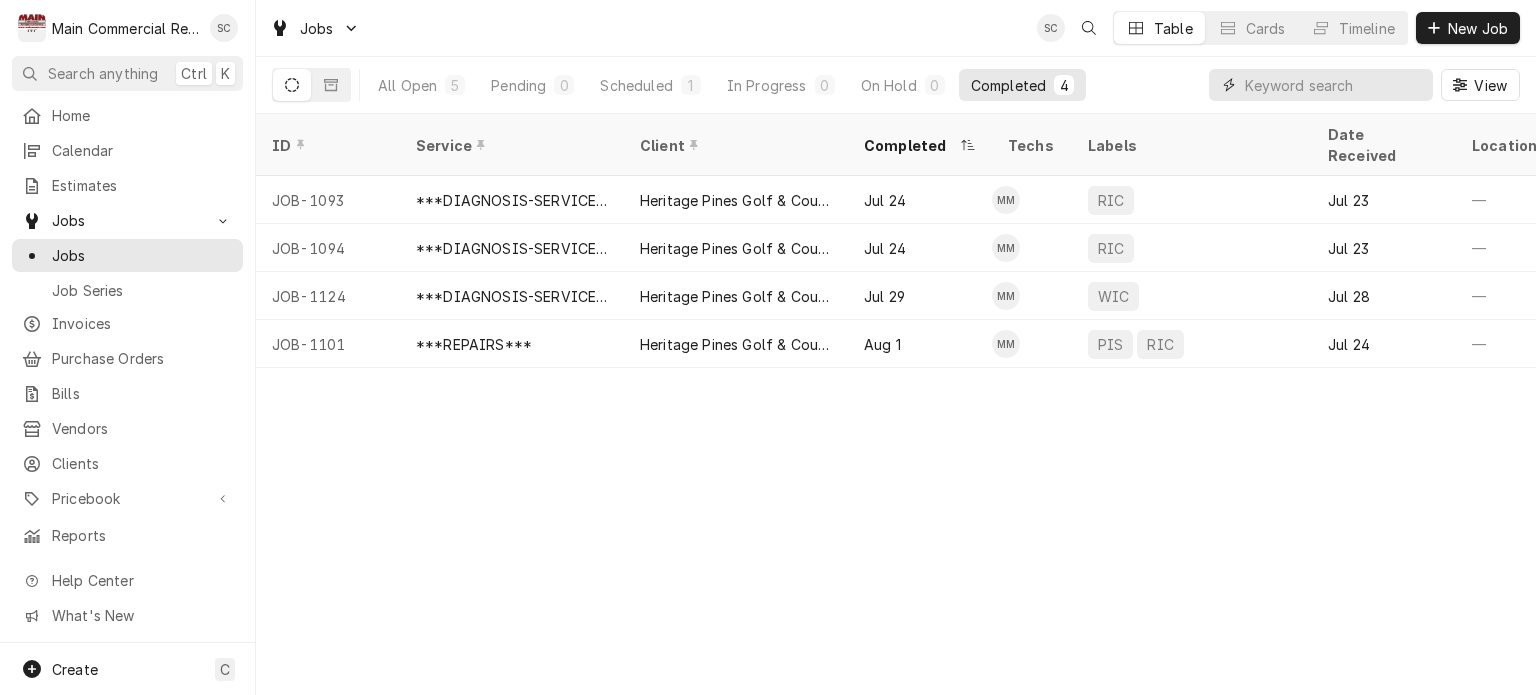 type 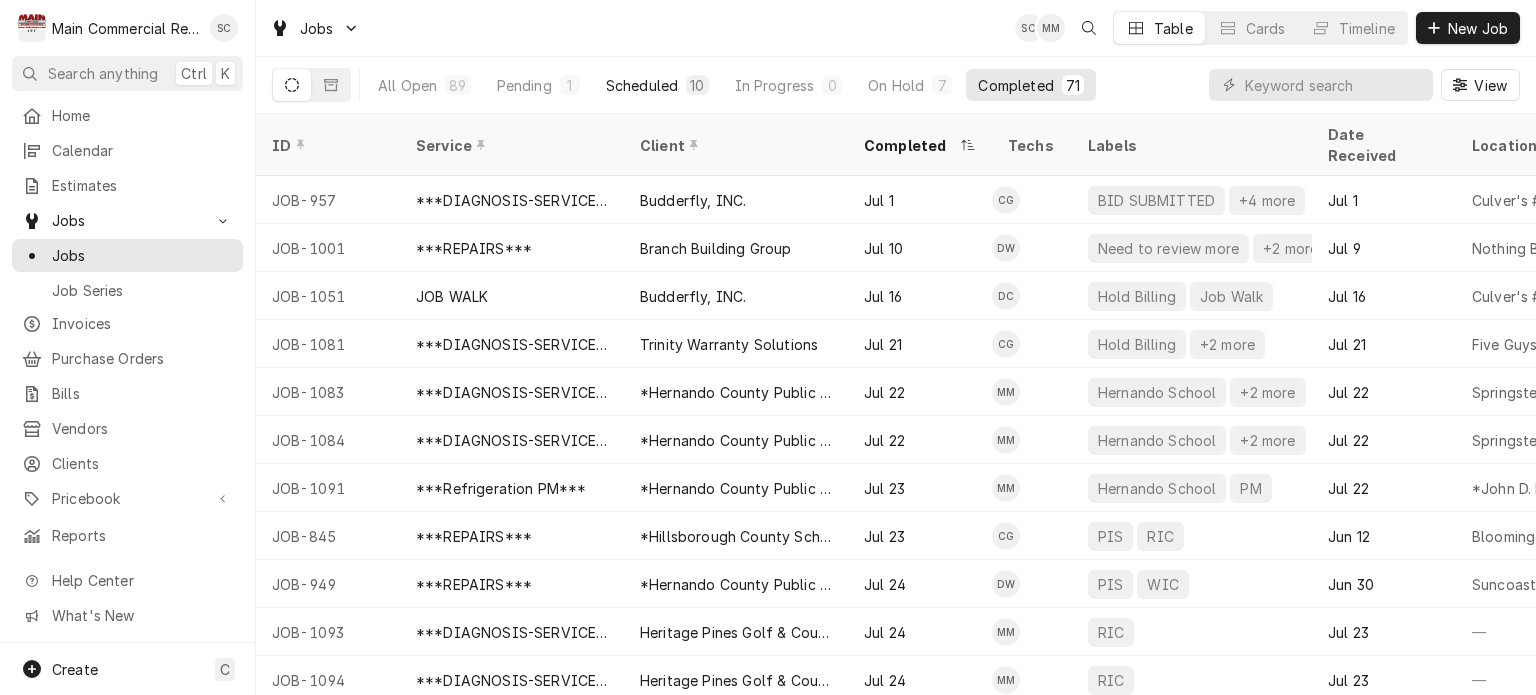 click on "Scheduled" at bounding box center [642, 85] 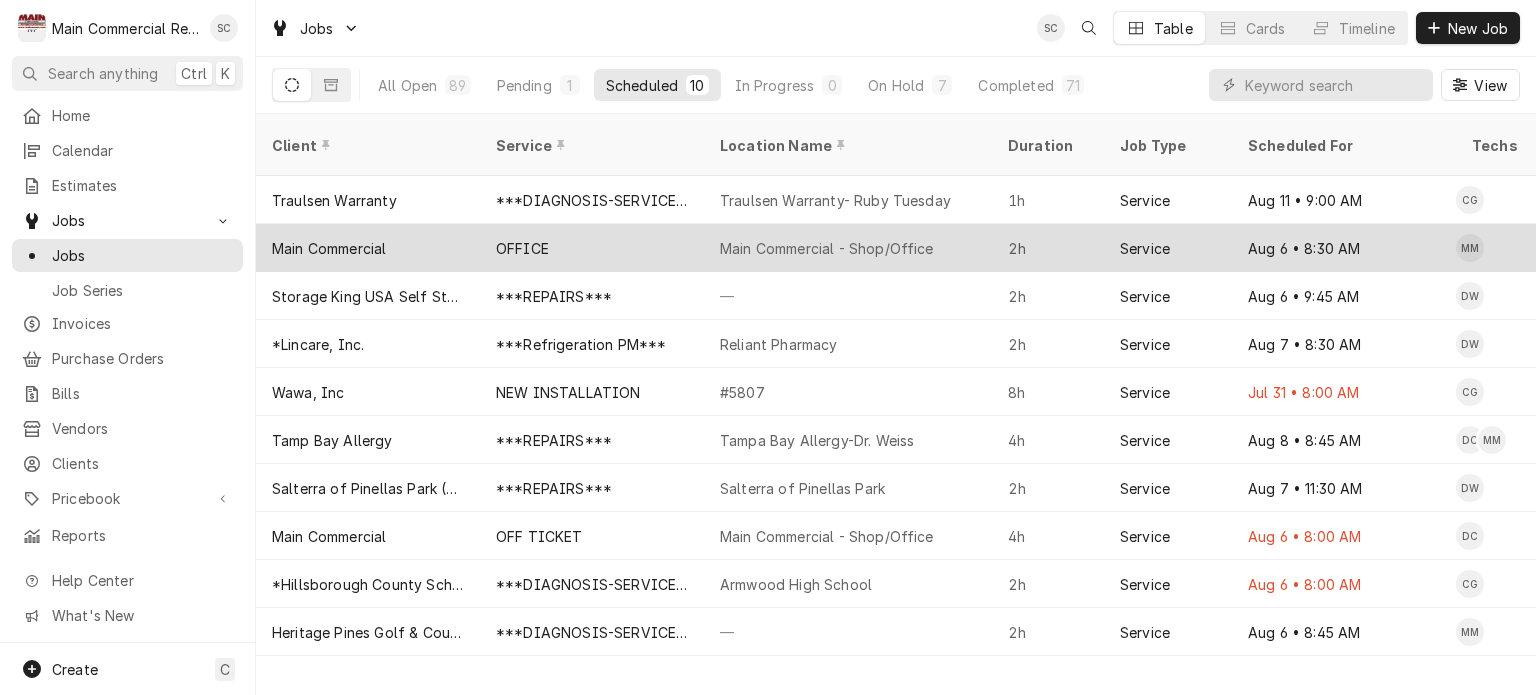 click on "Main Commercial - Shop/Office" at bounding box center [848, 248] 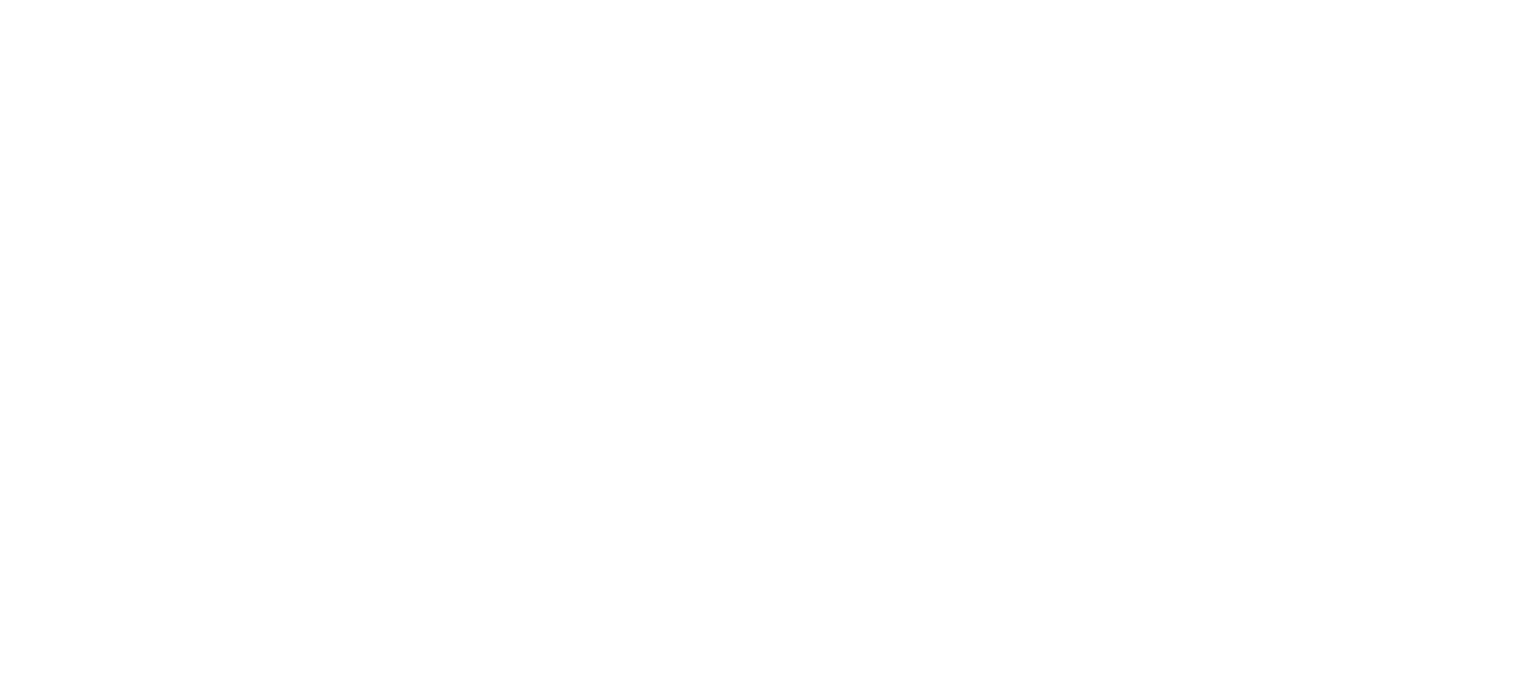 scroll, scrollTop: 0, scrollLeft: 0, axis: both 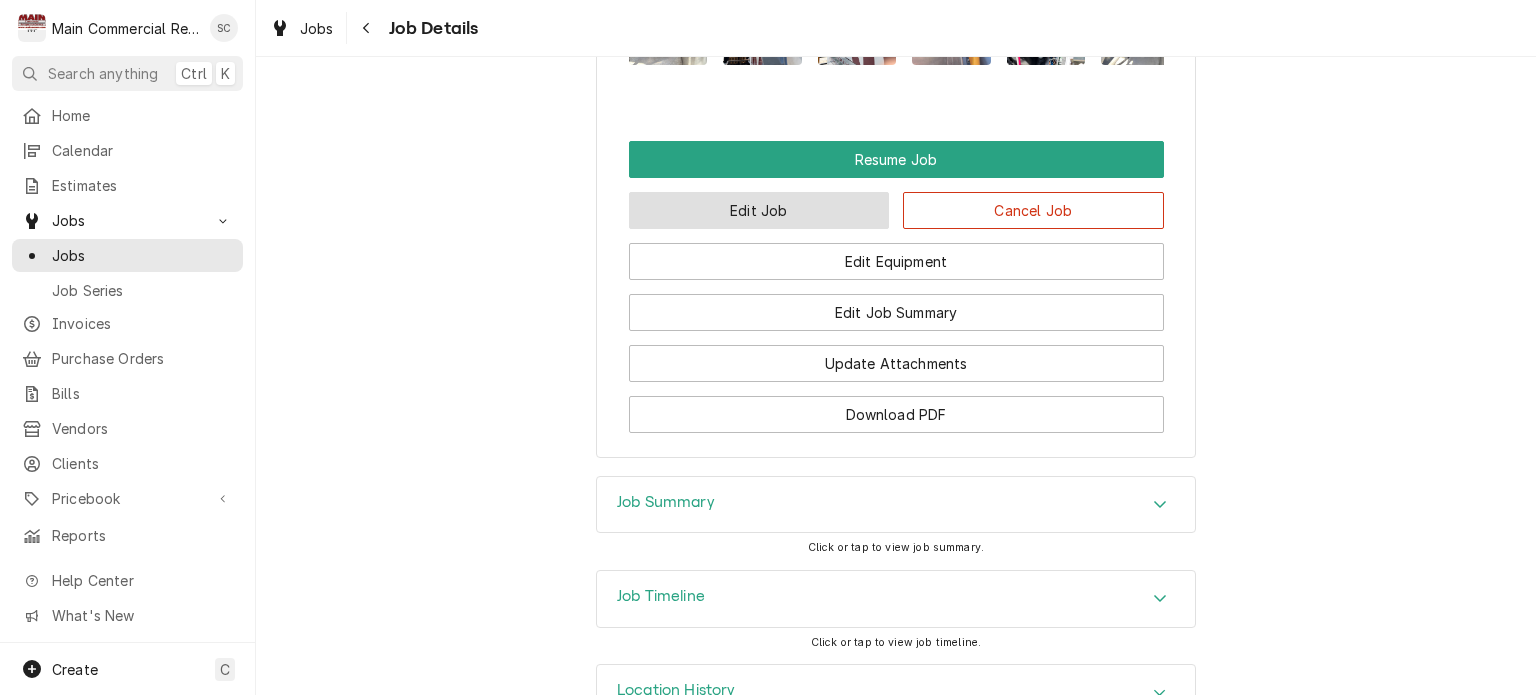 click on "Edit Job" at bounding box center (759, 210) 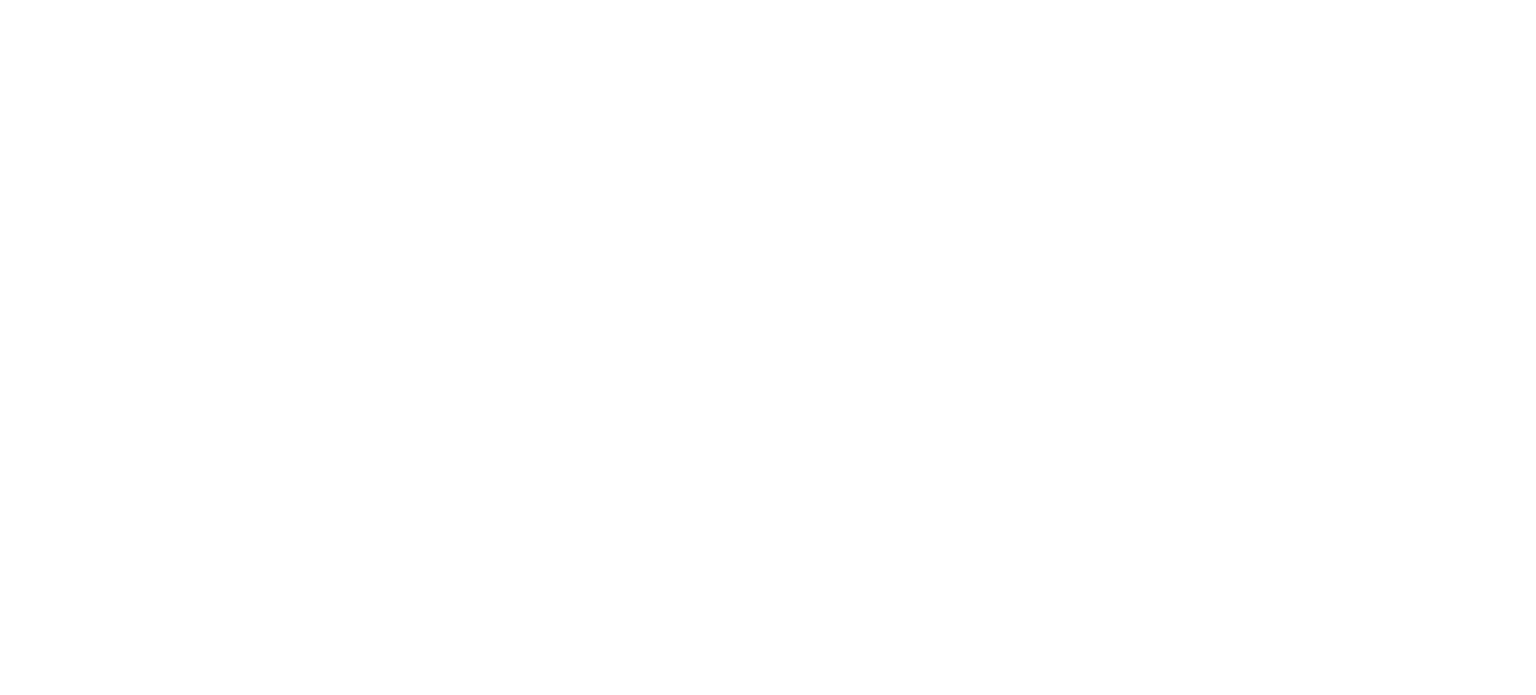 scroll, scrollTop: 0, scrollLeft: 0, axis: both 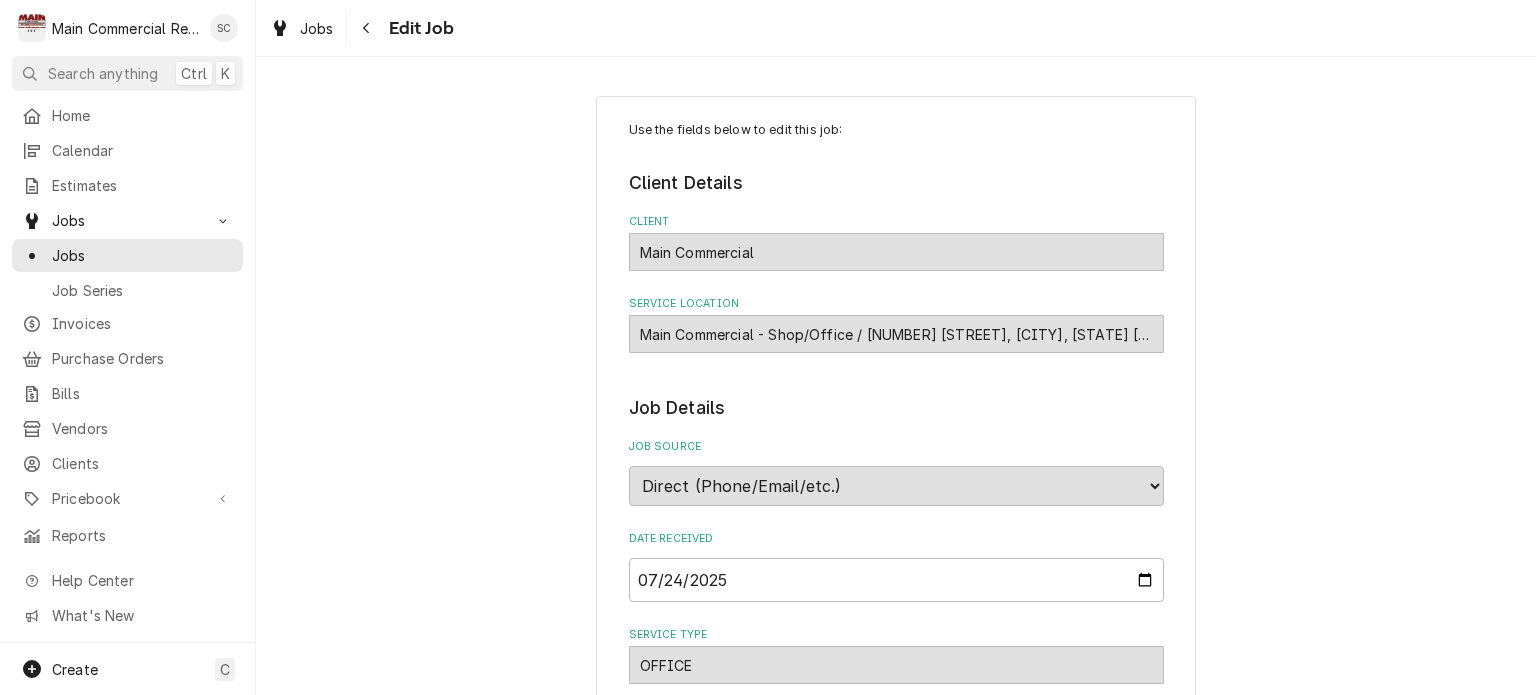 type on "x" 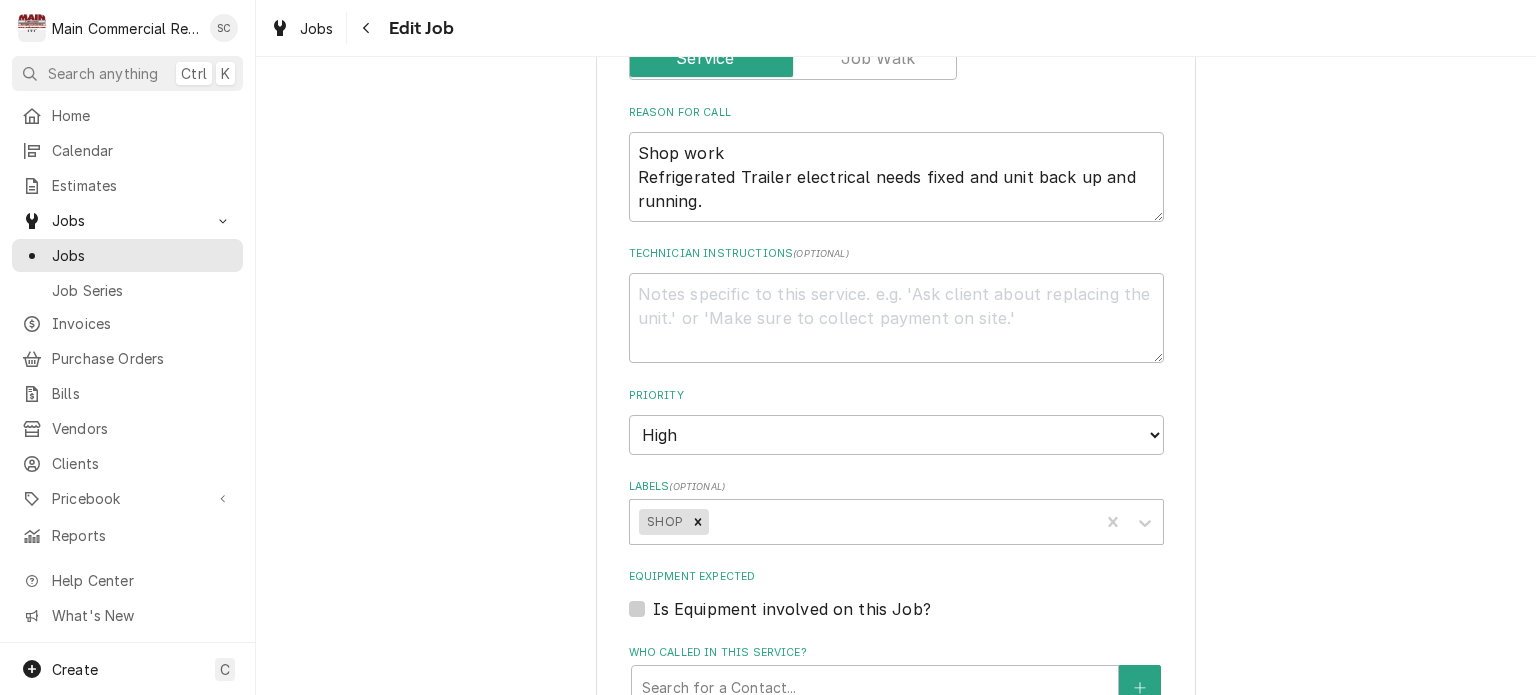 scroll, scrollTop: 1489, scrollLeft: 0, axis: vertical 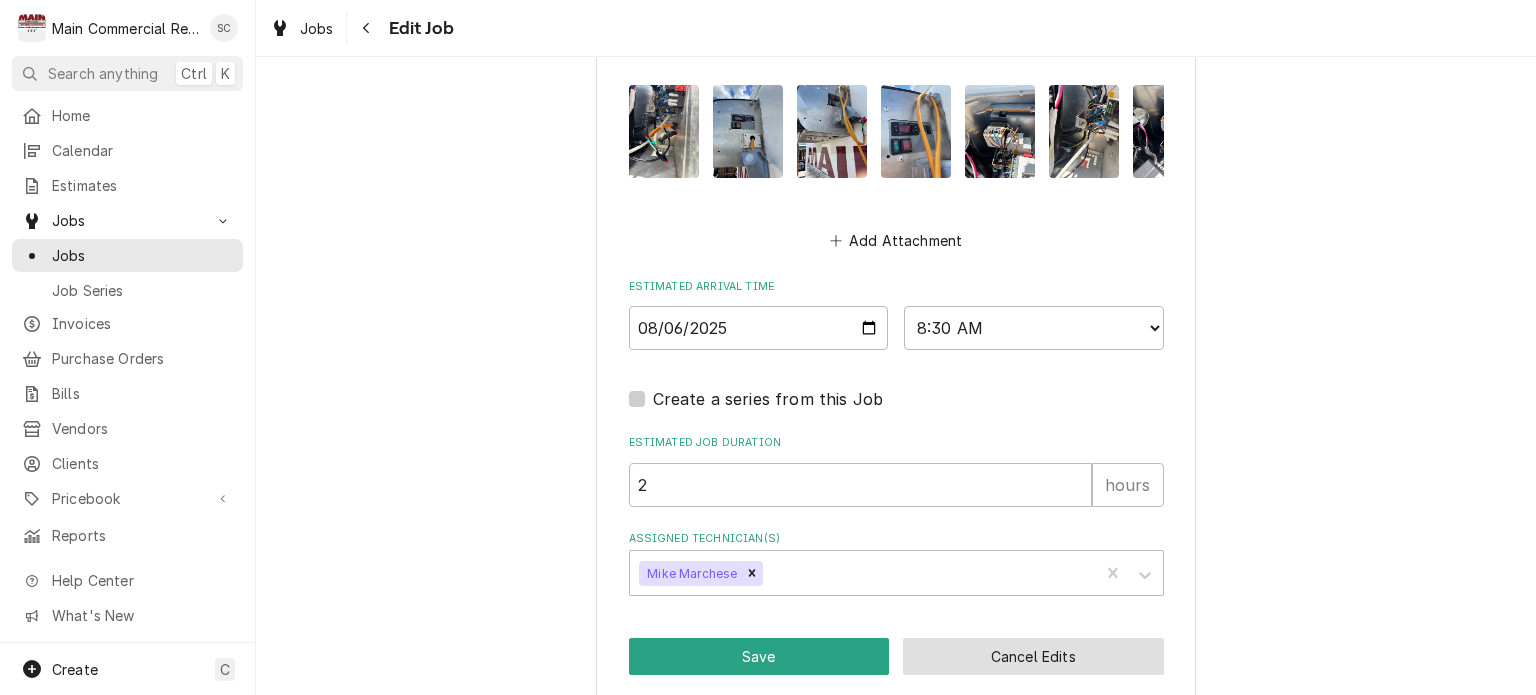 click on "Cancel Edits" at bounding box center (1033, 656) 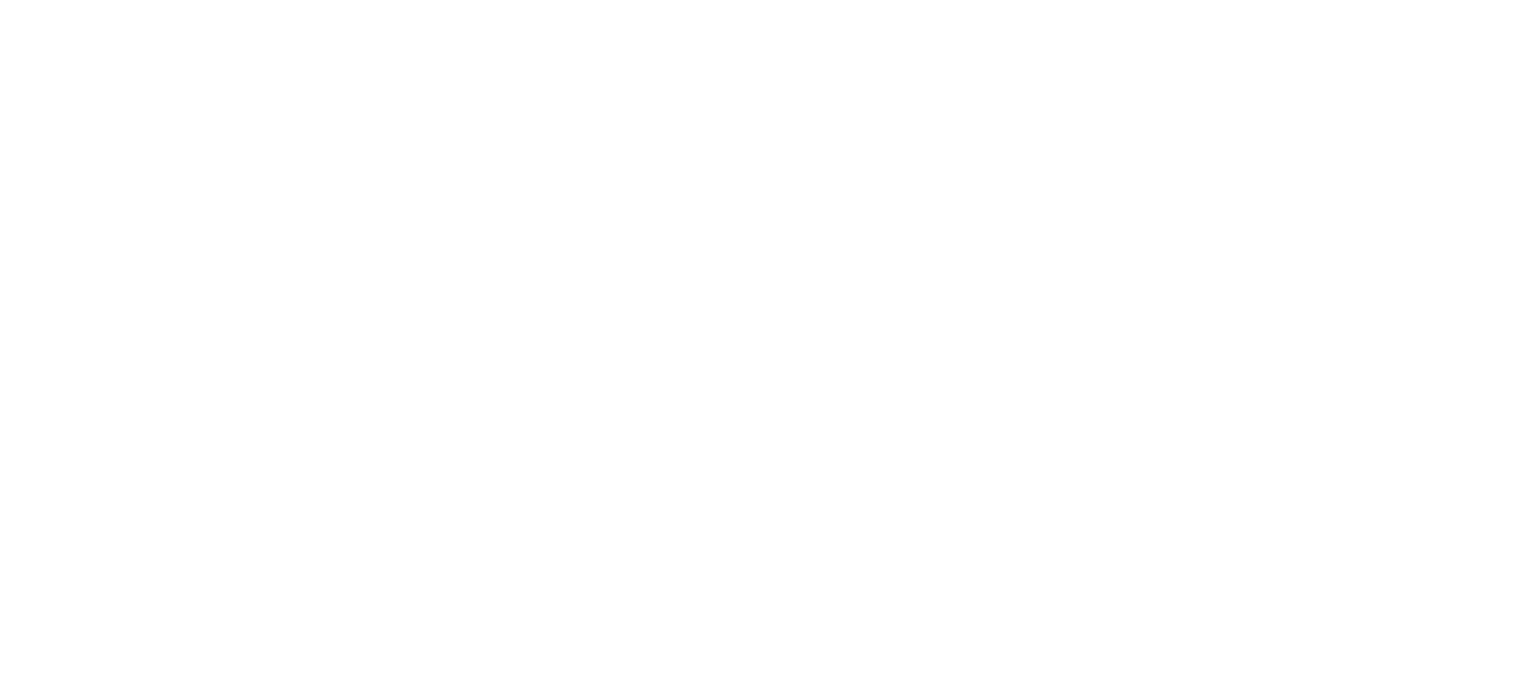 scroll, scrollTop: 0, scrollLeft: 0, axis: both 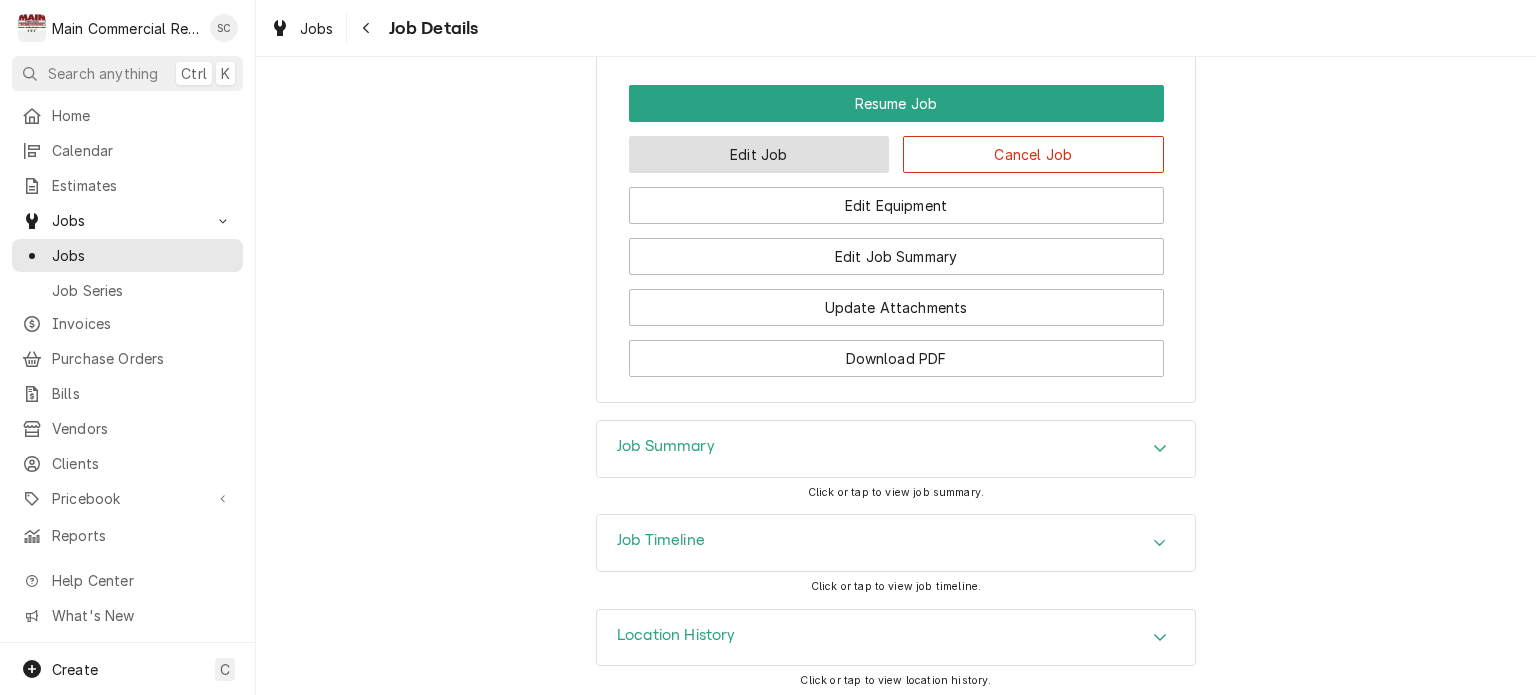 click on "Edit Job" at bounding box center [759, 154] 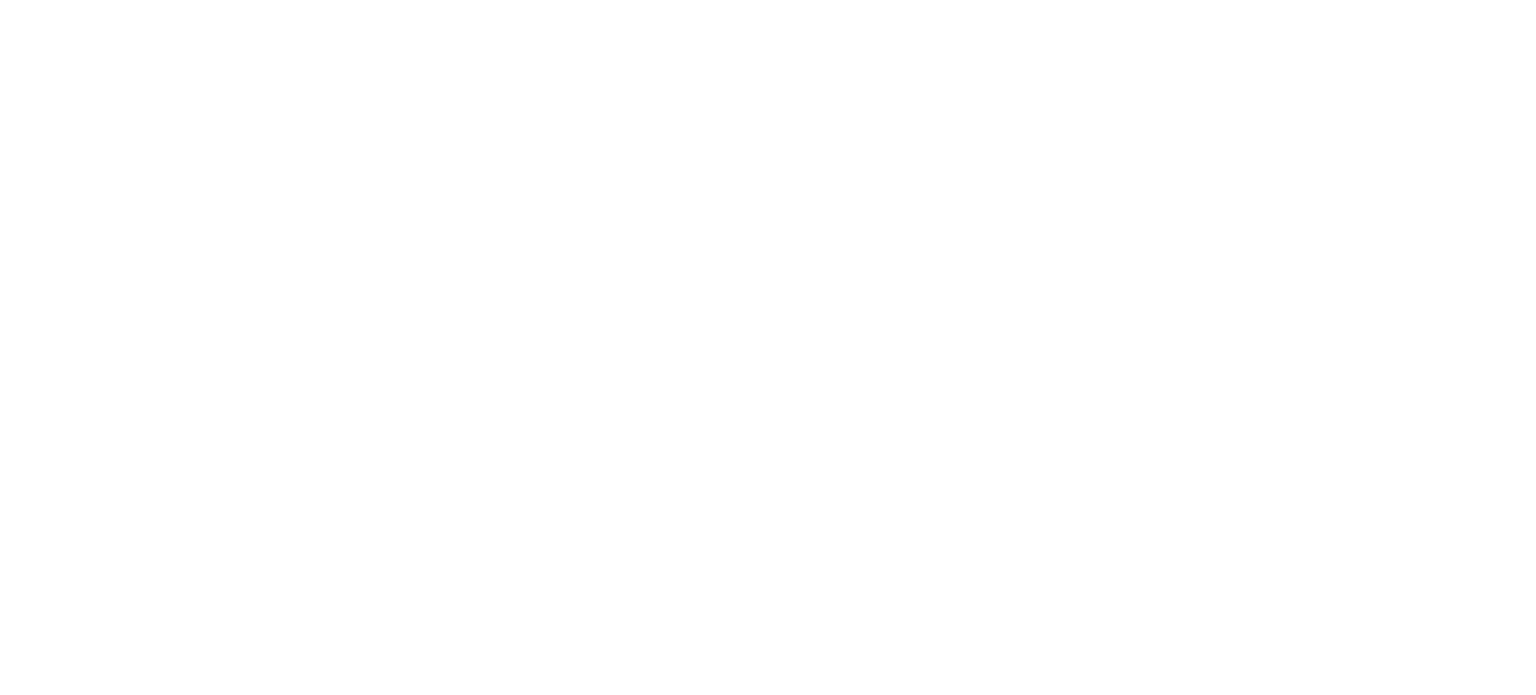 scroll, scrollTop: 0, scrollLeft: 0, axis: both 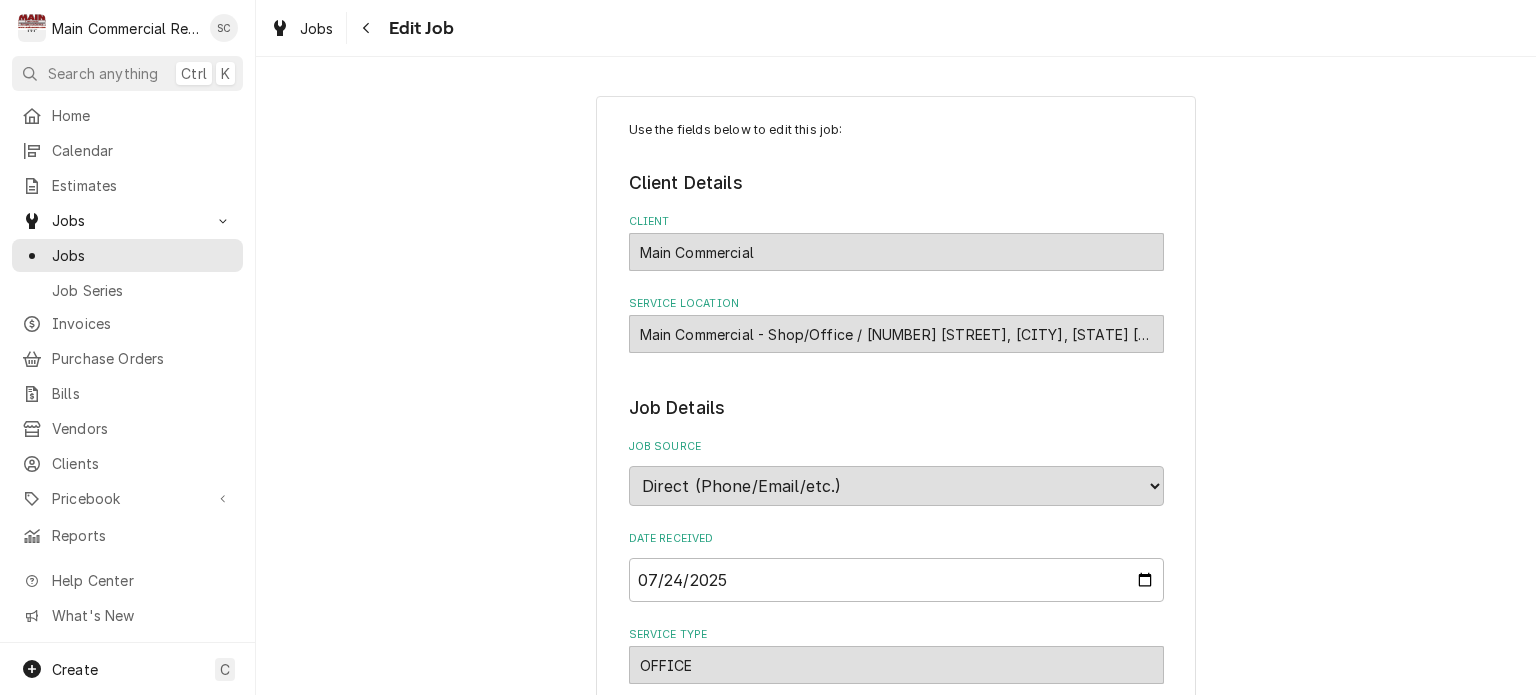 type on "x" 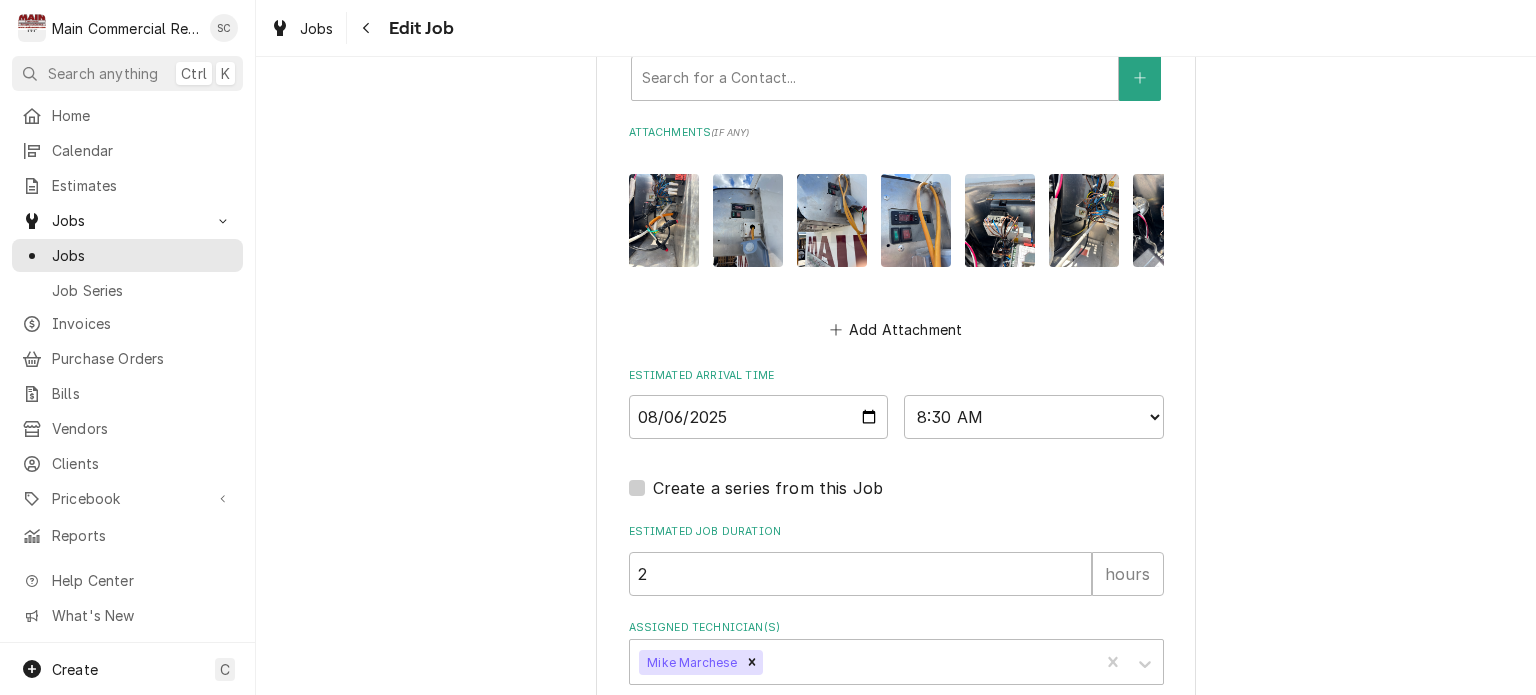 scroll, scrollTop: 1489, scrollLeft: 0, axis: vertical 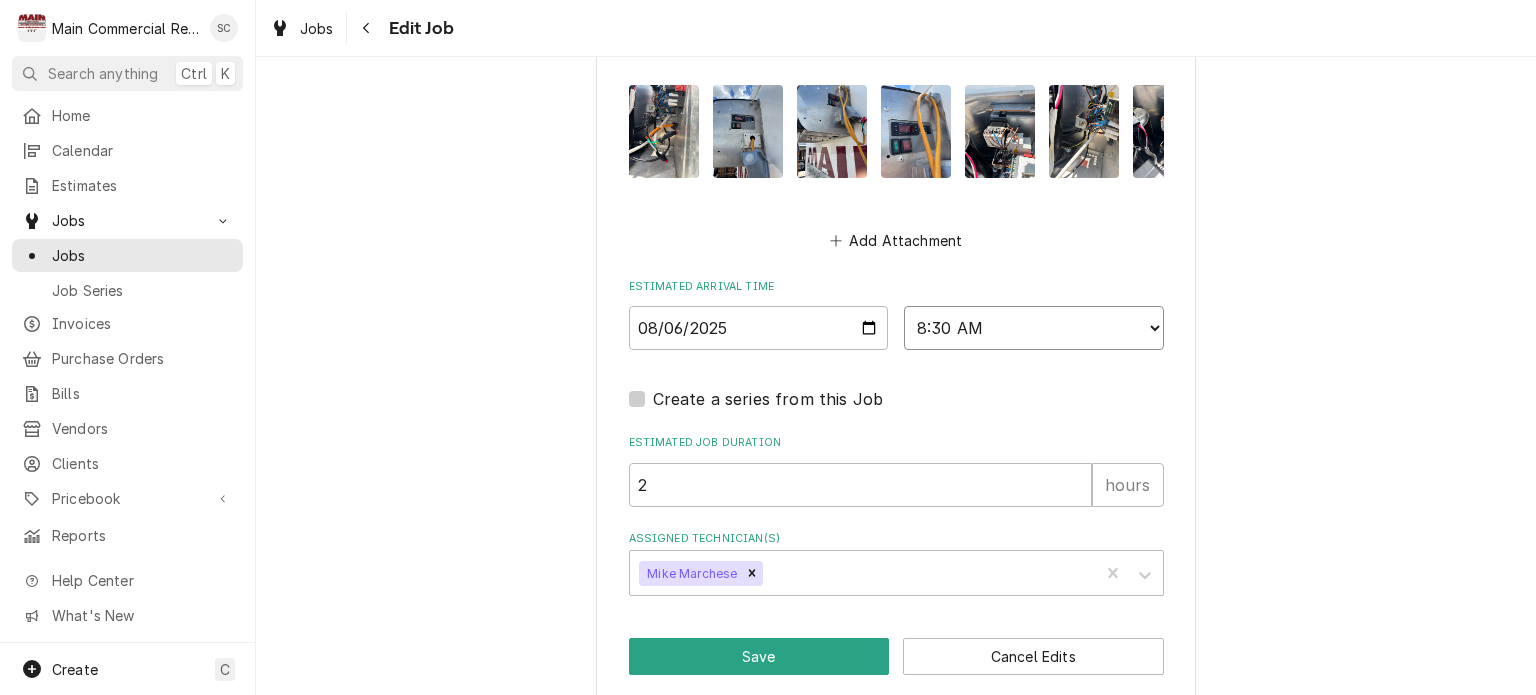 click on "AM / PM 6:00 AM 6:15 AM 6:30 AM 6:45 AM 7:00 AM 7:15 AM 7:30 AM 7:45 AM 8:00 AM 8:15 AM 8:30 AM 8:45 AM 9:00 AM 9:15 AM 9:30 AM 9:45 AM 10:00 AM 10:15 AM 10:30 AM 10:45 AM 11:00 AM 11:15 AM 11:30 AM 11:45 AM 12:00 PM 12:15 PM 12:30 PM 12:45 PM 1:00 PM 1:15 PM 1:30 PM 1:45 PM 2:00 PM 2:15 PM 2:30 PM 2:45 PM 3:00 PM 3:15 PM 3:30 PM 3:45 PM 4:00 PM 4:15 PM 4:30 PM 4:45 PM 5:00 PM 5:15 PM 5:30 PM 5:45 PM 6:00 PM 6:15 PM 6:30 PM 6:45 PM 7:00 PM 7:15 PM 7:30 PM 7:45 PM 8:00 PM 8:15 PM 8:30 PM 8:45 PM 9:00 PM 9:15 PM 9:30 PM 9:45 PM 10:00 PM 10:15 PM 10:30 PM 10:45 PM 11:00 PM 11:15 PM 11:30 PM 11:45 PM 12:00 AM 12:15 AM 12:30 AM 12:45 AM 1:00 AM 1:15 AM 1:30 AM 1:45 AM 2:00 AM 2:15 AM 2:30 AM 2:45 AM 3:00 AM 3:15 AM 3:30 AM 3:45 AM 4:00 AM 4:15 AM 4:30 AM 4:45 AM 5:00 AM 5:15 AM 5:30 AM 5:45 AM" at bounding box center (1034, 328) 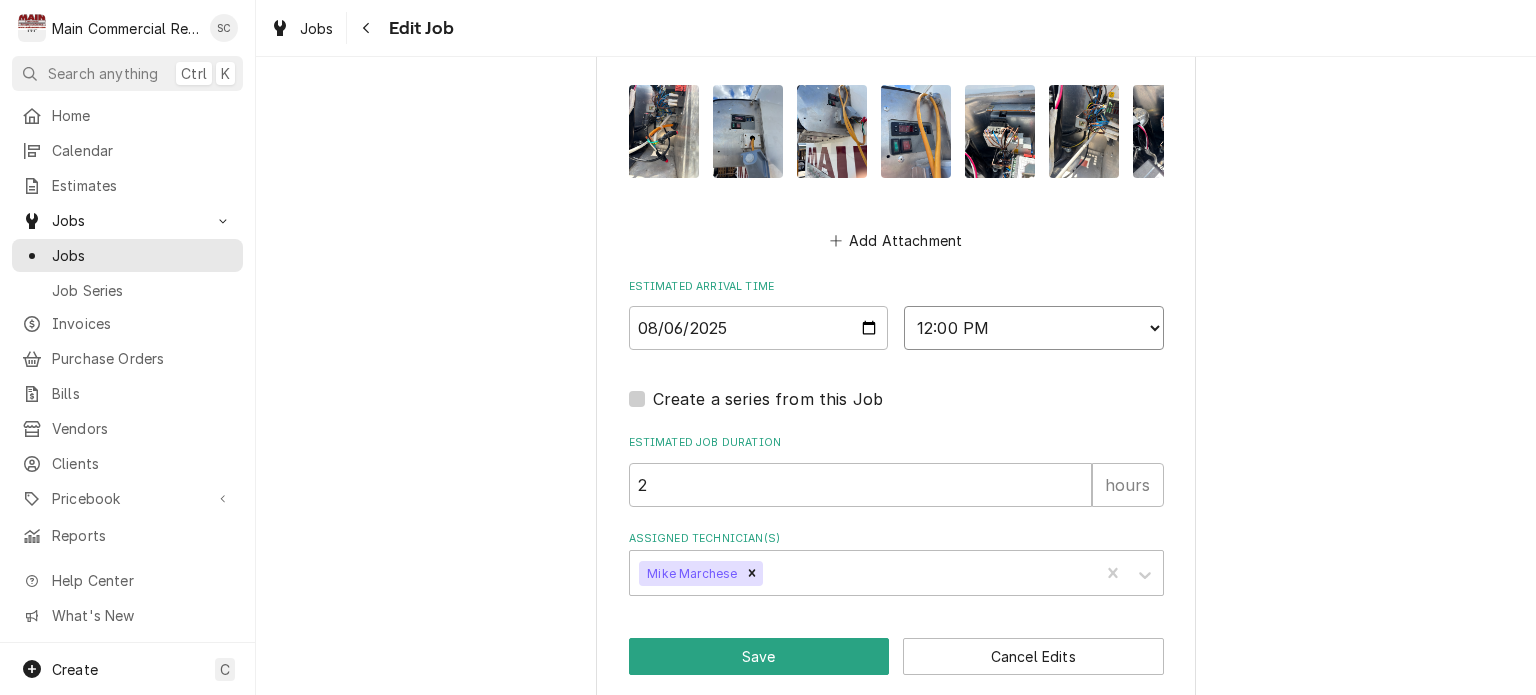 click on "AM / PM 6:00 AM 6:15 AM 6:30 AM 6:45 AM 7:00 AM 7:15 AM 7:30 AM 7:45 AM 8:00 AM 8:15 AM 8:30 AM 8:45 AM 9:00 AM 9:15 AM 9:30 AM 9:45 AM 10:00 AM 10:15 AM 10:30 AM 10:45 AM 11:00 AM 11:15 AM 11:30 AM 11:45 AM 12:00 PM 12:15 PM 12:30 PM 12:45 PM 1:00 PM 1:15 PM 1:30 PM 1:45 PM 2:00 PM 2:15 PM 2:30 PM 2:45 PM 3:00 PM 3:15 PM 3:30 PM 3:45 PM 4:00 PM 4:15 PM 4:30 PM 4:45 PM 5:00 PM 5:15 PM 5:30 PM 5:45 PM 6:00 PM 6:15 PM 6:30 PM 6:45 PM 7:00 PM 7:15 PM 7:30 PM 7:45 PM 8:00 PM 8:15 PM 8:30 PM 8:45 PM 9:00 PM 9:15 PM 9:30 PM 9:45 PM 10:00 PM 10:15 PM 10:30 PM 10:45 PM 11:00 PM 11:15 PM 11:30 PM 11:45 PM 12:00 AM 12:15 AM 12:30 AM 12:45 AM 1:00 AM 1:15 AM 1:30 AM 1:45 AM 2:00 AM 2:15 AM 2:30 AM 2:45 AM 3:00 AM 3:15 AM 3:30 AM 3:45 AM 4:00 AM 4:15 AM 4:30 AM 4:45 AM 5:00 AM 5:15 AM 5:30 AM 5:45 AM" at bounding box center [1034, 328] 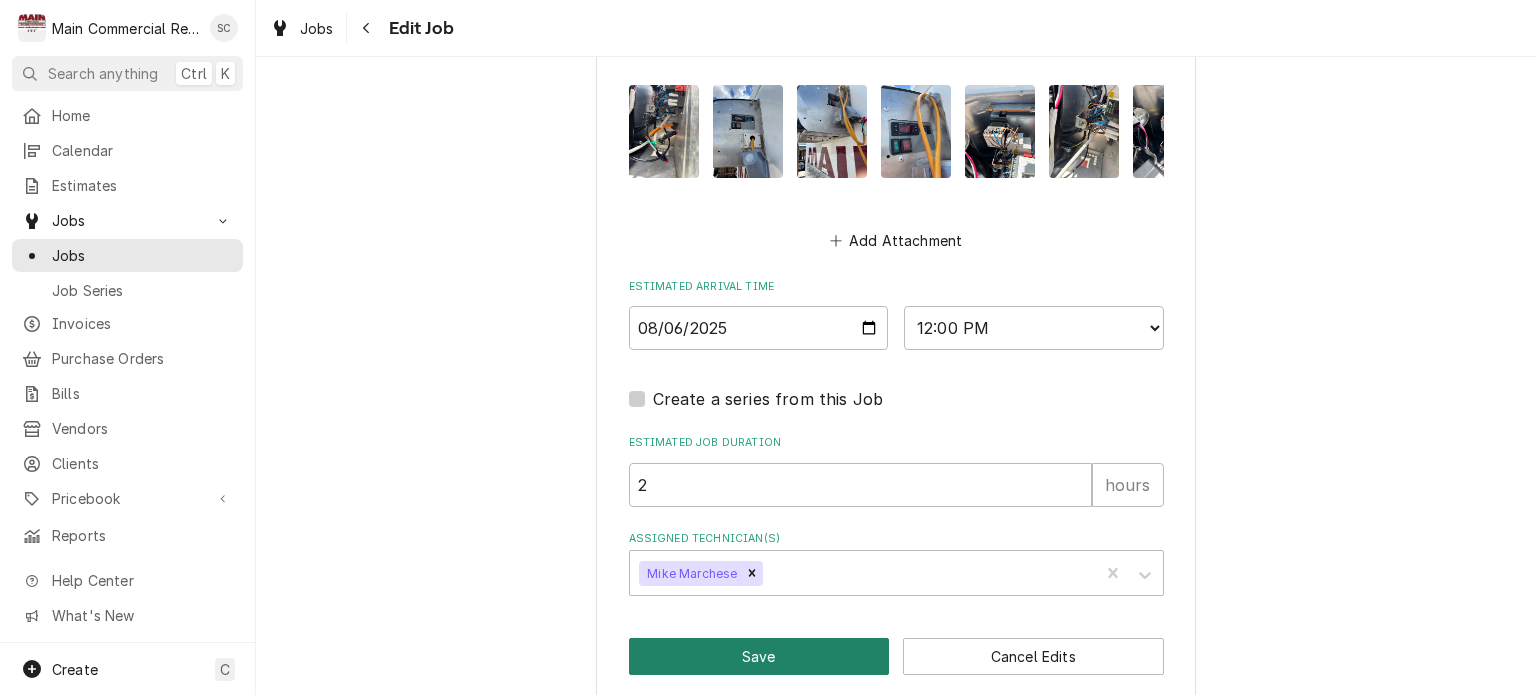 click on "Save" at bounding box center (759, 656) 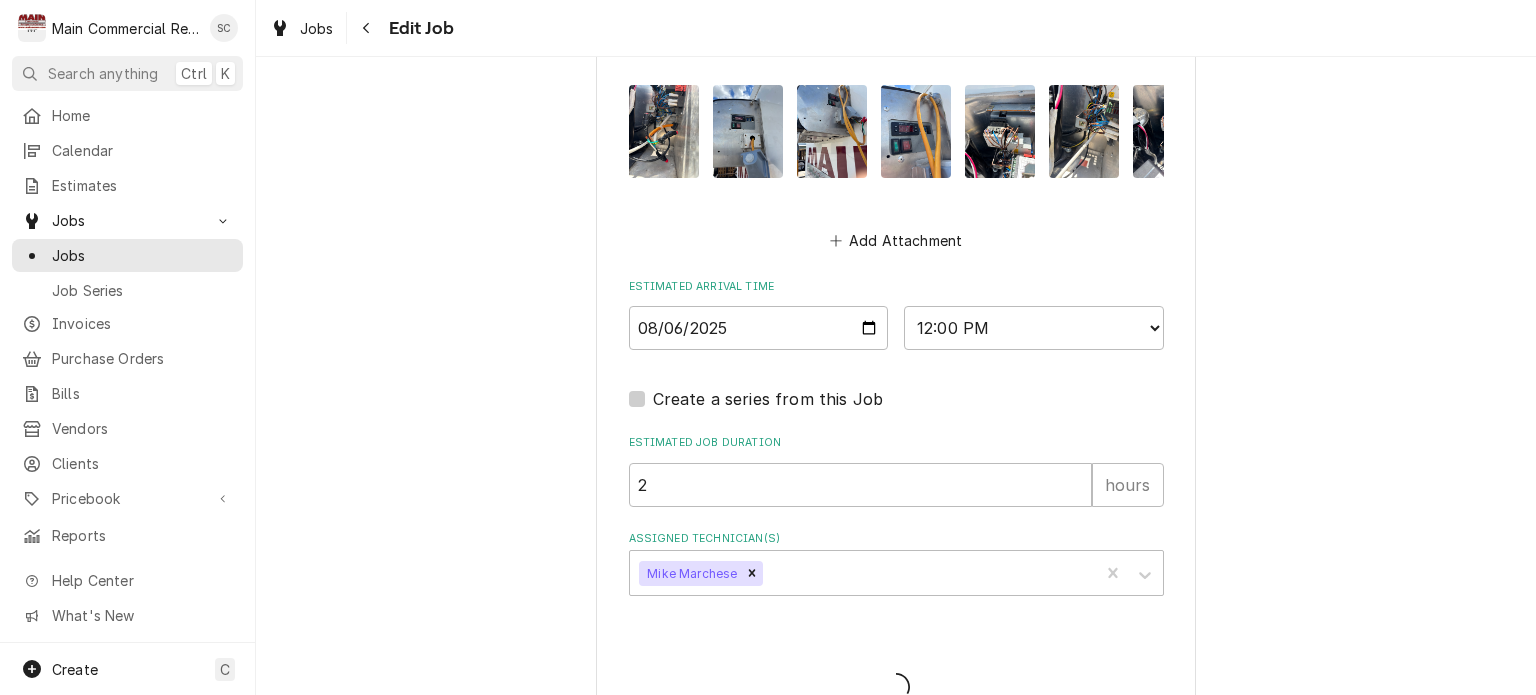 type on "x" 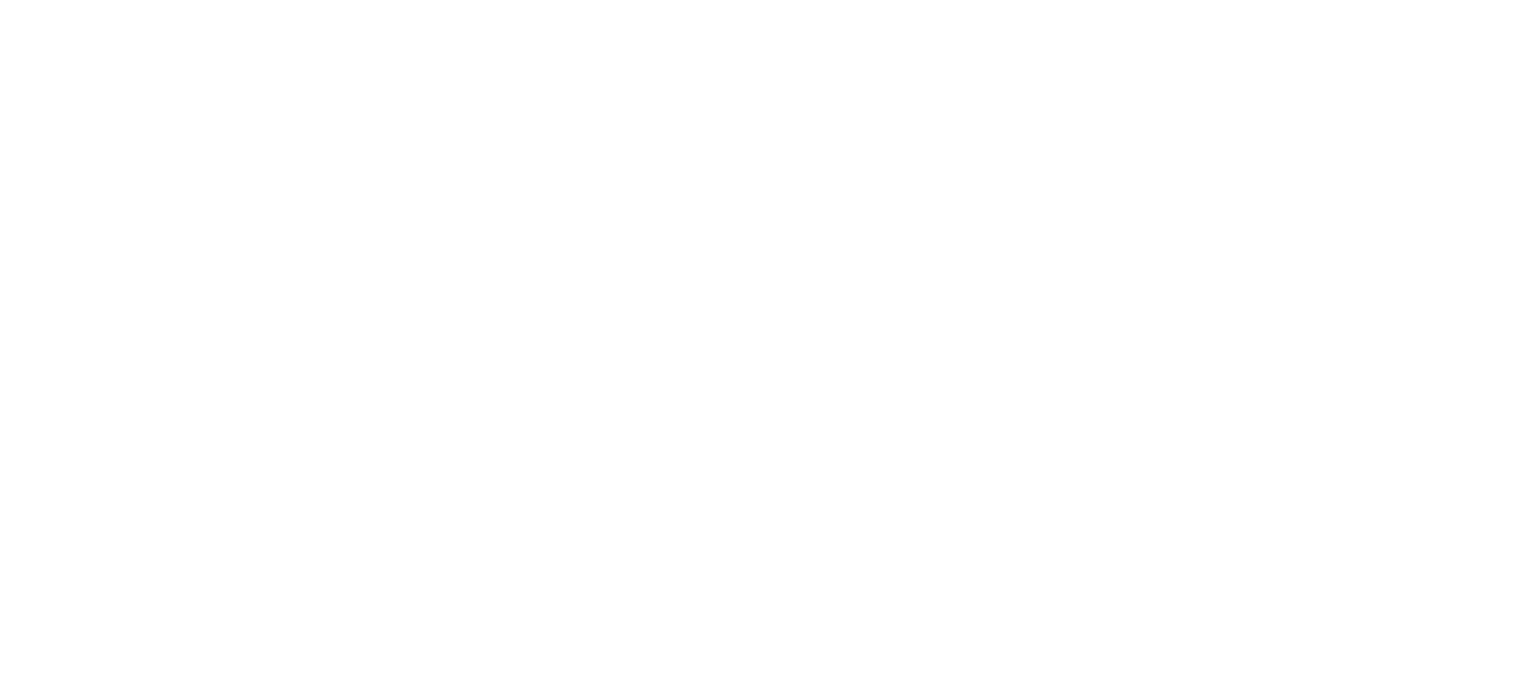 scroll, scrollTop: 0, scrollLeft: 0, axis: both 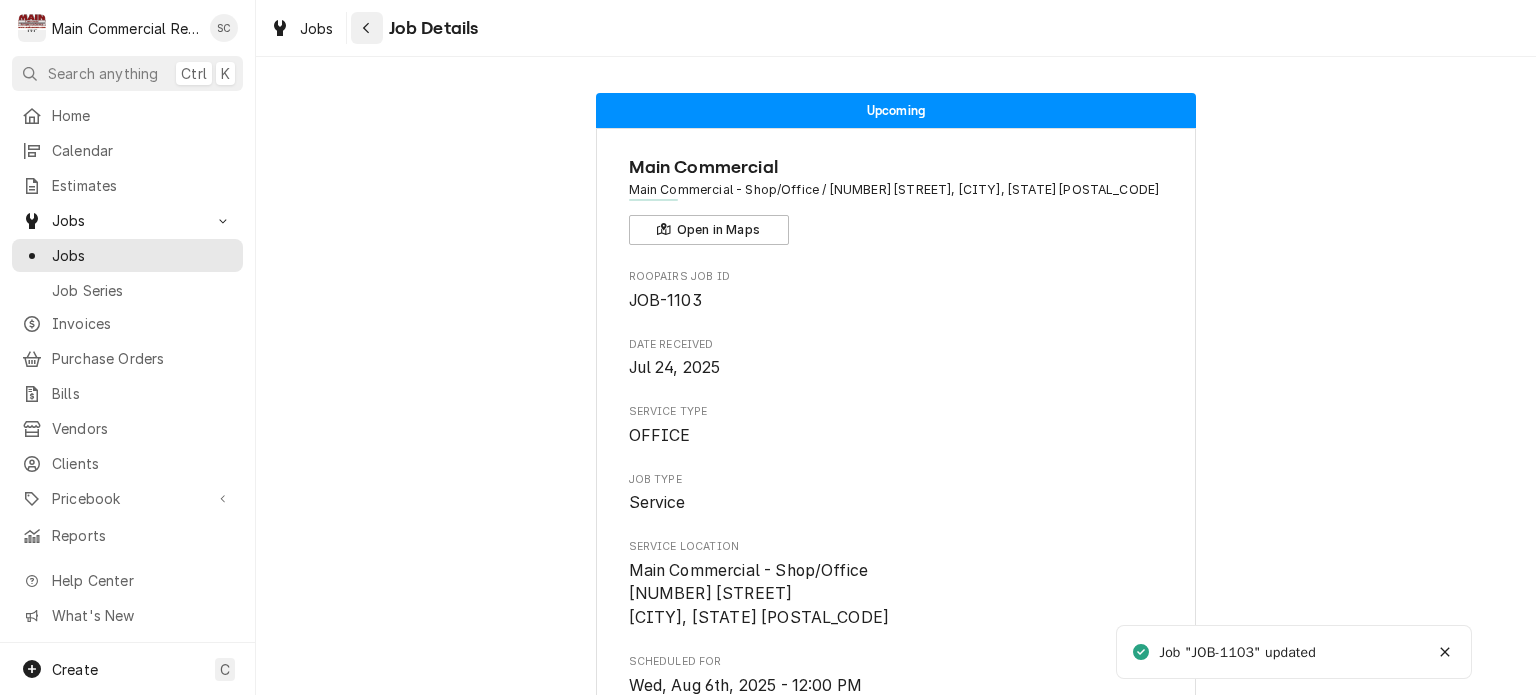 click at bounding box center [367, 28] 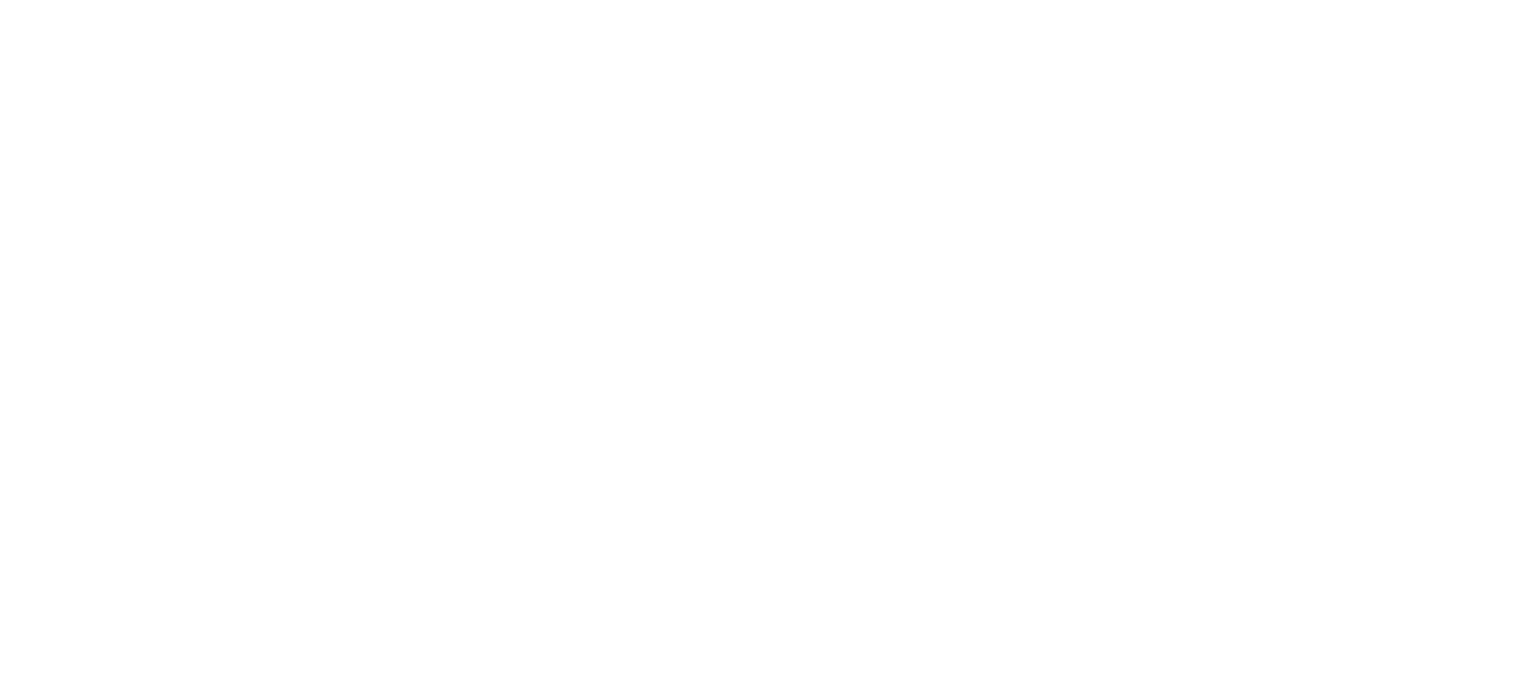 scroll, scrollTop: 0, scrollLeft: 0, axis: both 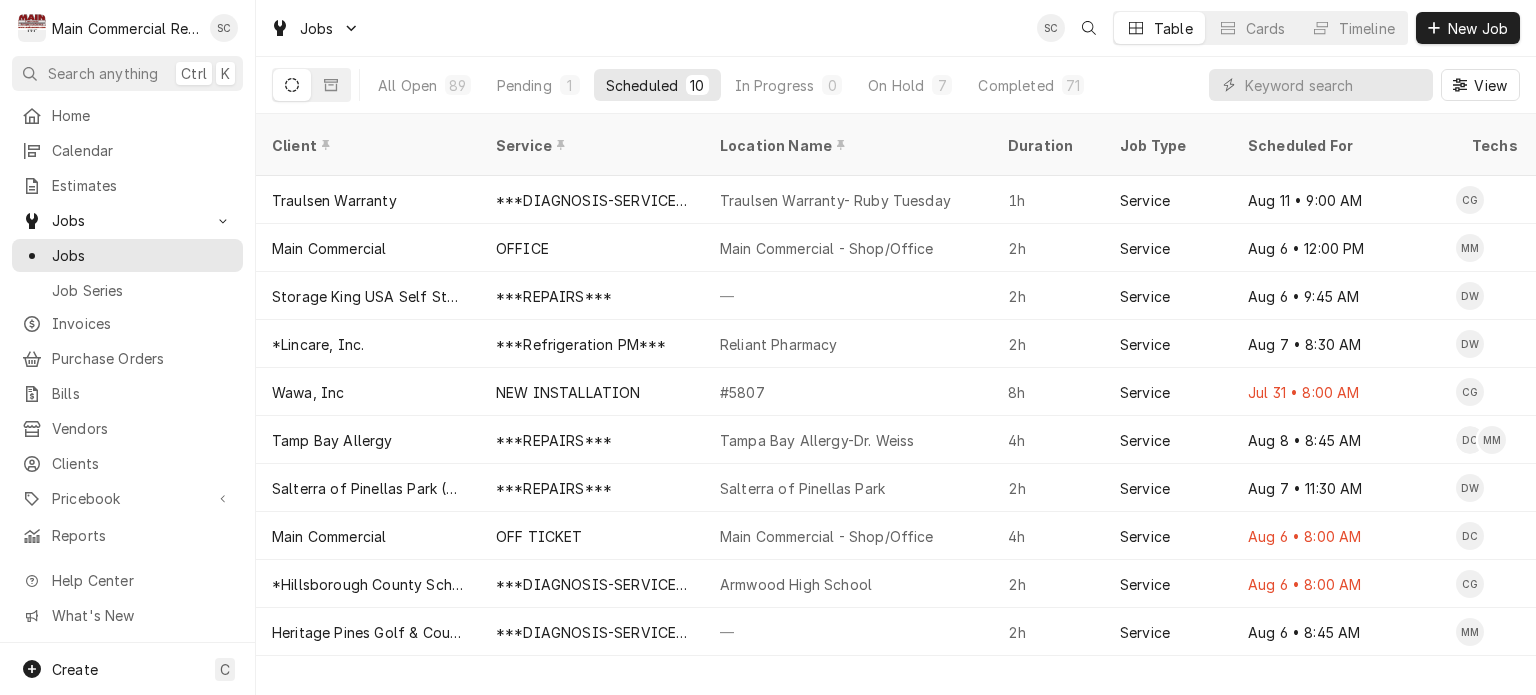 click on "Jobs   SC Table Cards Timeline New Job" at bounding box center (896, 28) 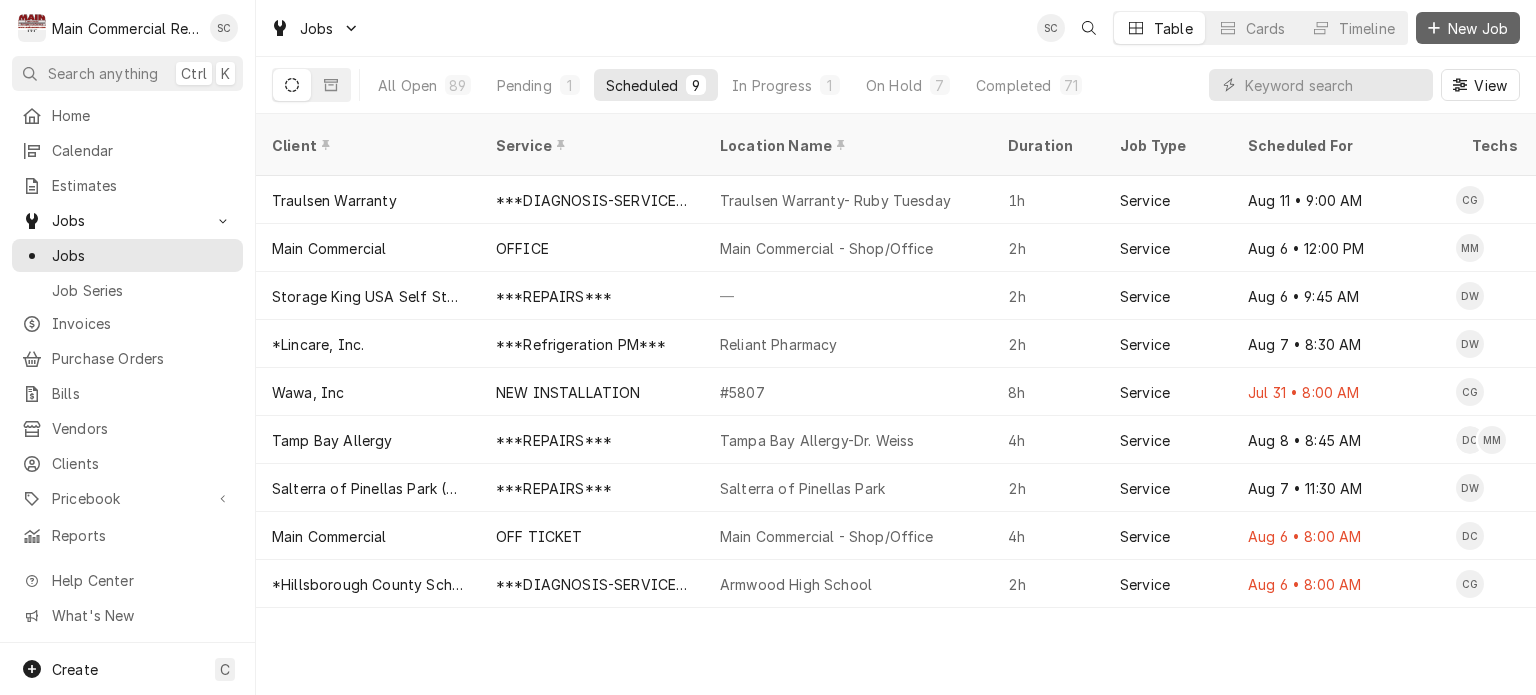 click on "New Job" at bounding box center [1478, 28] 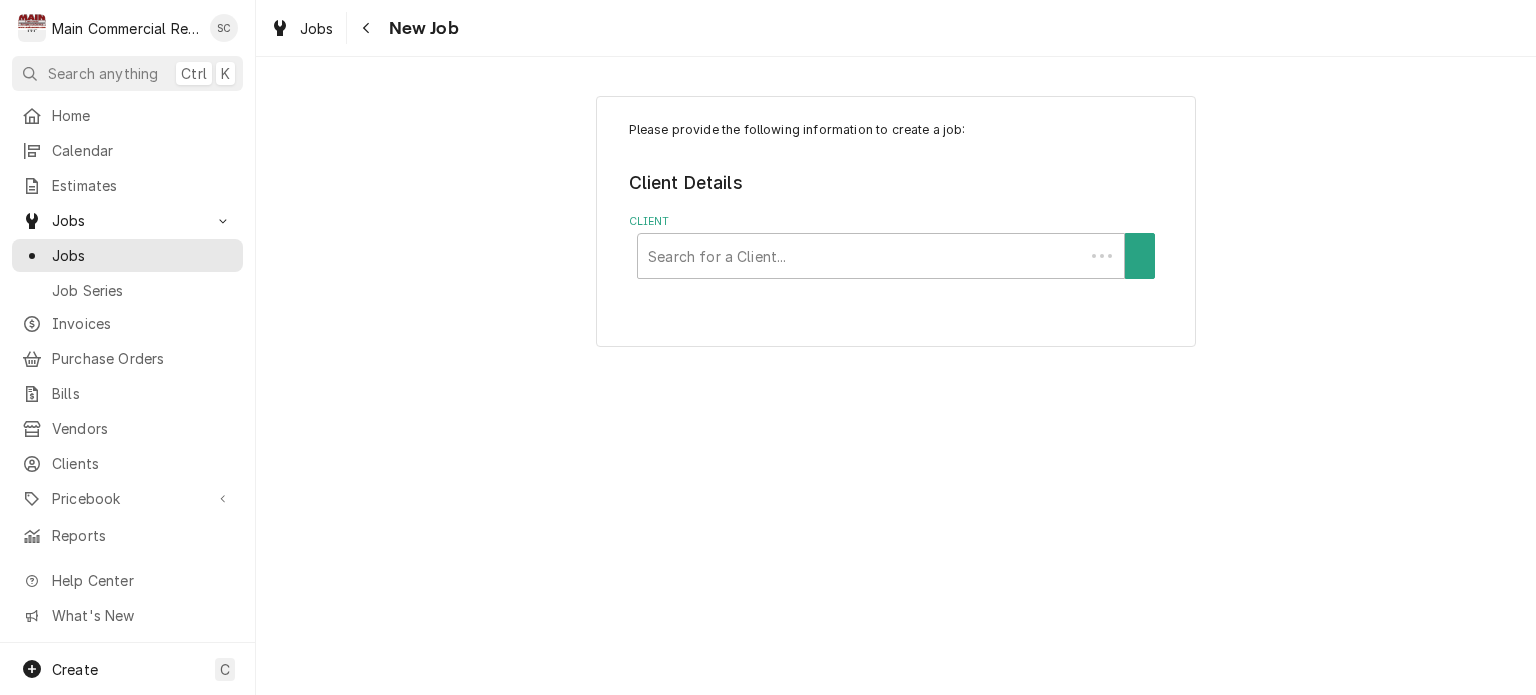 scroll, scrollTop: 0, scrollLeft: 0, axis: both 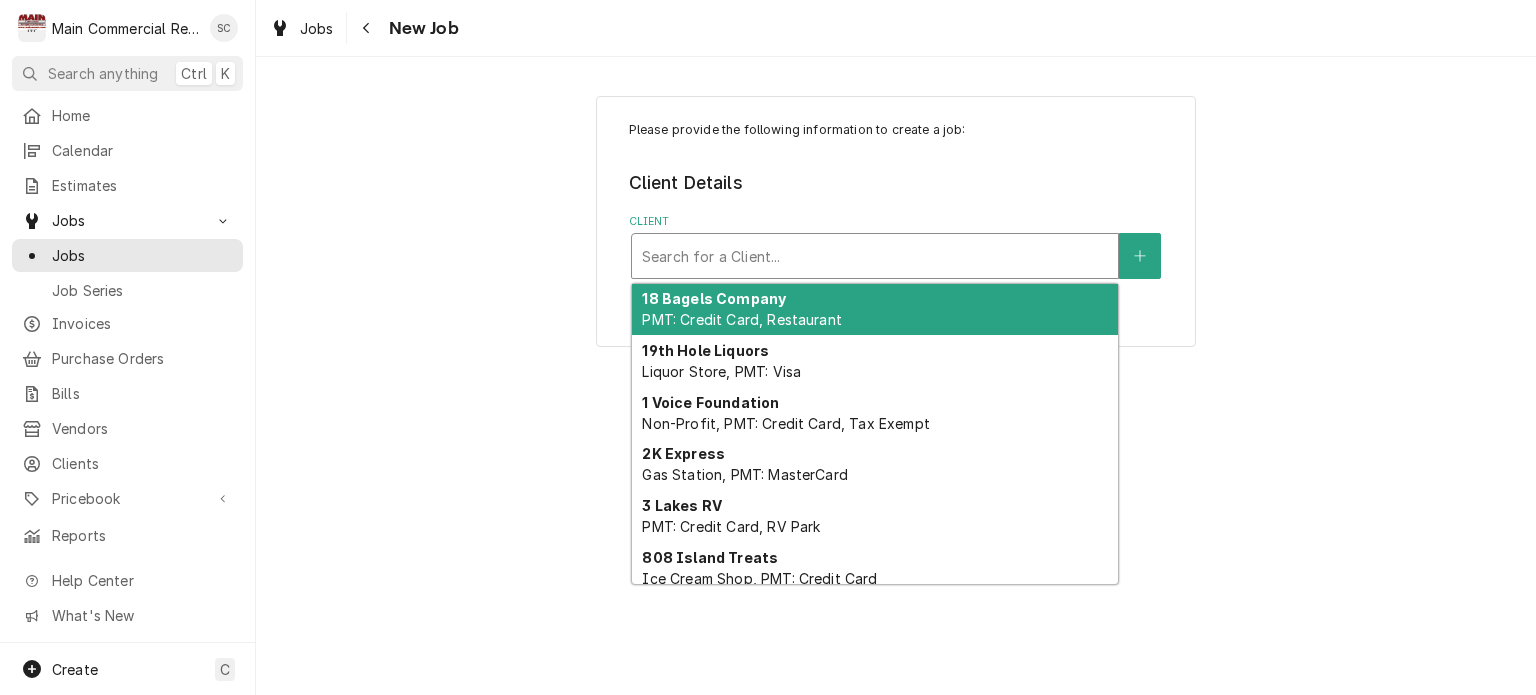 click at bounding box center (875, 256) 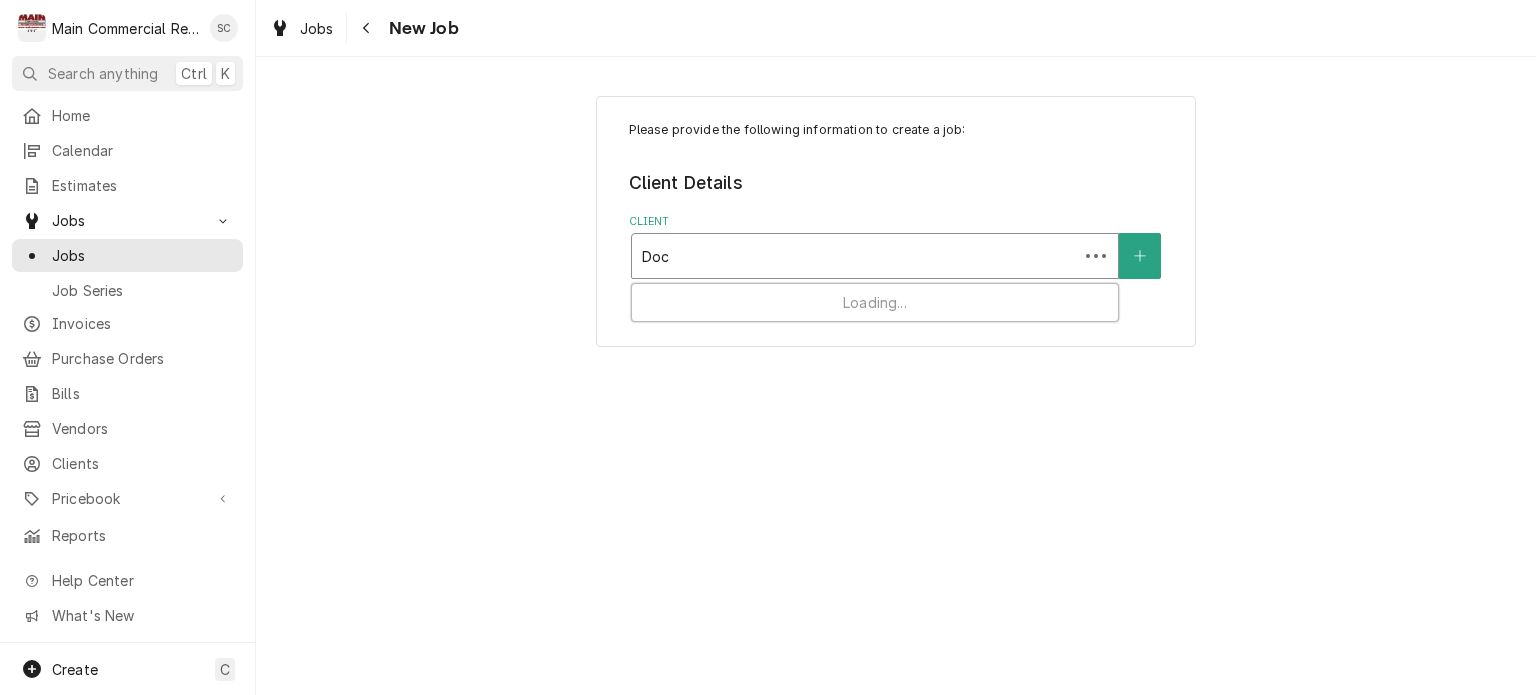 type on "Doc B" 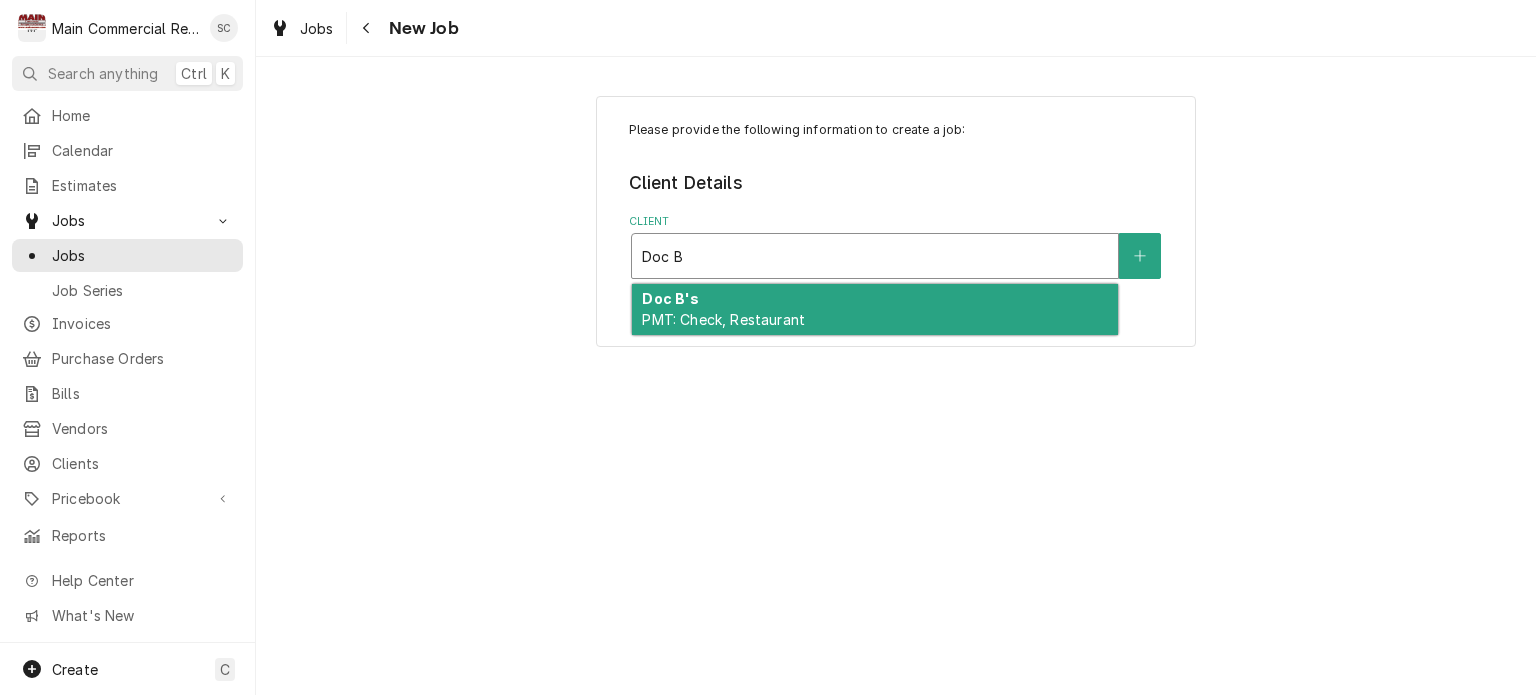 click on "Doc B's PMT: Check, Restaurant" at bounding box center [875, 310] 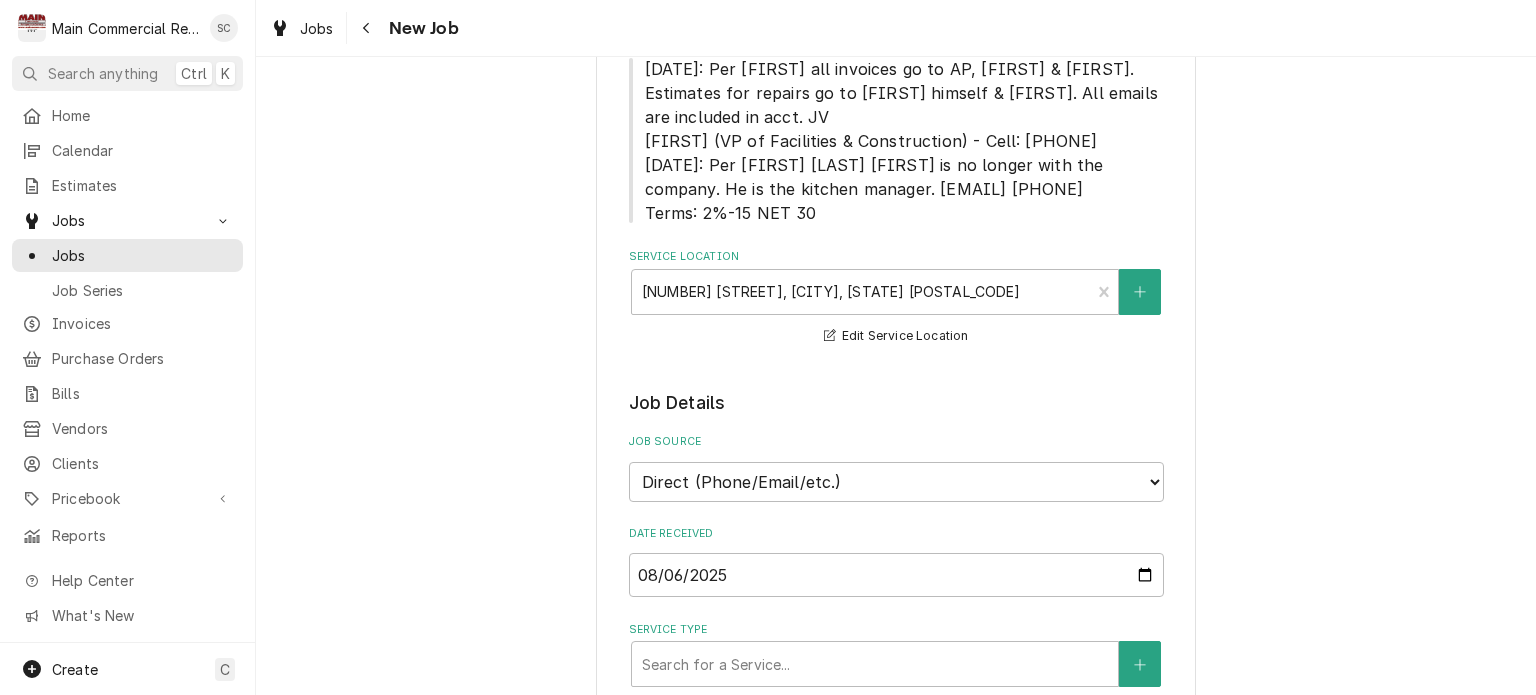 scroll, scrollTop: 600, scrollLeft: 0, axis: vertical 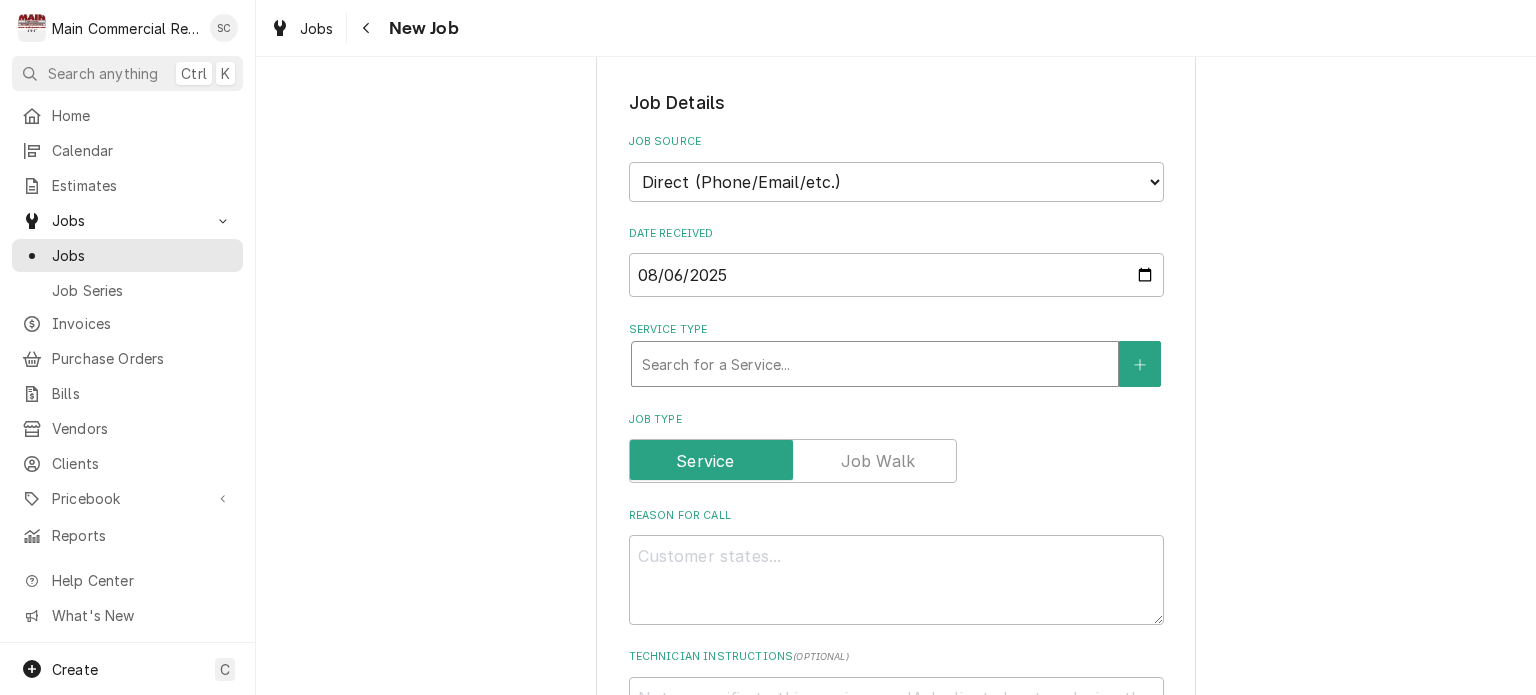 drag, startPoint x: 684, startPoint y: 385, endPoint x: 700, endPoint y: 390, distance: 16.763054 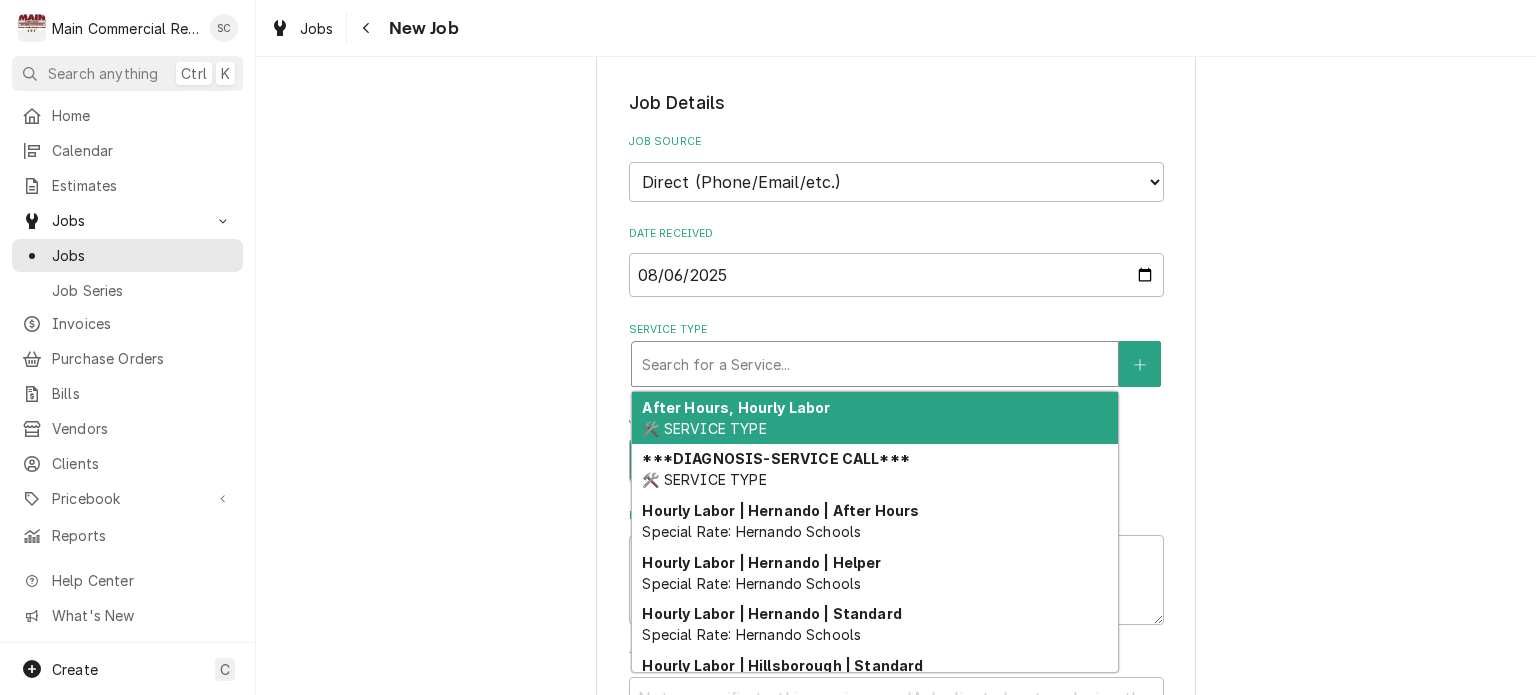 scroll, scrollTop: 900, scrollLeft: 0, axis: vertical 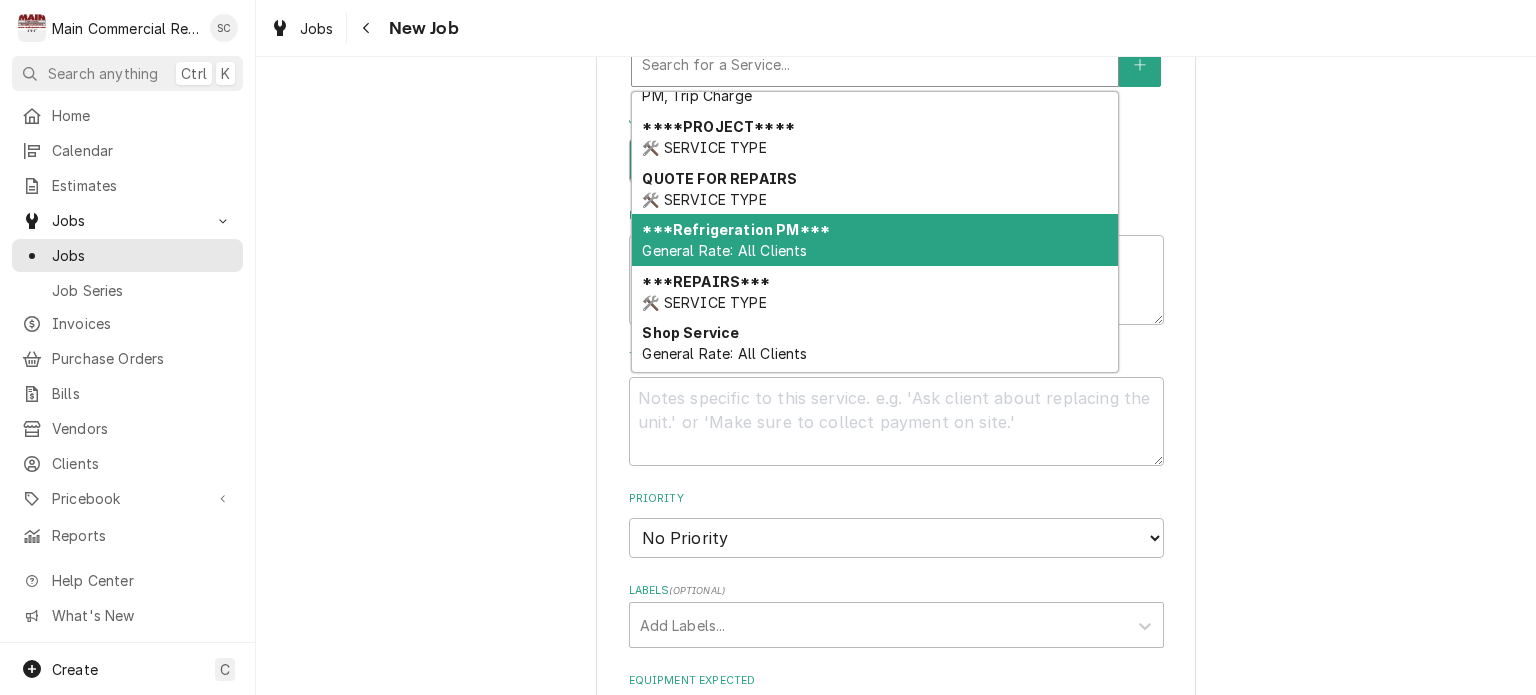 click on "General Rate: All Clients" at bounding box center (724, 250) 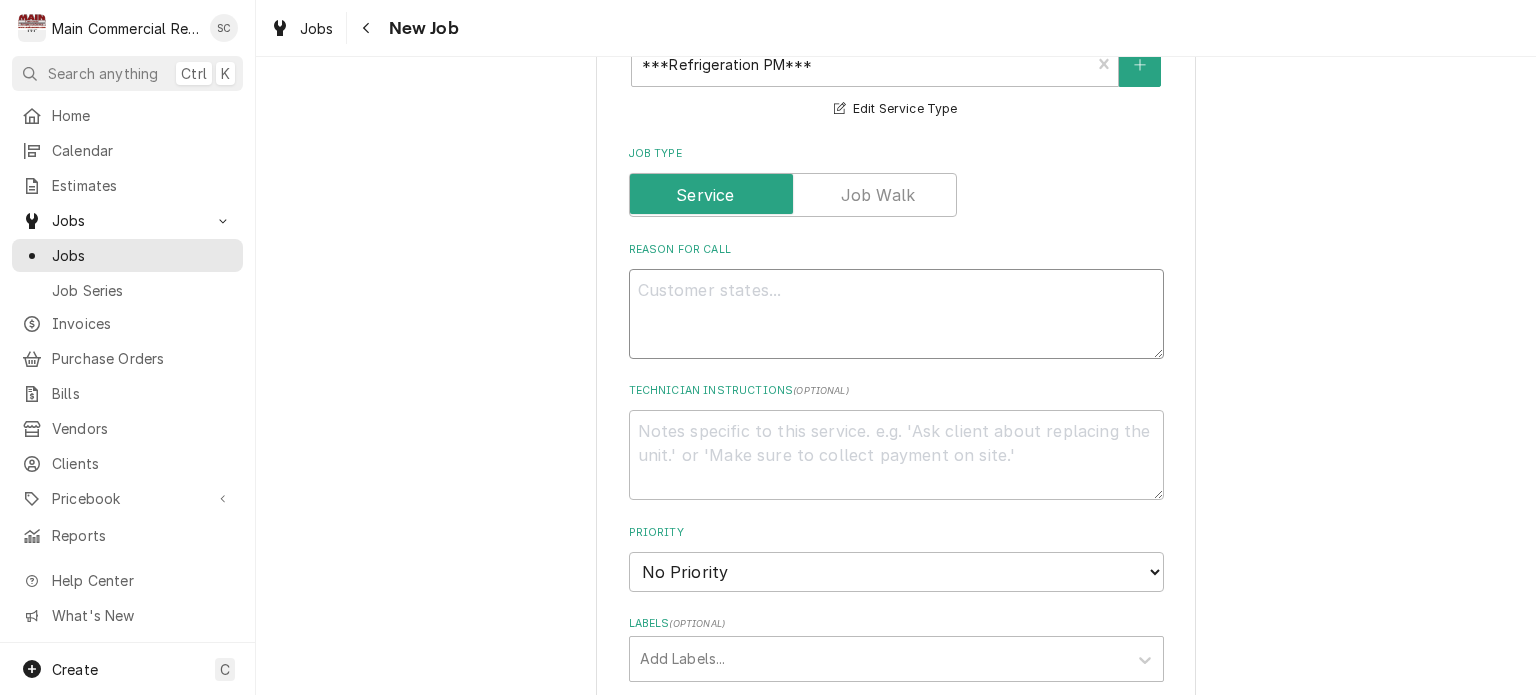 click on "Reason For Call" at bounding box center (896, 314) 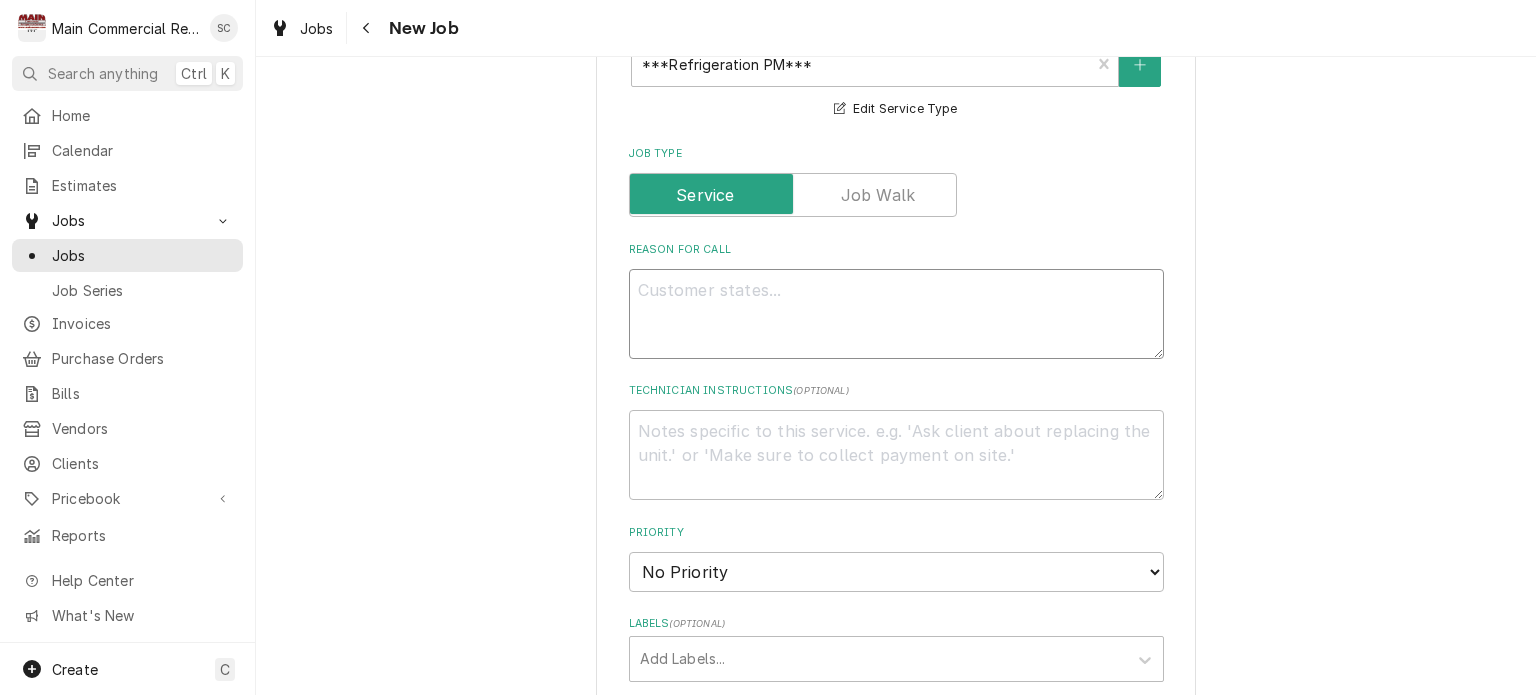 paste on "Doc B:
PM-Q: May, Aug., November, Feb.
2-WALK-IN COOLER and ROOF TOP RACK PM-
5 under drawer on the line
SEE Q-3542
MCR$1881
Labor 20hrs." 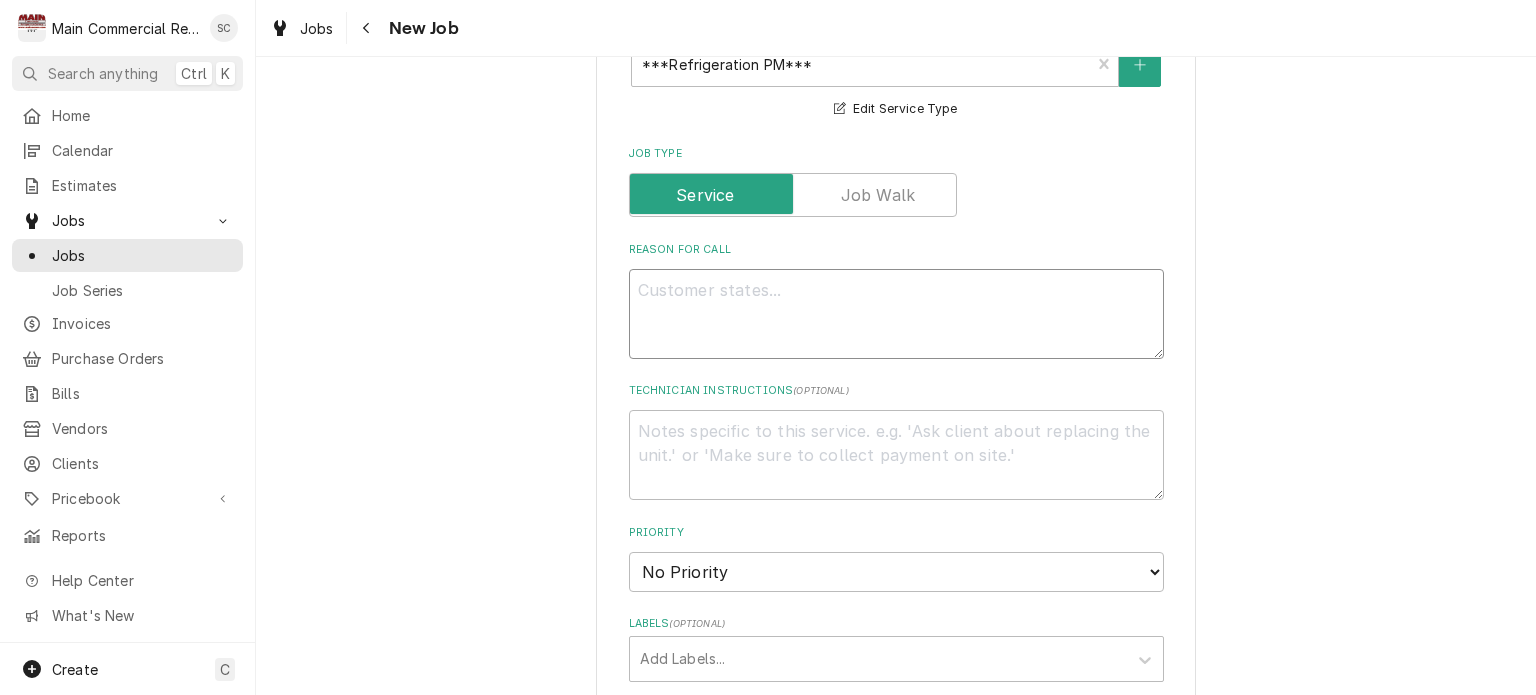 type on "x" 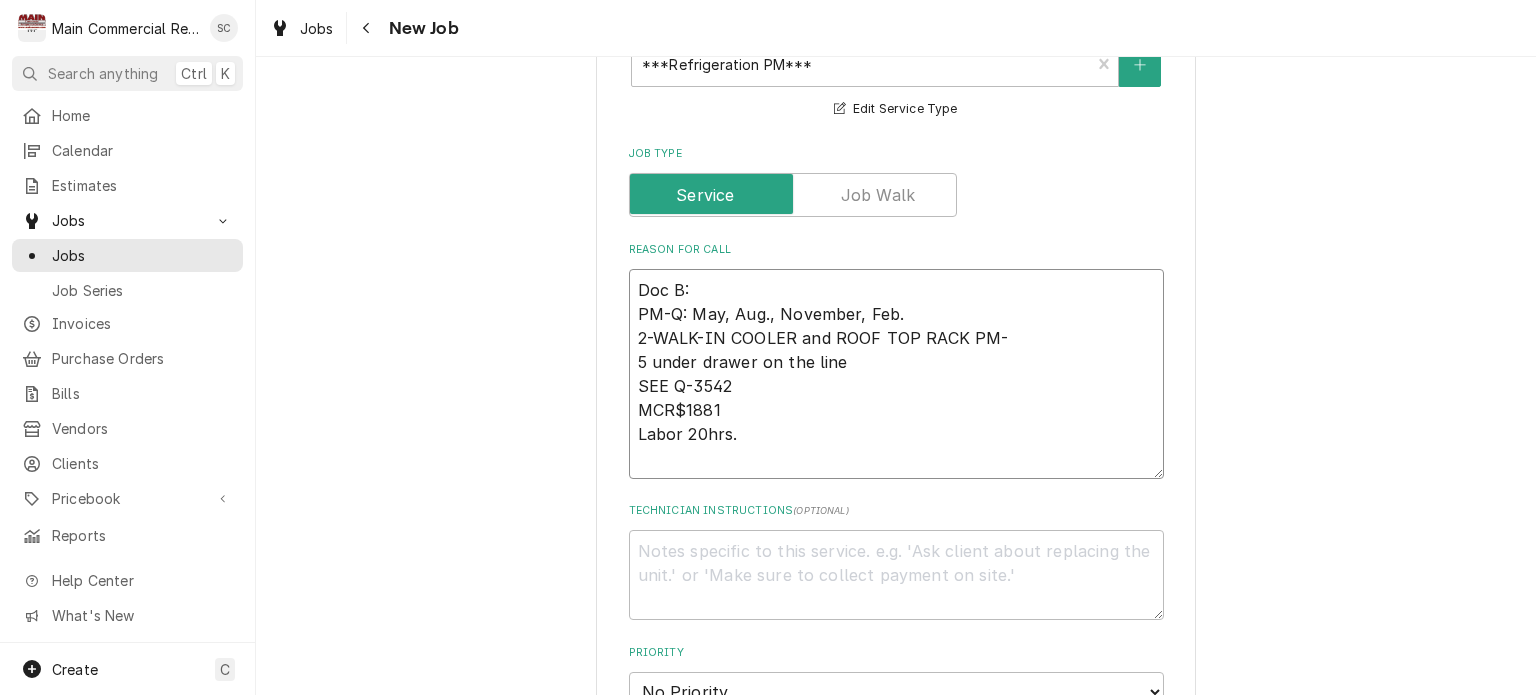 drag, startPoint x: 740, startPoint y: 453, endPoint x: 624, endPoint y: 400, distance: 127.53431 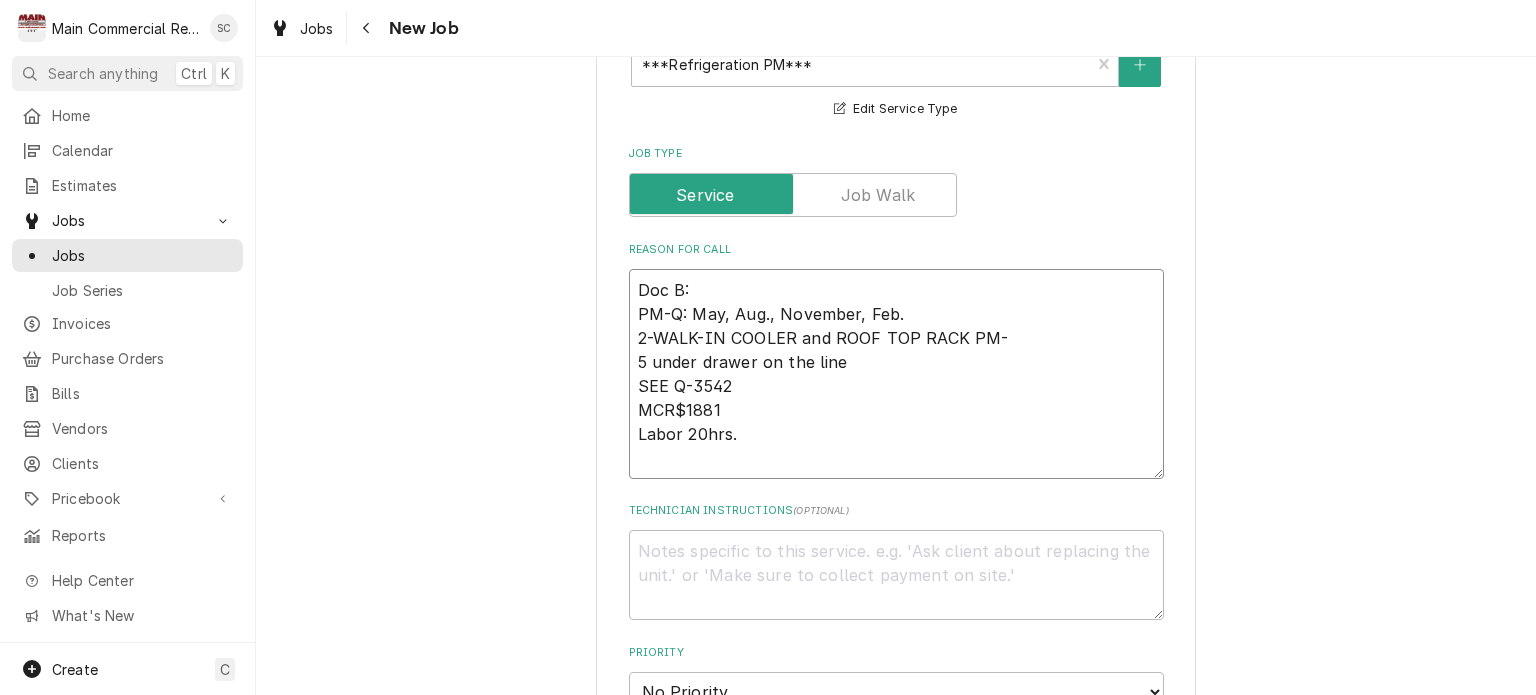 click on "Doc B:
PM-Q: May, Aug., November, Feb.
2-WALK-IN COOLER and ROOF TOP RACK PM-
5 under drawer on the line
SEE Q-3542
MCR$1881
Labor 20hrs." at bounding box center [896, 374] 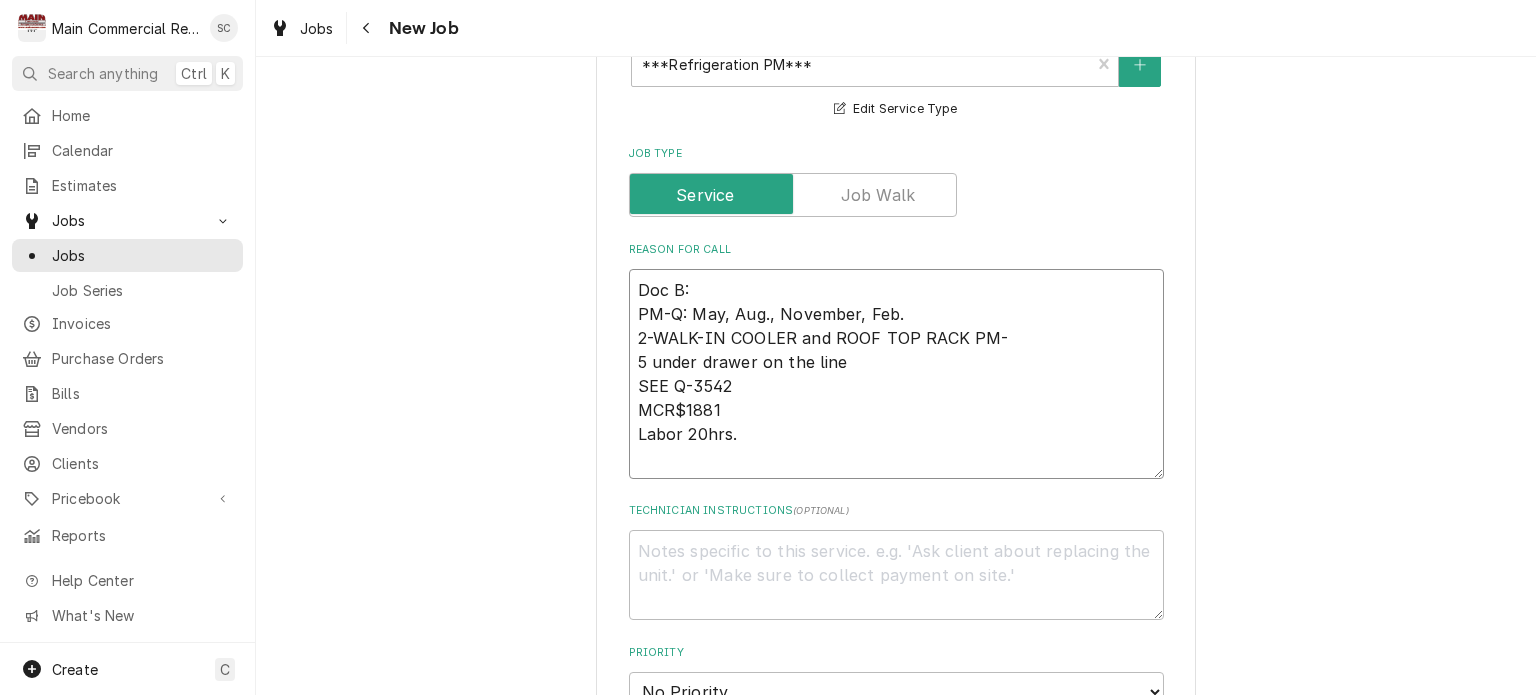 type on "x" 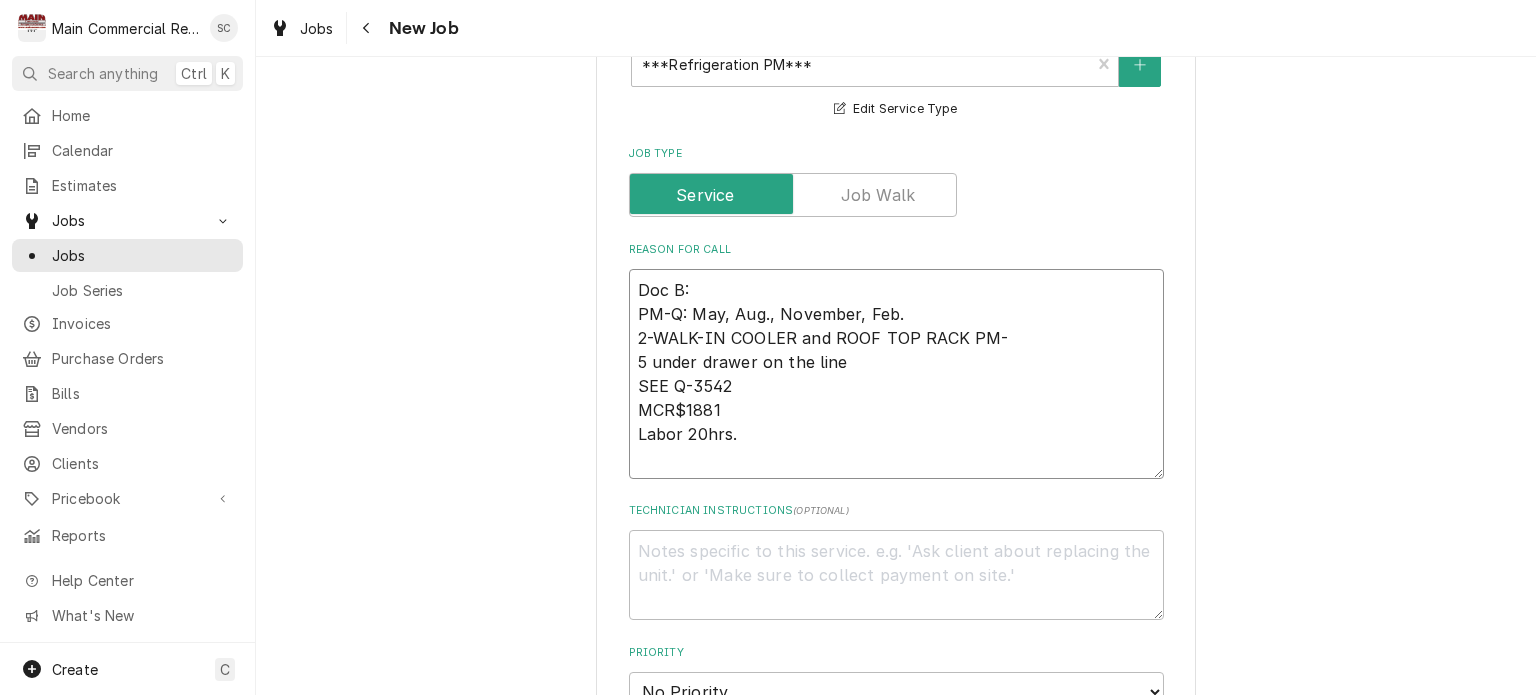 type on "Doc B:
PM-Q: May, Aug., November, Feb.
2-WALK-IN COOLER and ROOF TOP RACK PM-
5 under drawer on the line" 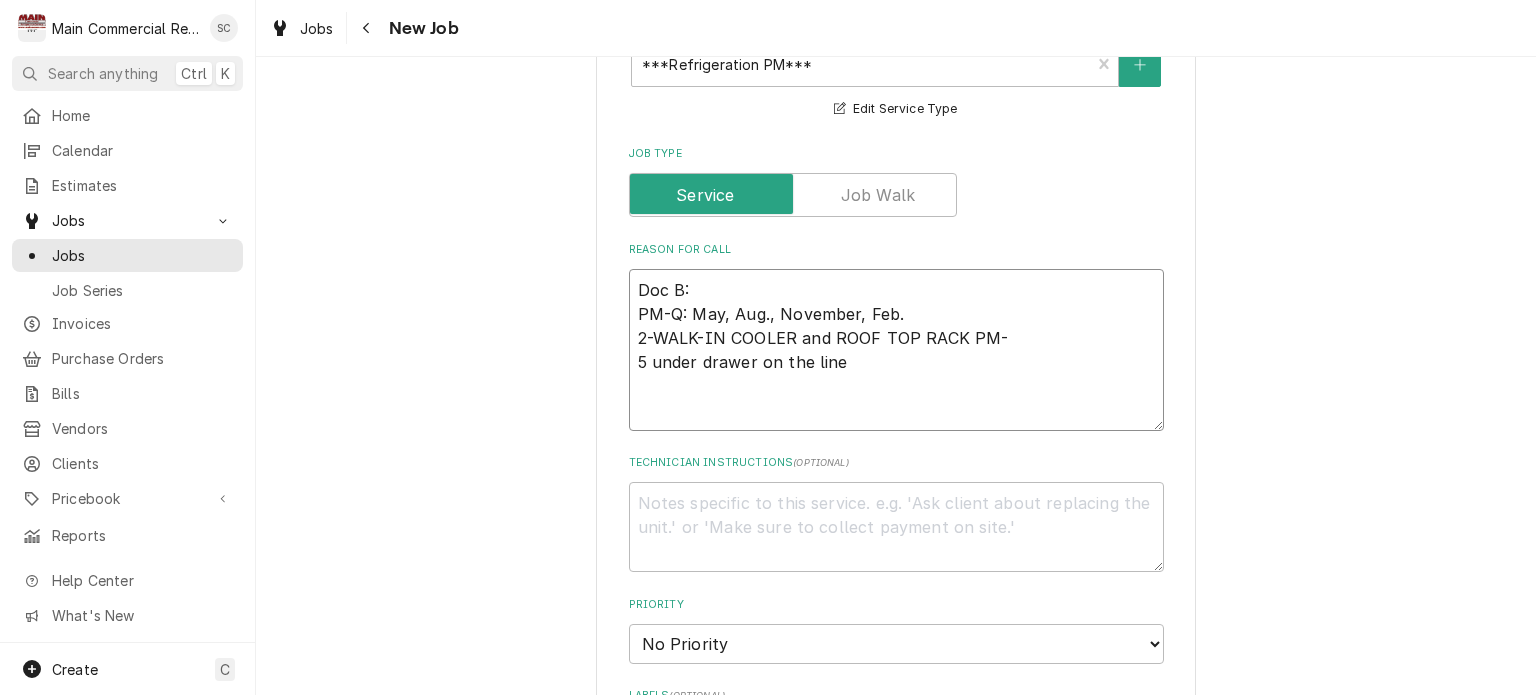 type on "x" 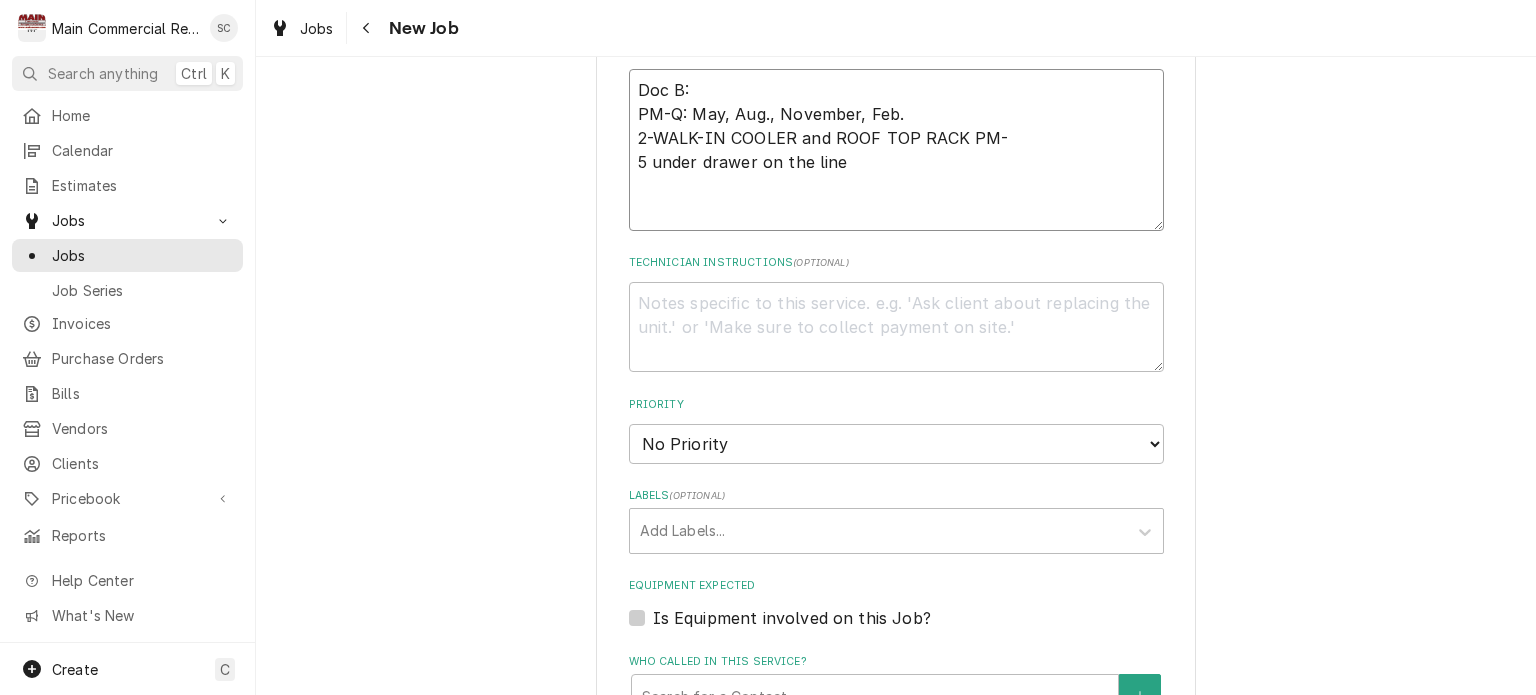 type on "Doc B:
PM-Q: May, Aug., November, Feb.
2-WALK-IN COOLER and ROOF TOP RACK PM-
5 under drawer on the line" 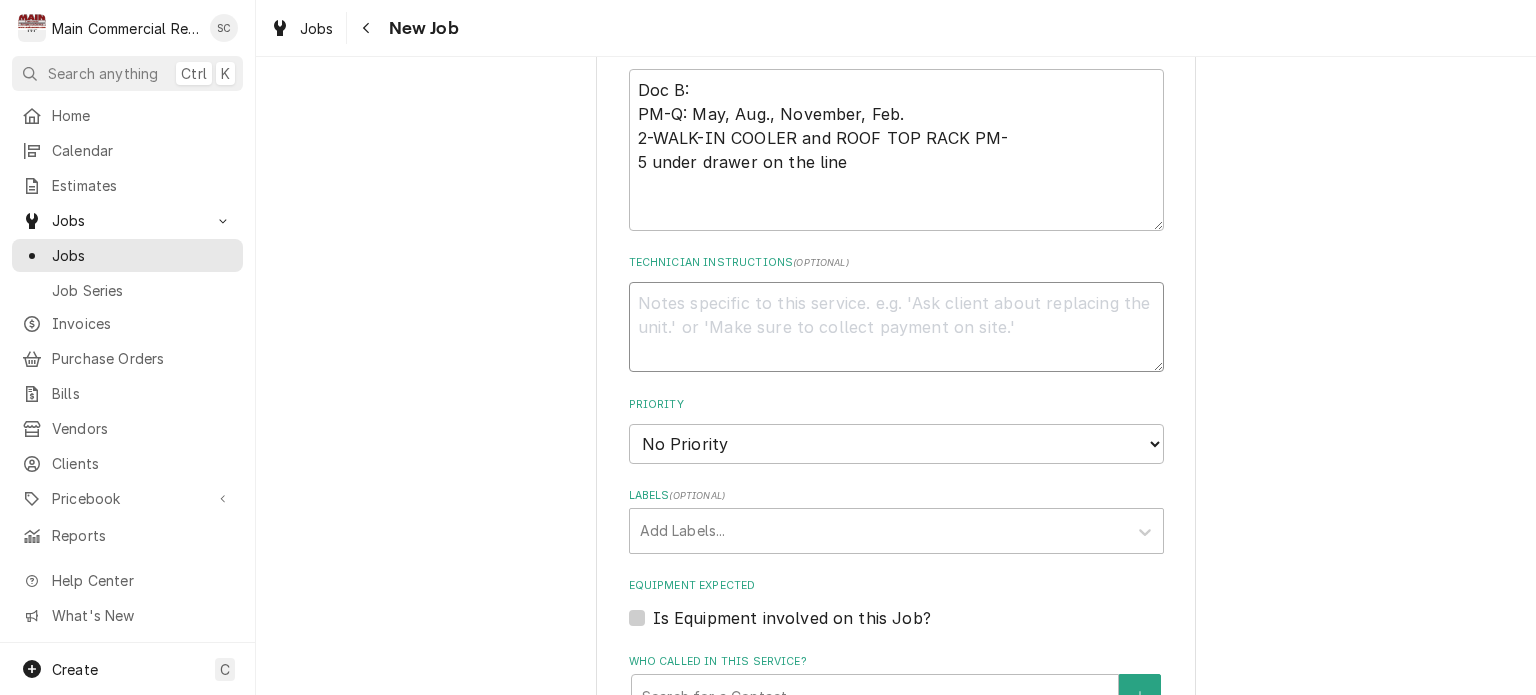 click on "Technician Instructions  ( optional )" at bounding box center (896, 327) 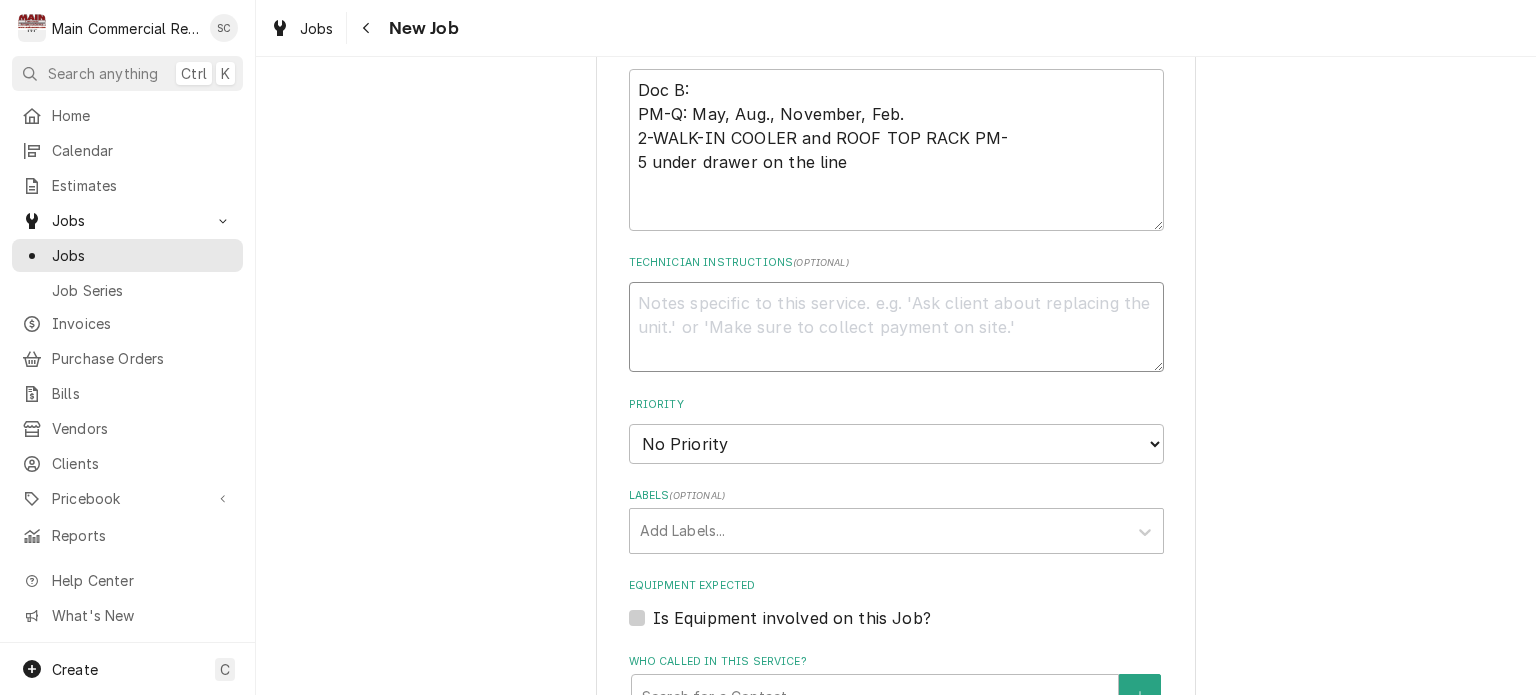 paste on "SEE Q-3542
MCR$1881
Labor 20hrs." 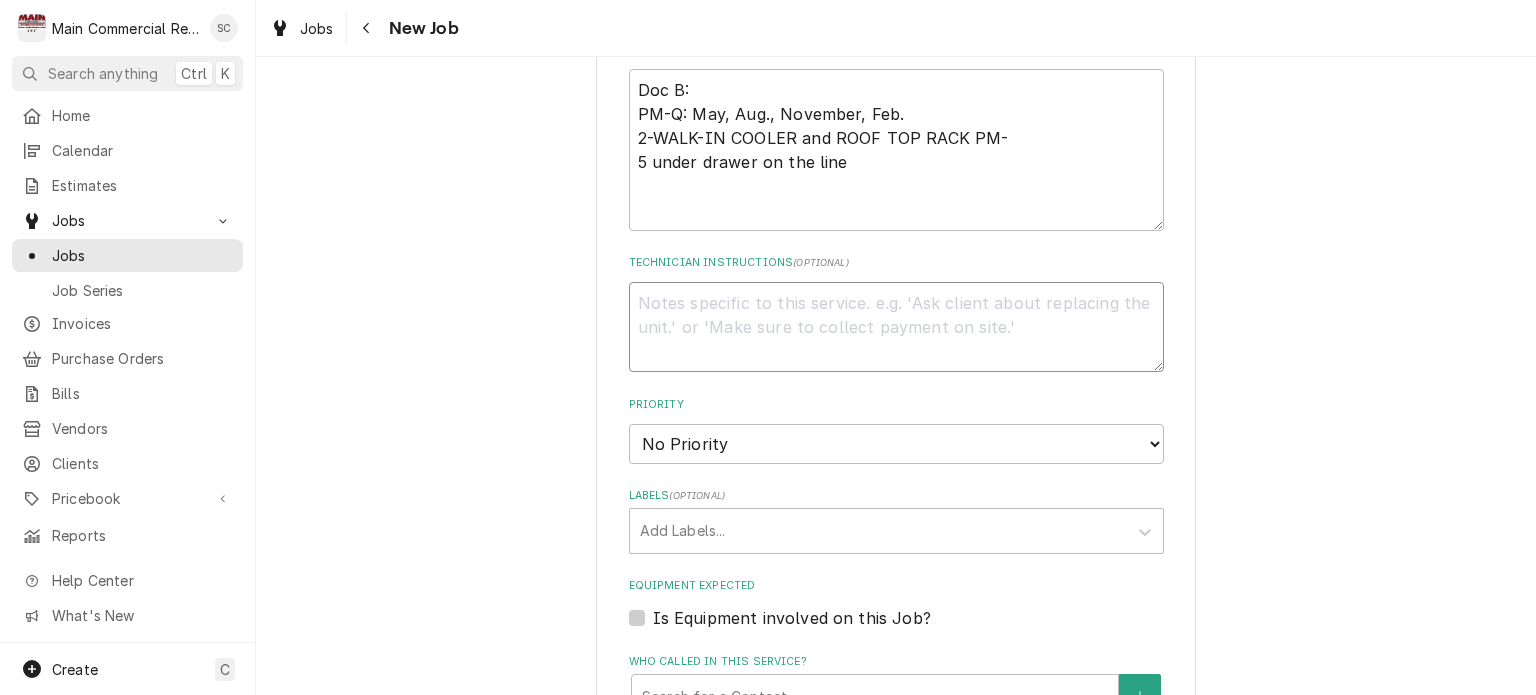 type on "x" 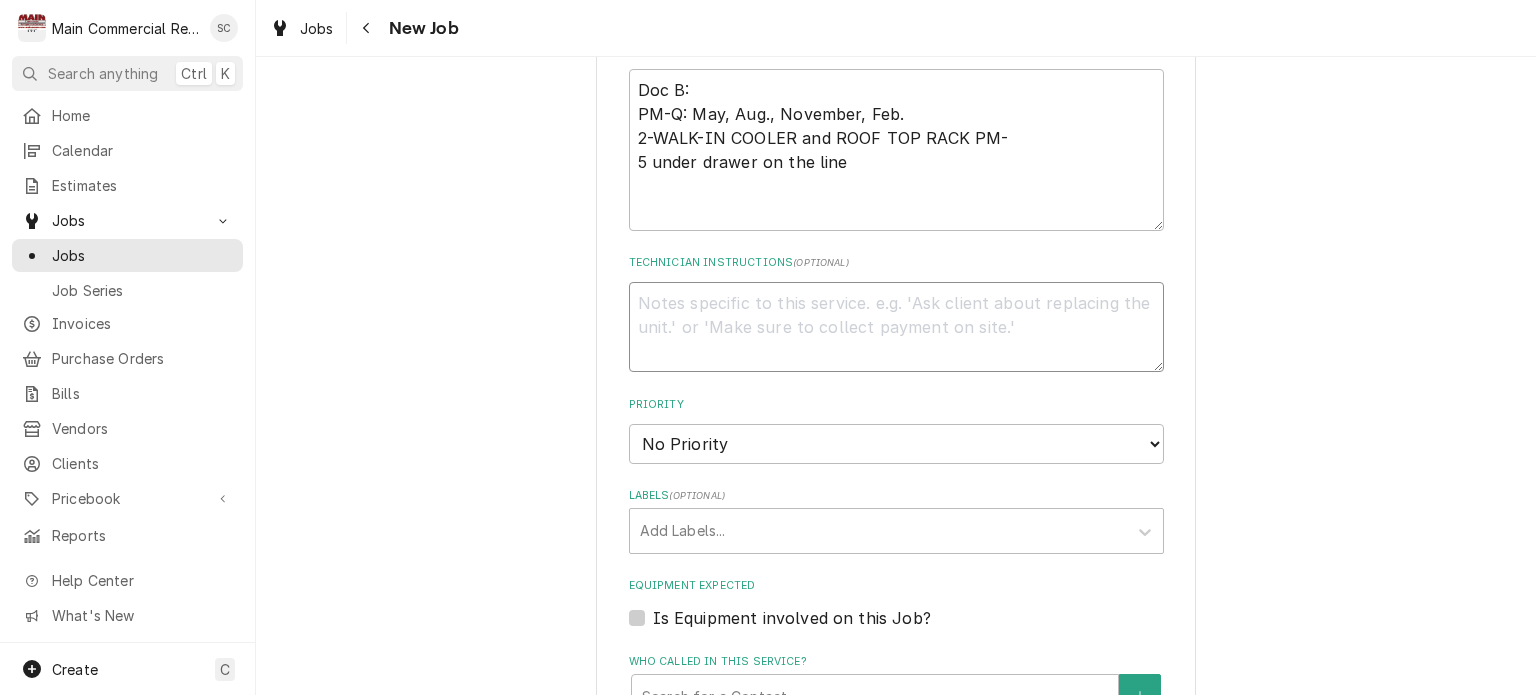 type on "SEE Q-3542
MCR$1881
Labor 20hrs." 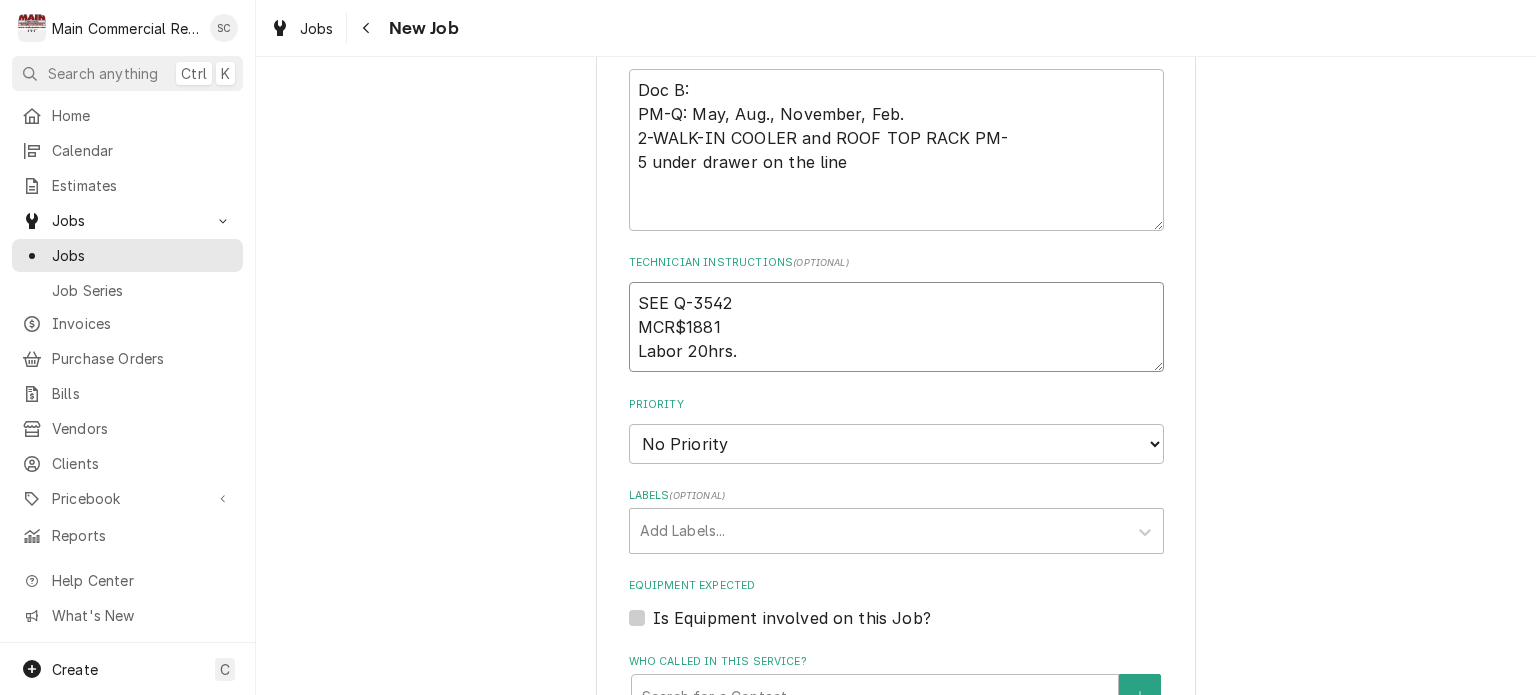 type on "x" 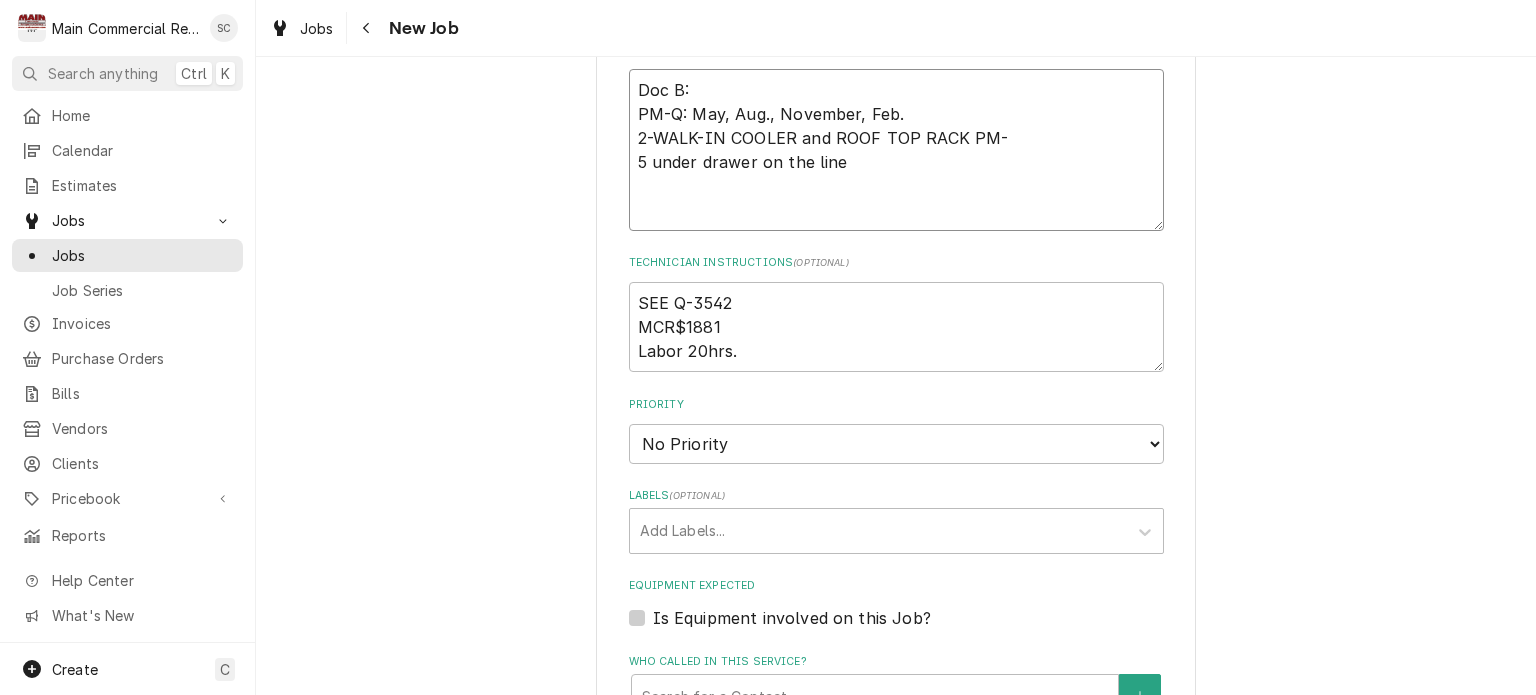 drag, startPoint x: 705, startPoint y: 109, endPoint x: 622, endPoint y: 98, distance: 83.725746 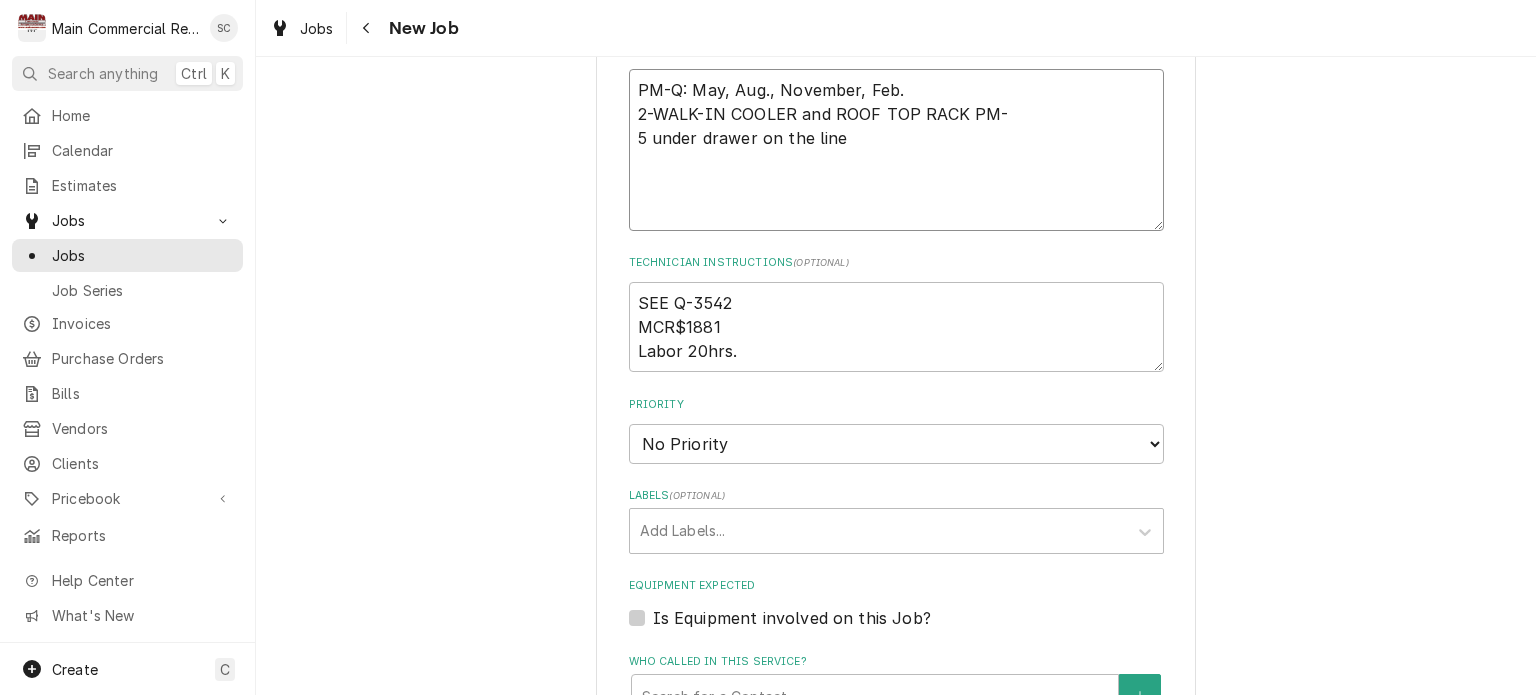 click on "PM-Q: May, Aug., November, Feb.
2-WALK-IN COOLER and ROOF TOP RACK PM-
5 under drawer on the line" at bounding box center [896, 150] 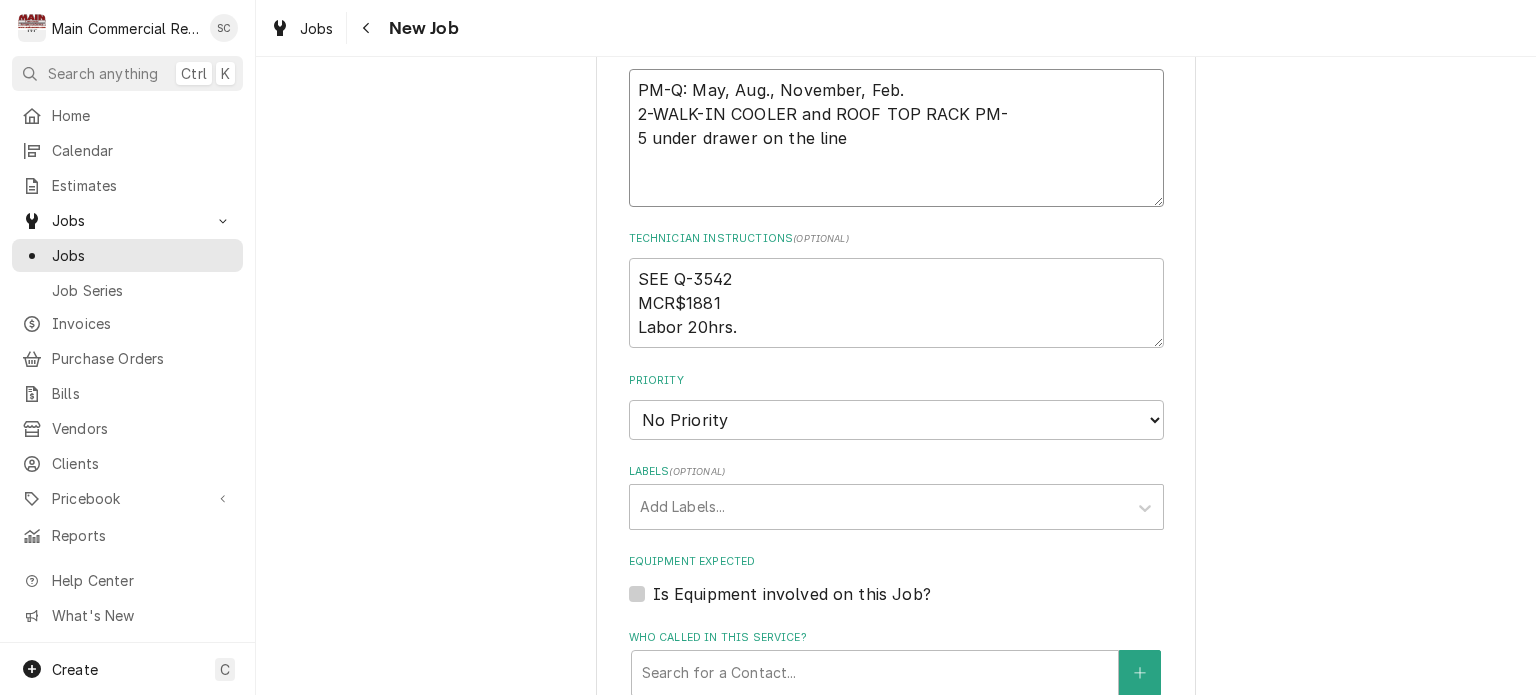 type on "x" 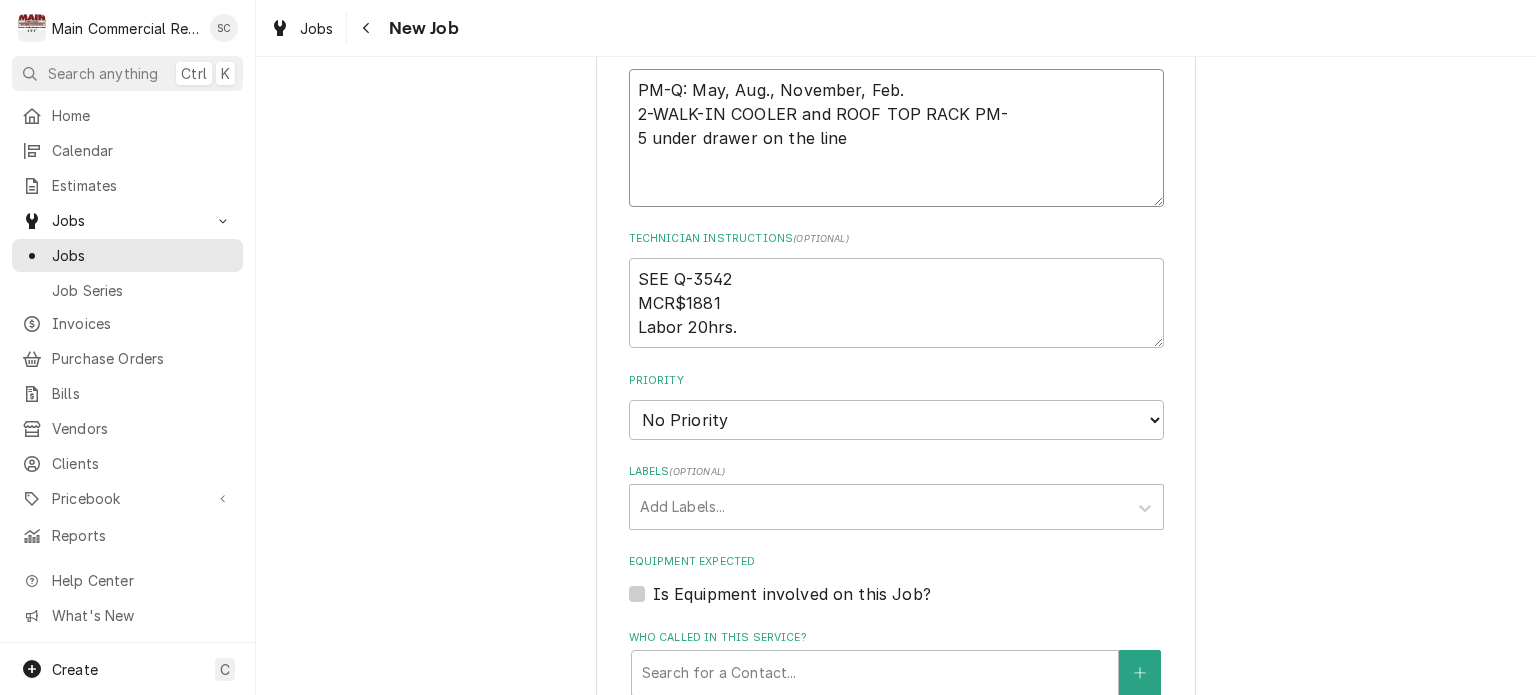 scroll, scrollTop: 1200, scrollLeft: 0, axis: vertical 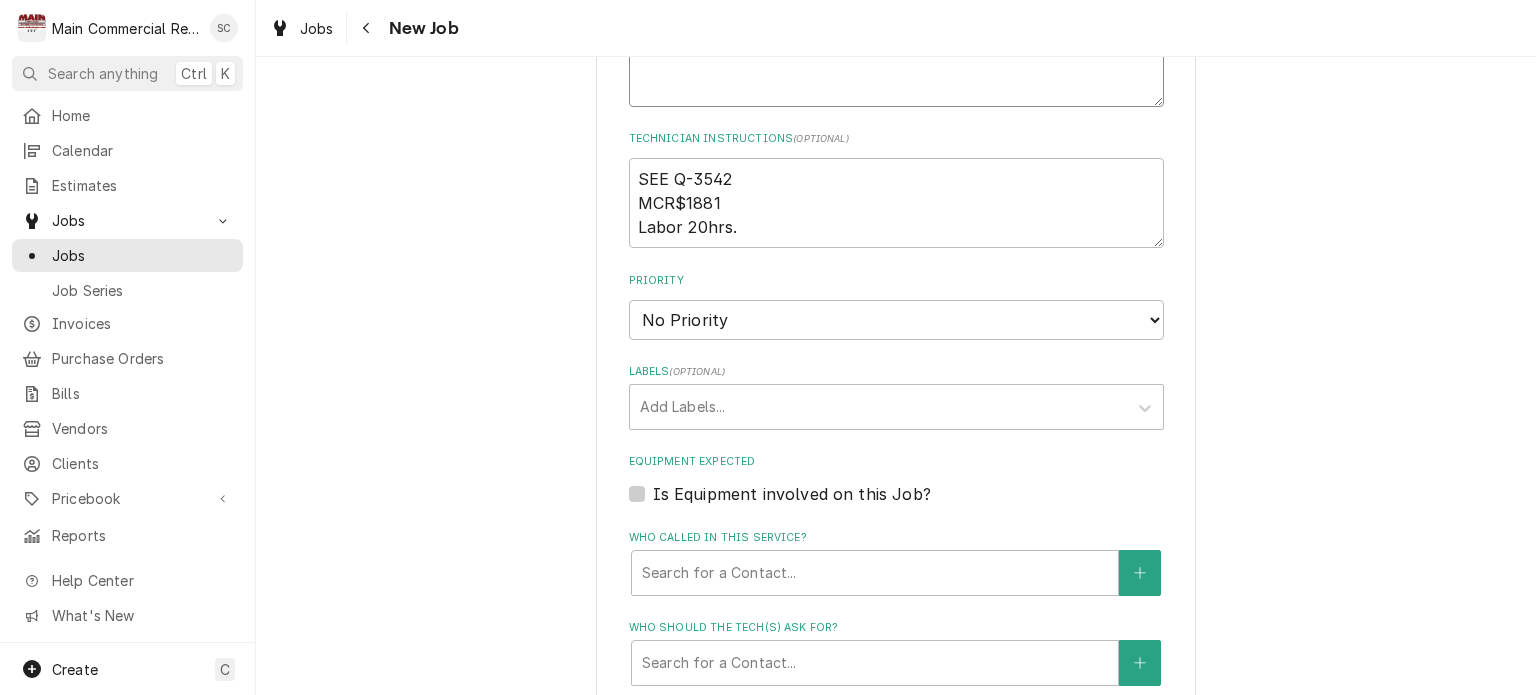type on "PM-Q: May, Aug., November, Feb.
2-WALK-IN COOLER and ROOF TOP RACK PM-
5 under drawer on the line" 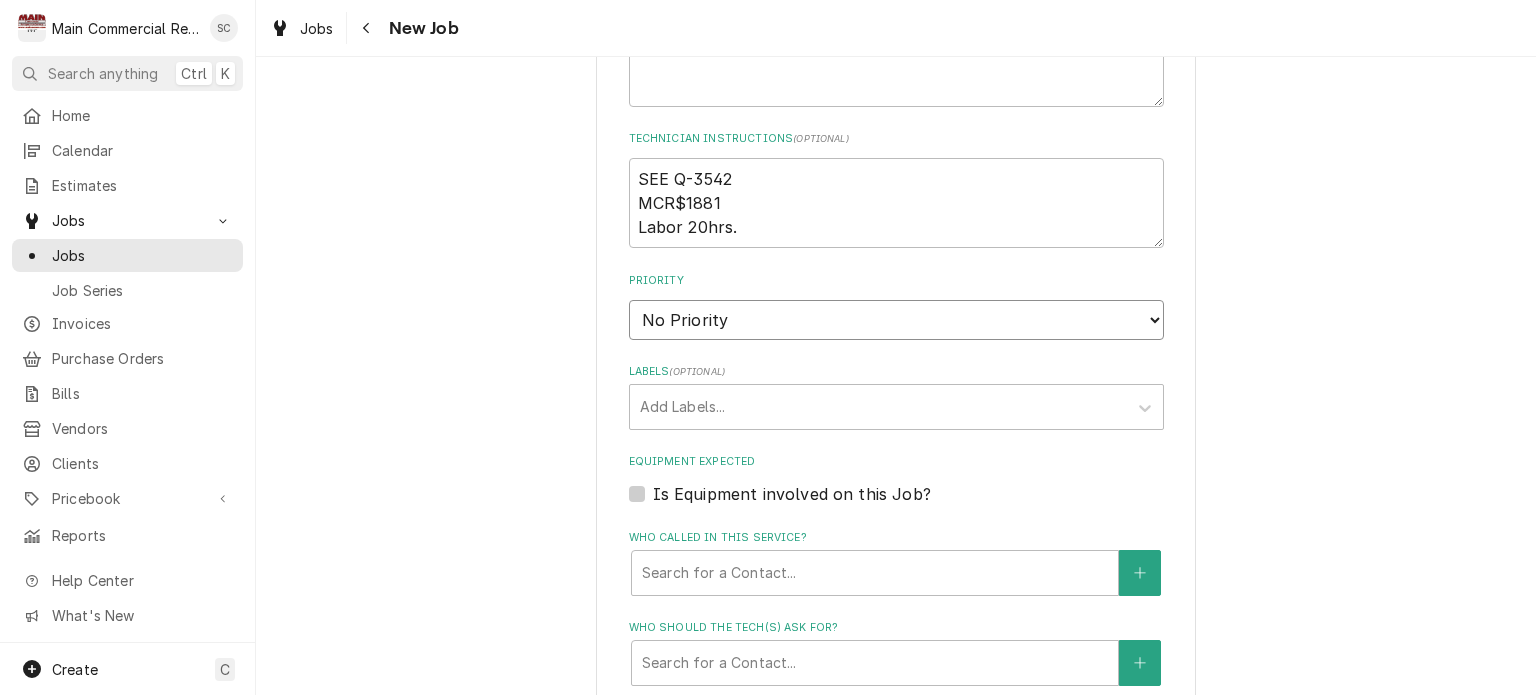 click on "No Priority Urgent High Medium Low" at bounding box center (896, 320) 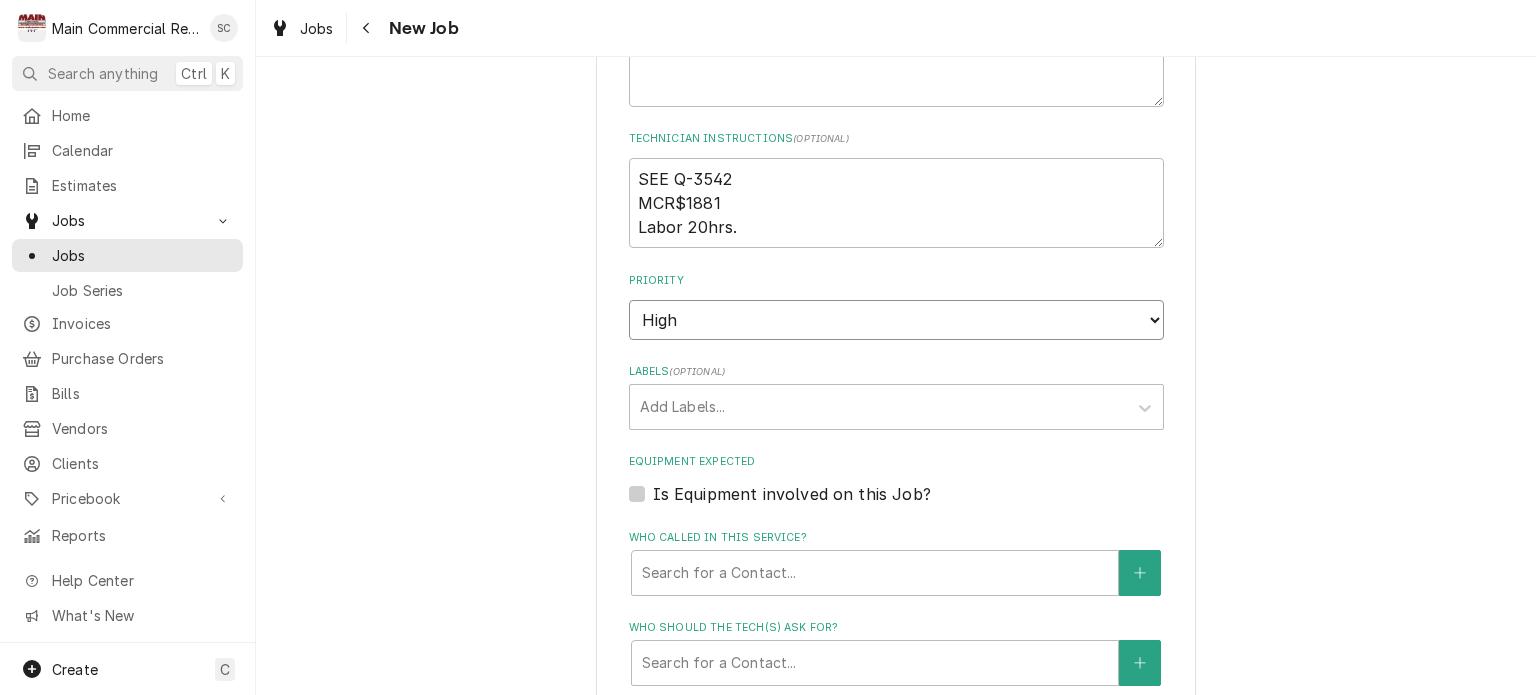 click on "No Priority Urgent High Medium Low" at bounding box center [896, 320] 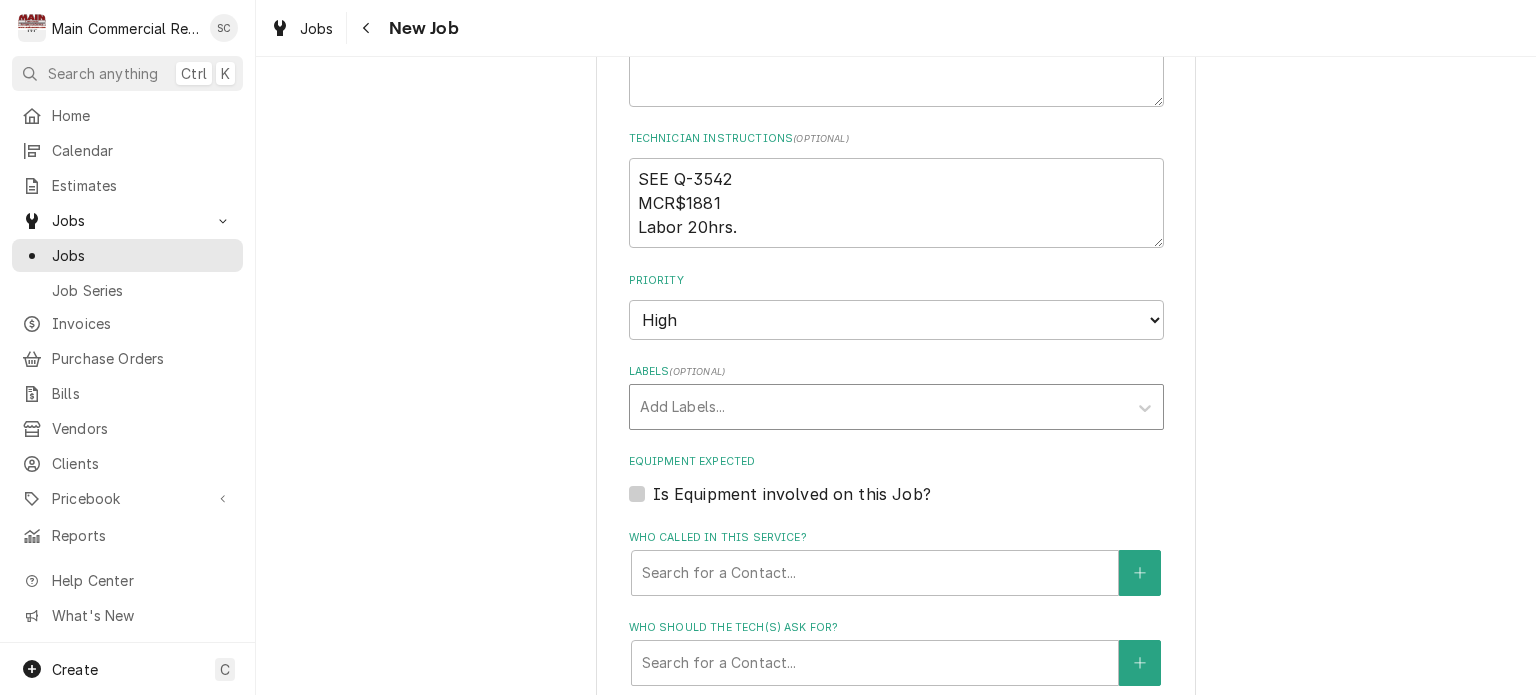 type on "x" 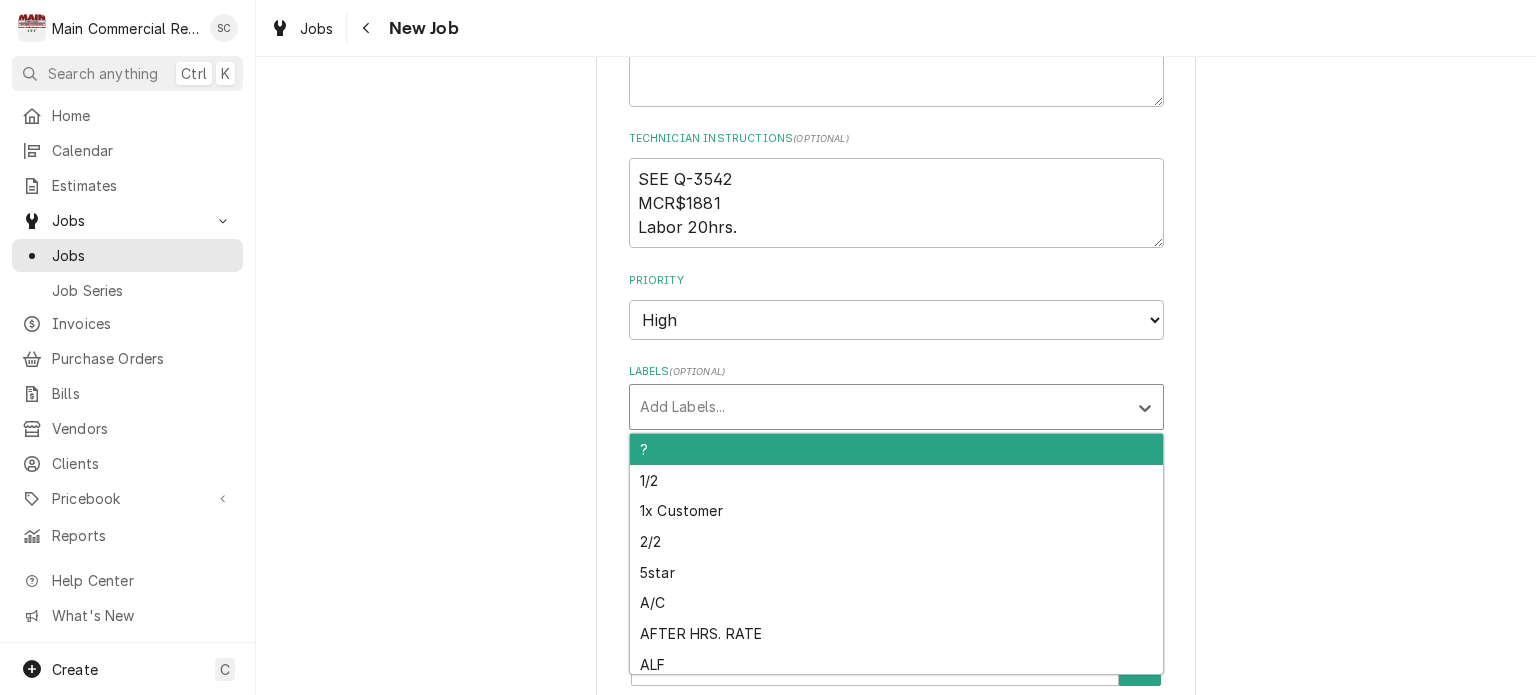 click at bounding box center (878, 407) 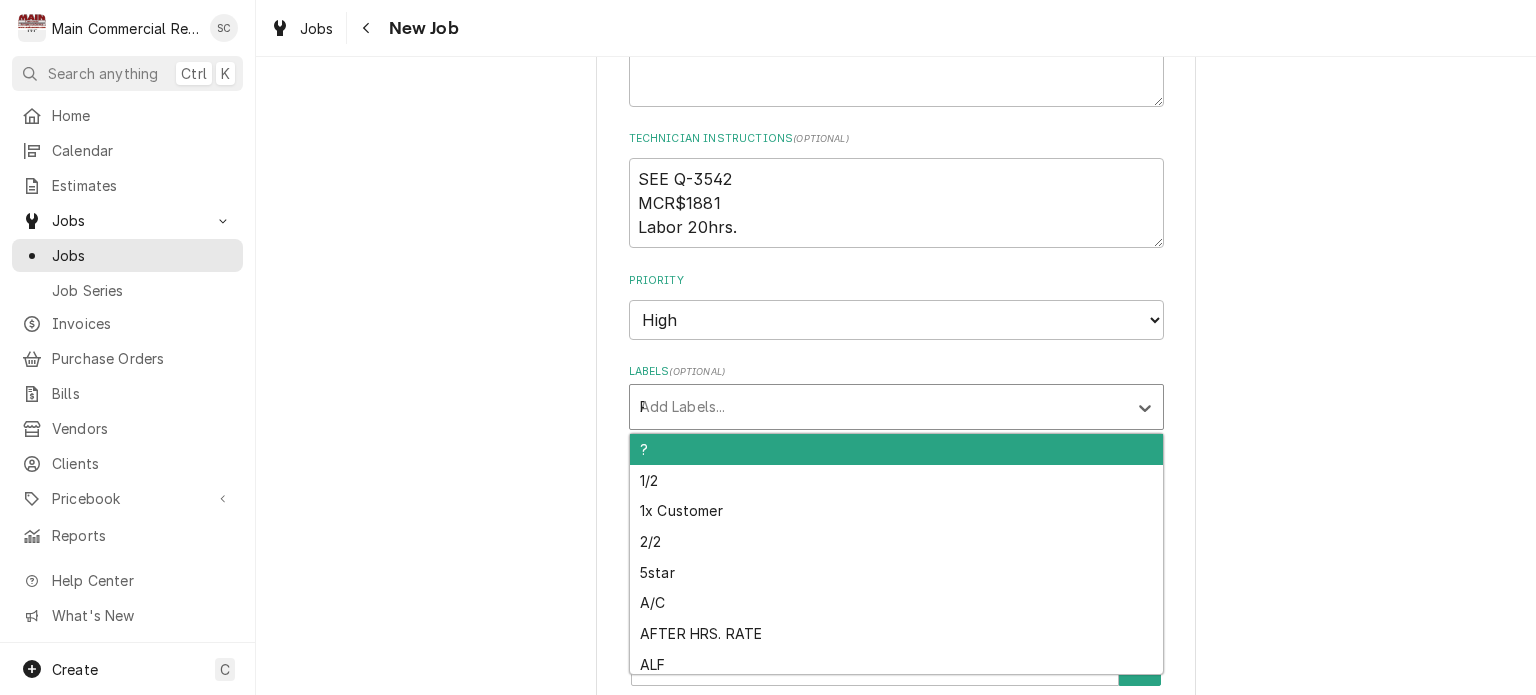 type on "PM" 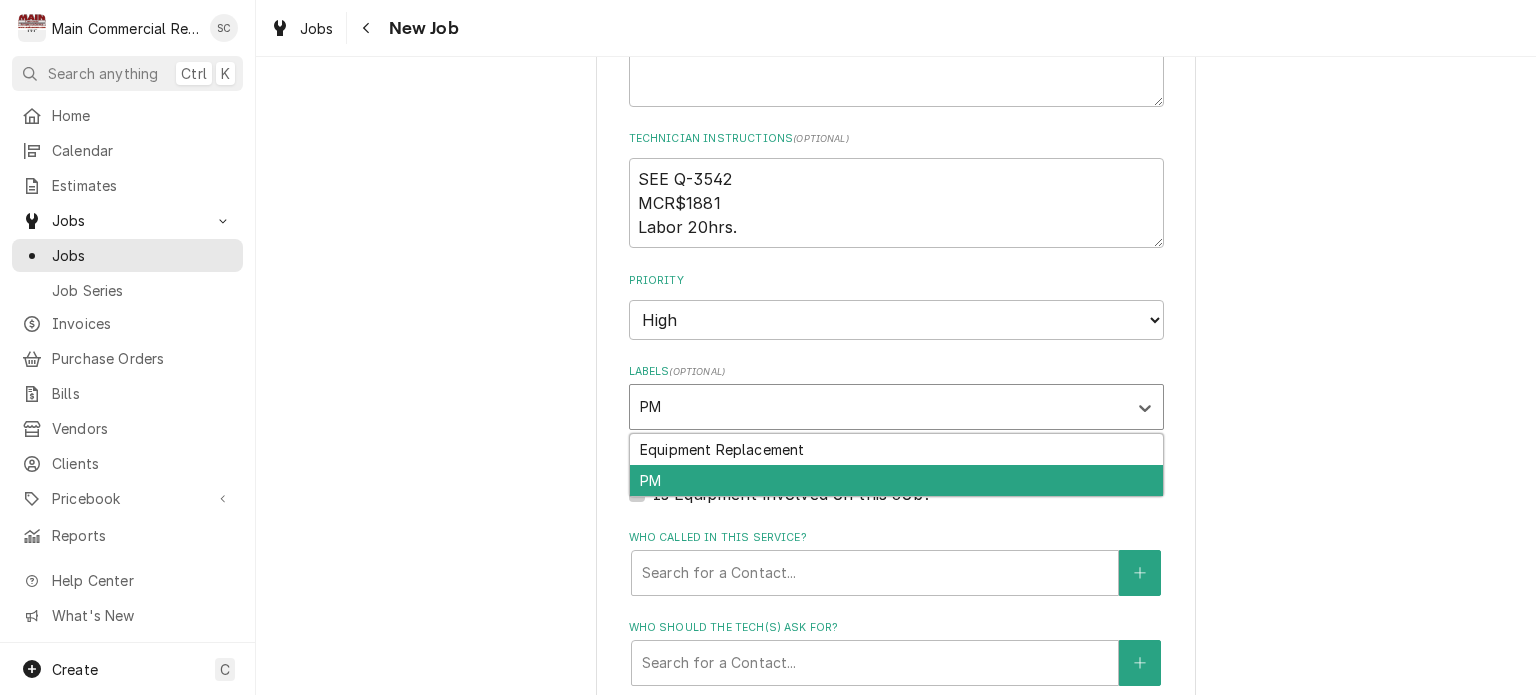 click on "PM" at bounding box center [896, 480] 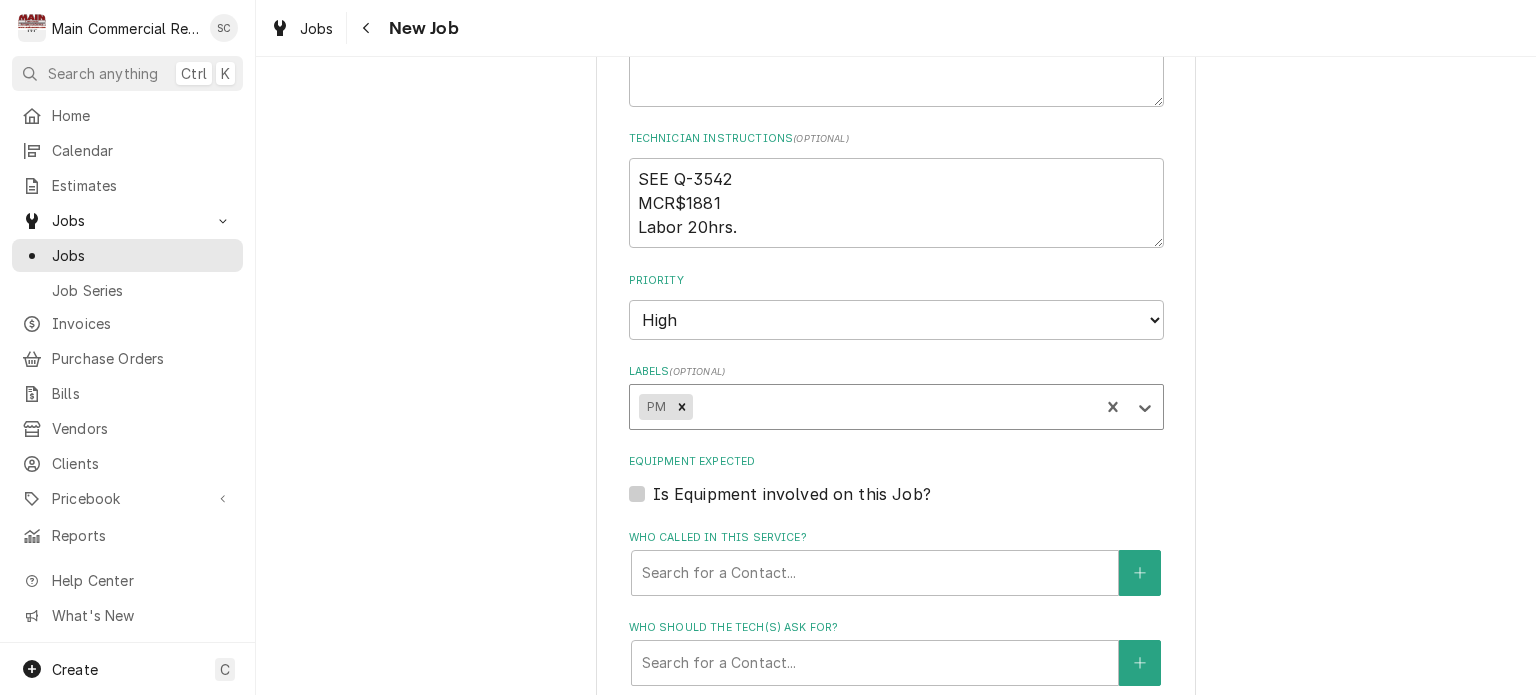 type on "x" 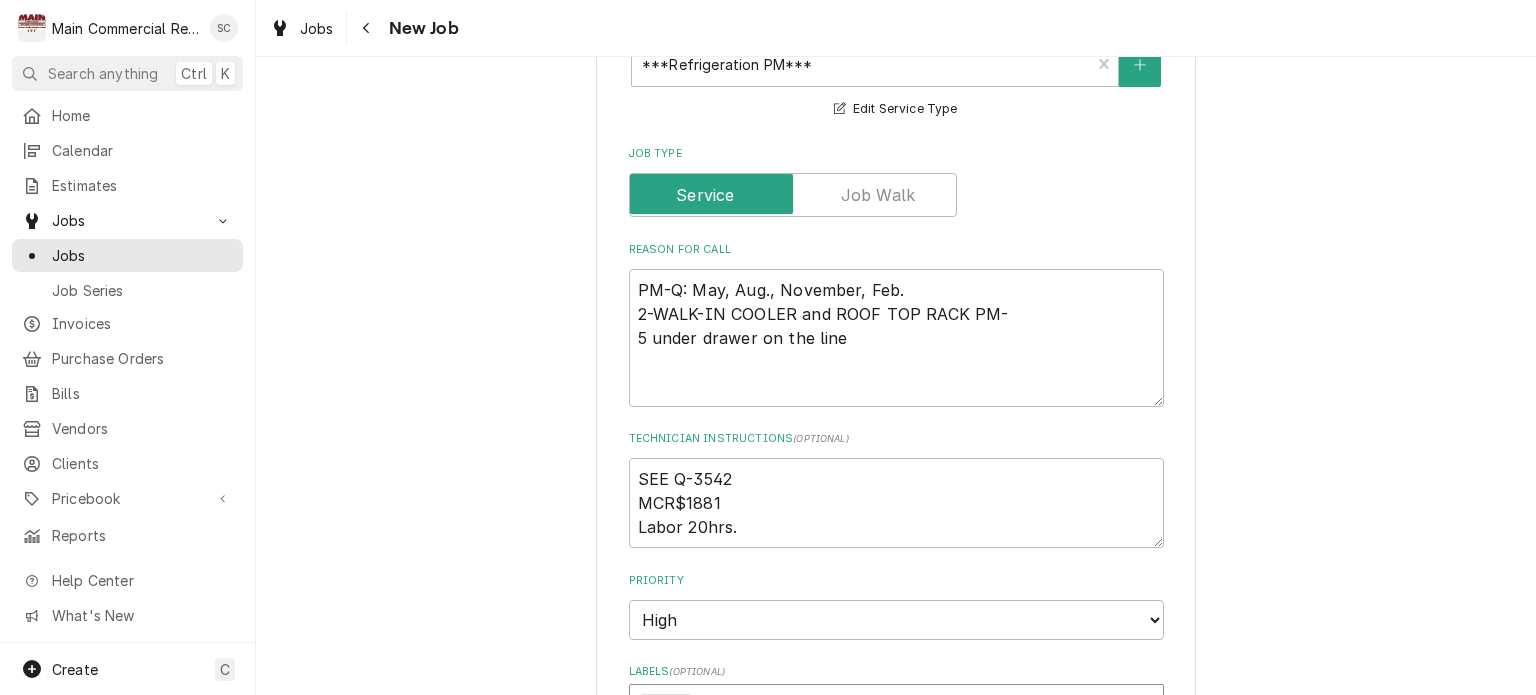 scroll, scrollTop: 1000, scrollLeft: 0, axis: vertical 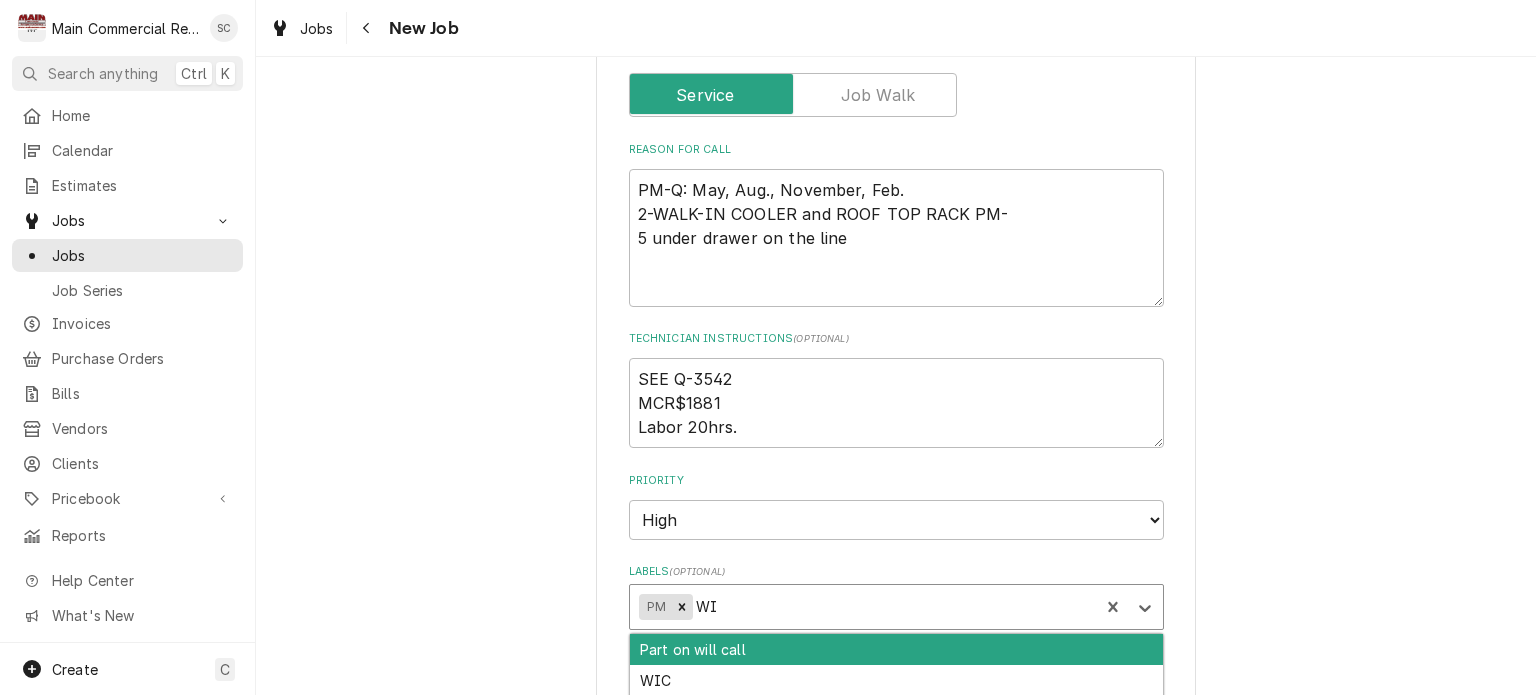 type on "WIC" 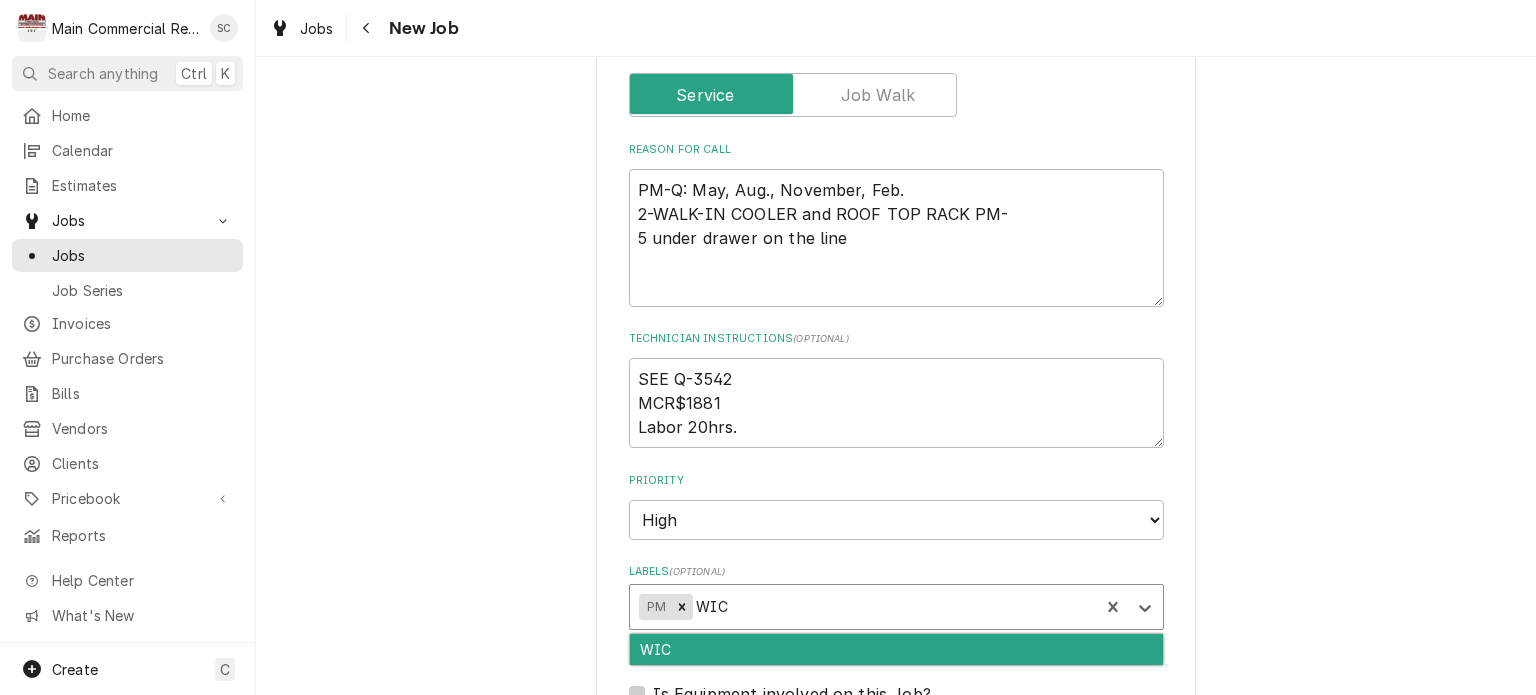 click on "WIC" at bounding box center (896, 649) 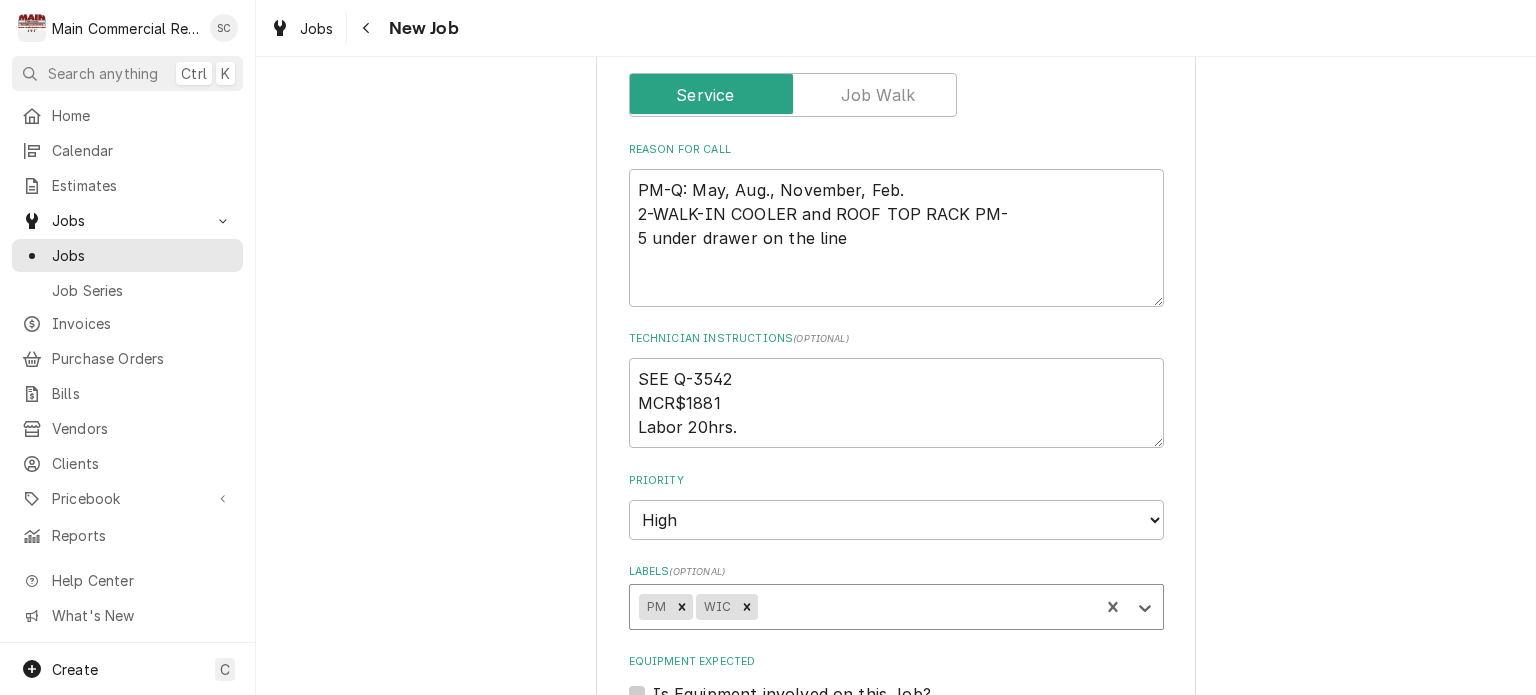 type on "x" 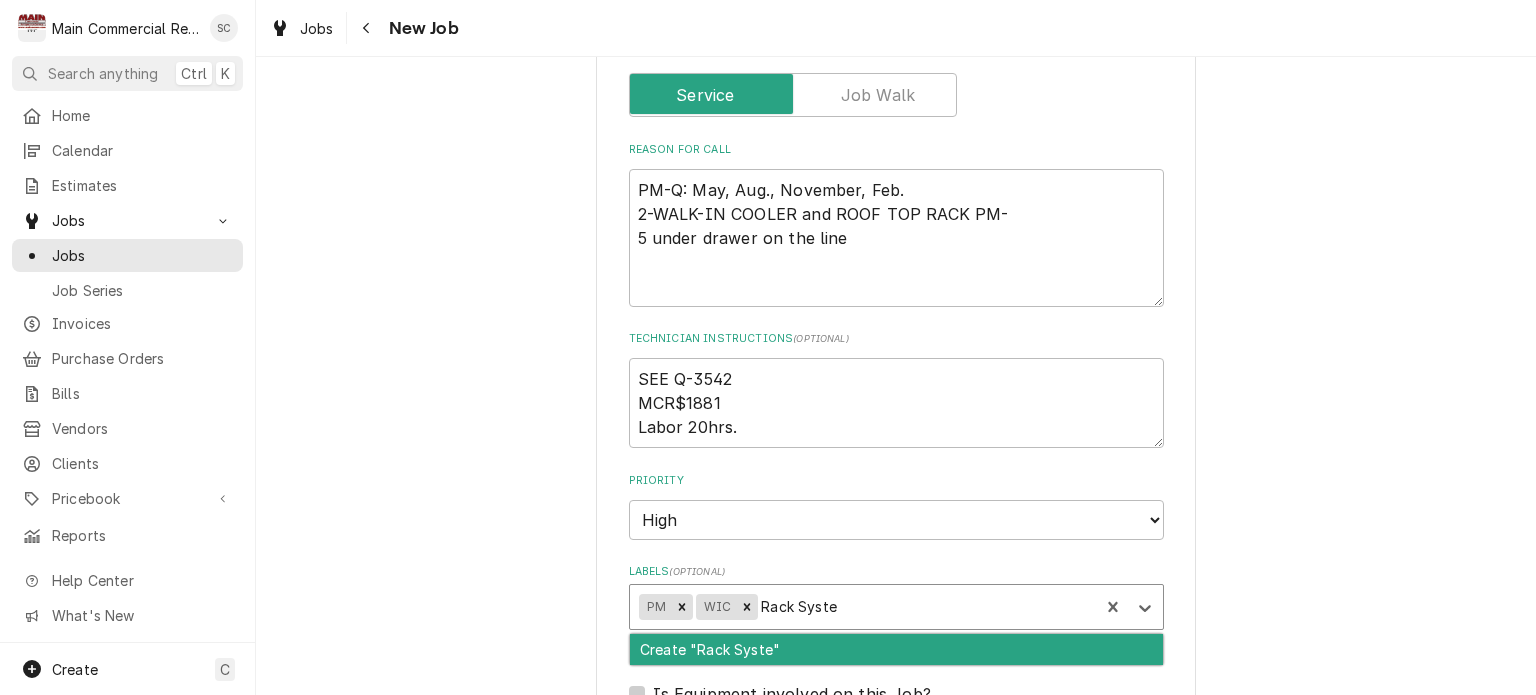 type on "Rack System" 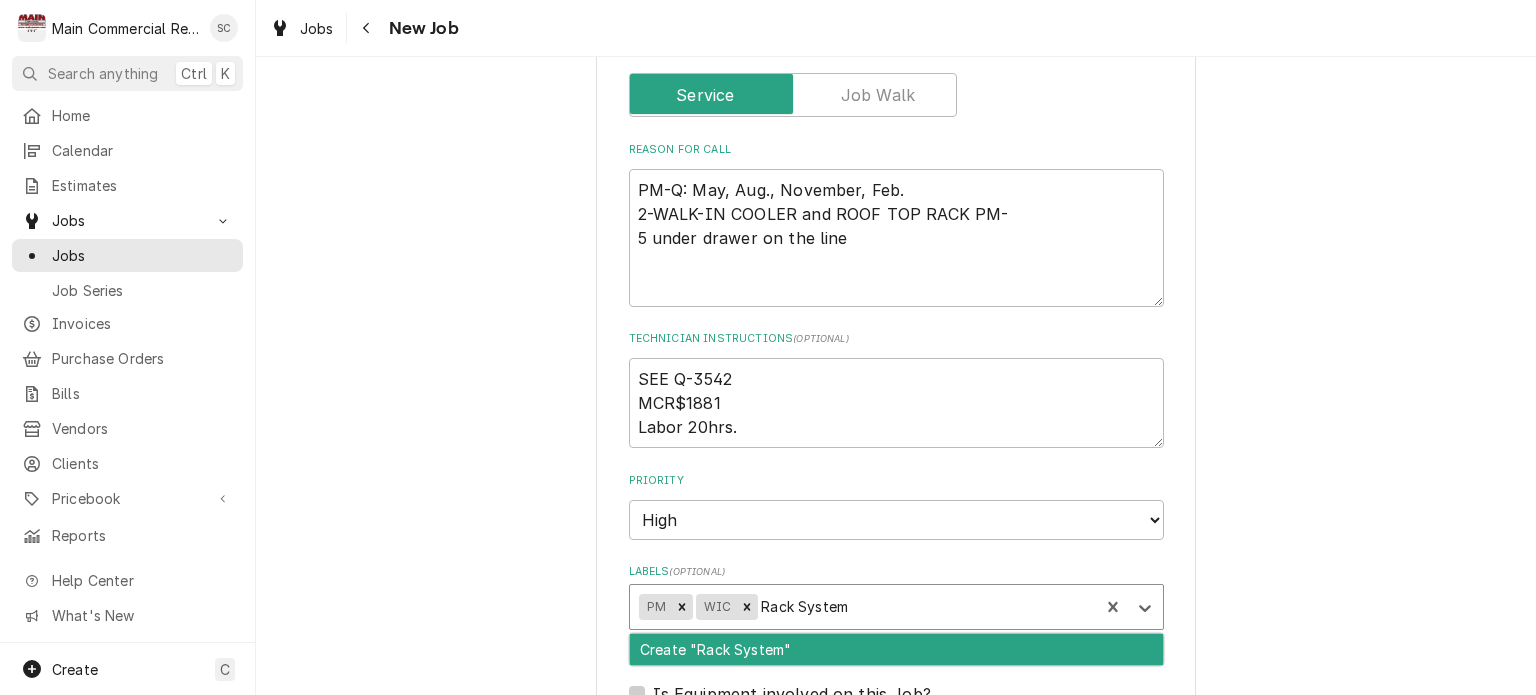 click on "Create "Rack System"" at bounding box center (896, 649) 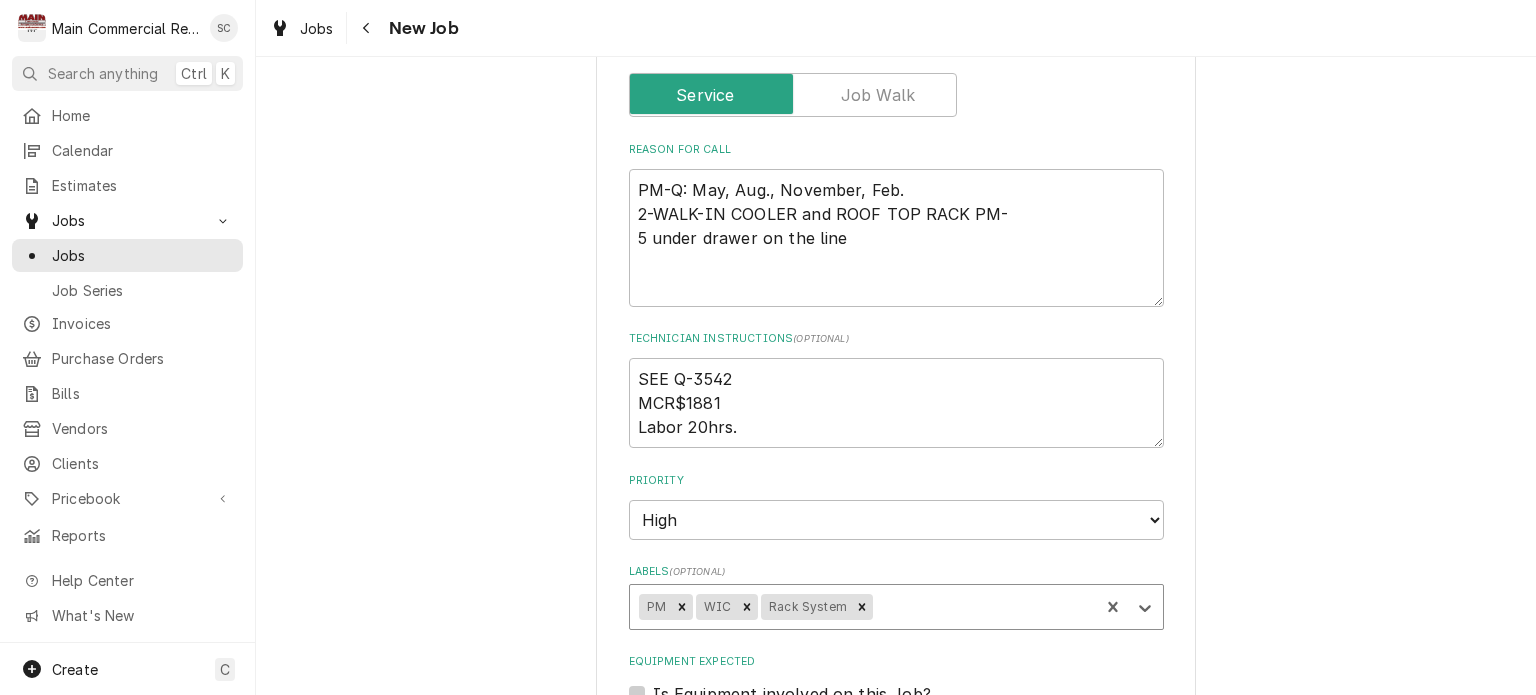 type on "x" 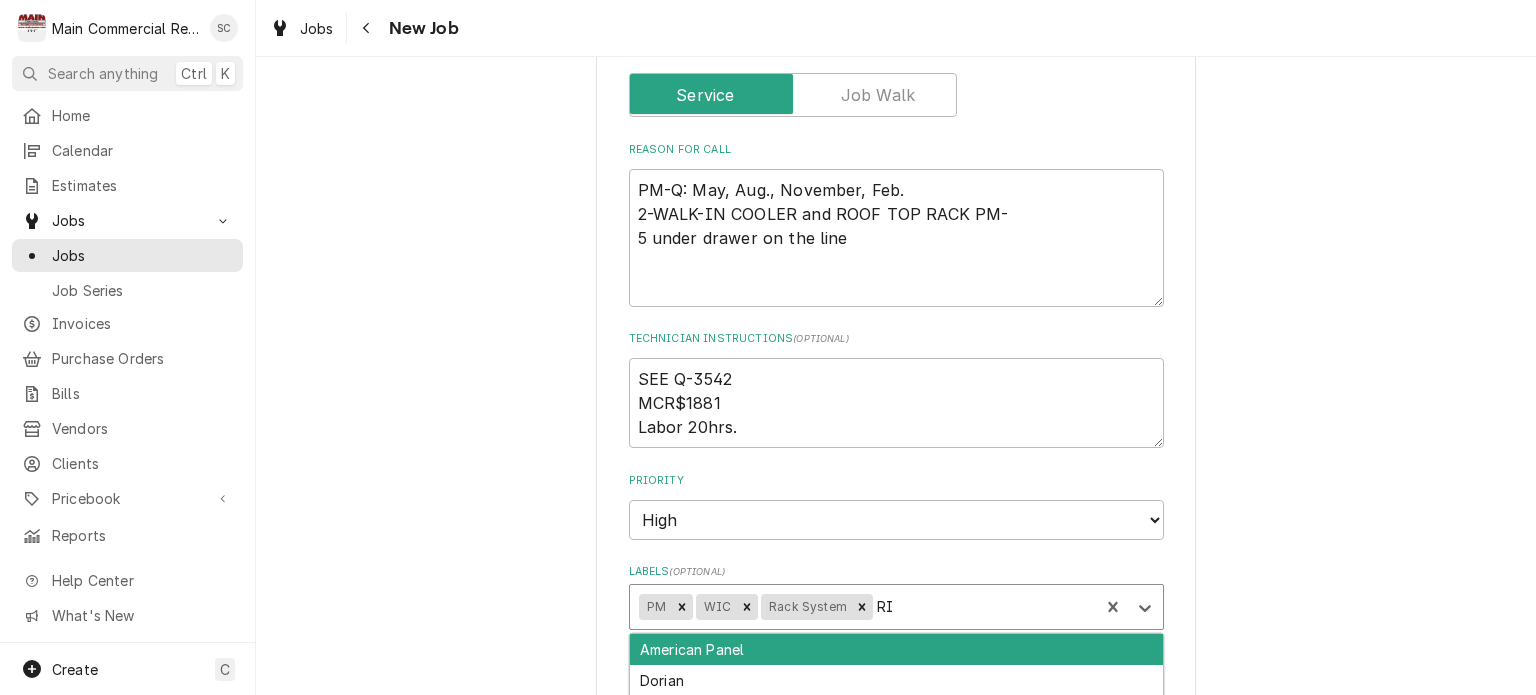 type on "RIC" 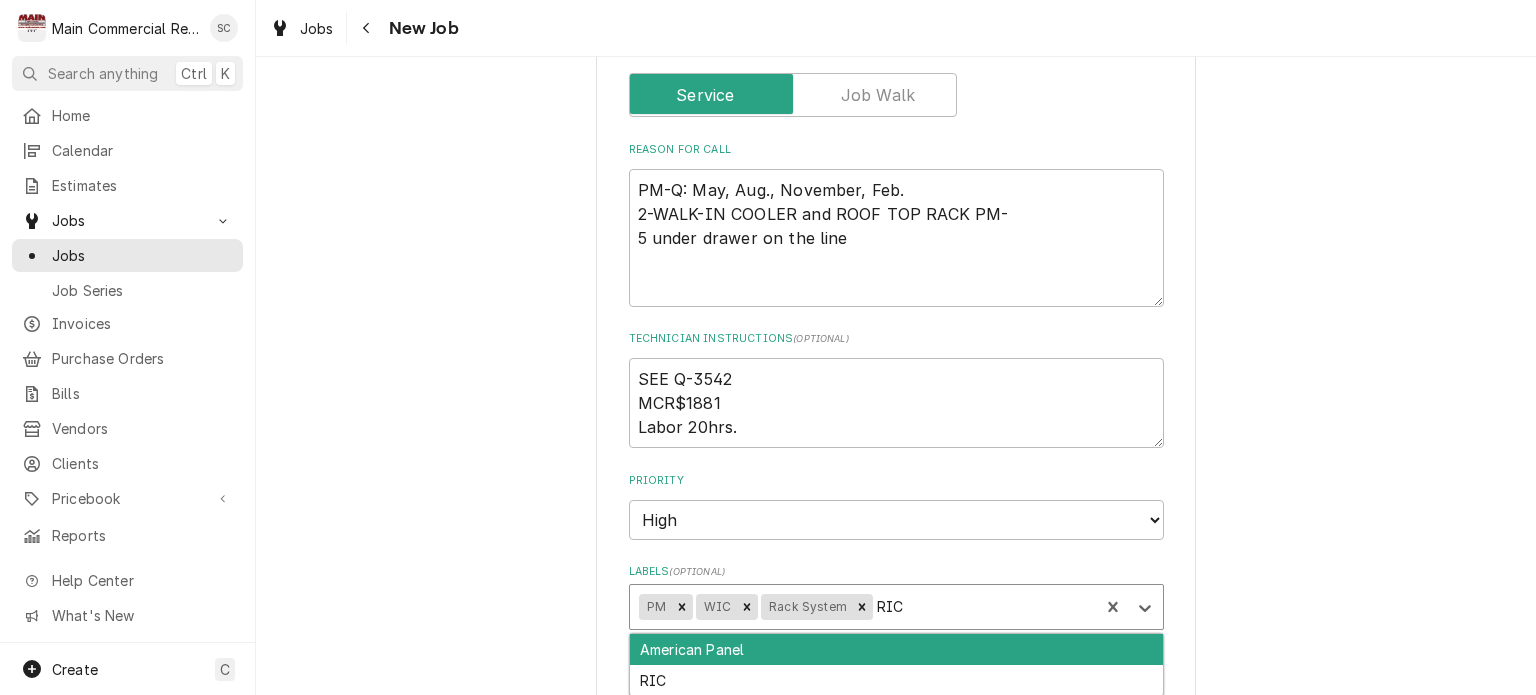scroll, scrollTop: 1100, scrollLeft: 0, axis: vertical 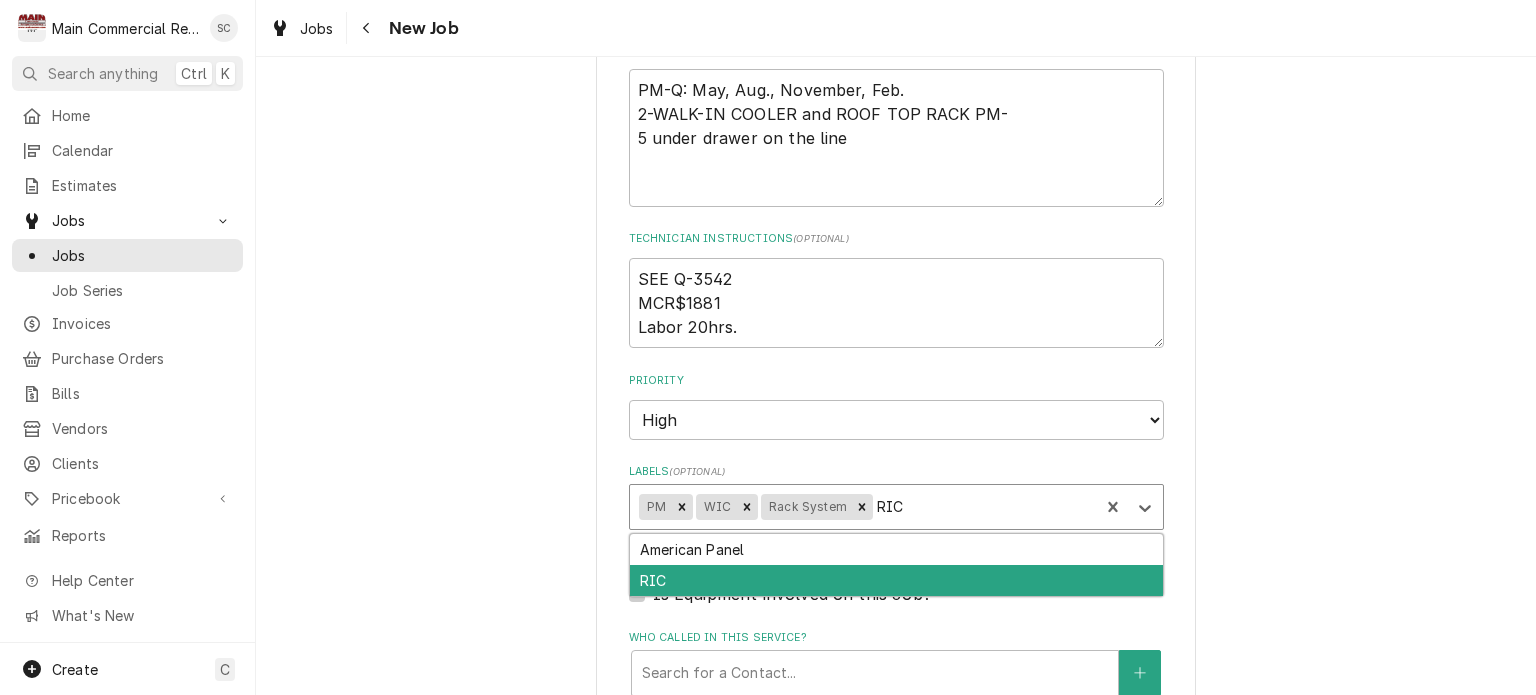 click on "RIC" at bounding box center [896, 580] 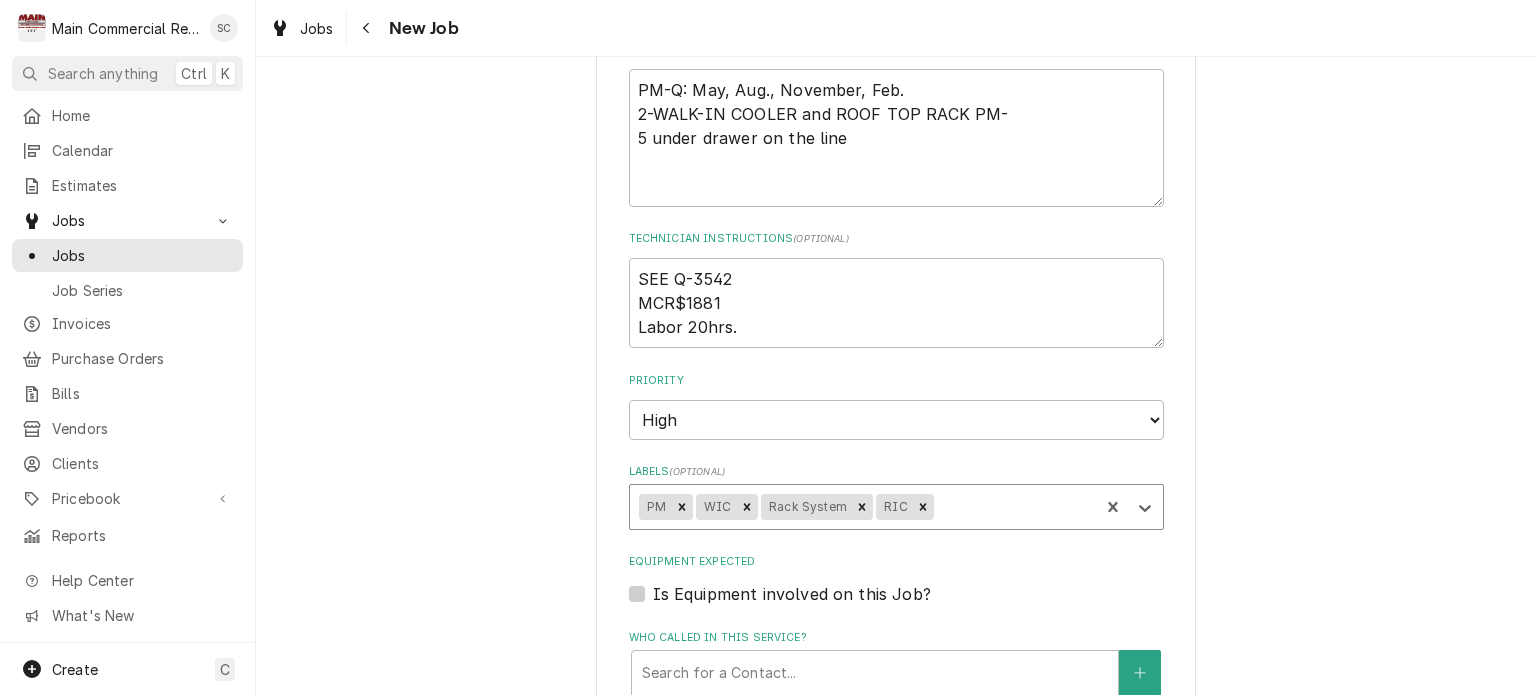 scroll, scrollTop: 1300, scrollLeft: 0, axis: vertical 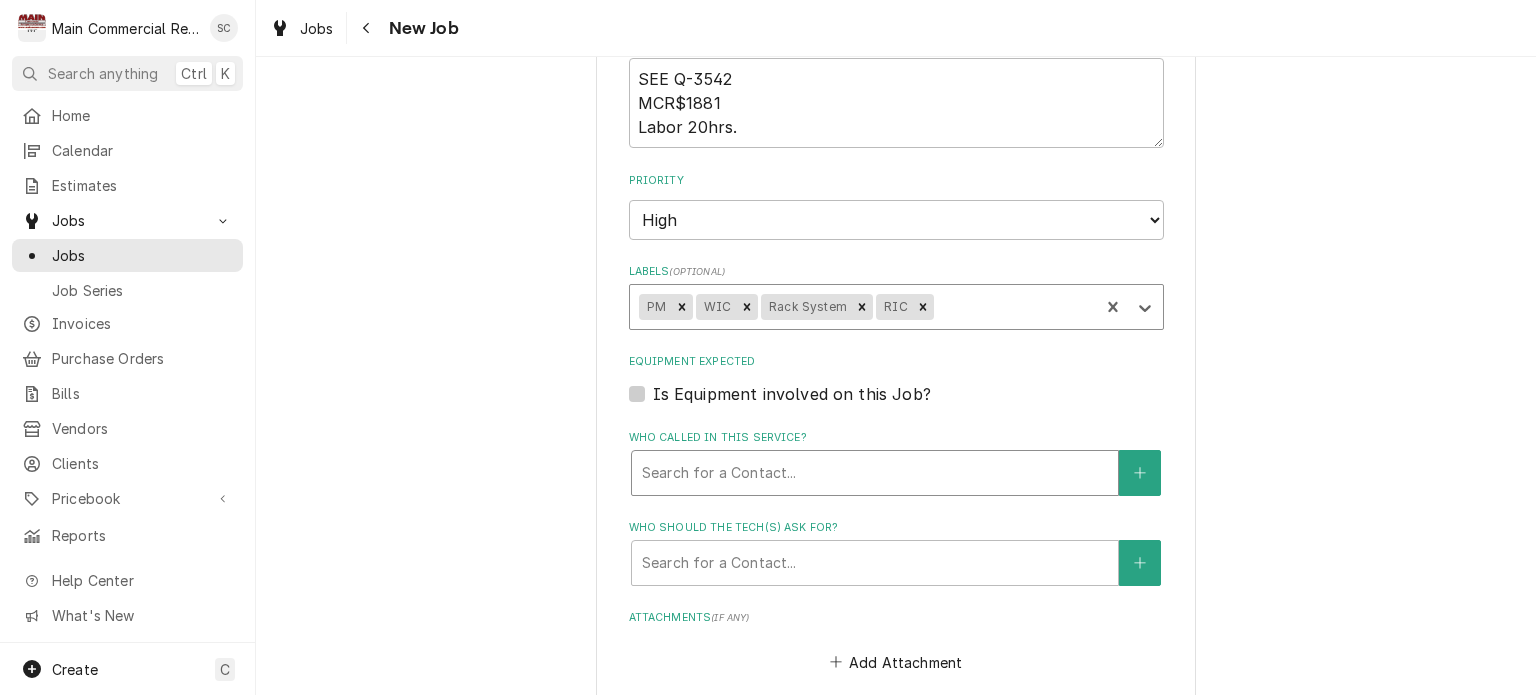 click at bounding box center [875, 473] 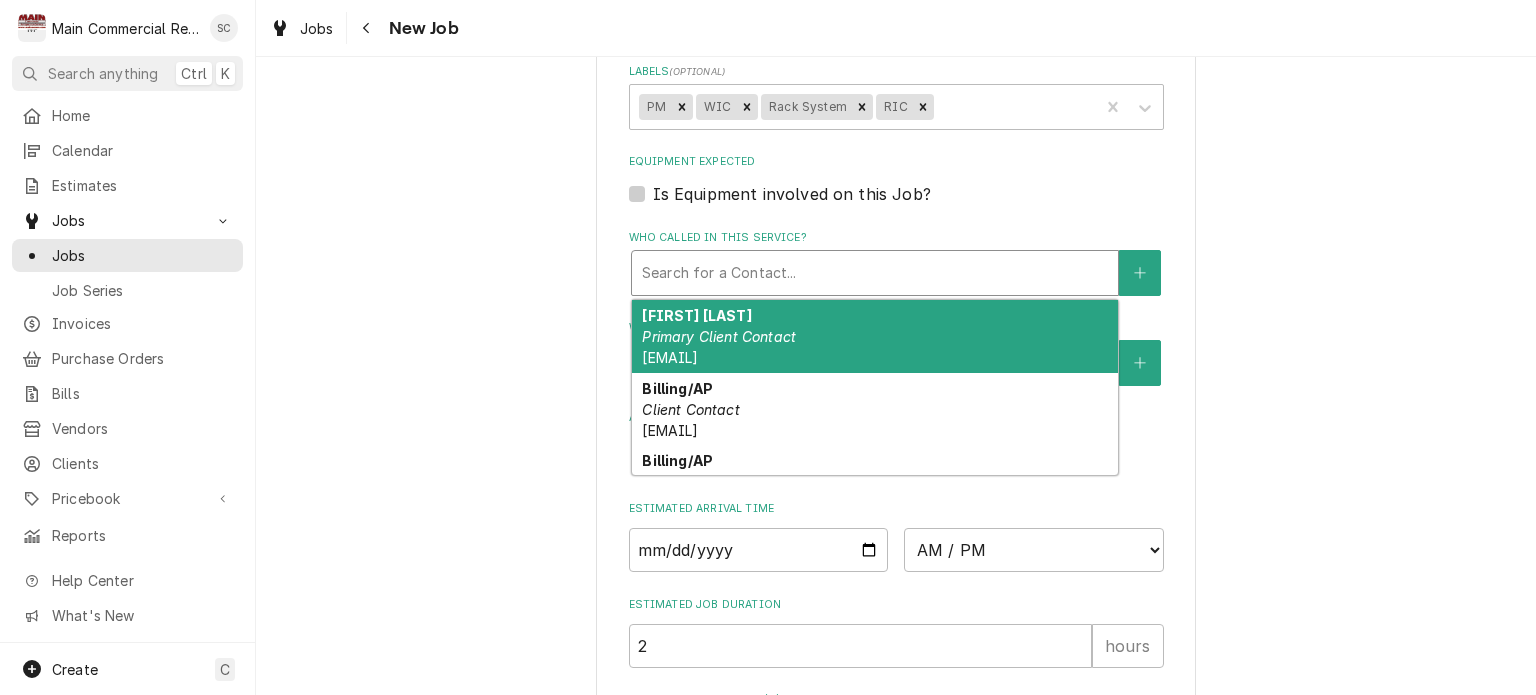 scroll, scrollTop: 1600, scrollLeft: 0, axis: vertical 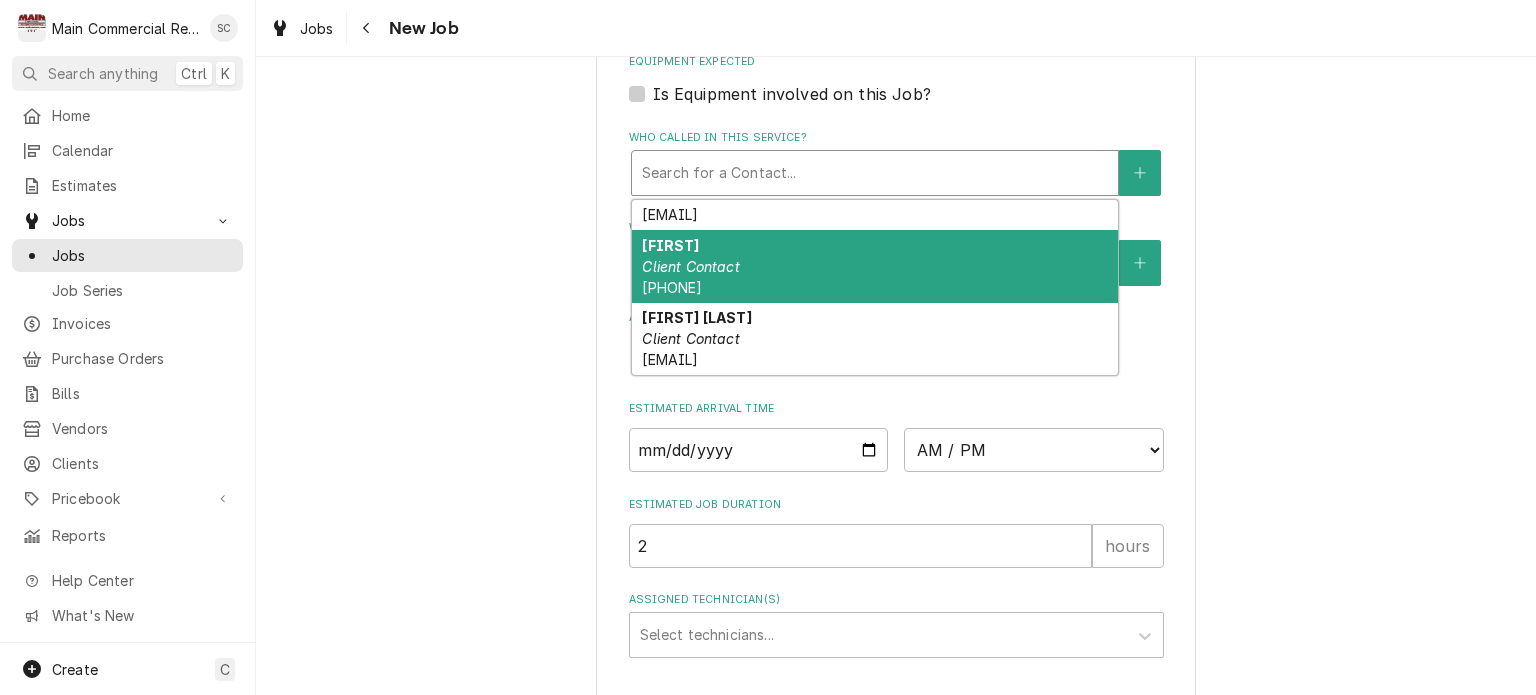 click on "Rhett Client Contact (817) 995-2756" at bounding box center [875, 266] 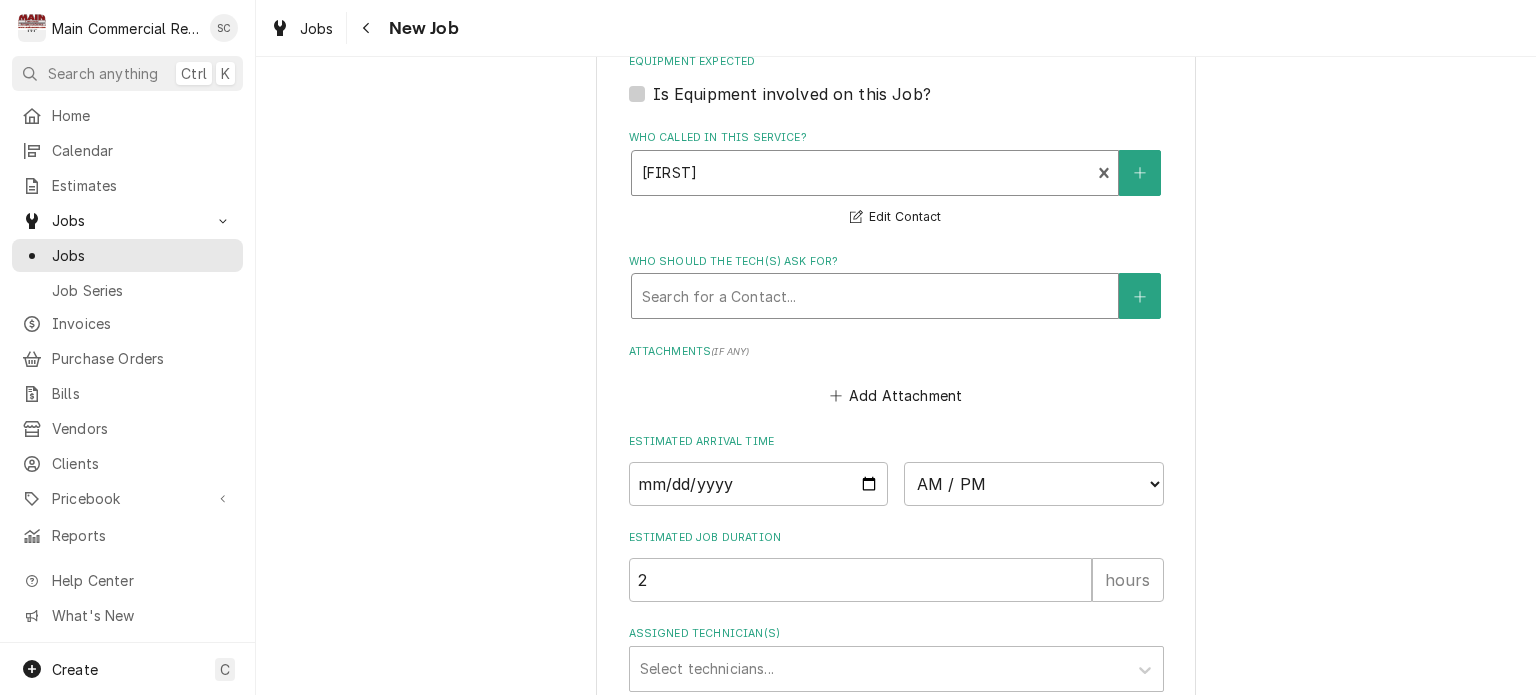 click at bounding box center (875, 296) 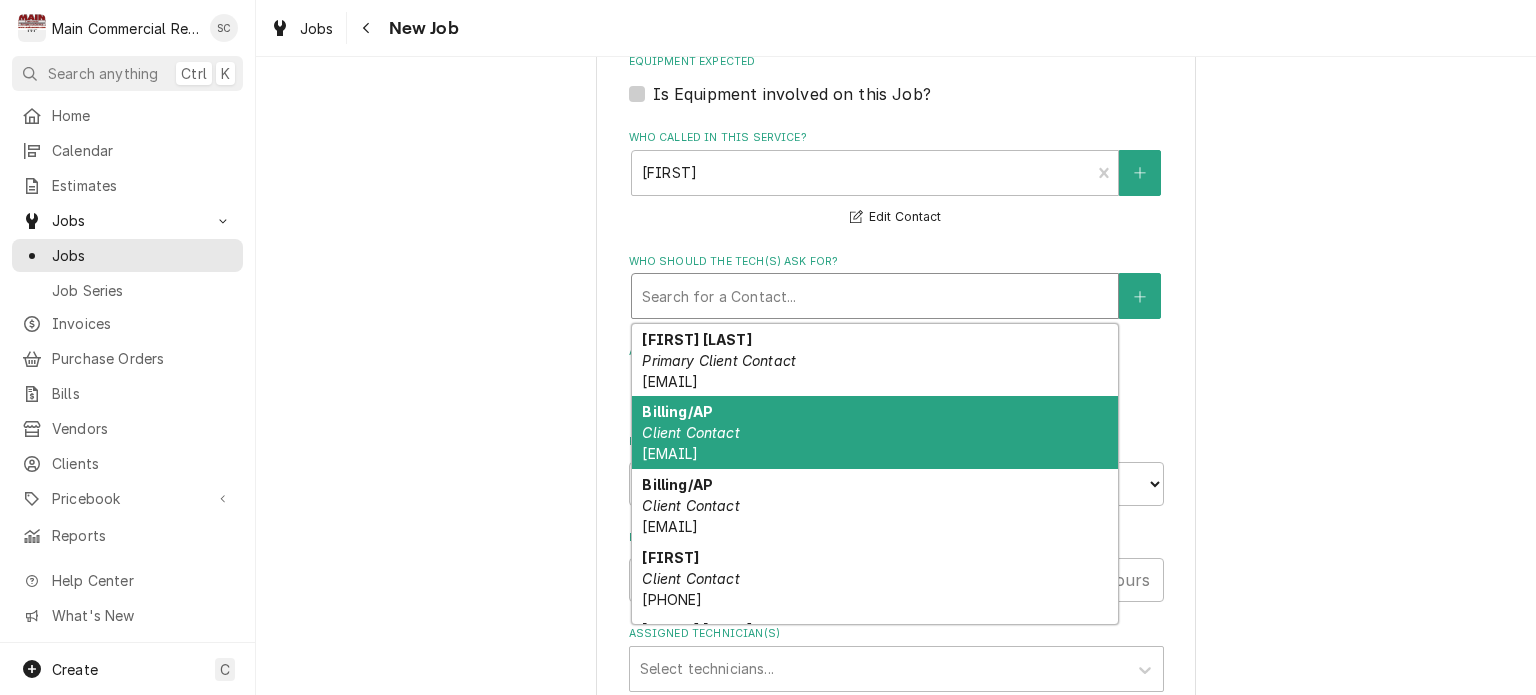 scroll, scrollTop: 280, scrollLeft: 0, axis: vertical 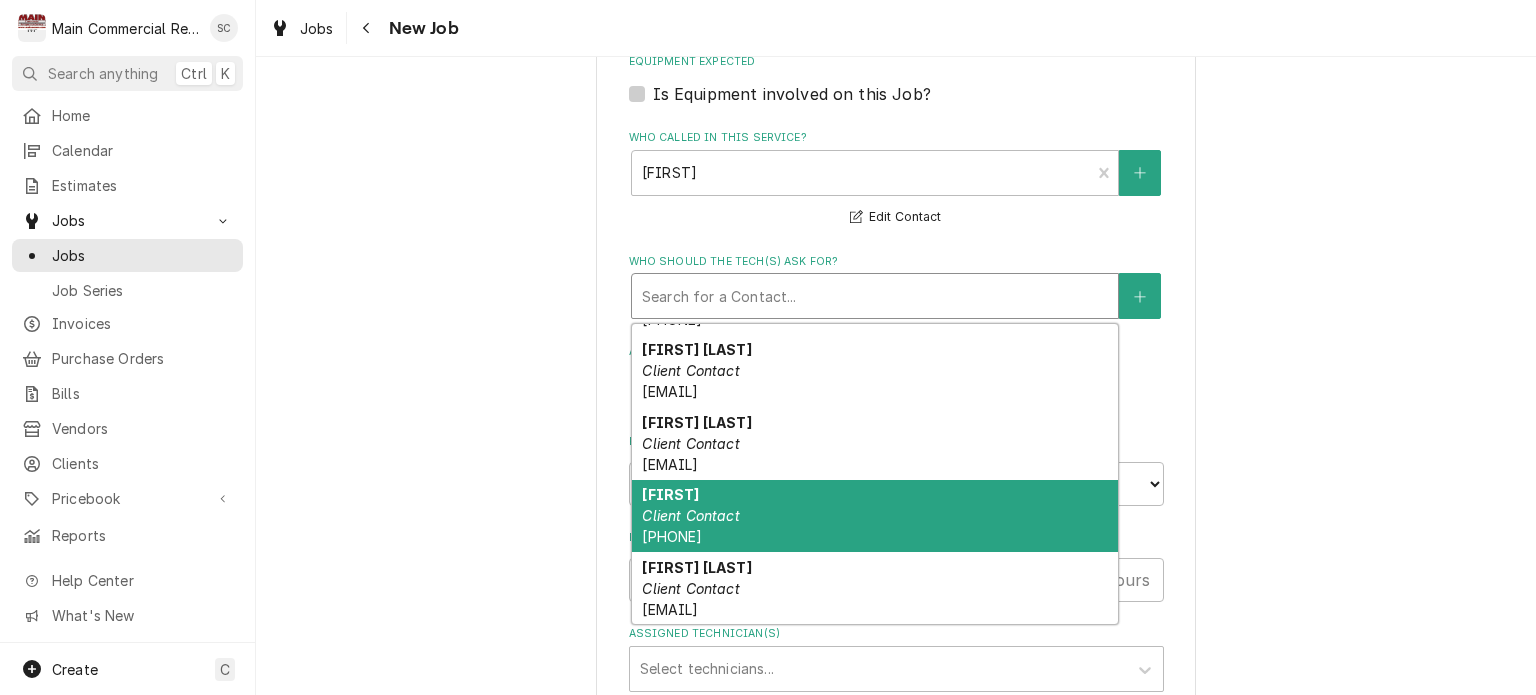 click on "Rhett Client Contact (817) 995-2756" at bounding box center (875, 516) 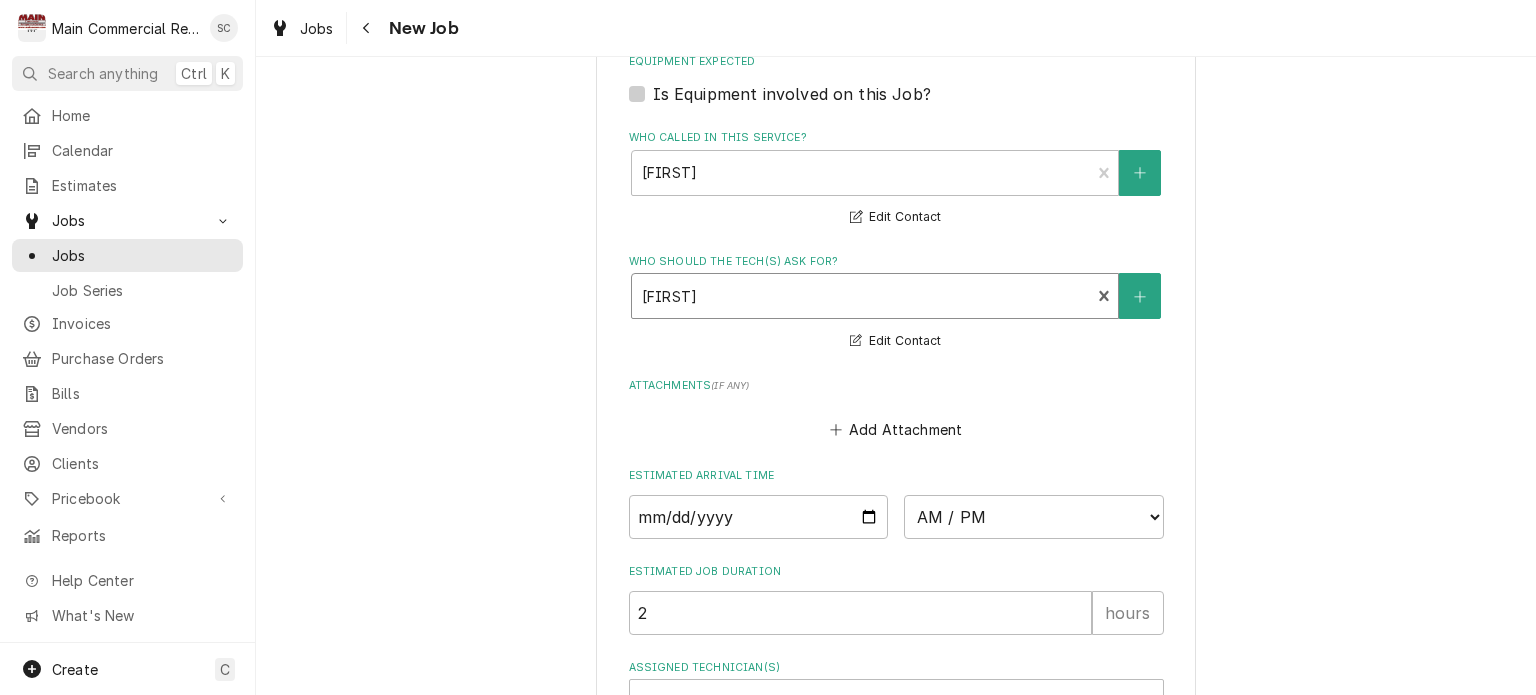 scroll, scrollTop: 1820, scrollLeft: 0, axis: vertical 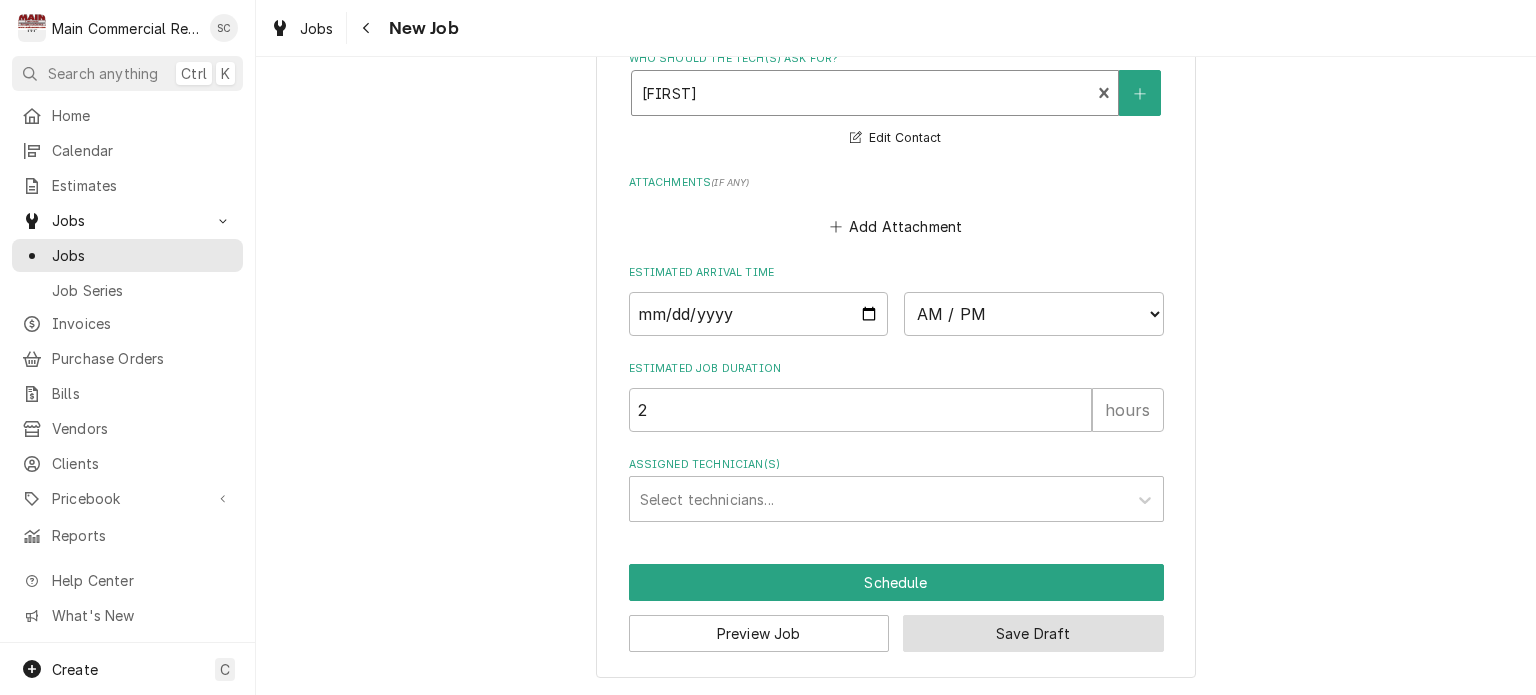 click on "Save Draft" at bounding box center (1033, 633) 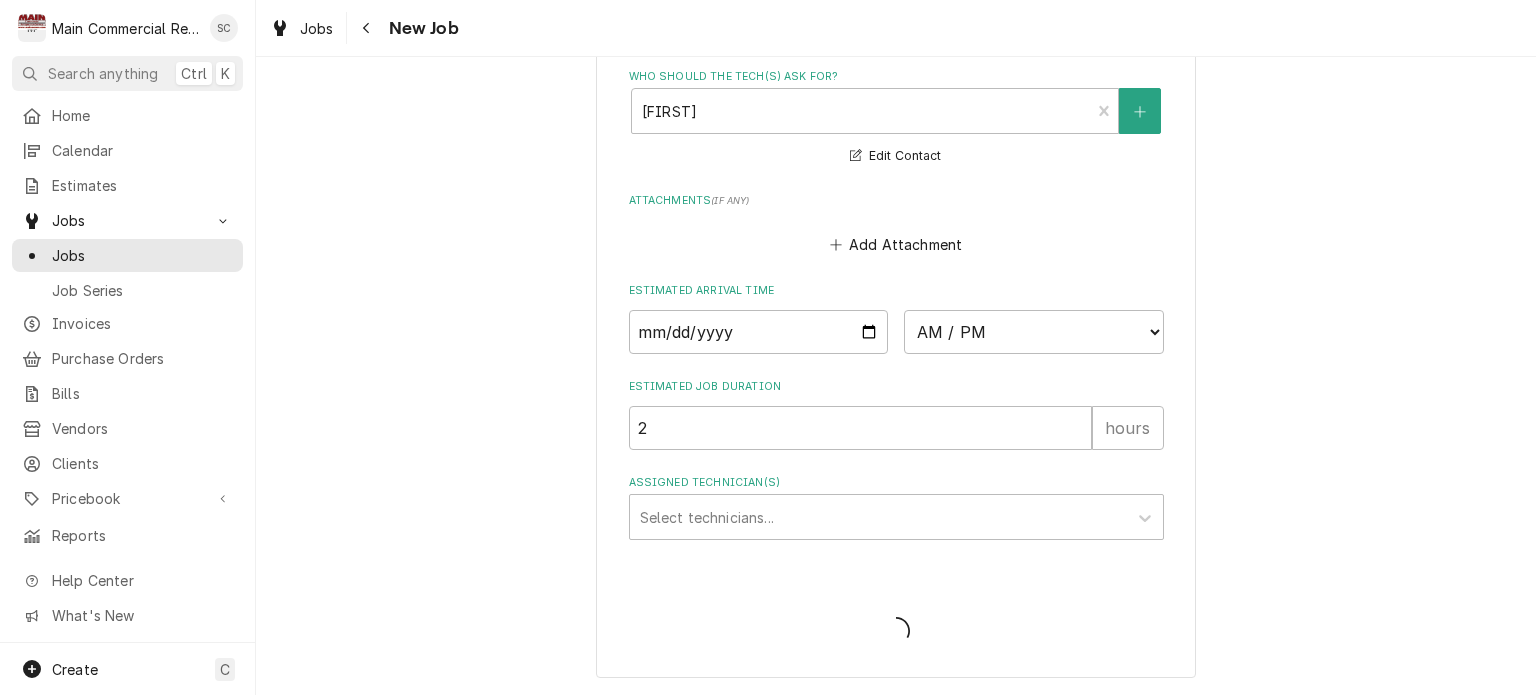 type on "x" 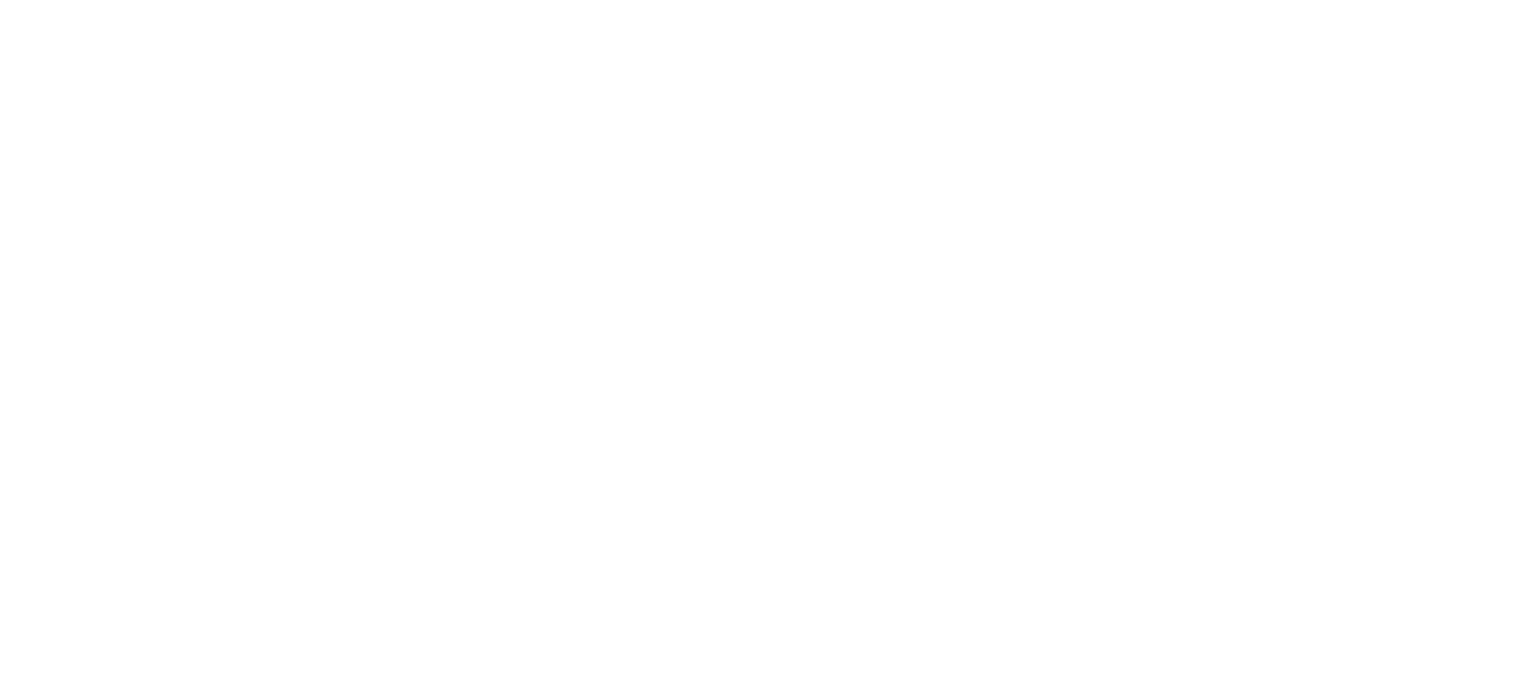 scroll, scrollTop: 0, scrollLeft: 0, axis: both 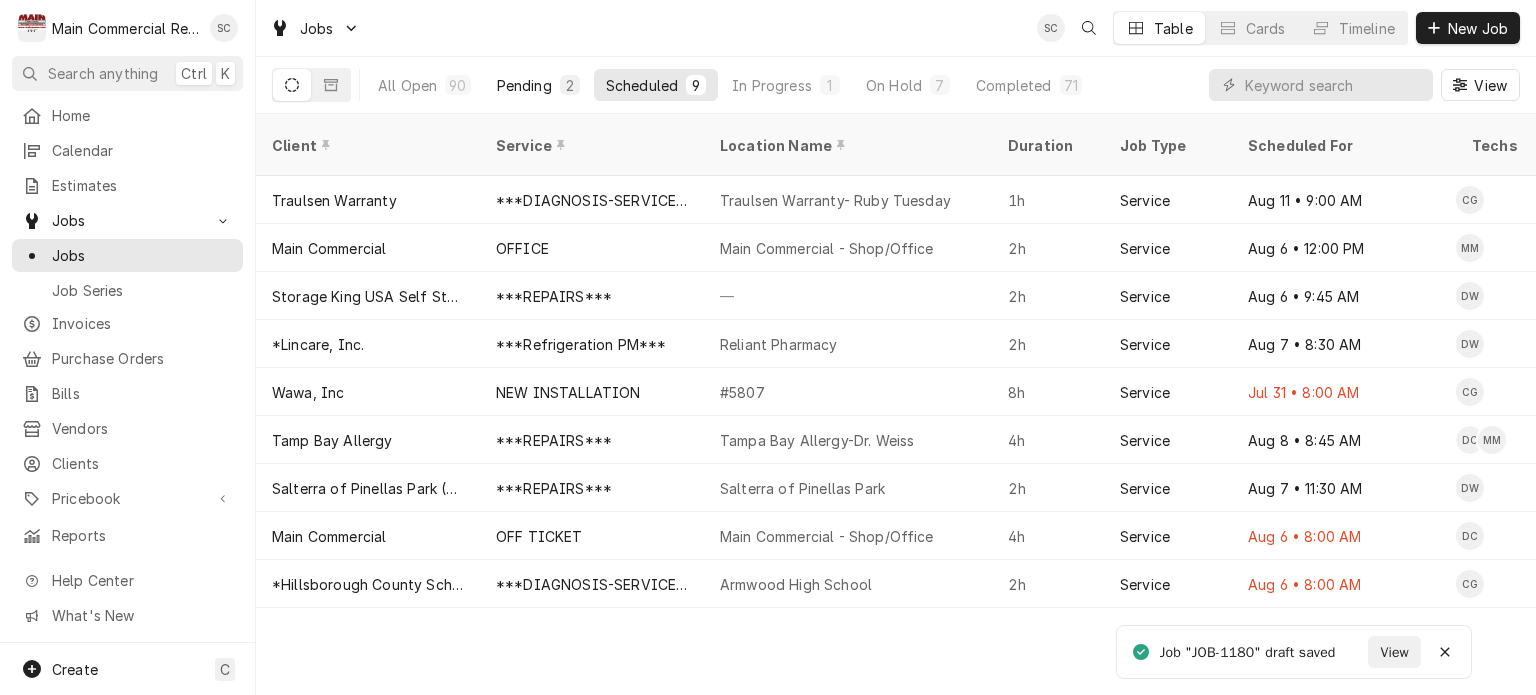 click on "2" at bounding box center [570, 85] 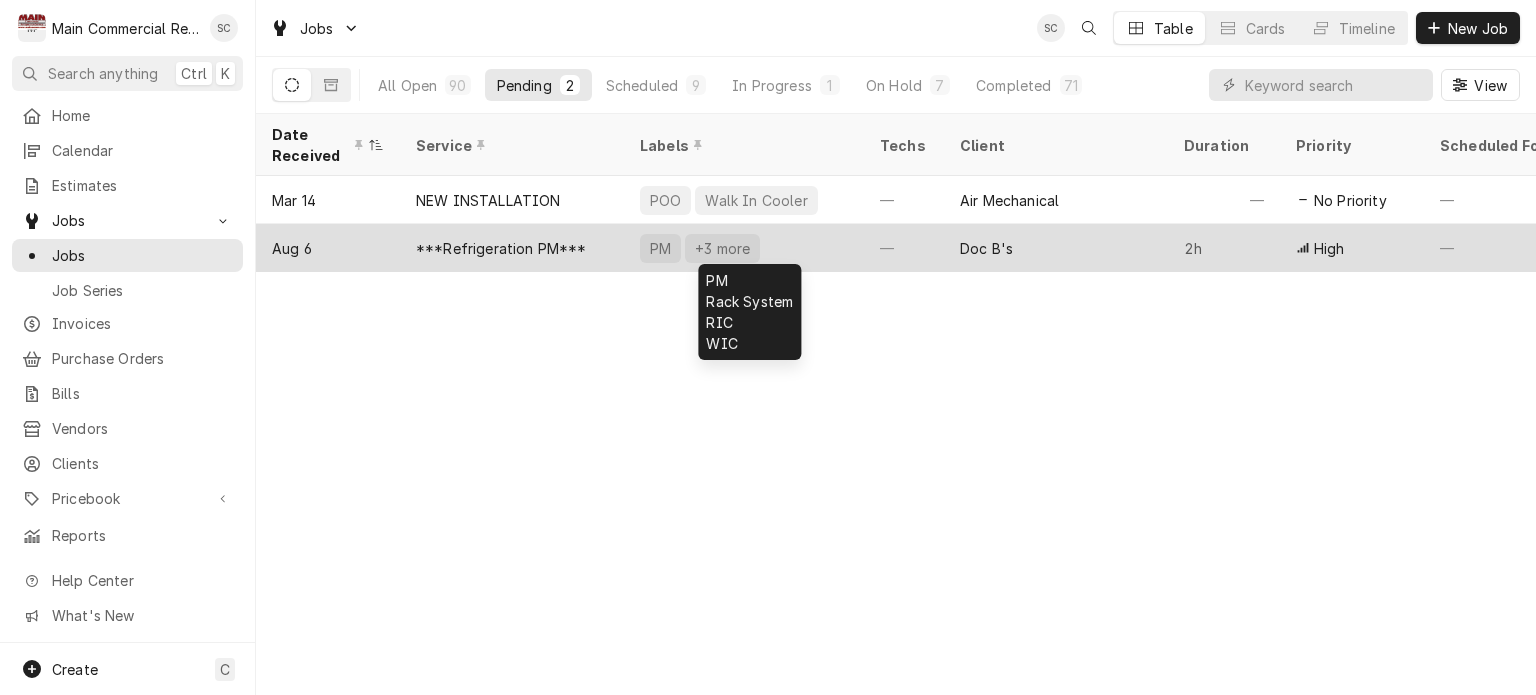 click on "PM +3 more" at bounding box center [744, 248] 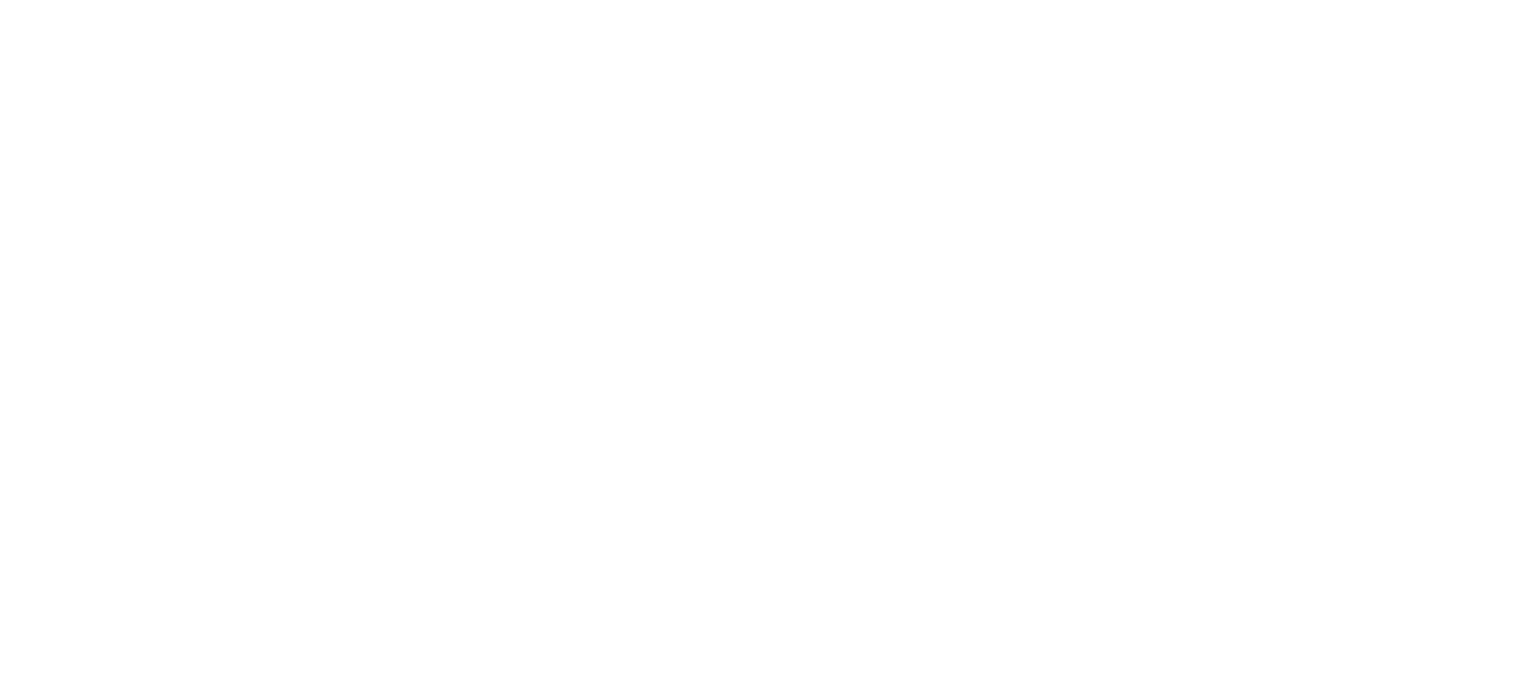 scroll, scrollTop: 0, scrollLeft: 0, axis: both 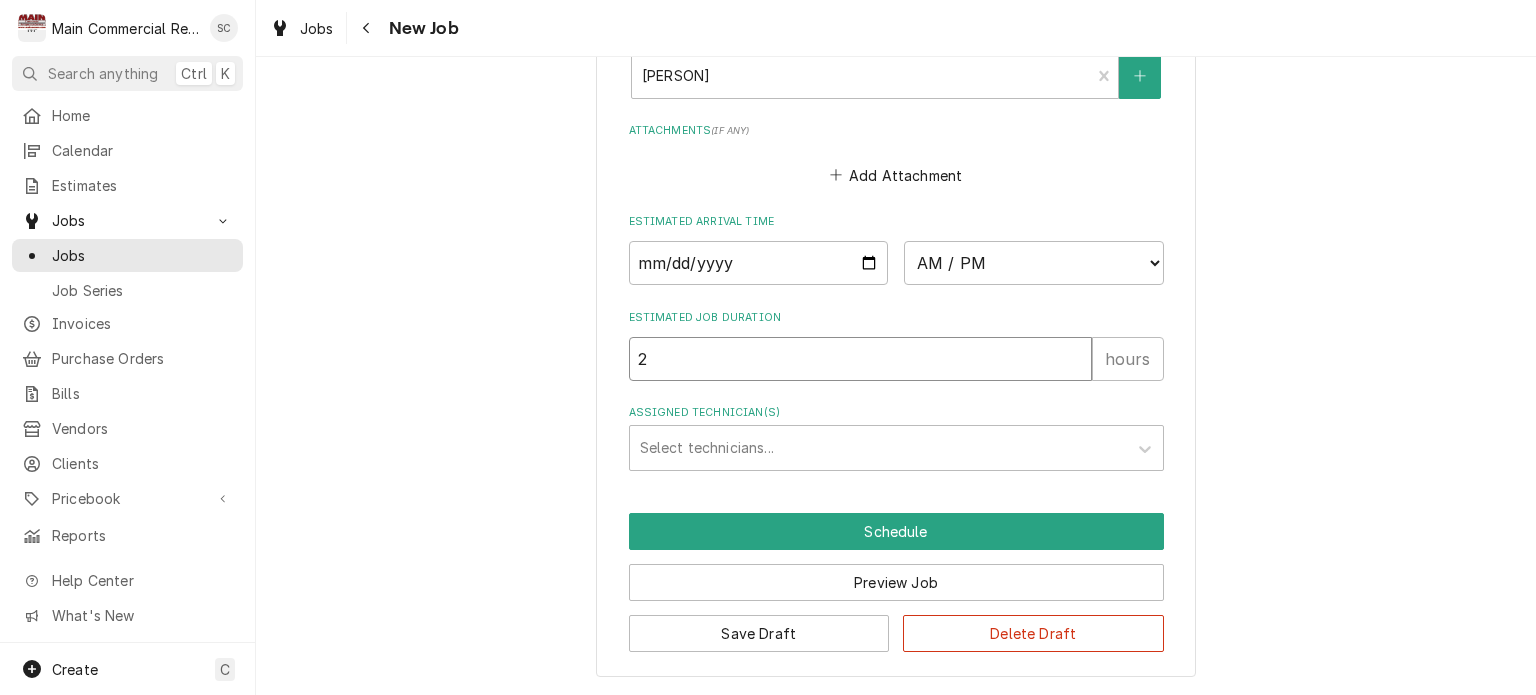 click on "2" at bounding box center [860, 359] 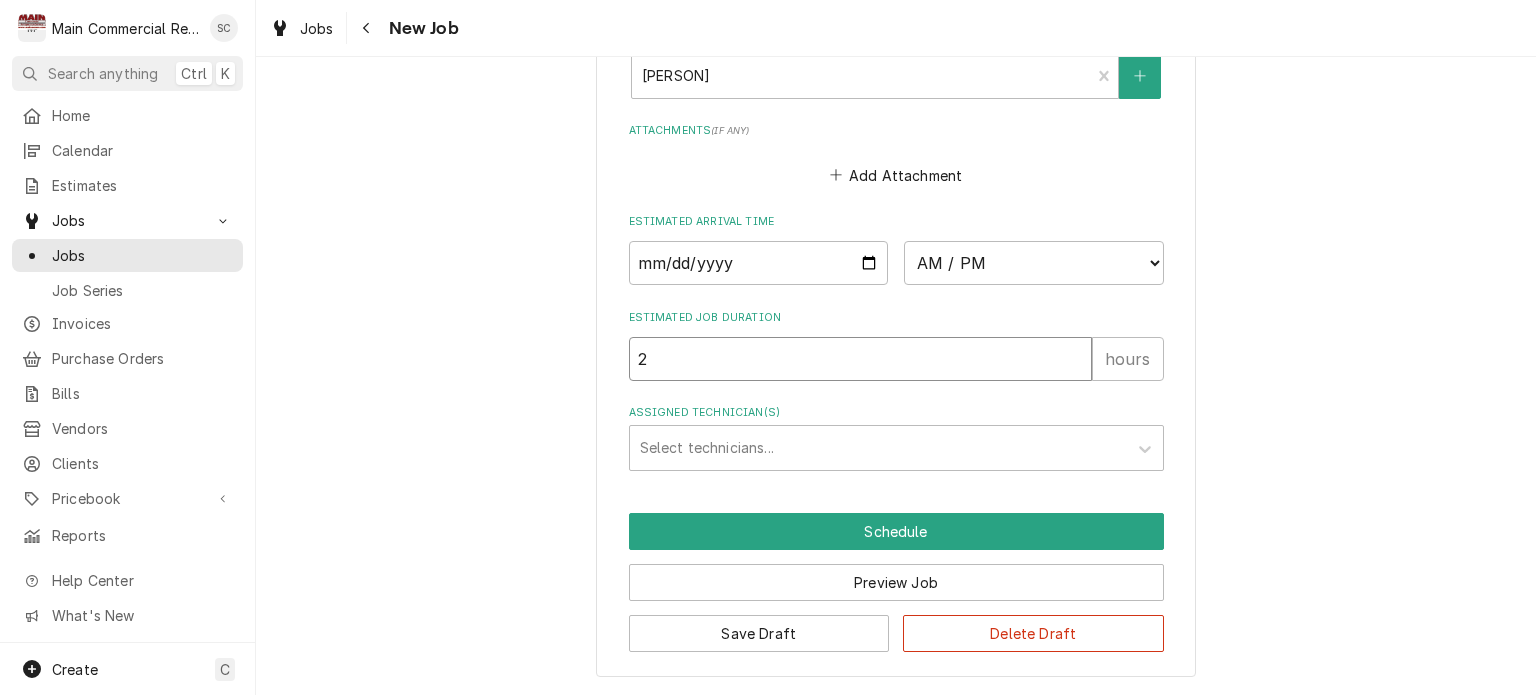 type on "x" 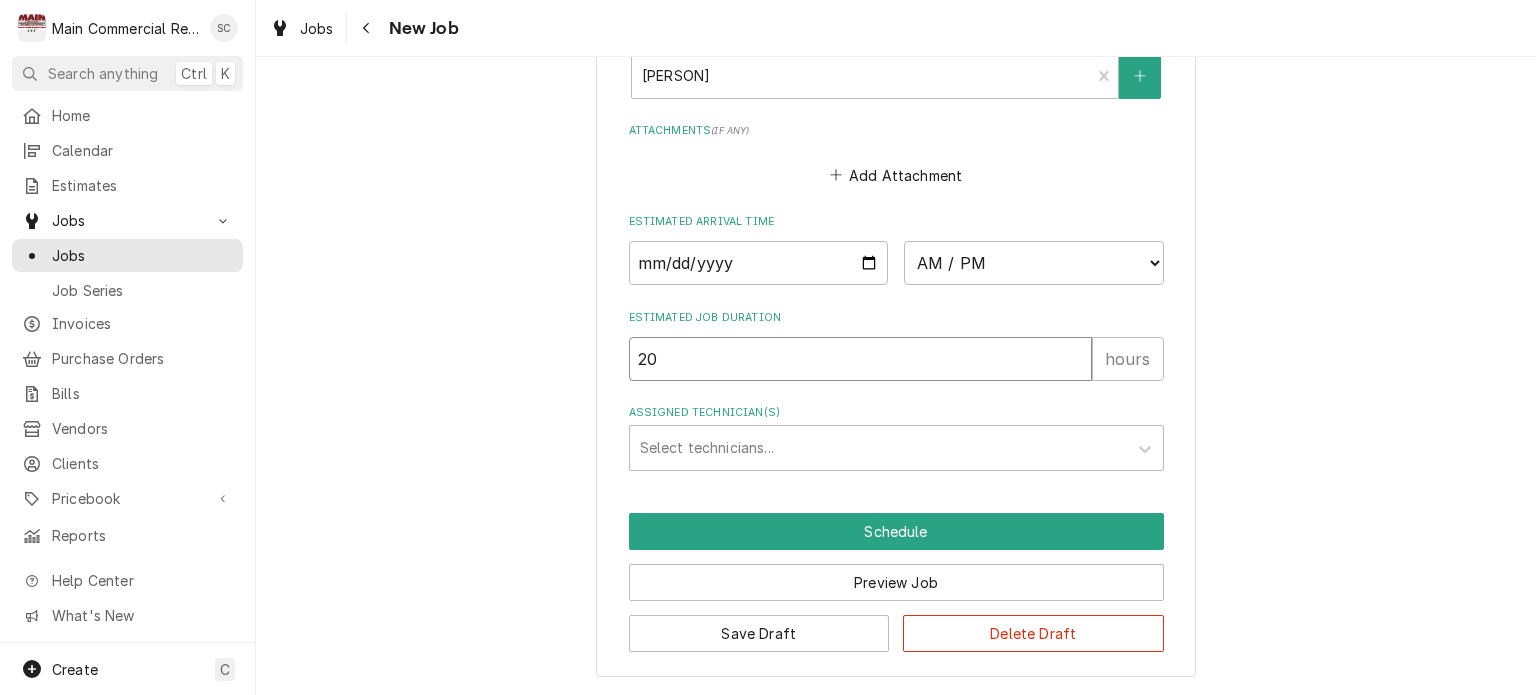 type on "x" 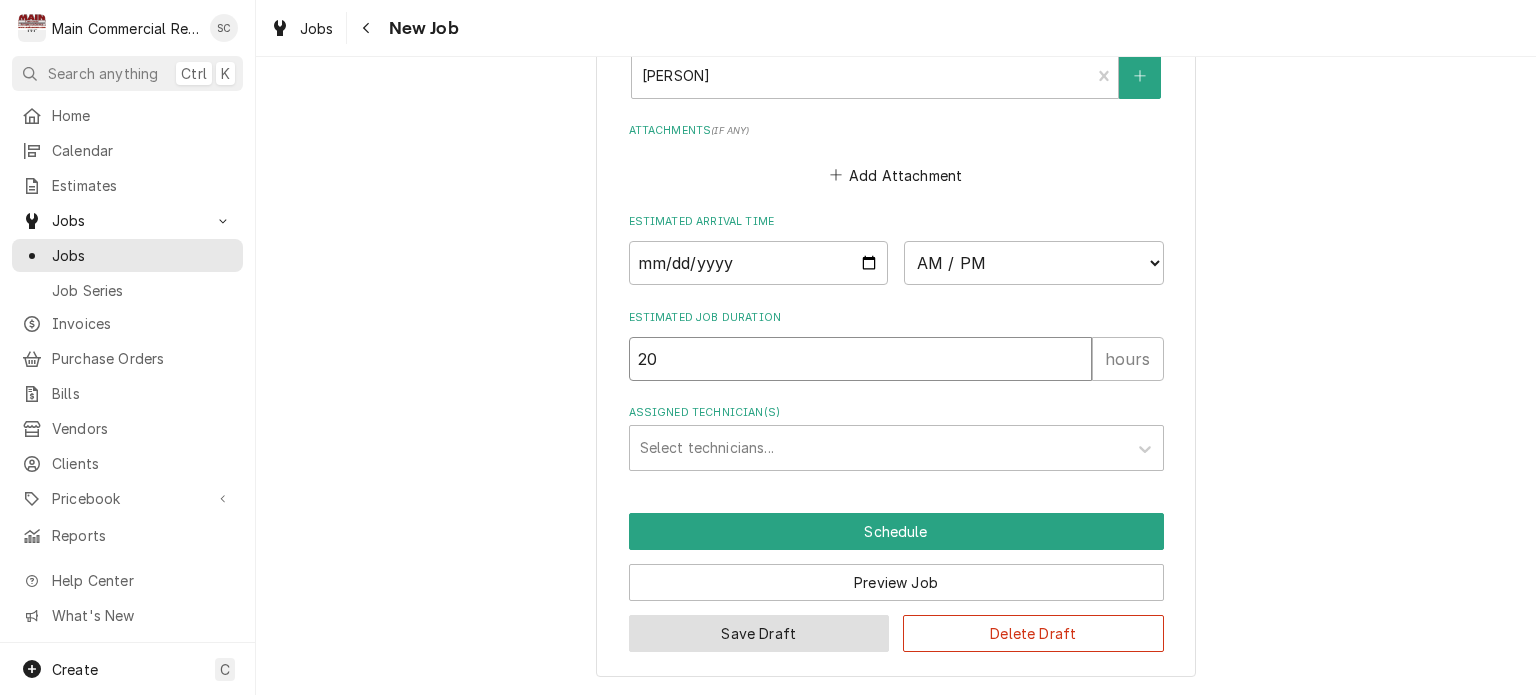 type on "20" 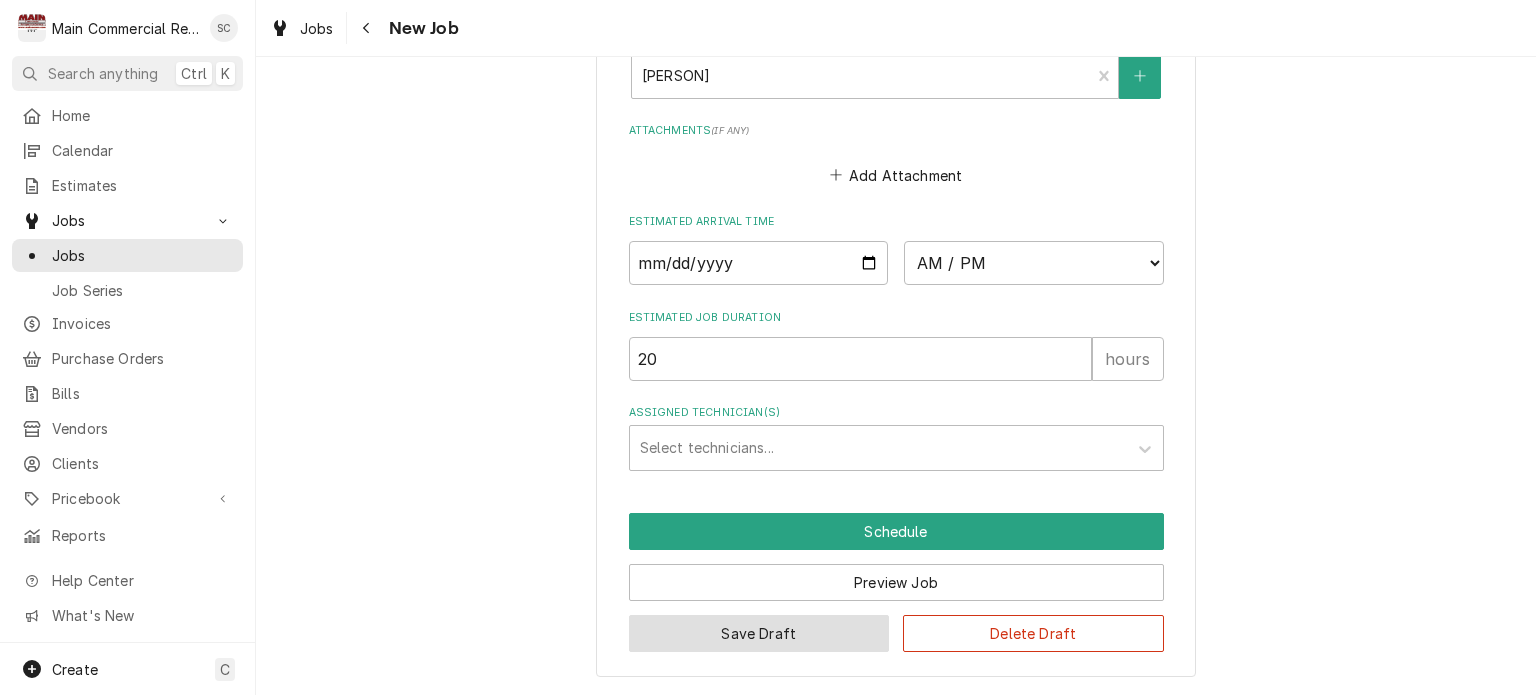 click on "Save Draft" at bounding box center (759, 633) 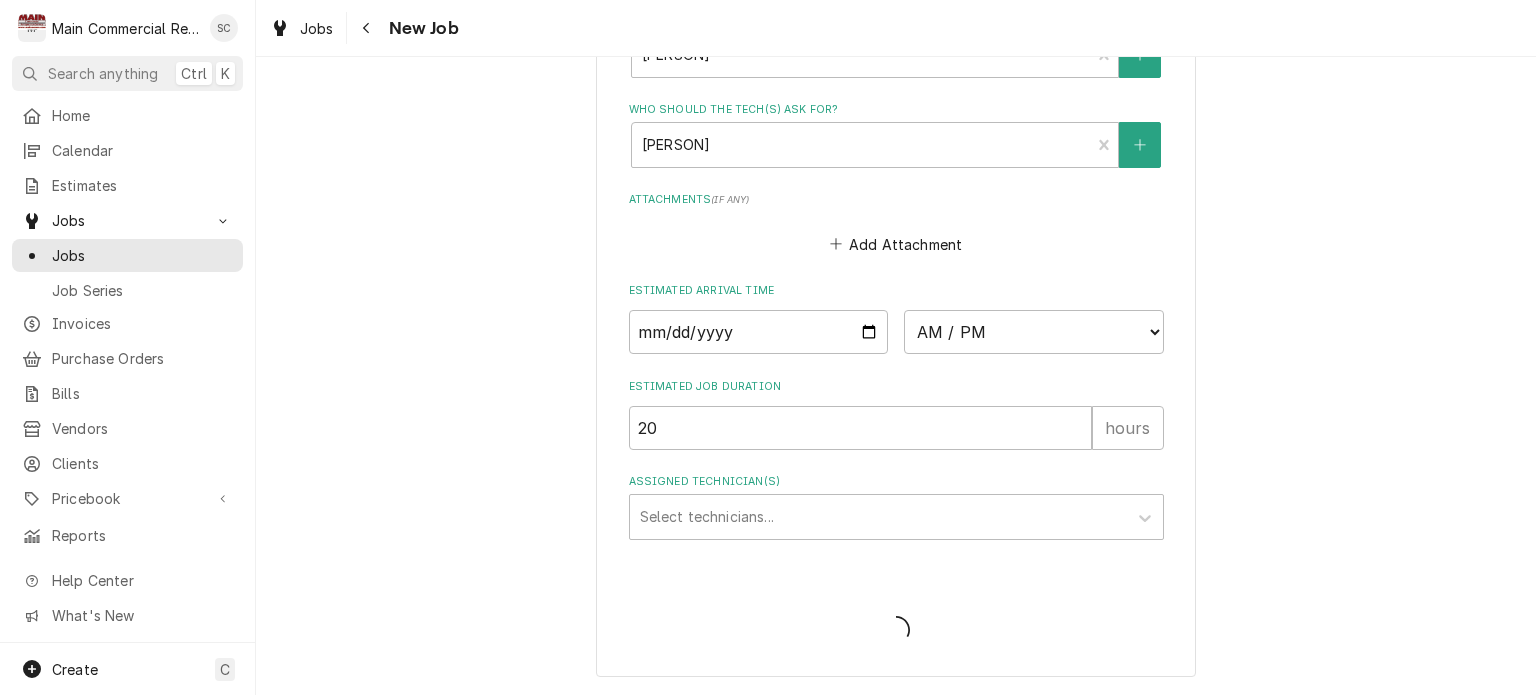 scroll, scrollTop: 1687, scrollLeft: 0, axis: vertical 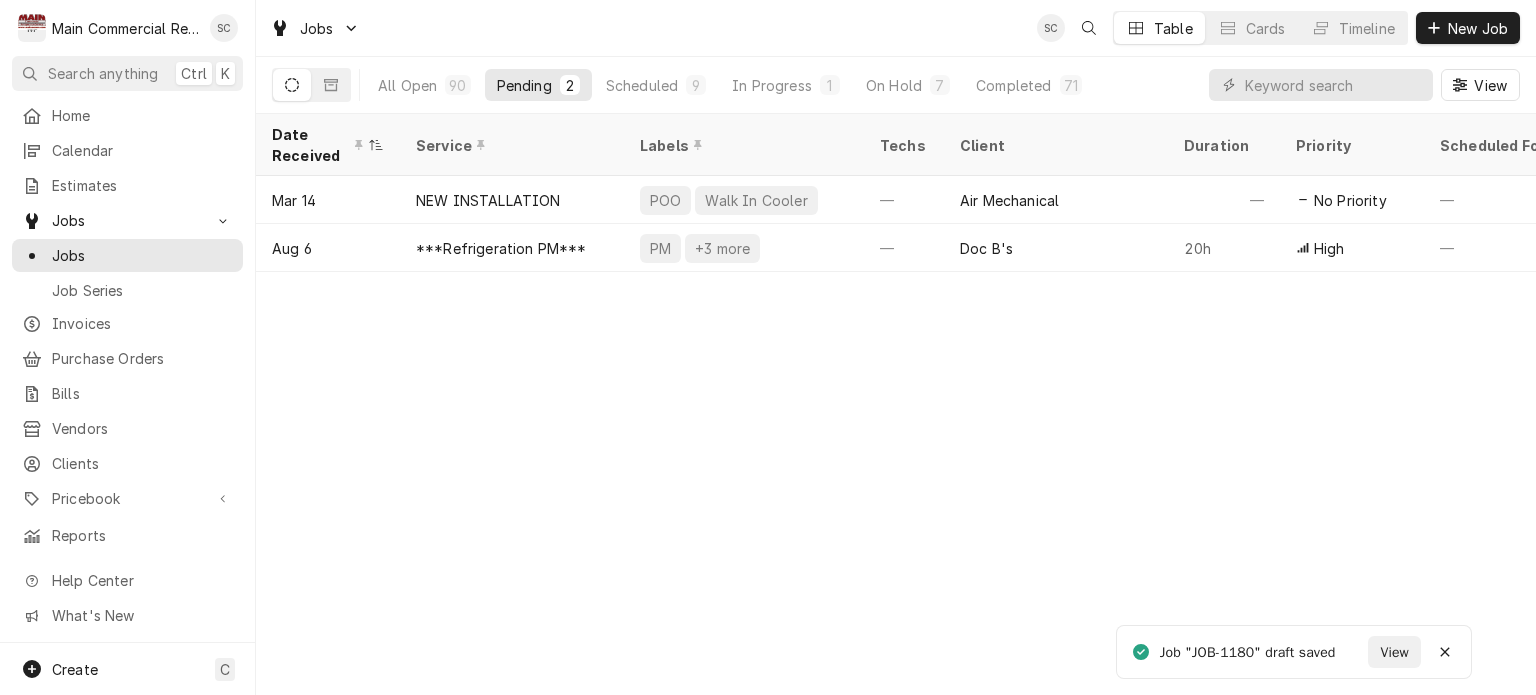 click on "Date Received Service Labels Techs Client Duration Priority Scheduled For Location Name Location Address Last Modified Job Type Status Mar 14   NEW INSTALLATION POO Walk In Cooler — Air Mechanical — No Priority — TGH Brooksville/Springhill [NUMBER] [STREET], [CITY], [STATE] Apr 29   Service Draft Aug 6   ***Refrigeration PM*** PM +3 more — Doc B's 20h High — — [NUMBER] [STREET], [CITY], [STATE] Aug 6   Service Draft Date — Time — Duration — Labels No labels Reason For Call Not mentioned" at bounding box center [896, 404] 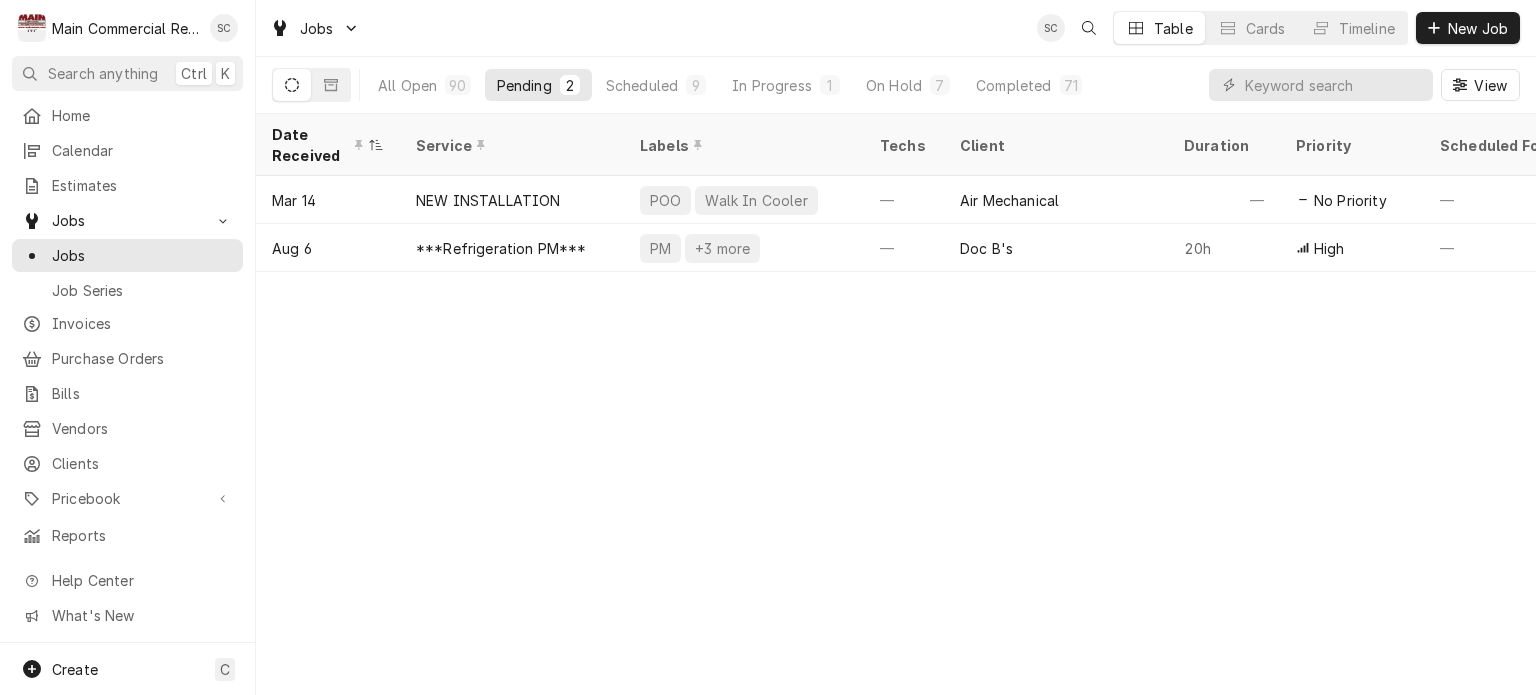 click on "Date Received Service Labels Techs Client Duration Priority Scheduled For Location Name Location Address Last Modified Job Type Status Mar 14   NEW INSTALLATION POO Walk In Cooler — Air Mechanical — No Priority — TGH Brooksville/Springhill [NUMBER] [STREET], [CITY], [STATE] Apr 29   Service Draft Aug 6   ***Refrigeration PM*** PM +3 more — Doc B's 20h High — — [NUMBER] [STREET], [CITY], [STATE] Aug 6   Service Draft Date — Time — Duration — Labels No labels Reason For Call Not mentioned" at bounding box center [896, 404] 